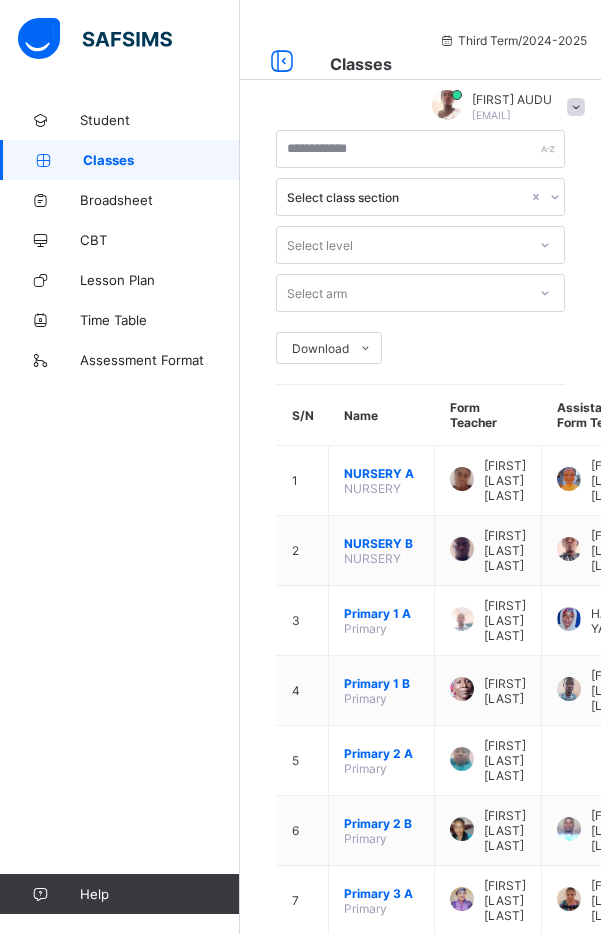 scroll, scrollTop: 0, scrollLeft: 0, axis: both 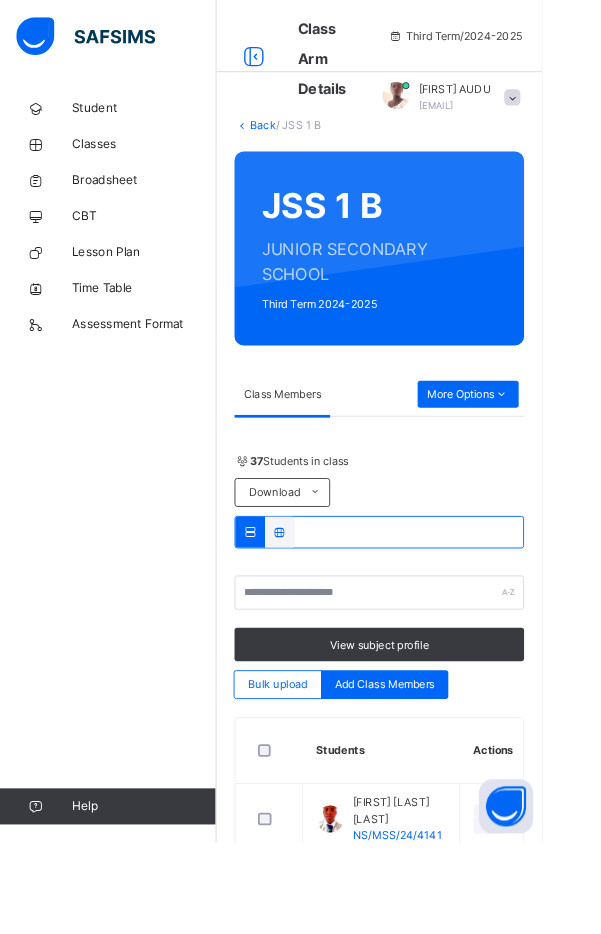 click on "Classes" at bounding box center (160, 160) 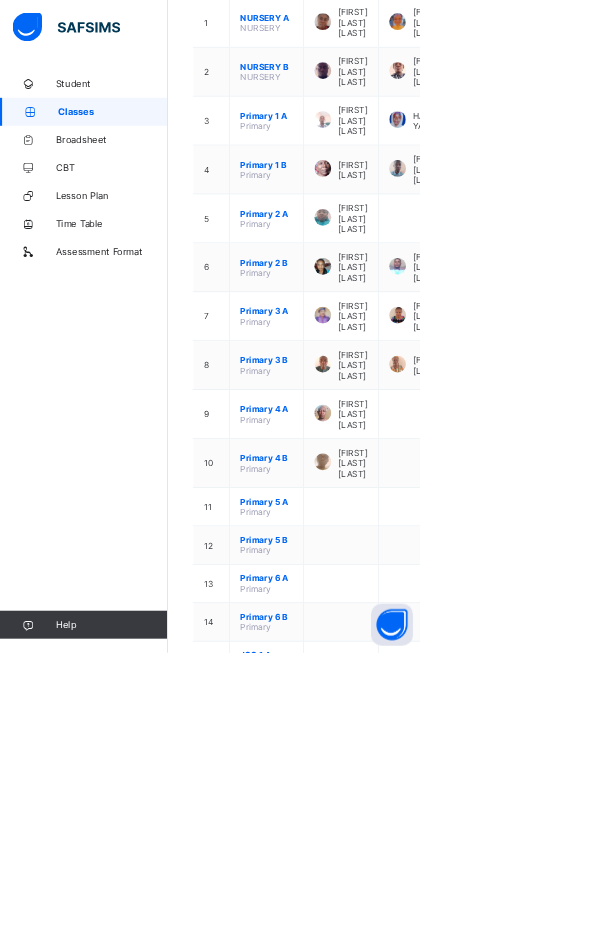 scroll, scrollTop: 492, scrollLeft: 0, axis: vertical 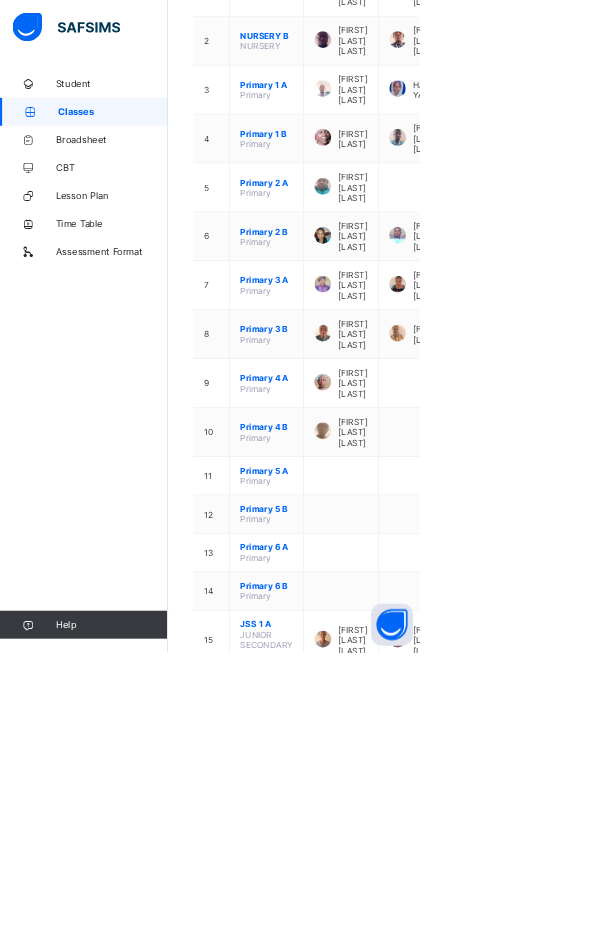 click on "View Class" at bounding box center [0, 0] 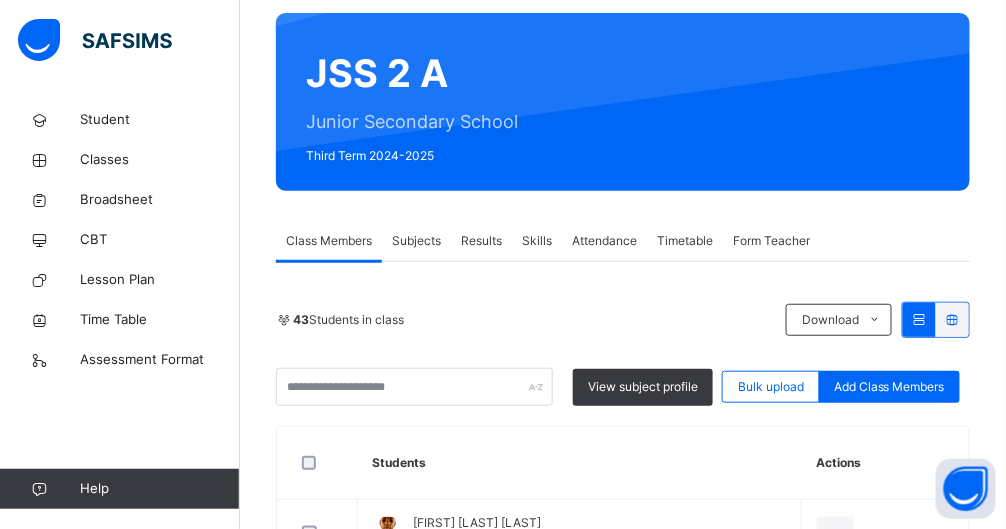 scroll, scrollTop: 257, scrollLeft: 0, axis: vertical 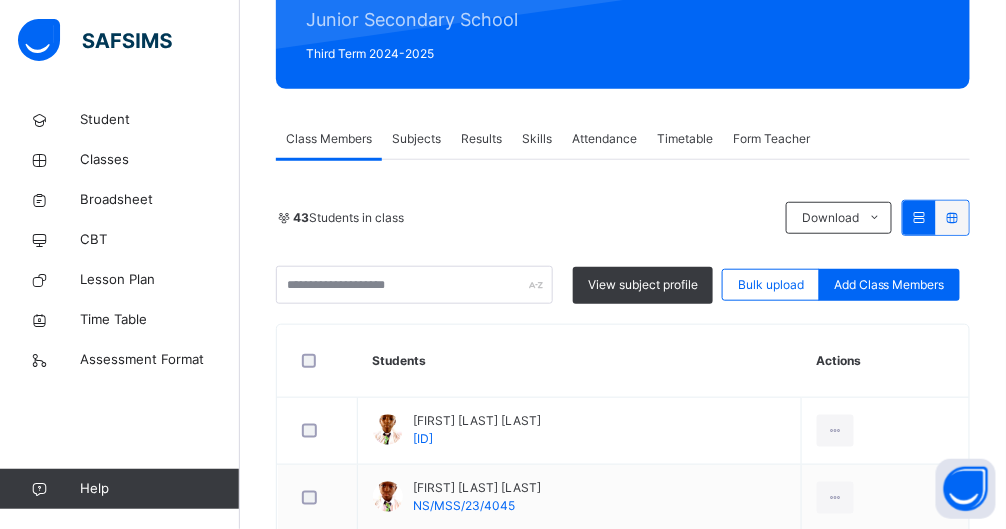 click on "Subjects" at bounding box center [416, 139] 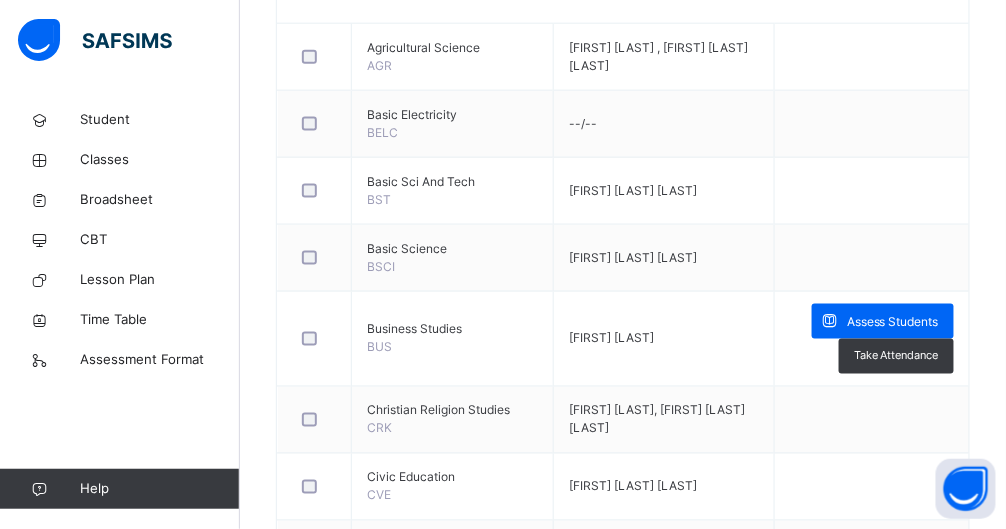 scroll, scrollTop: 558, scrollLeft: 0, axis: vertical 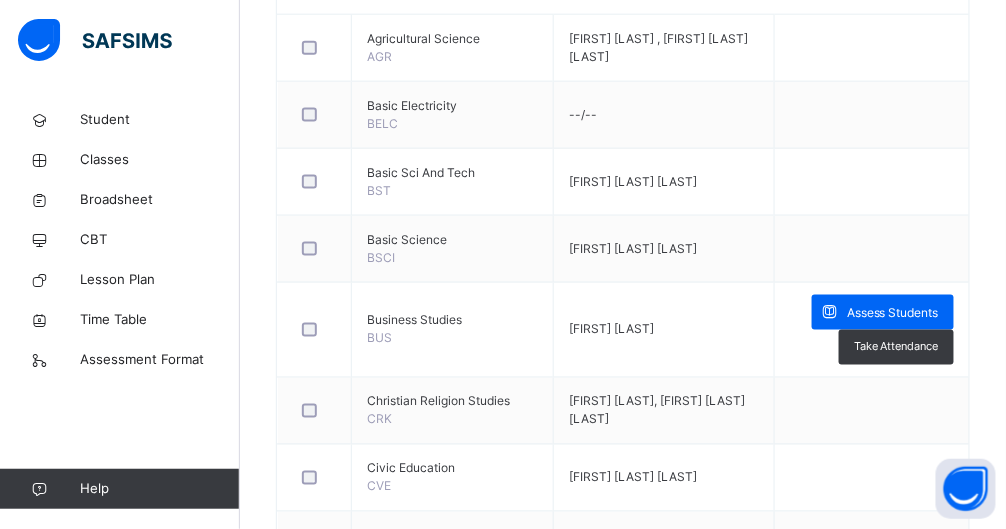 click on "Assess Students" at bounding box center [893, 313] 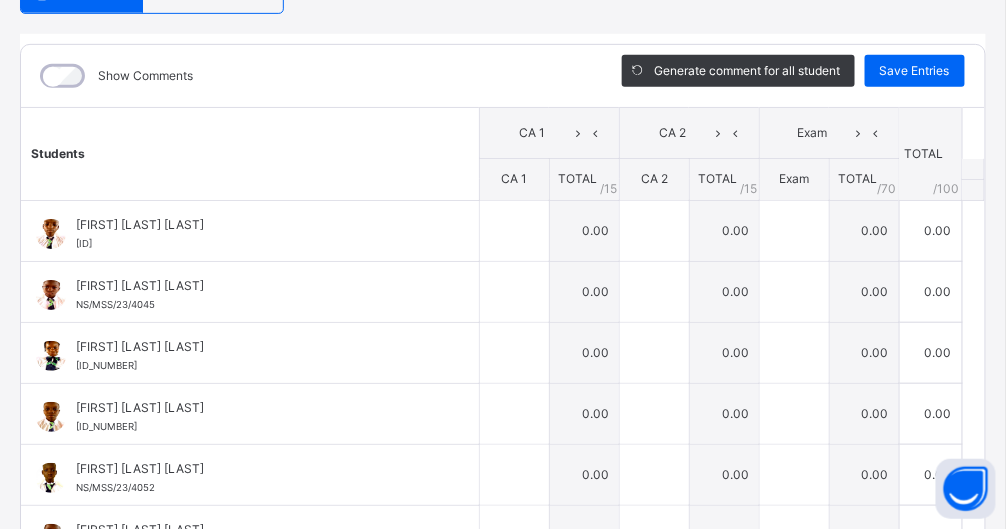 scroll, scrollTop: 229, scrollLeft: 0, axis: vertical 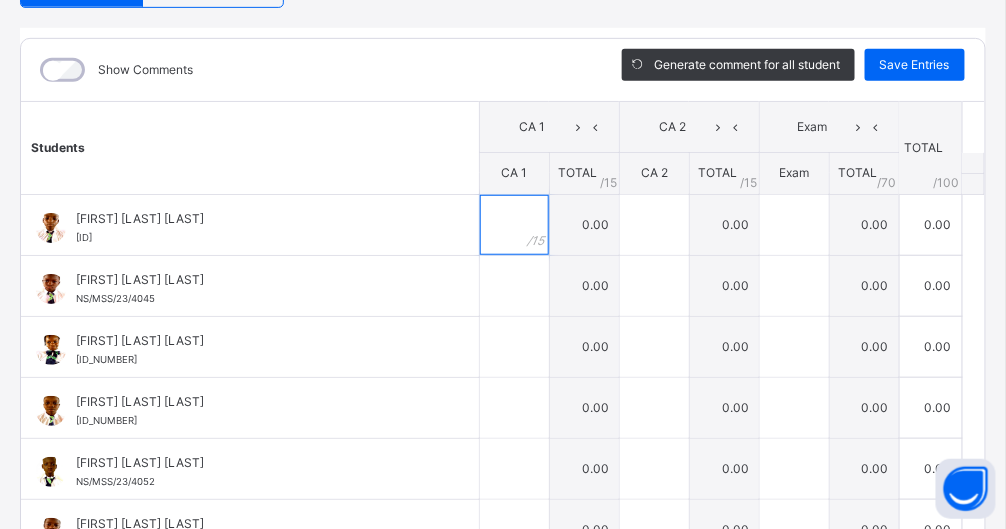 click at bounding box center [514, 225] 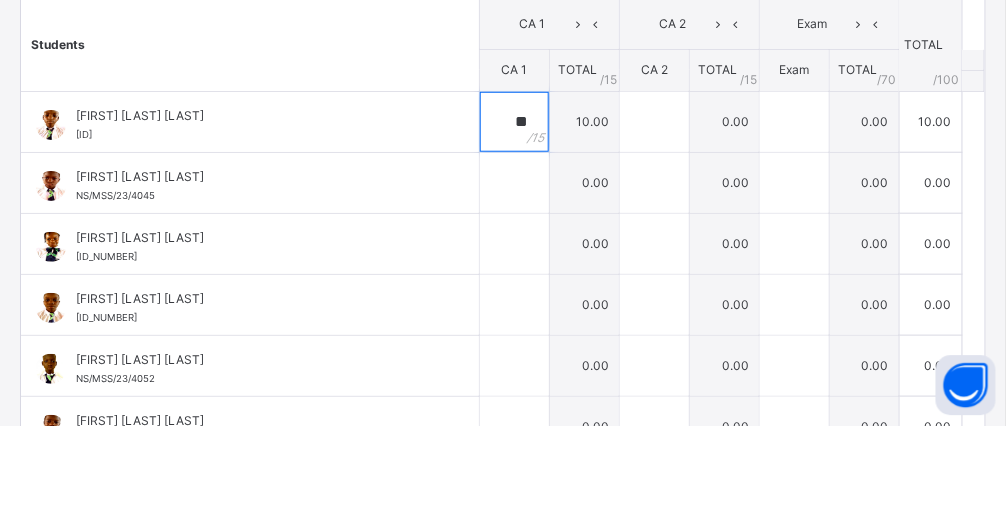 scroll, scrollTop: 558, scrollLeft: 0, axis: vertical 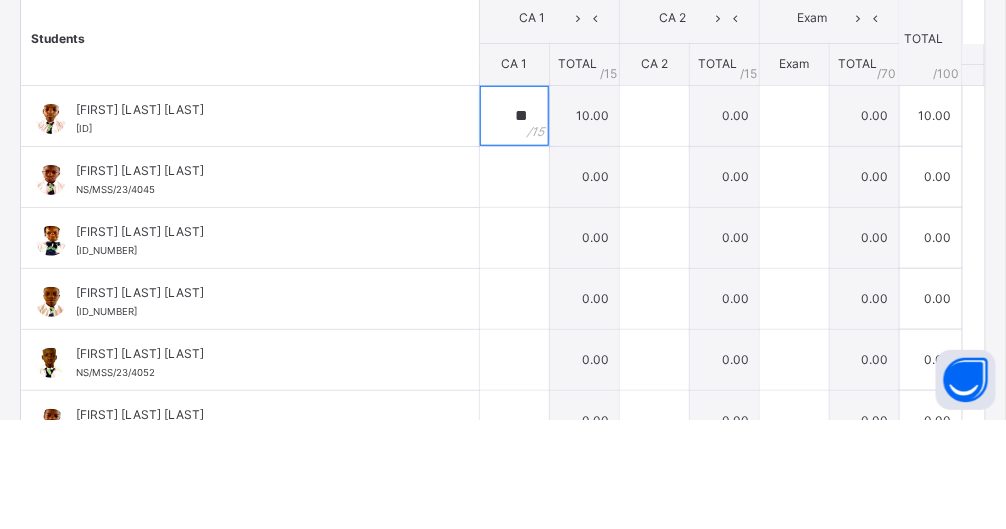 type on "**" 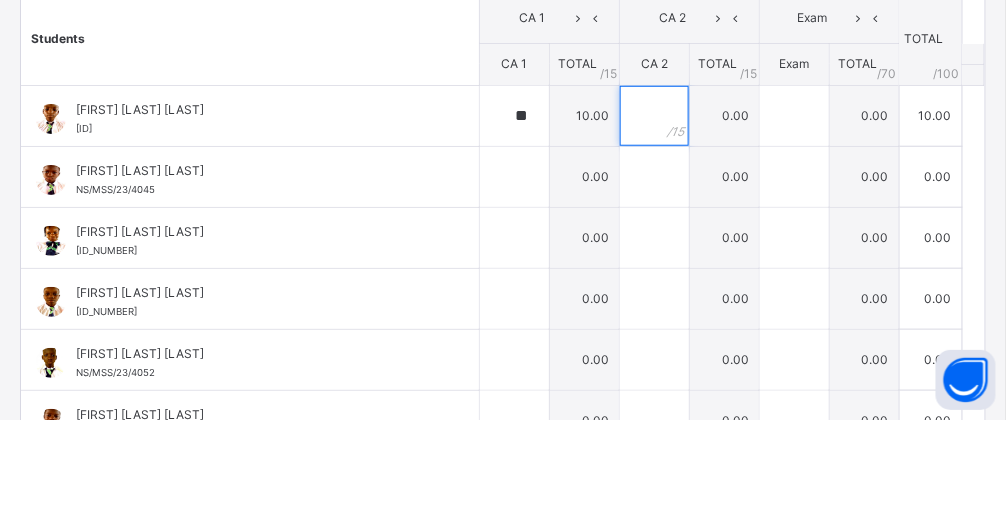click at bounding box center [654, 225] 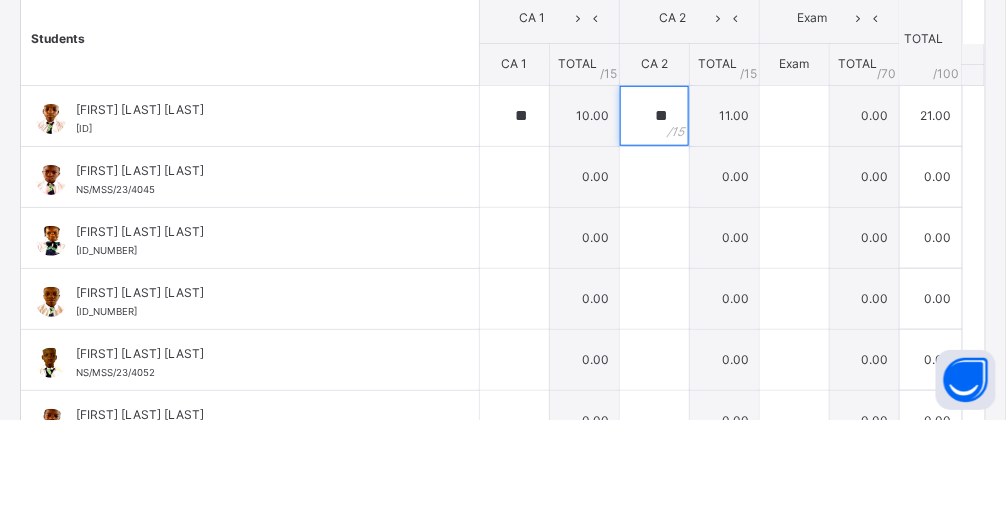 type on "**" 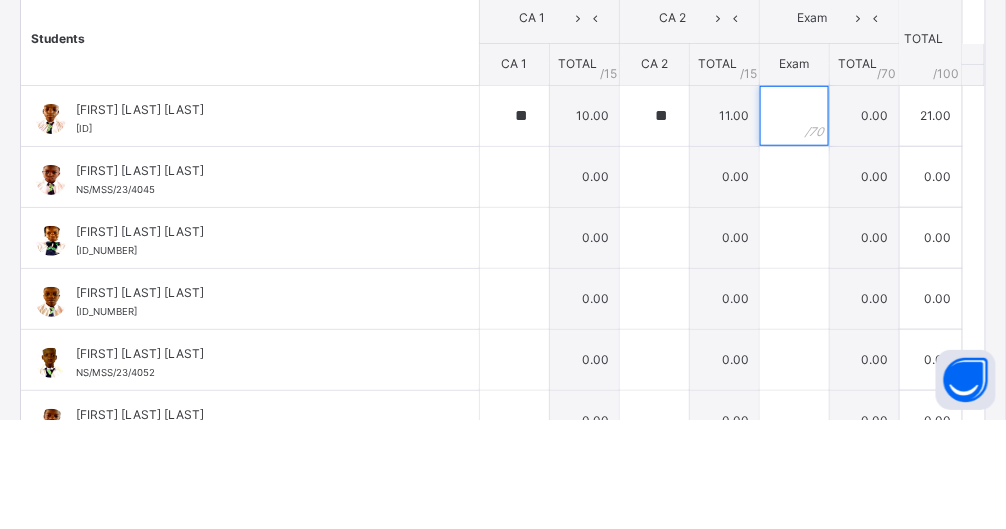 click at bounding box center (794, 225) 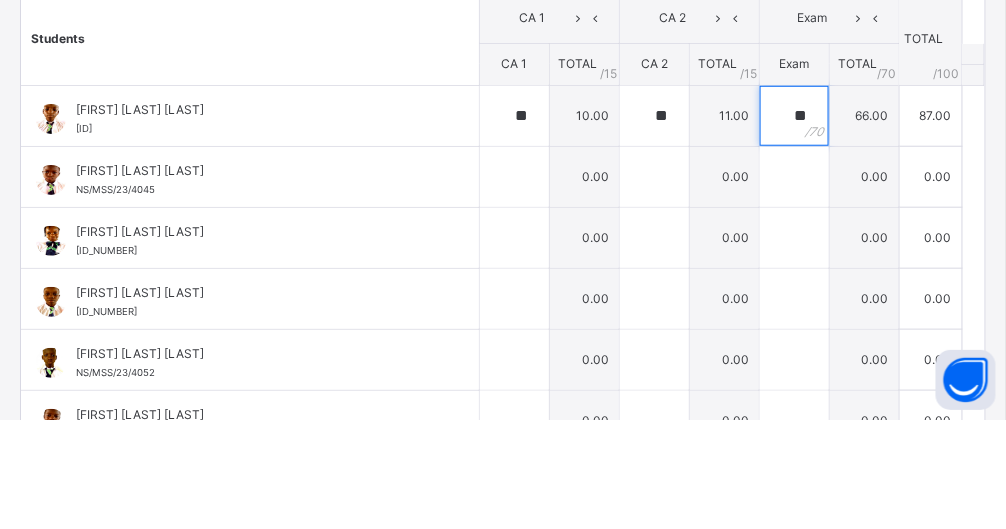 type on "**" 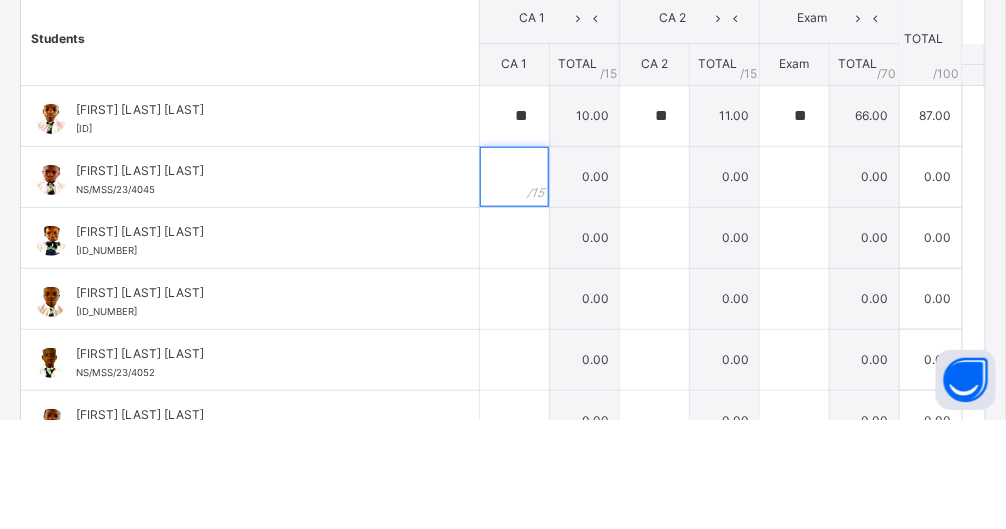 click at bounding box center (514, 286) 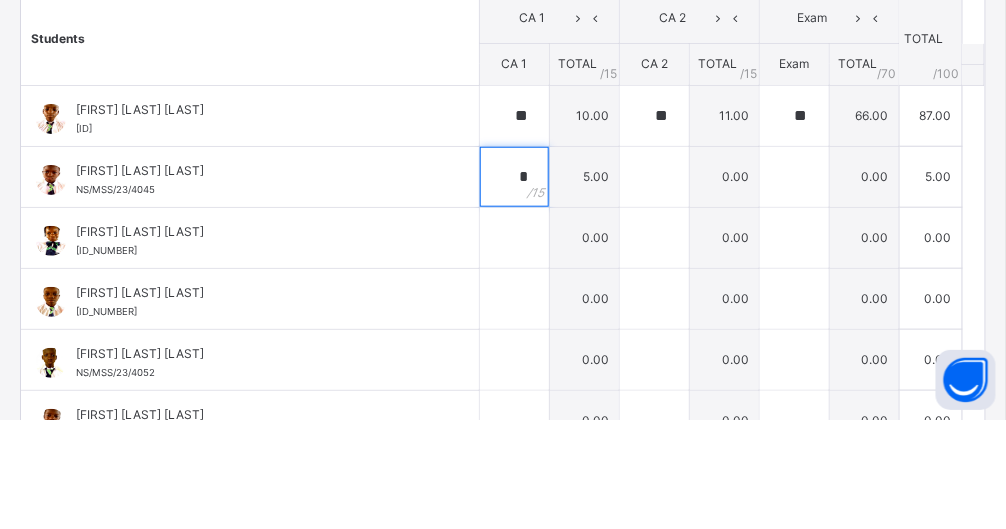 type on "*" 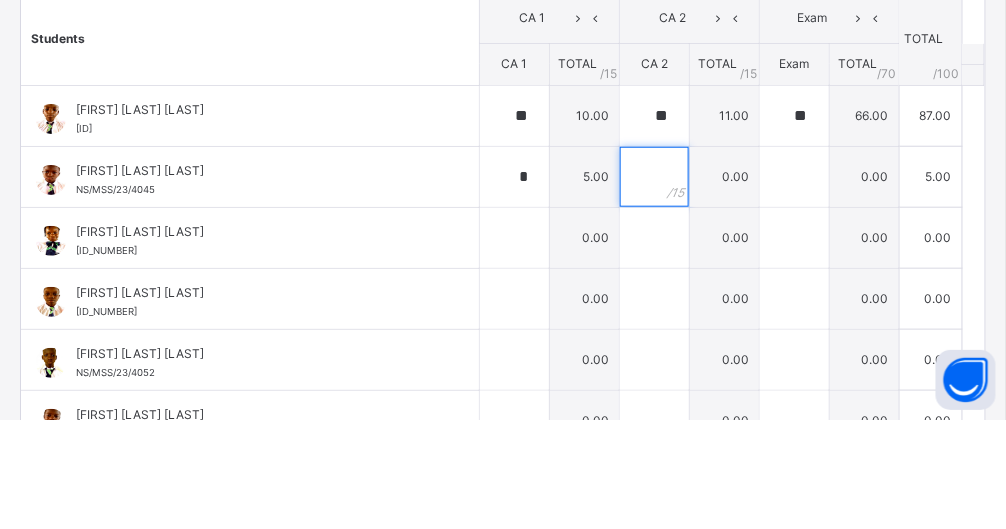 click at bounding box center (654, 286) 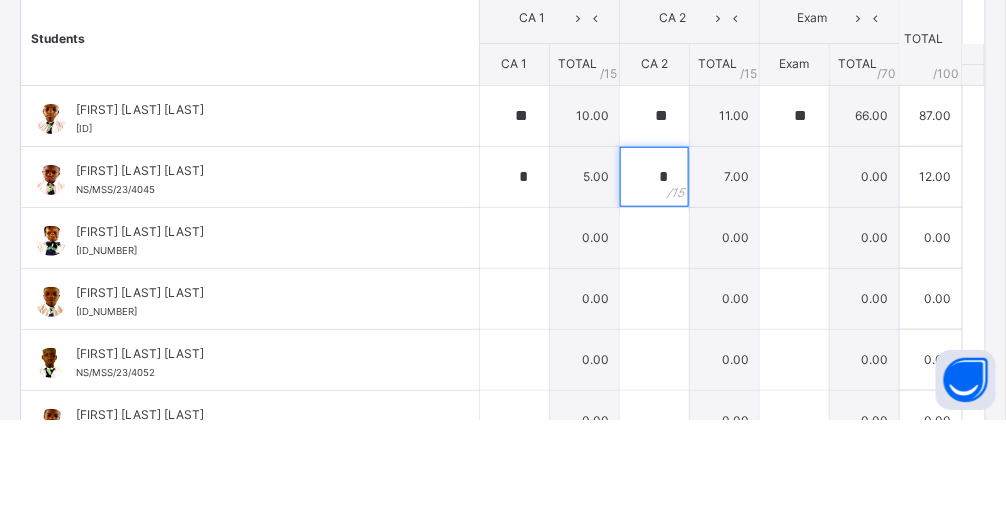 type on "*" 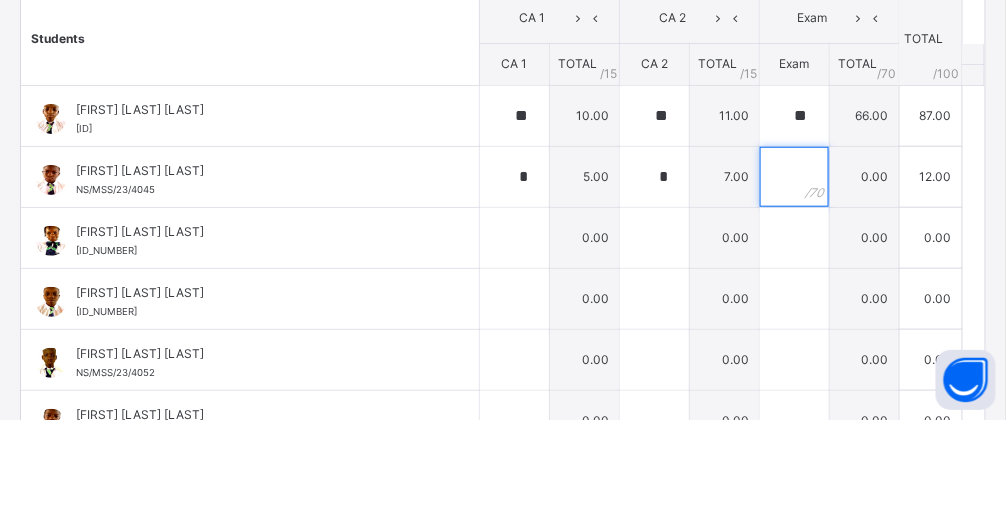 click at bounding box center (794, 286) 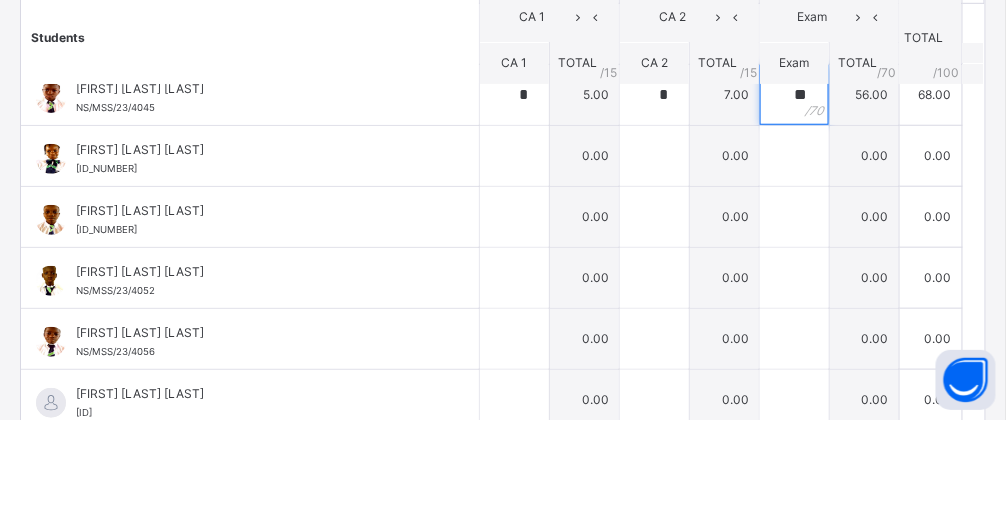 scroll, scrollTop: 95, scrollLeft: 0, axis: vertical 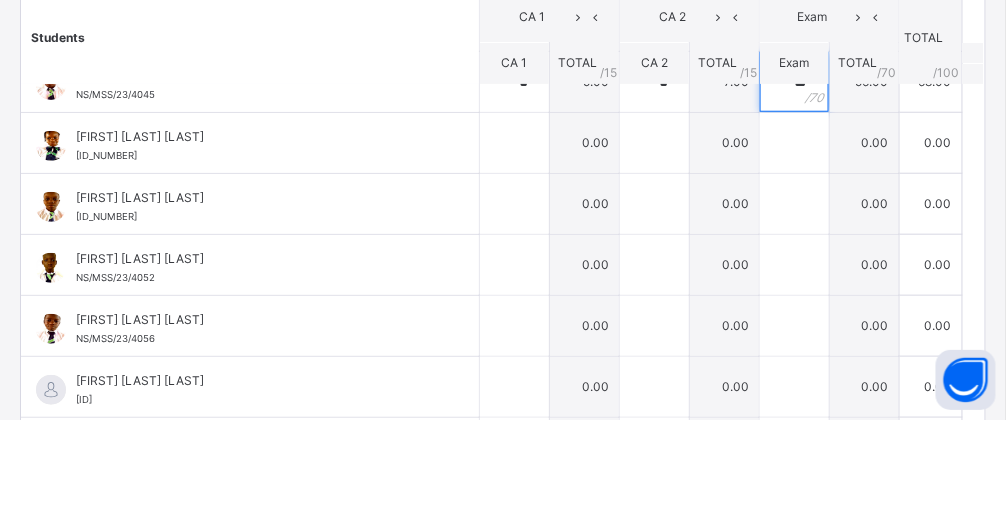 type on "**" 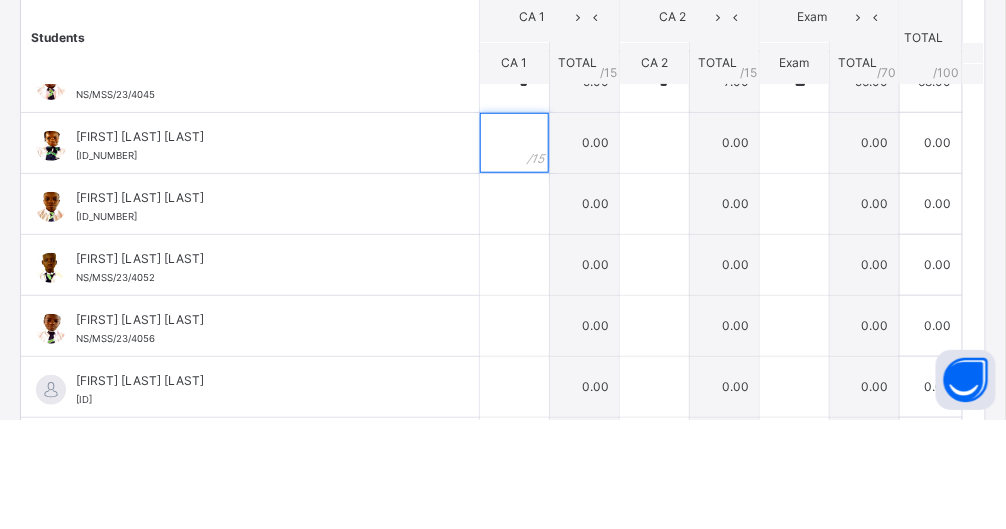 click at bounding box center (514, 252) 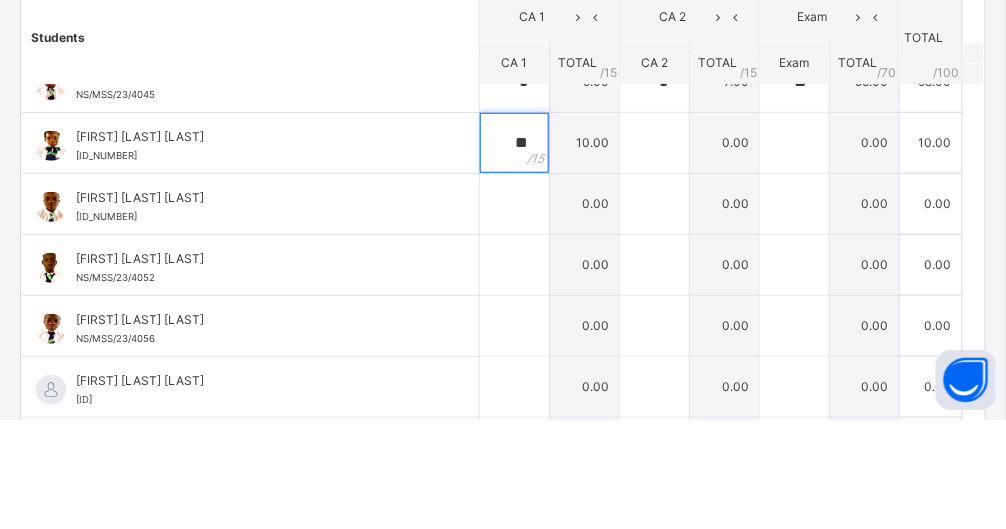 type on "**" 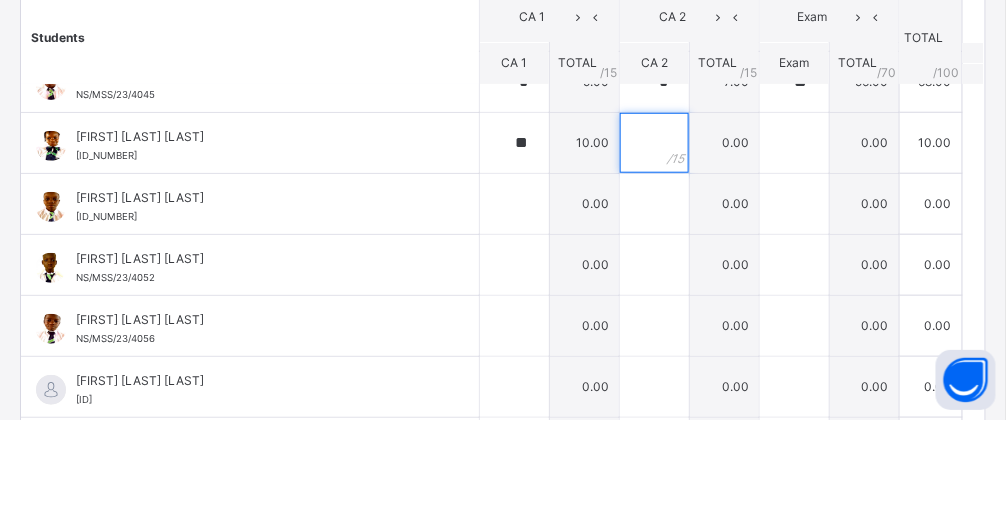 click at bounding box center (654, 252) 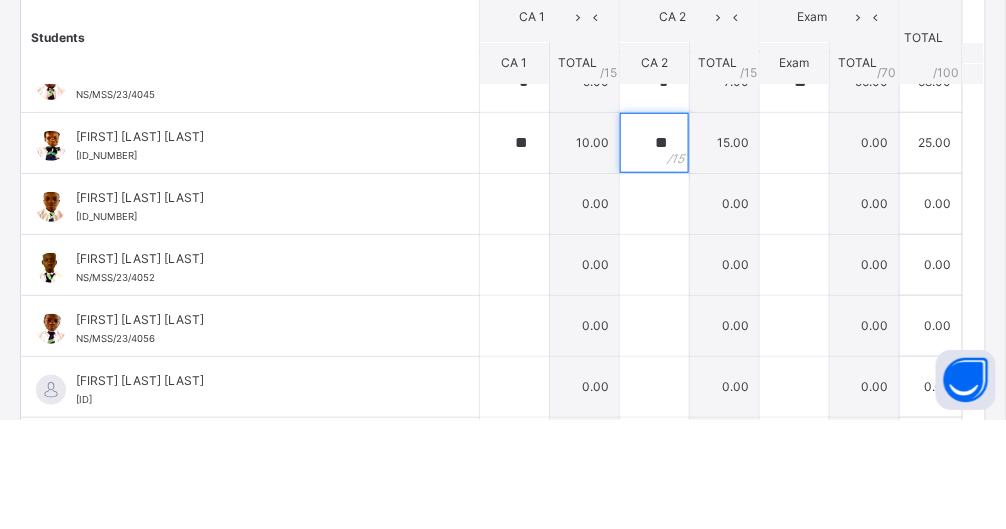 type on "**" 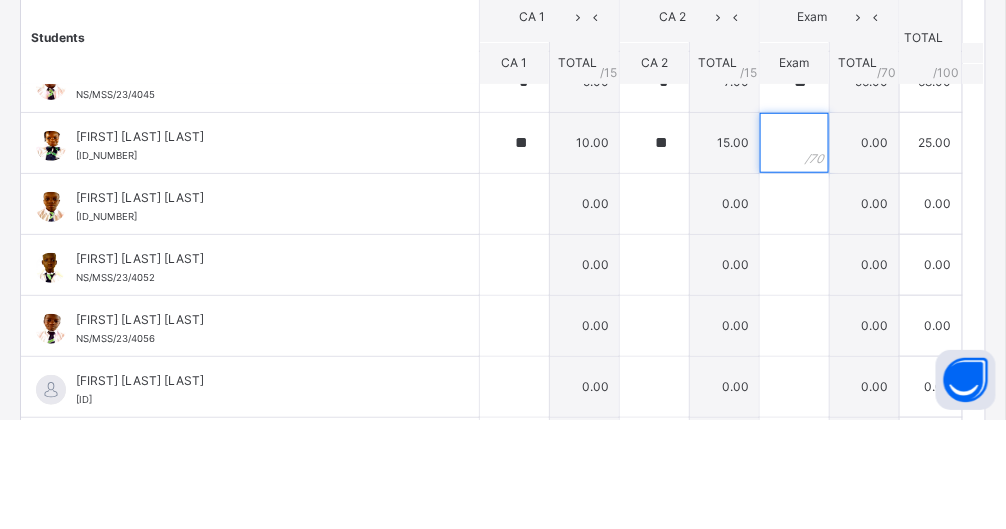click at bounding box center [794, 252] 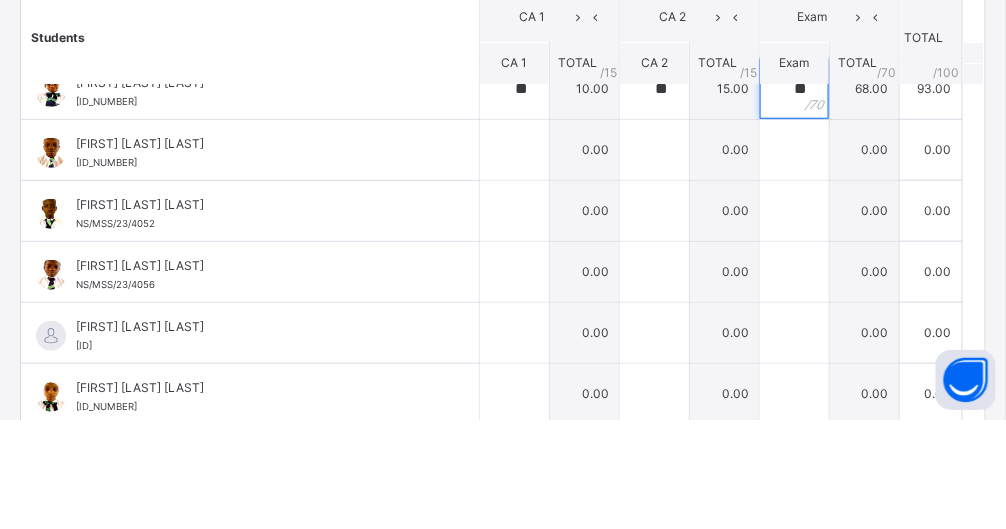 scroll, scrollTop: 147, scrollLeft: 0, axis: vertical 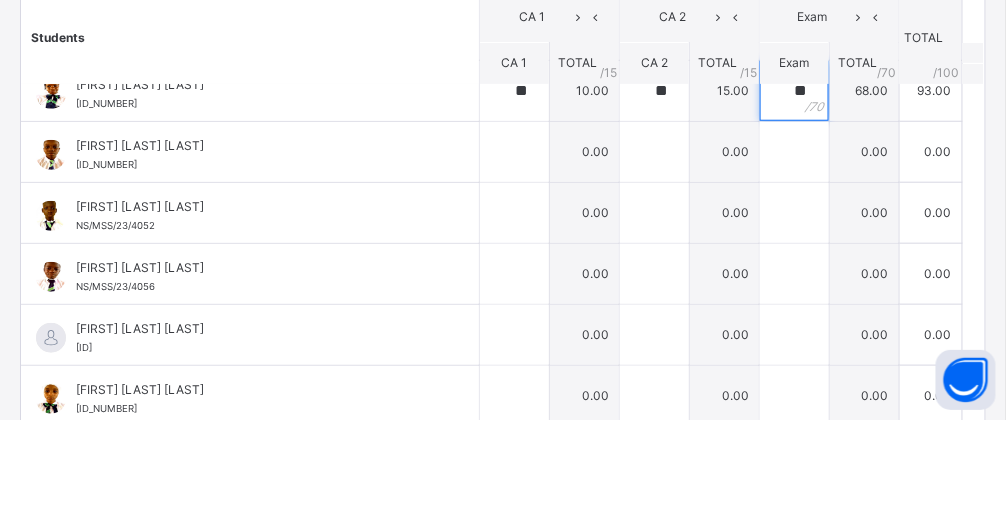 type on "**" 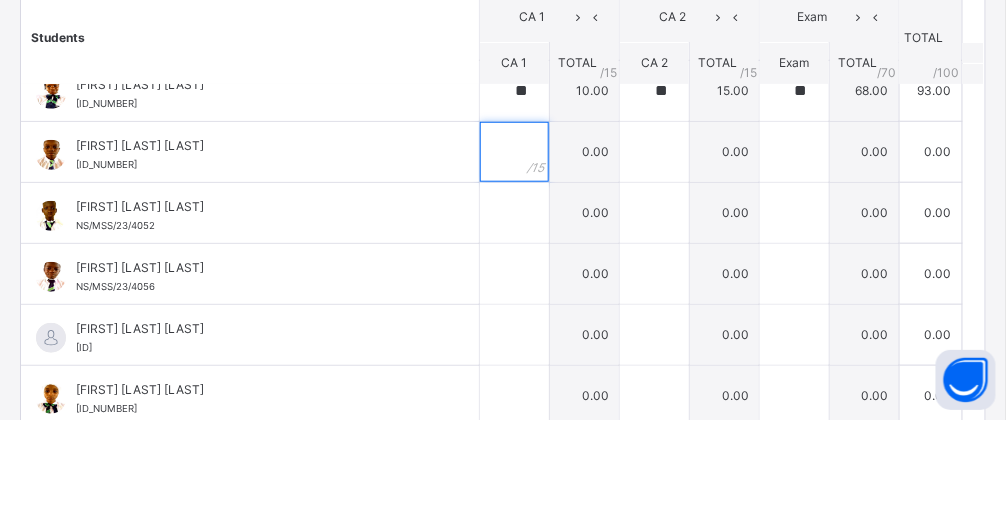 click at bounding box center [514, 261] 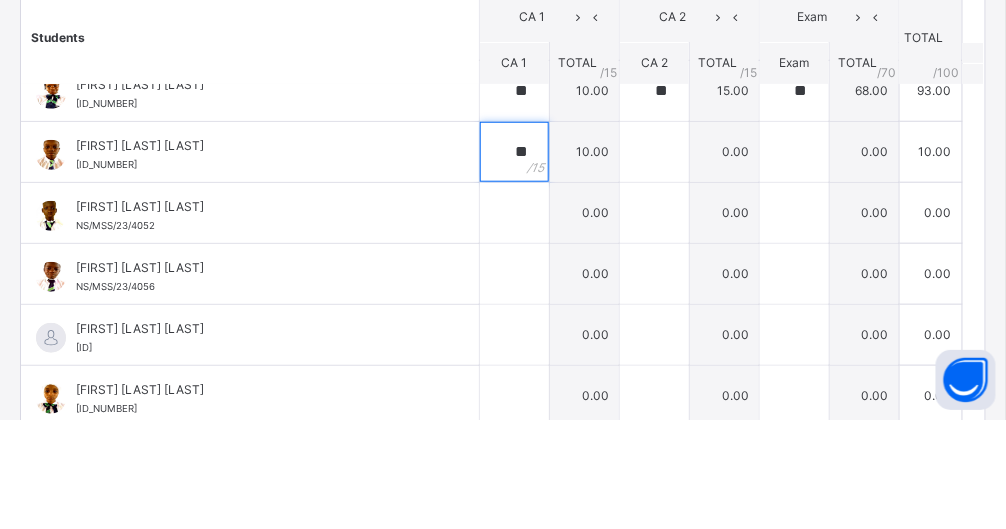 type on "**" 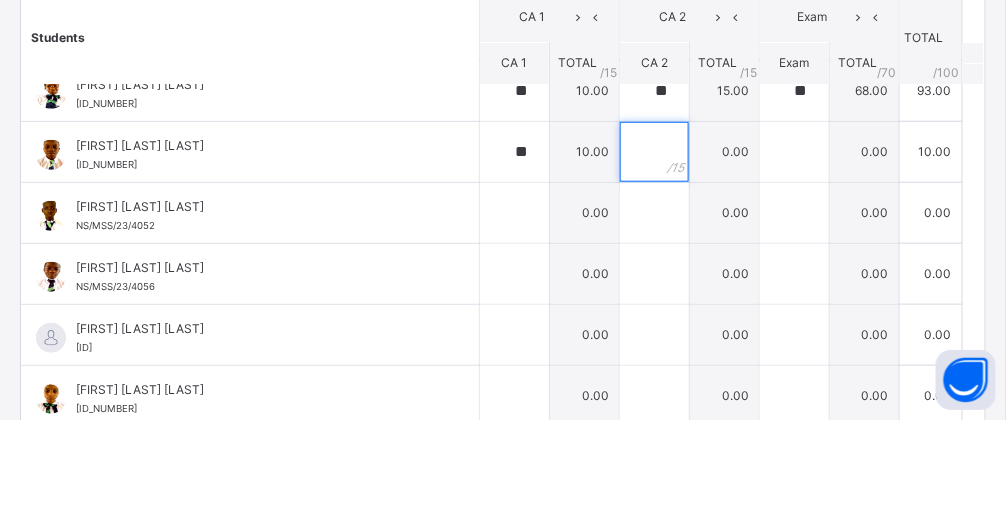 click at bounding box center [654, 261] 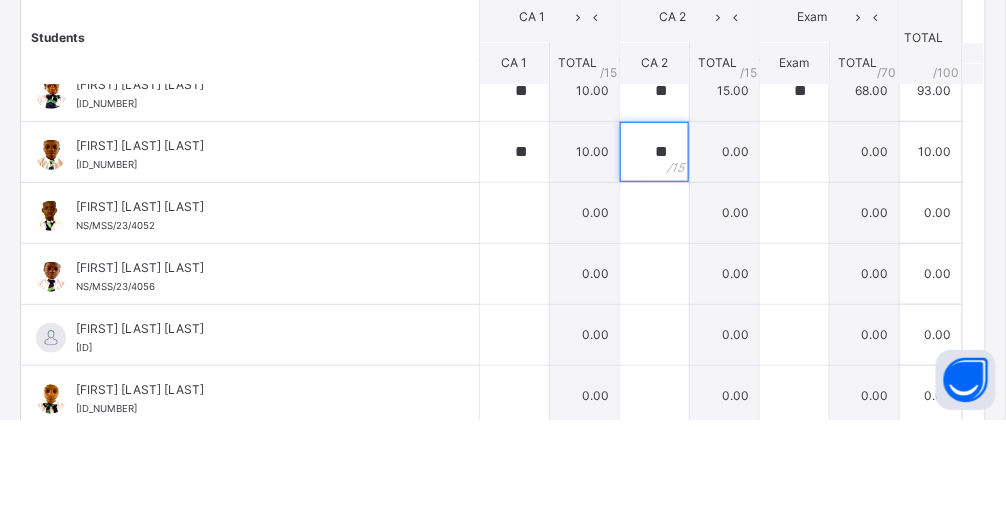type on "**" 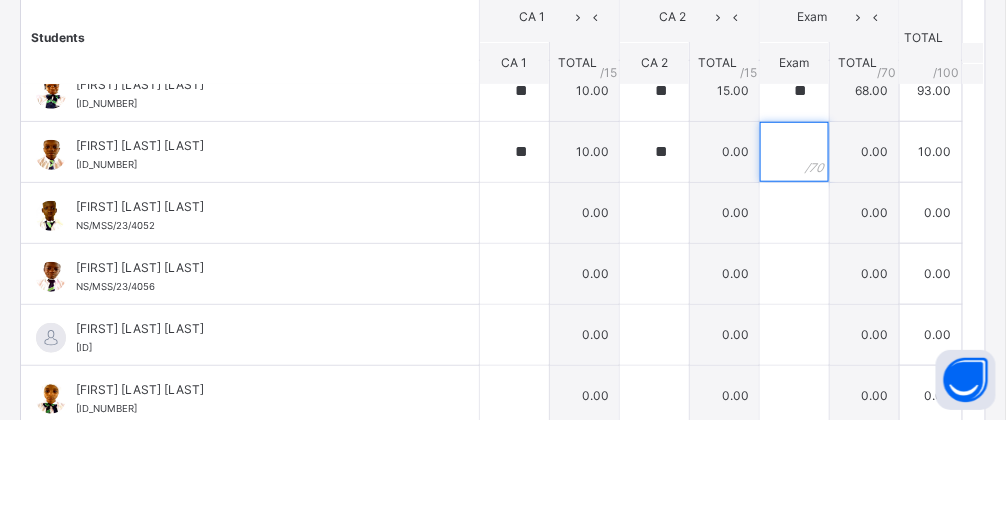 click at bounding box center [794, 261] 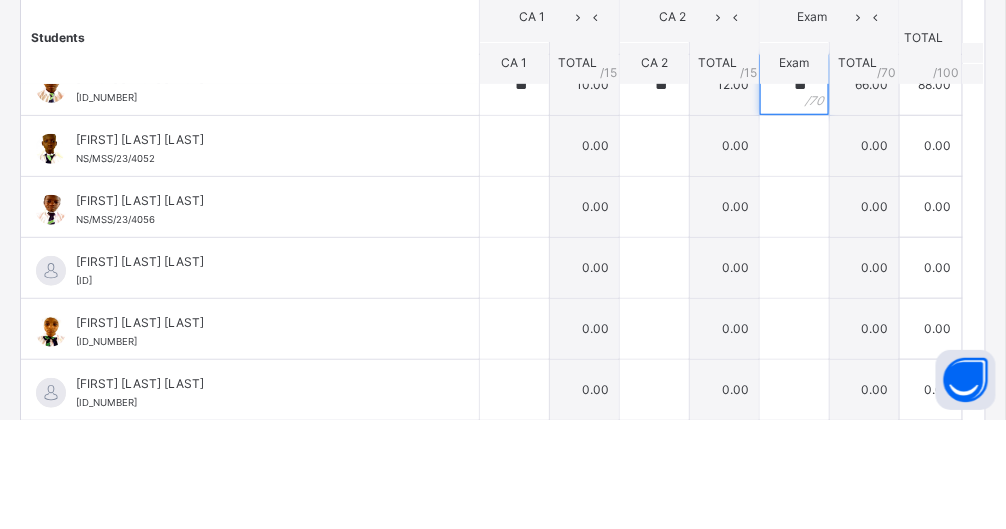 scroll, scrollTop: 214, scrollLeft: 0, axis: vertical 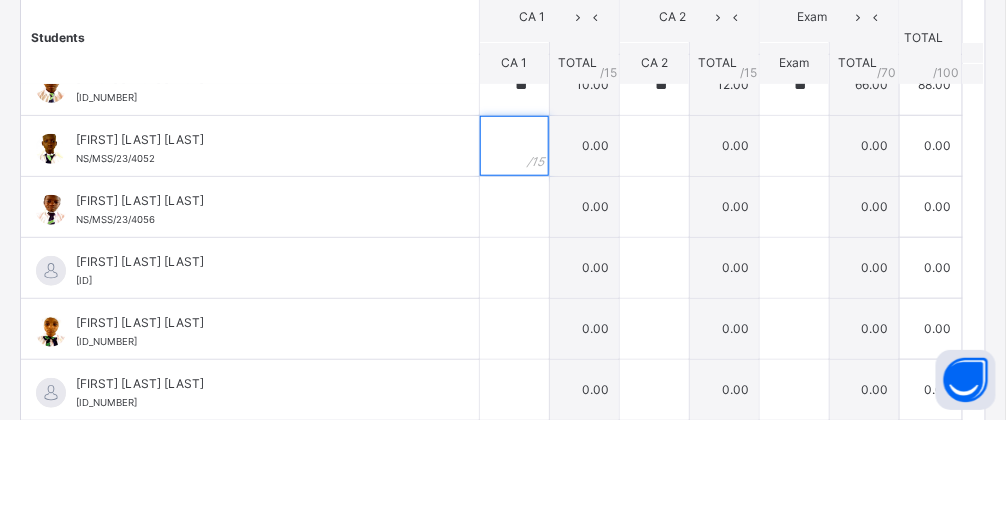 click at bounding box center [514, 255] 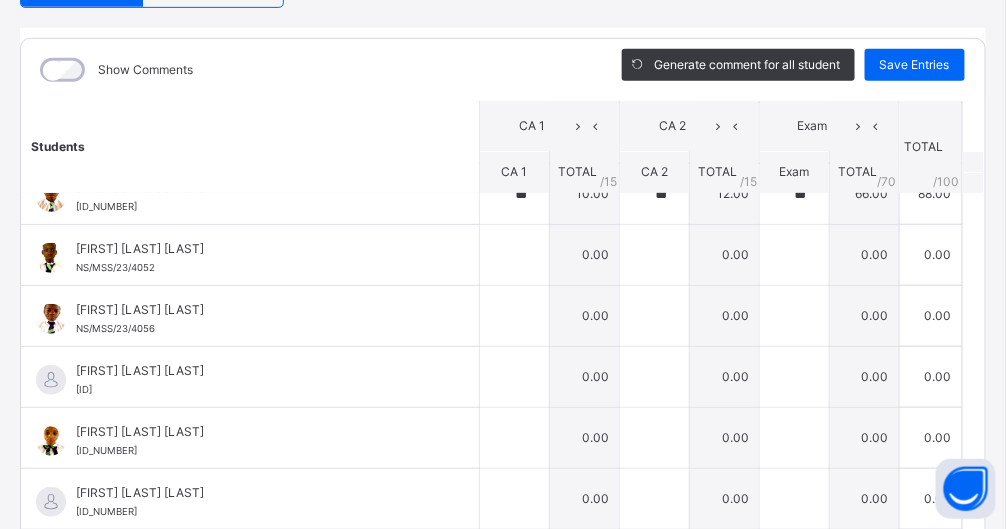 click at bounding box center [514, 255] 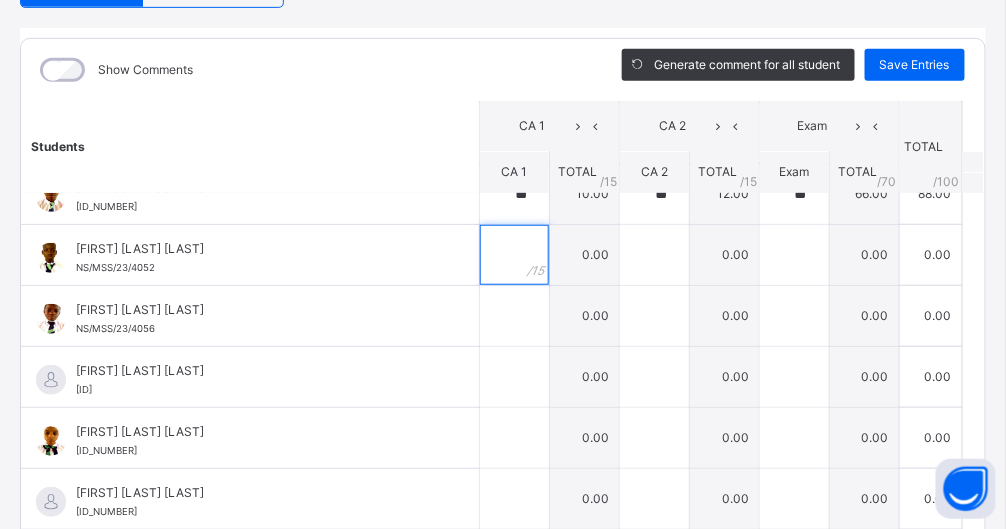 click at bounding box center (514, 255) 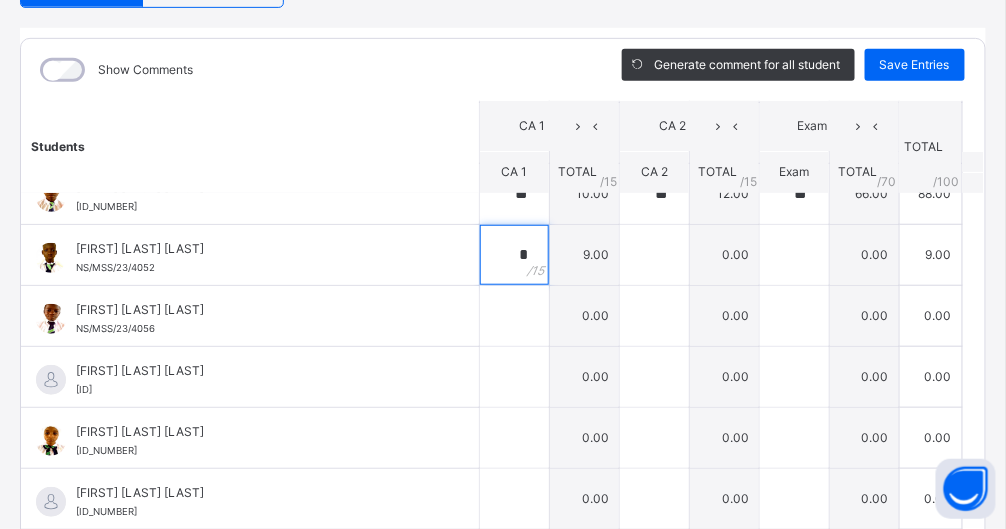 scroll, scrollTop: 558, scrollLeft: 0, axis: vertical 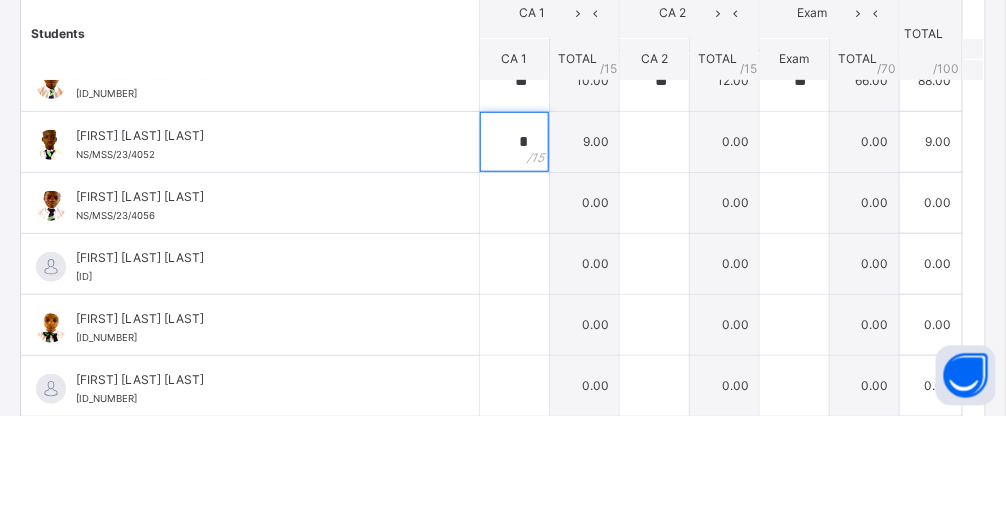 type on "*" 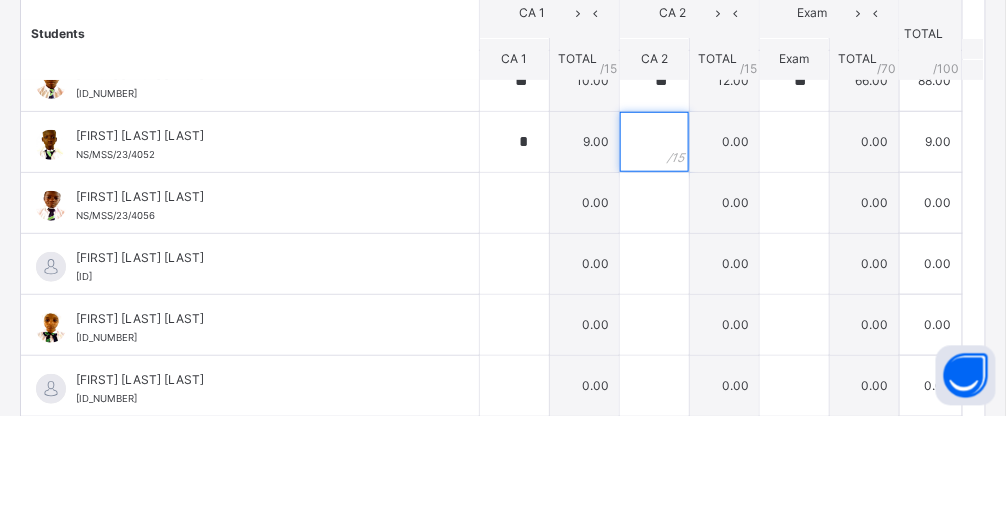 click at bounding box center (654, 255) 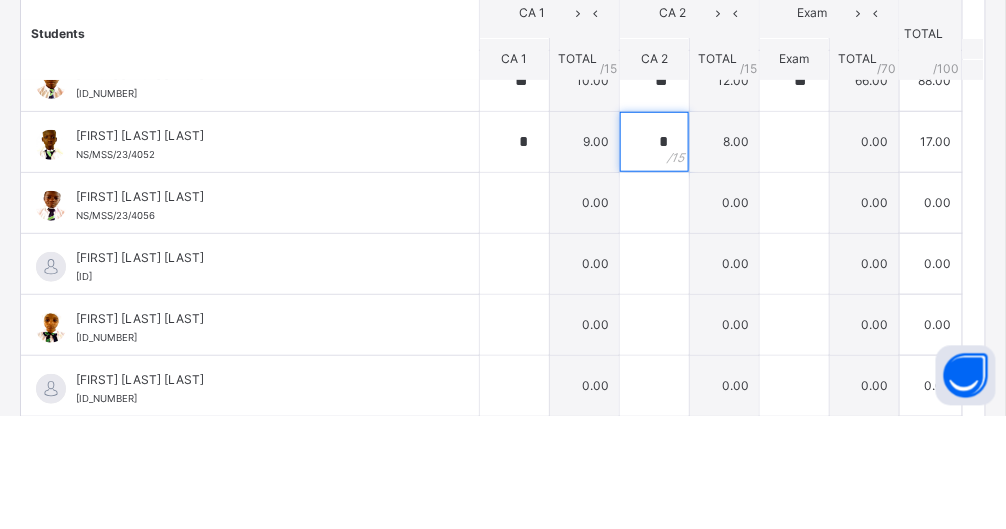 type on "*" 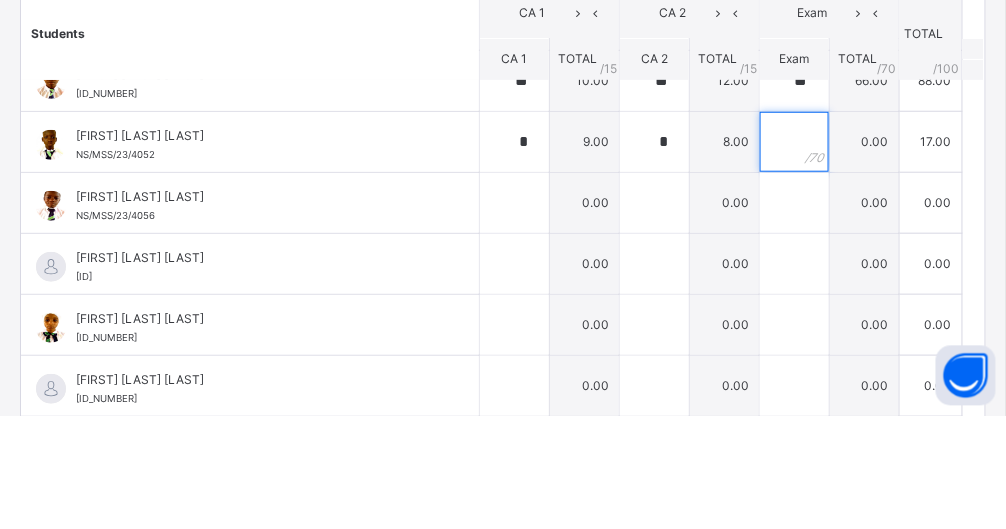 click at bounding box center [794, 255] 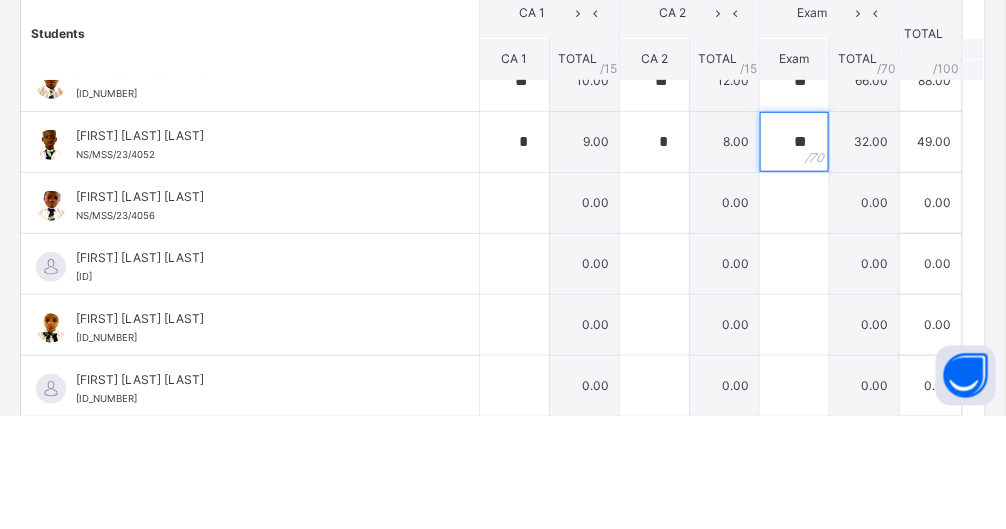 scroll, scrollTop: 286, scrollLeft: 0, axis: vertical 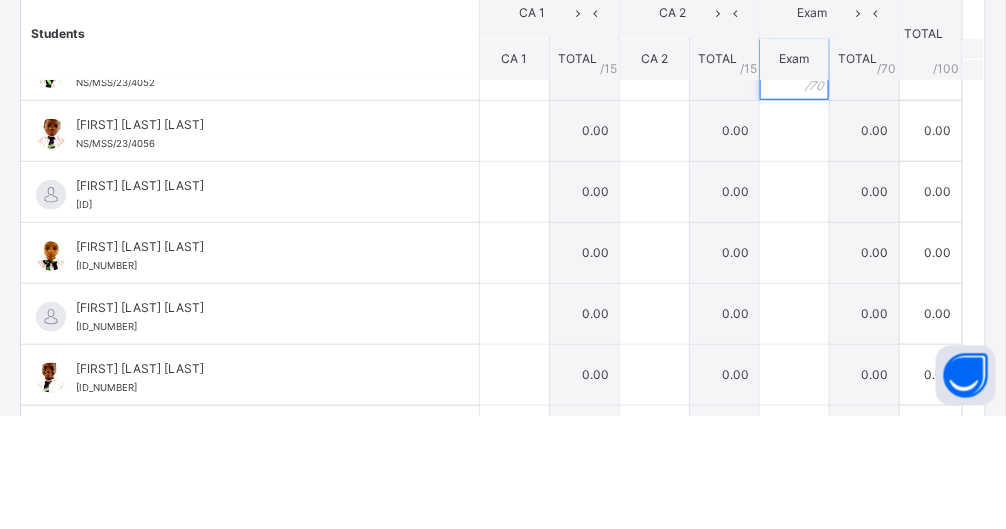 type on "**" 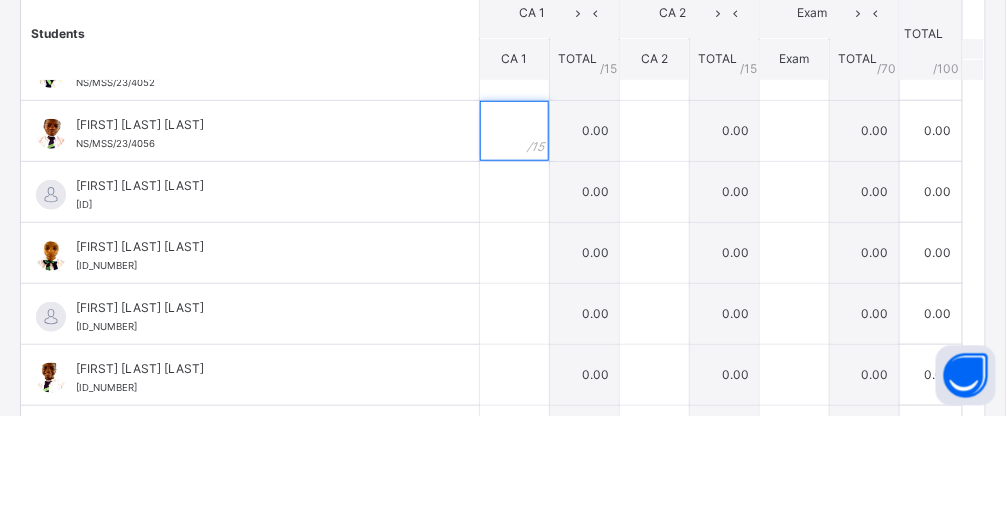 click at bounding box center (514, 244) 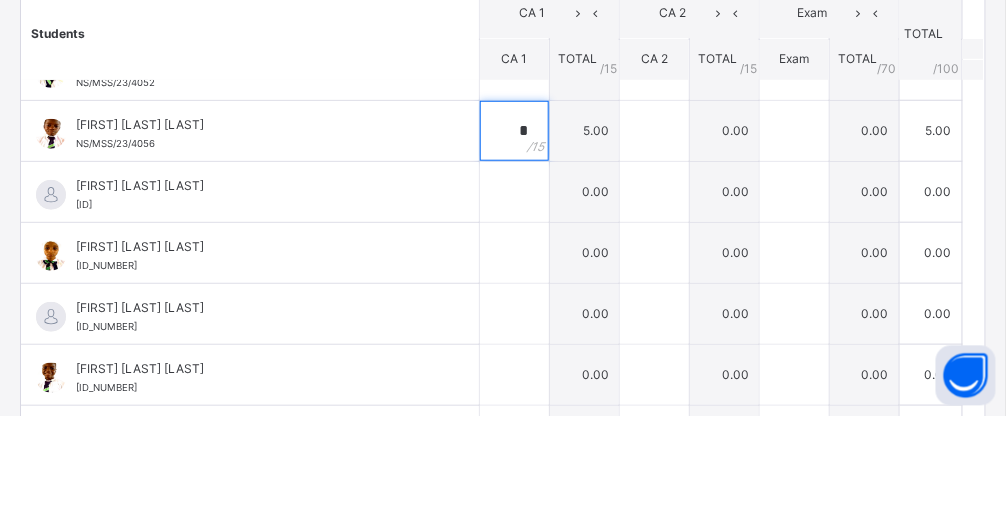 type on "*" 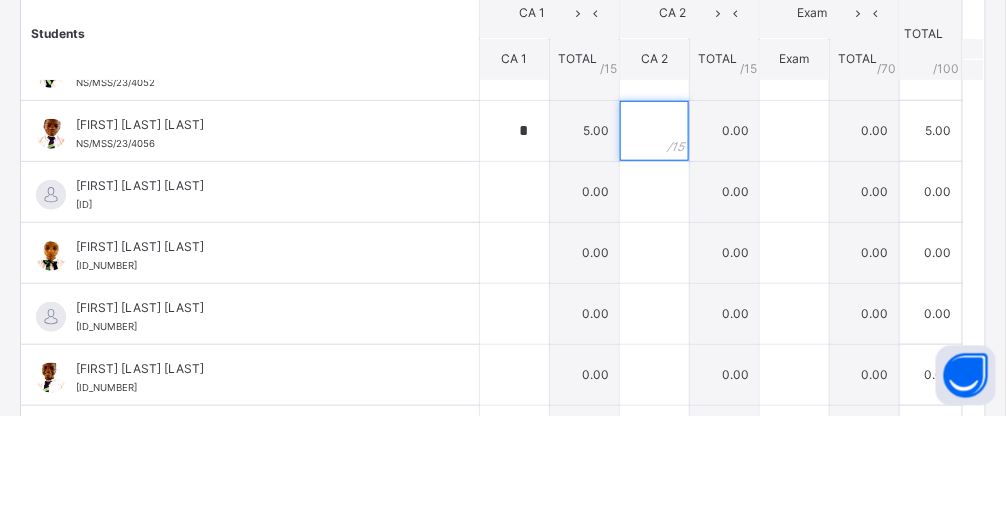 click at bounding box center (654, 244) 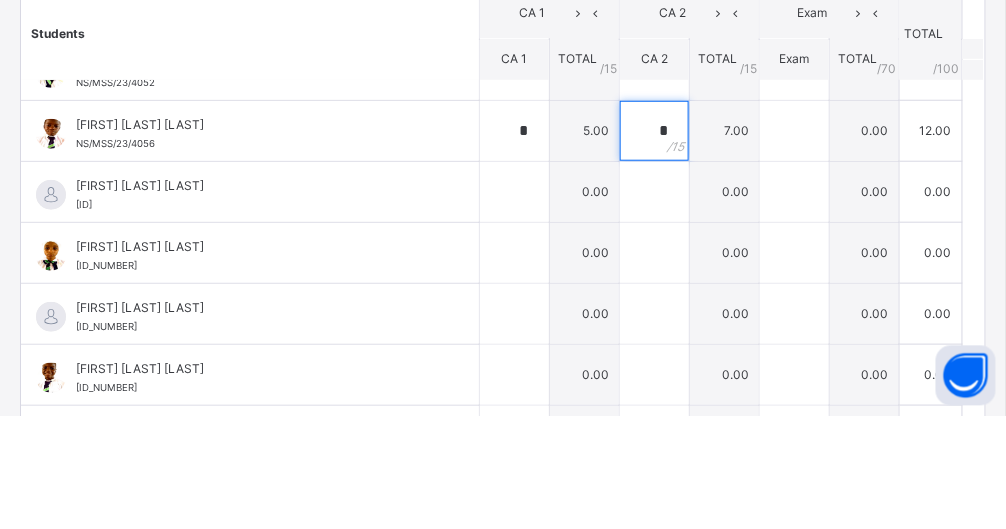 type on "*" 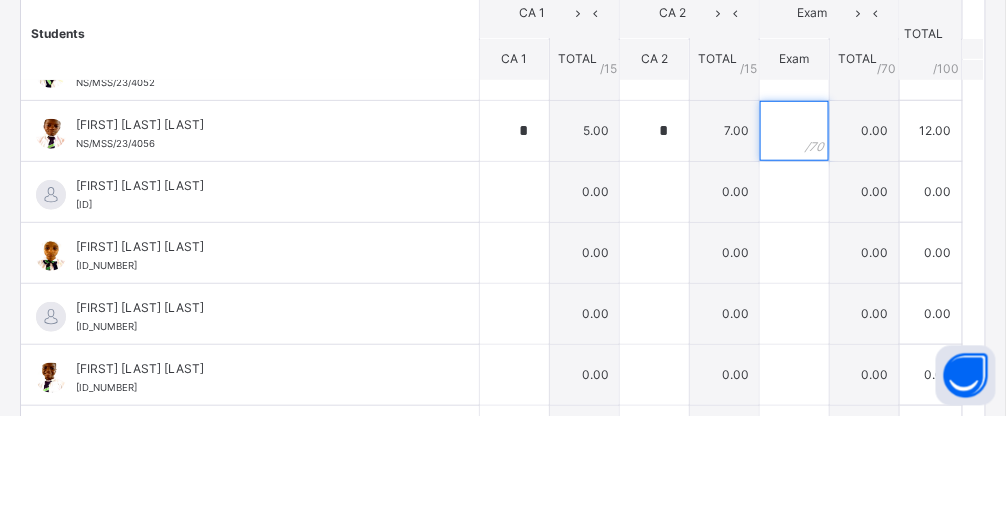 click at bounding box center (794, 244) 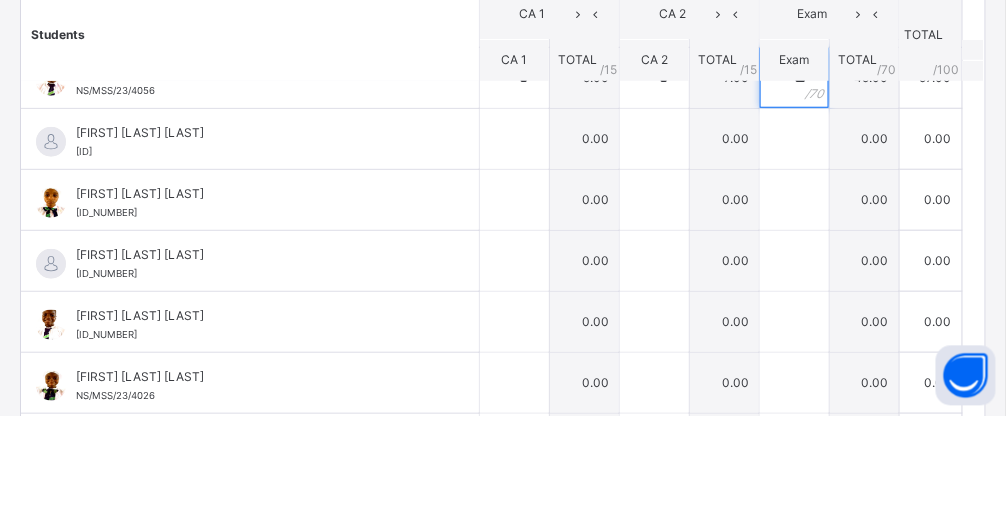 scroll, scrollTop: 344, scrollLeft: 0, axis: vertical 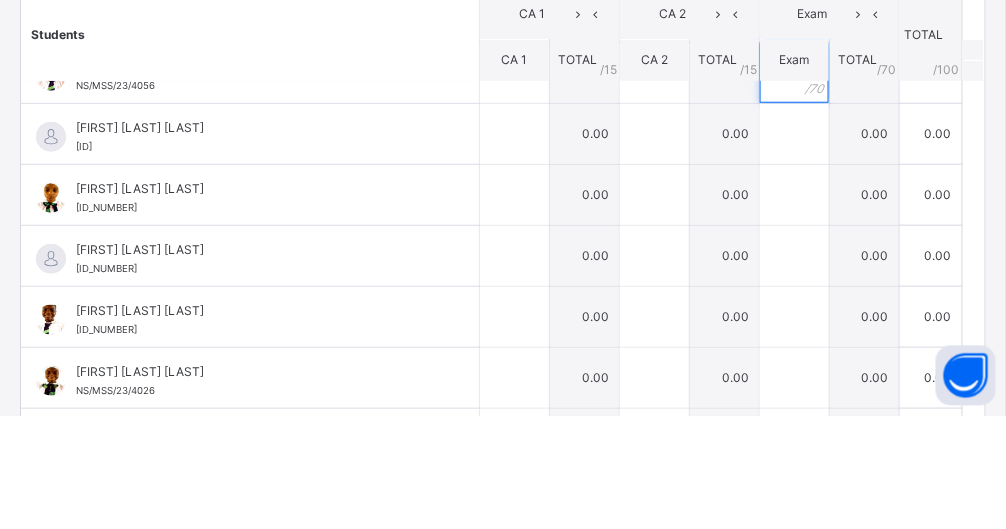 type on "**" 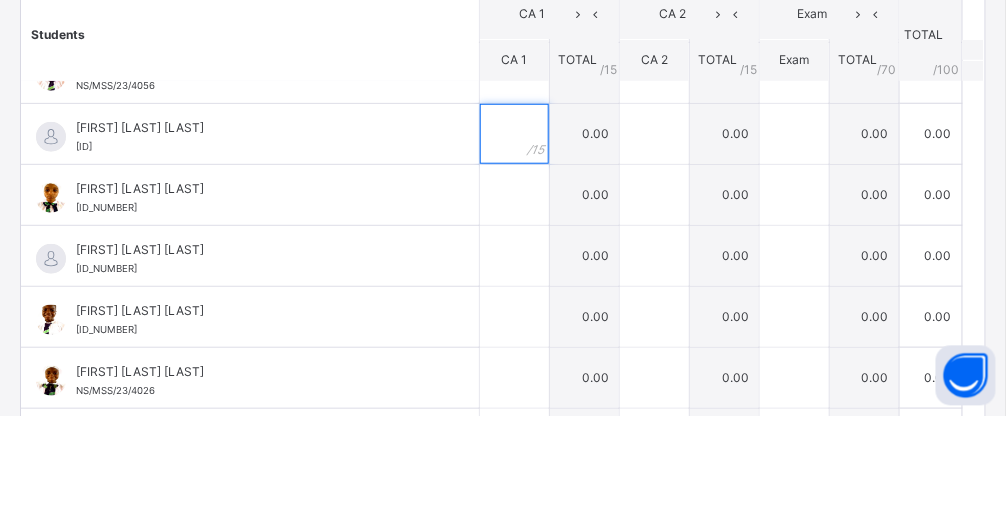 click at bounding box center [514, 247] 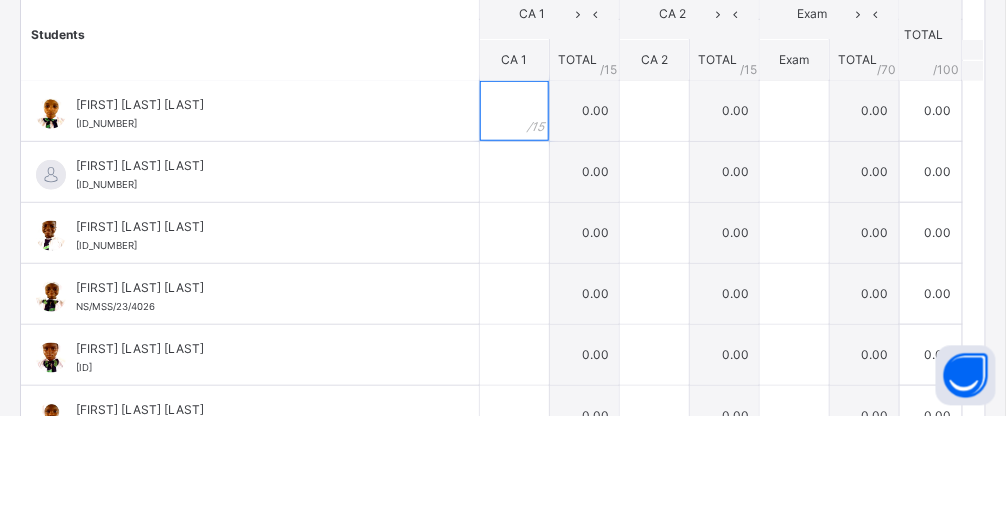 click at bounding box center (514, 224) 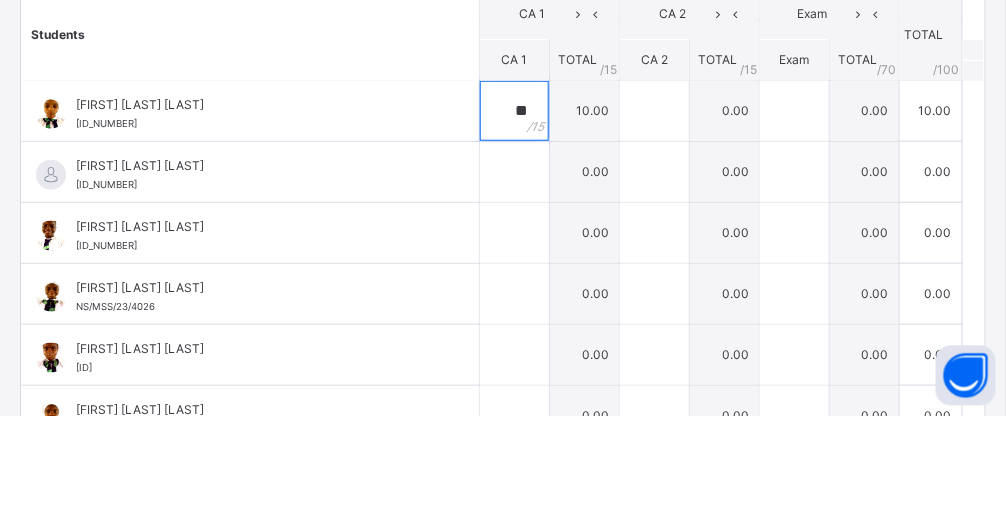 type on "**" 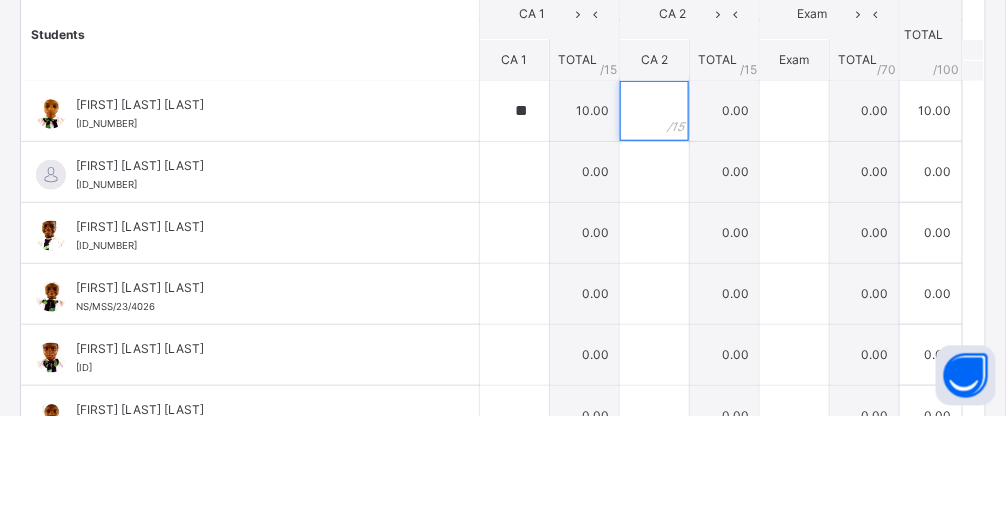 click at bounding box center (654, 224) 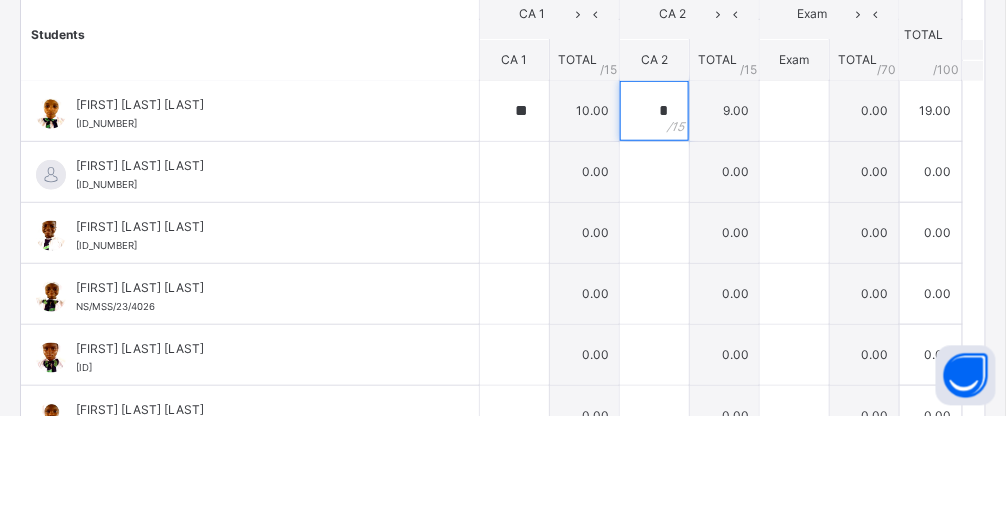 type on "*" 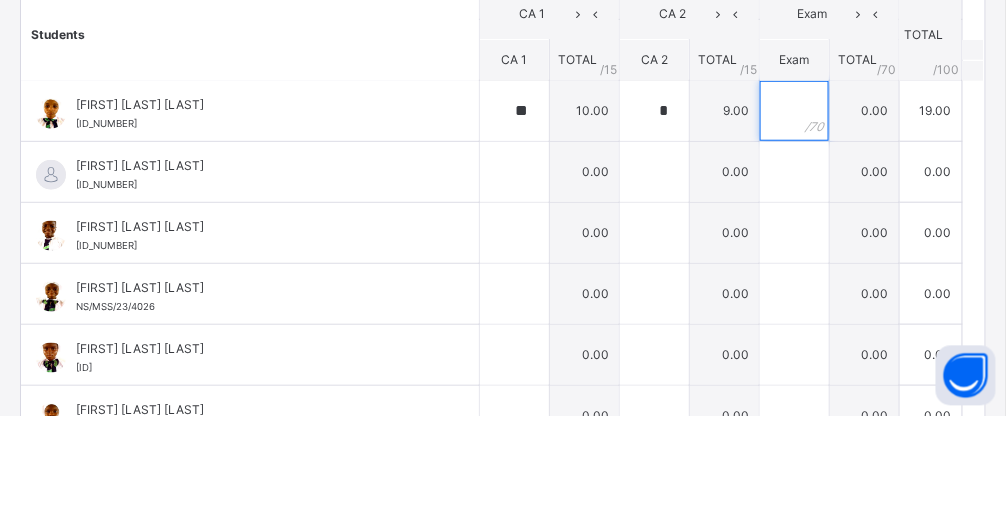 click at bounding box center [794, 224] 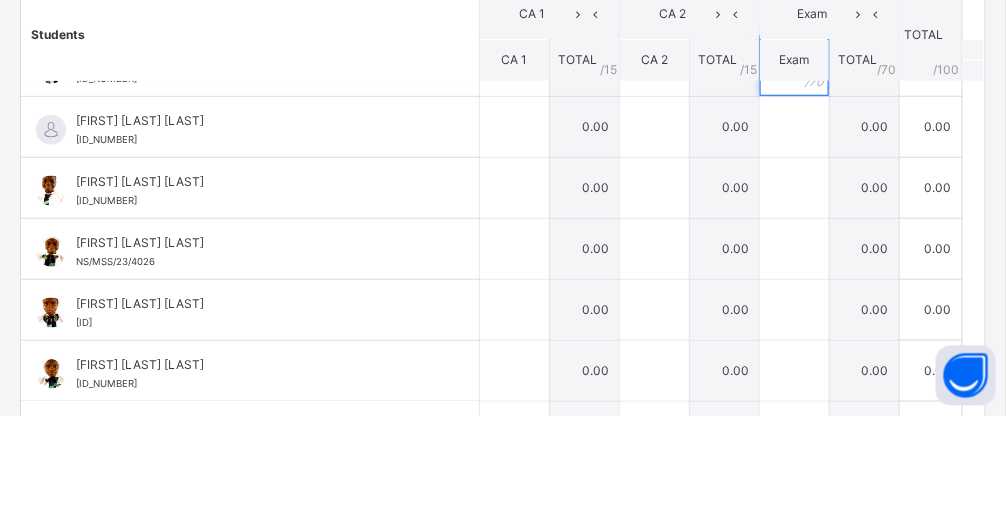 scroll, scrollTop: 475, scrollLeft: 0, axis: vertical 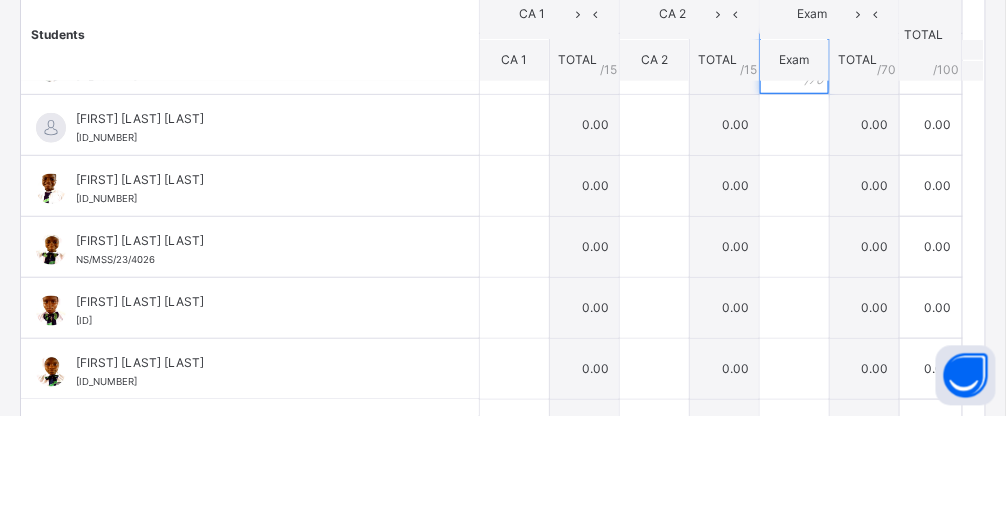 type on "**" 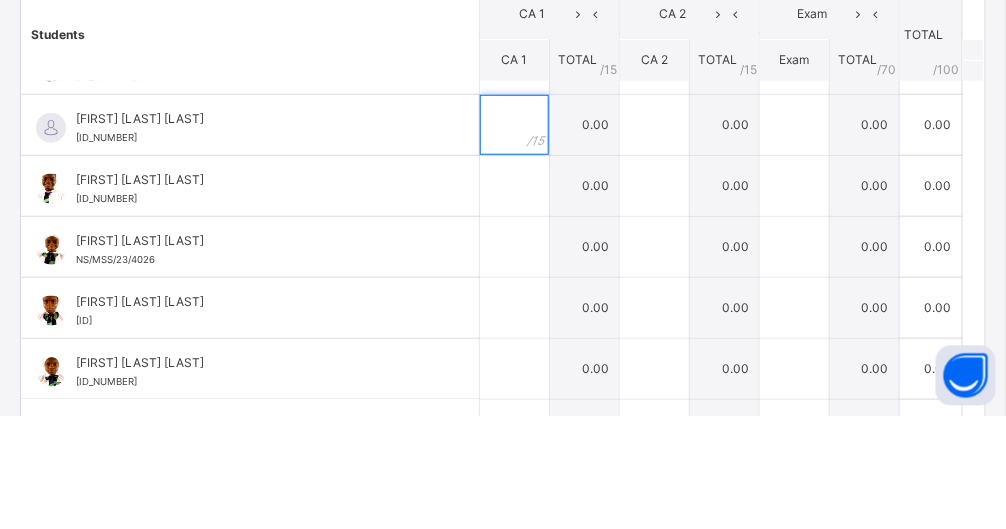 click at bounding box center [514, 238] 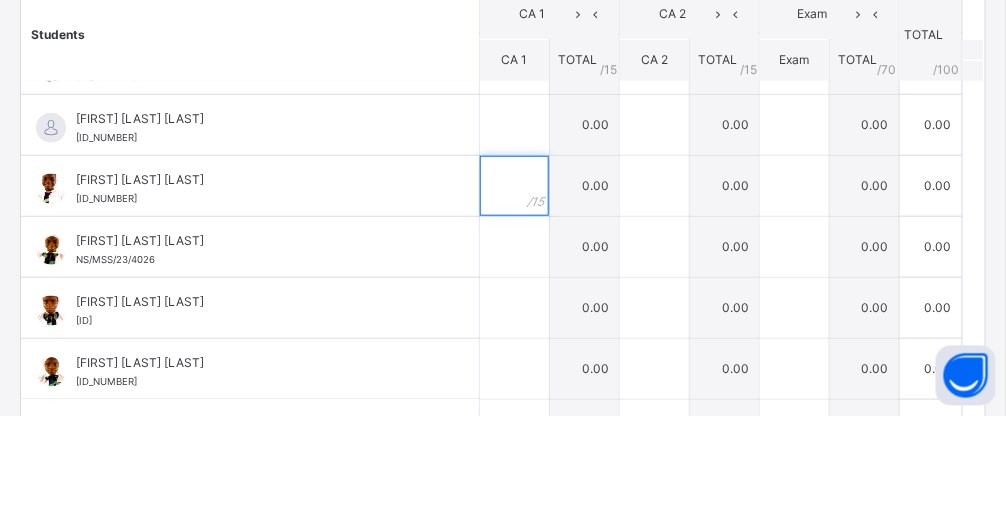 click at bounding box center (514, 299) 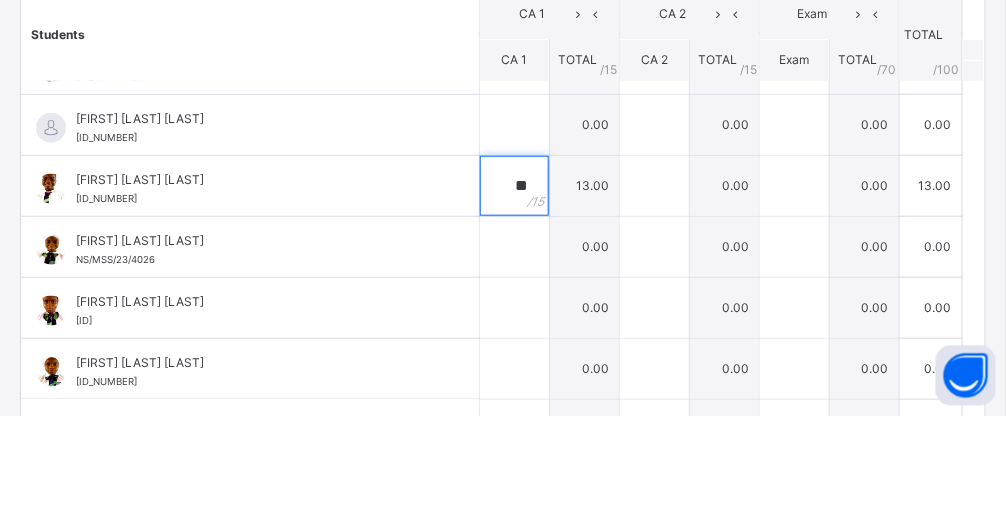type on "**" 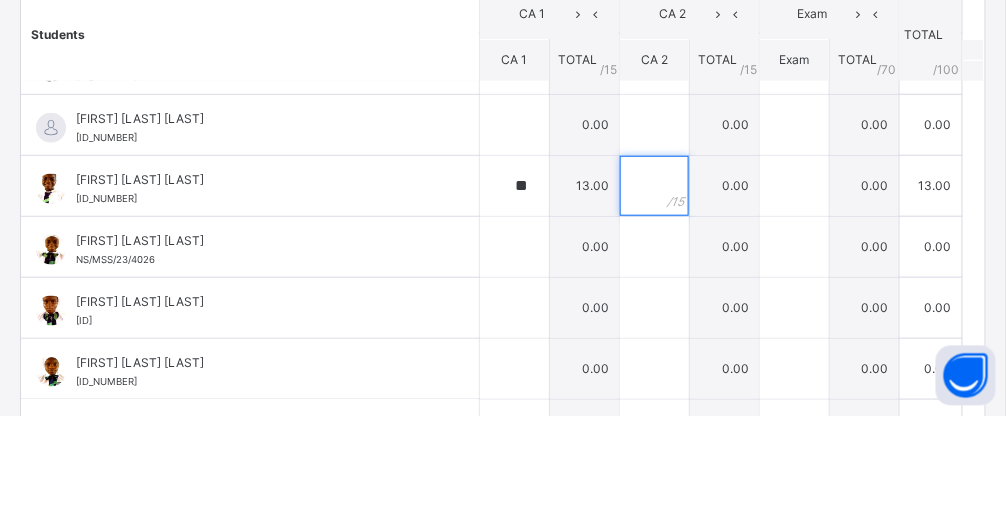 click at bounding box center (654, 299) 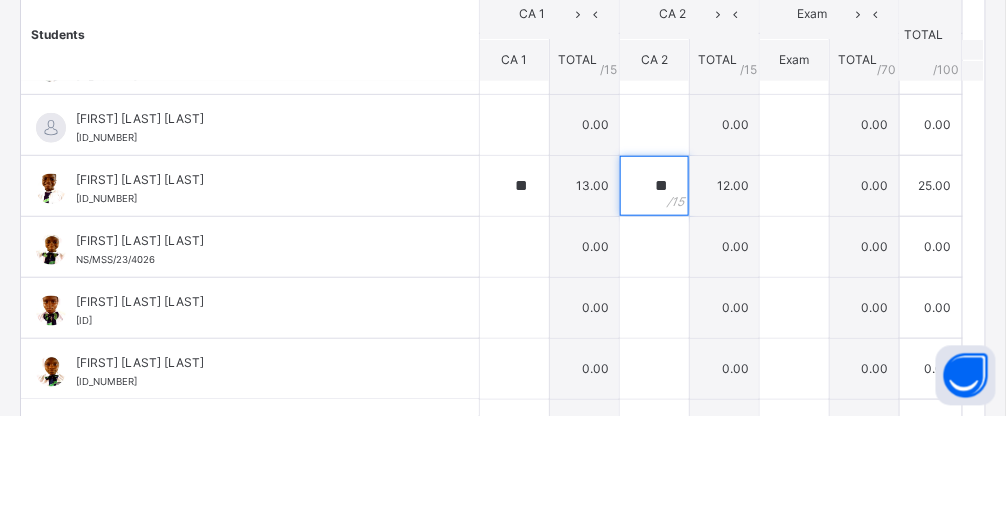 type on "**" 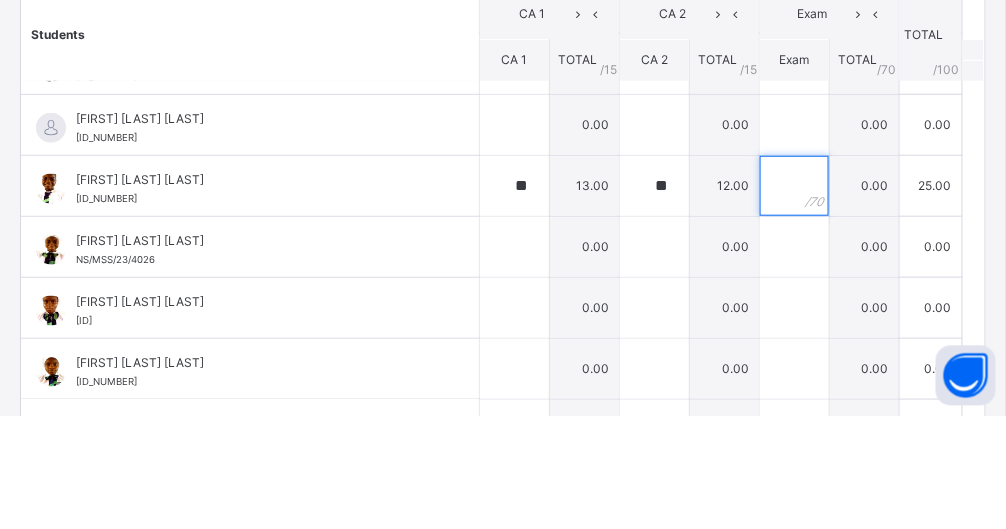 click at bounding box center (794, 299) 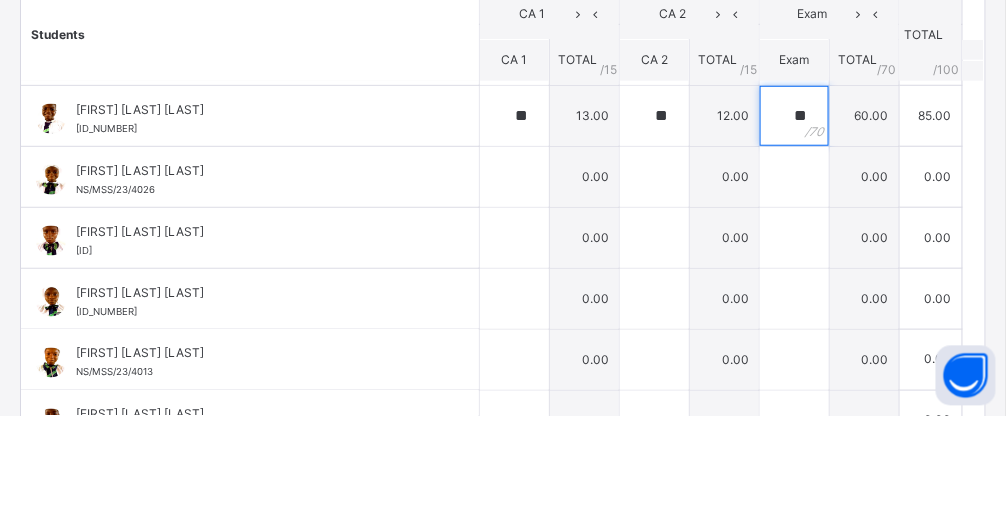 scroll, scrollTop: 563, scrollLeft: 0, axis: vertical 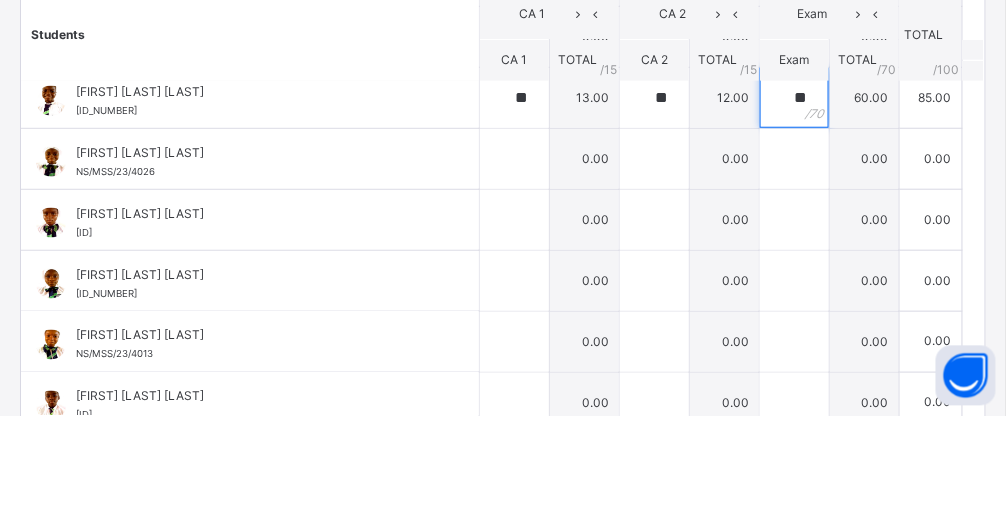 type on "**" 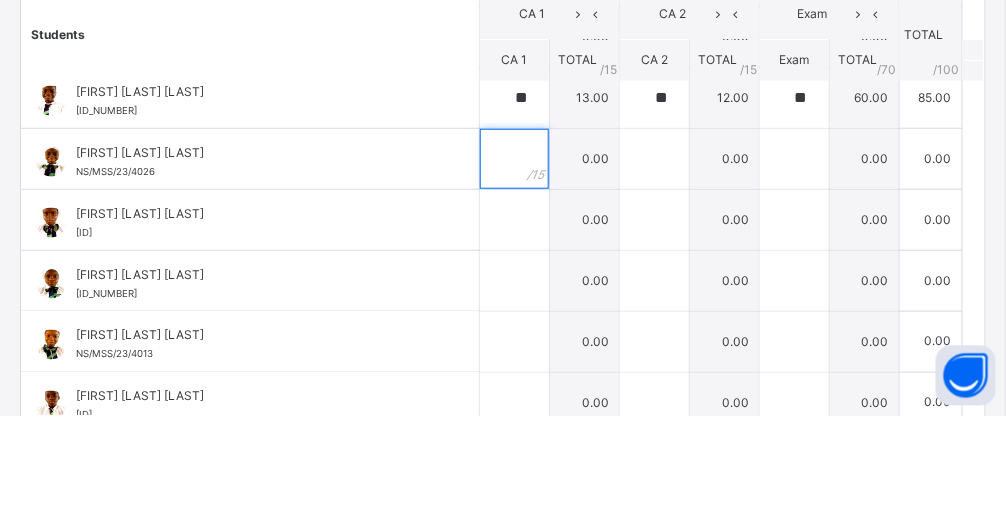 click at bounding box center (514, 272) 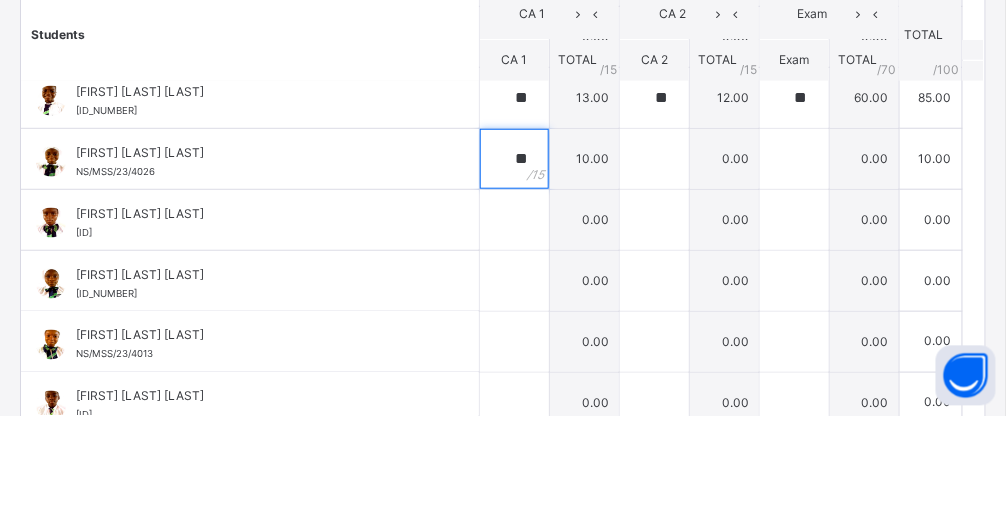 type on "**" 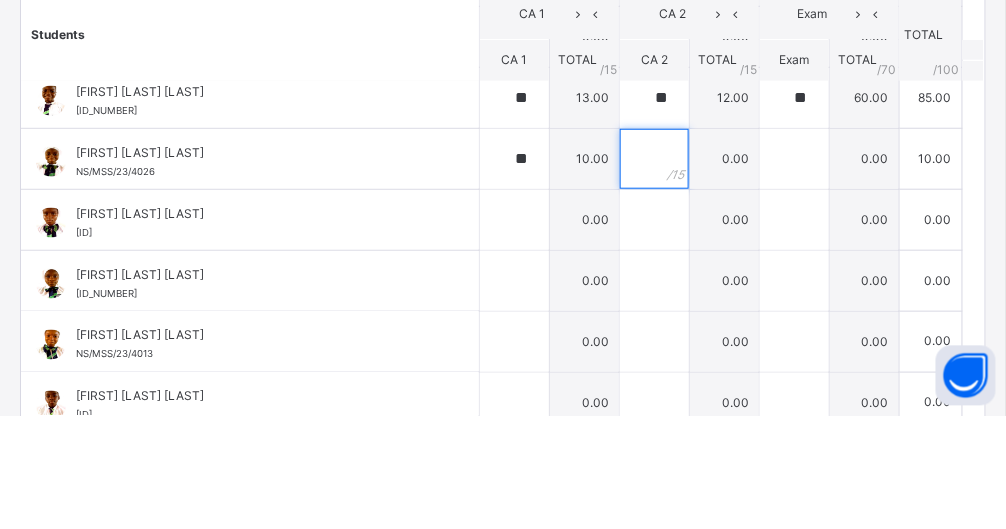 click at bounding box center (654, 272) 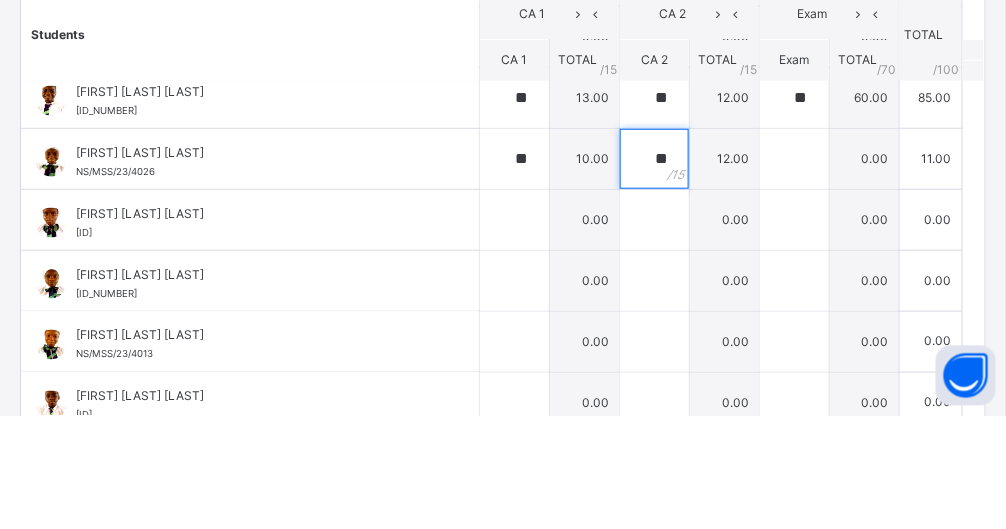 type on "**" 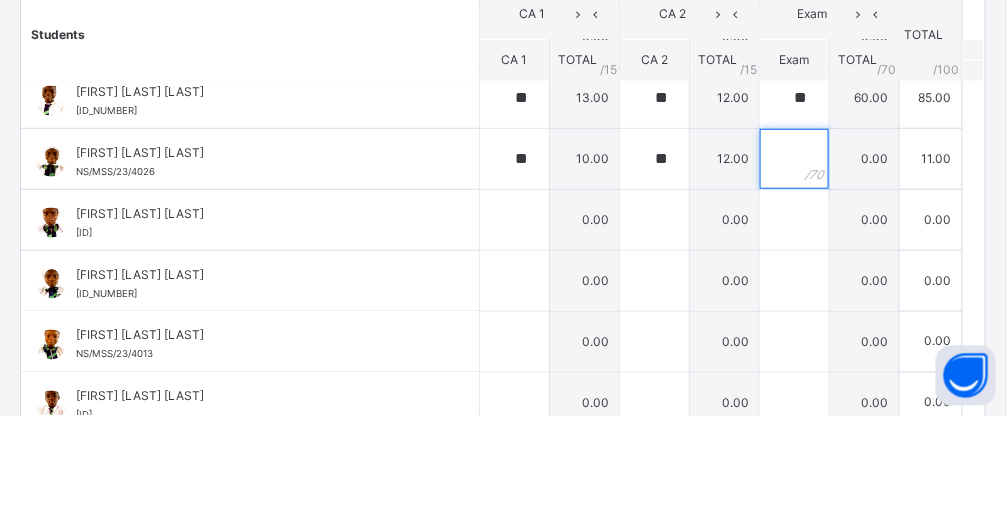 click at bounding box center (794, 272) 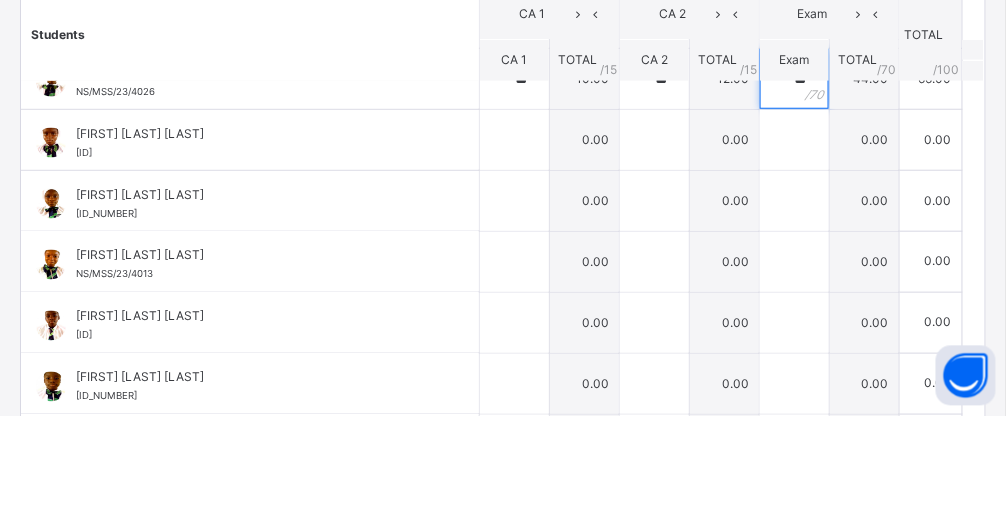 scroll, scrollTop: 643, scrollLeft: 0, axis: vertical 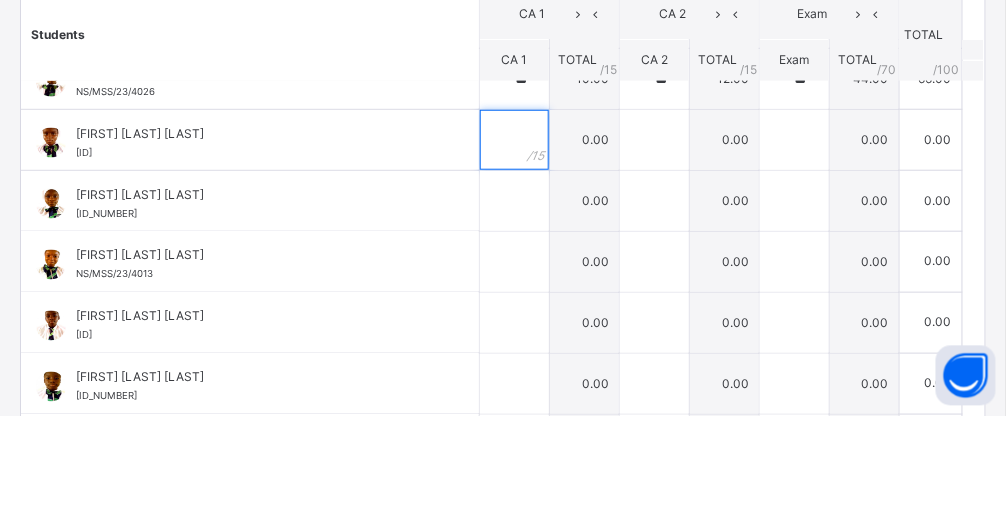 click at bounding box center [514, 253] 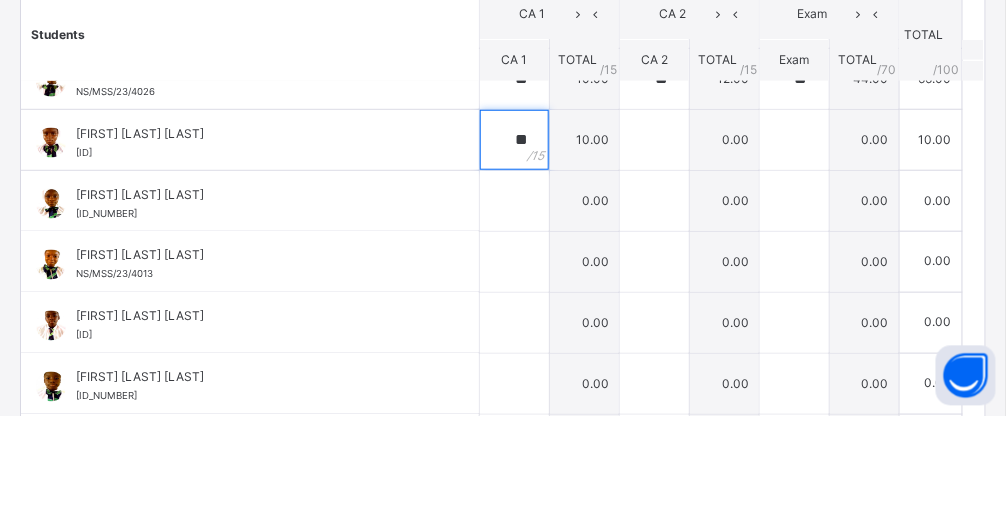type on "**" 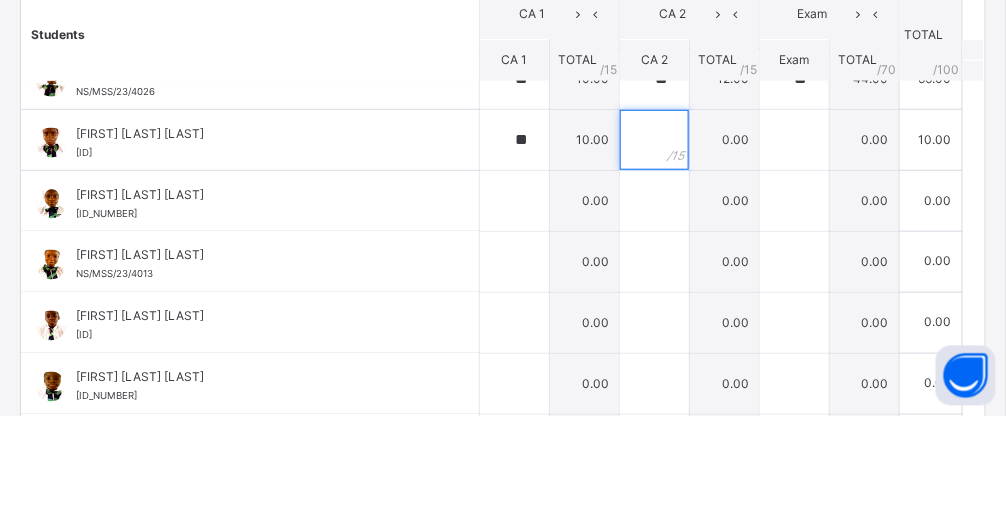 click at bounding box center (654, 253) 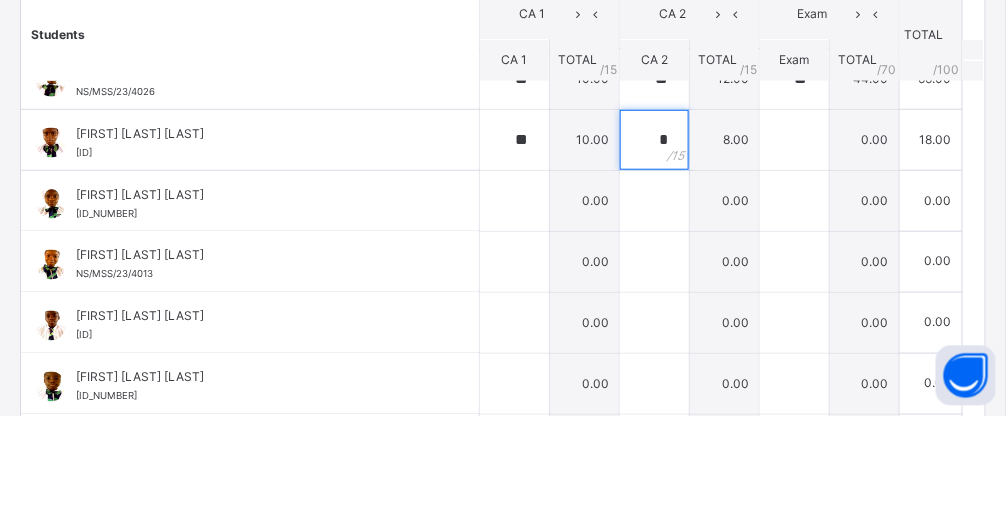 type on "*" 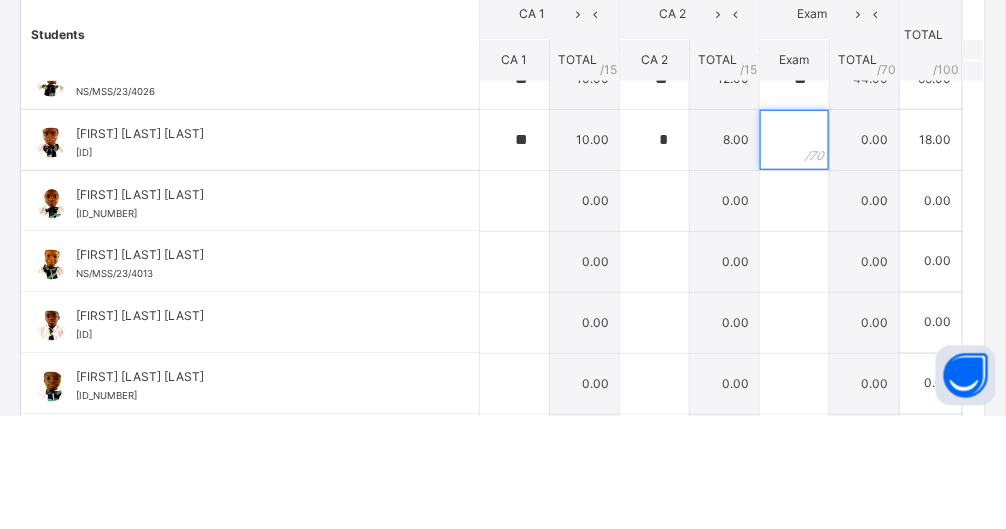 click at bounding box center (794, 253) 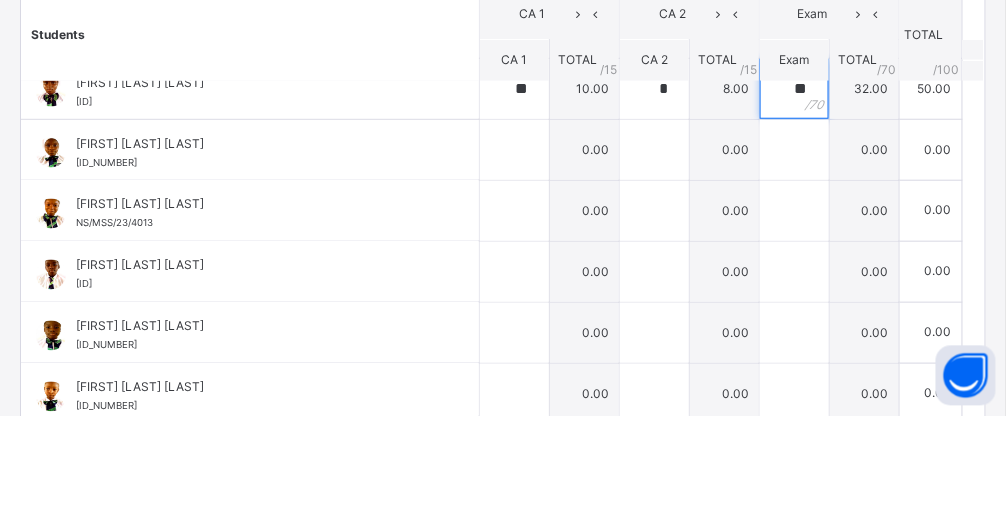 scroll, scrollTop: 703, scrollLeft: 0, axis: vertical 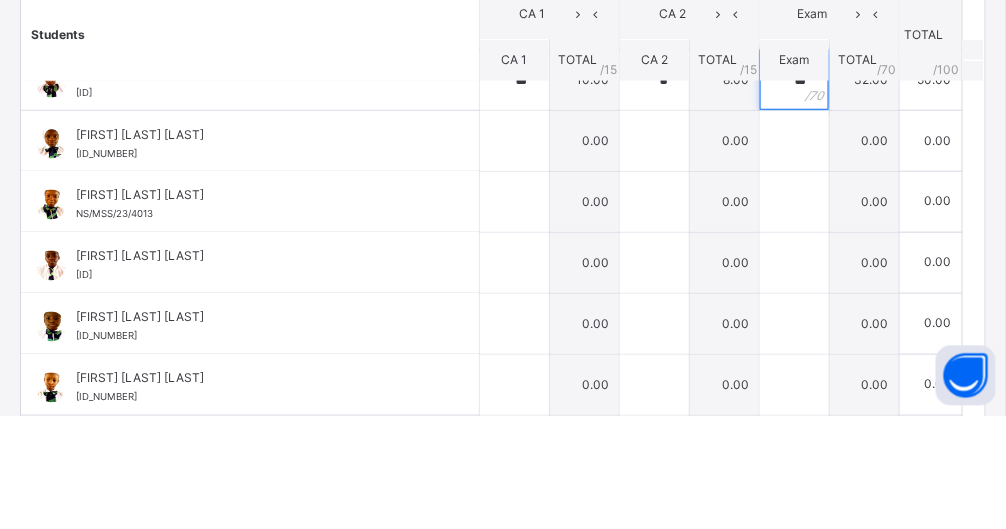 type on "**" 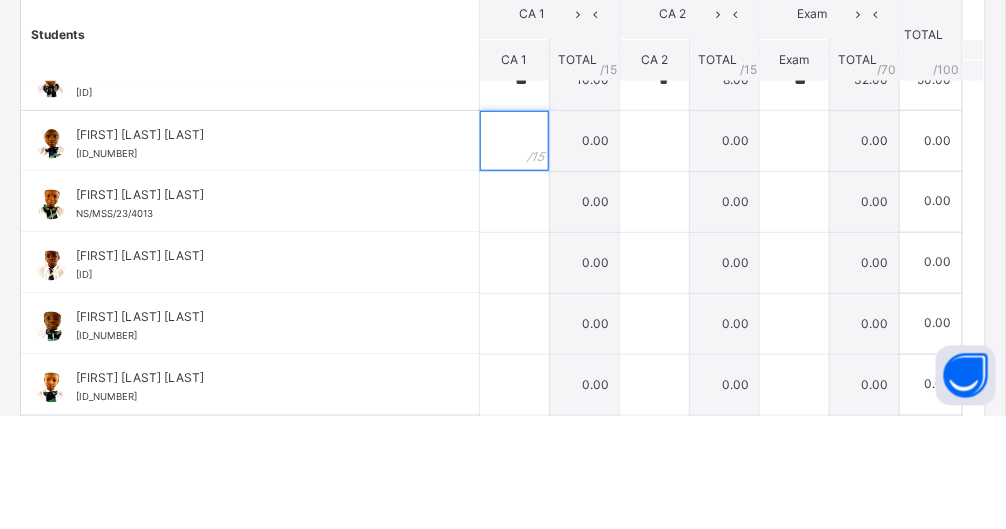 click at bounding box center [514, 254] 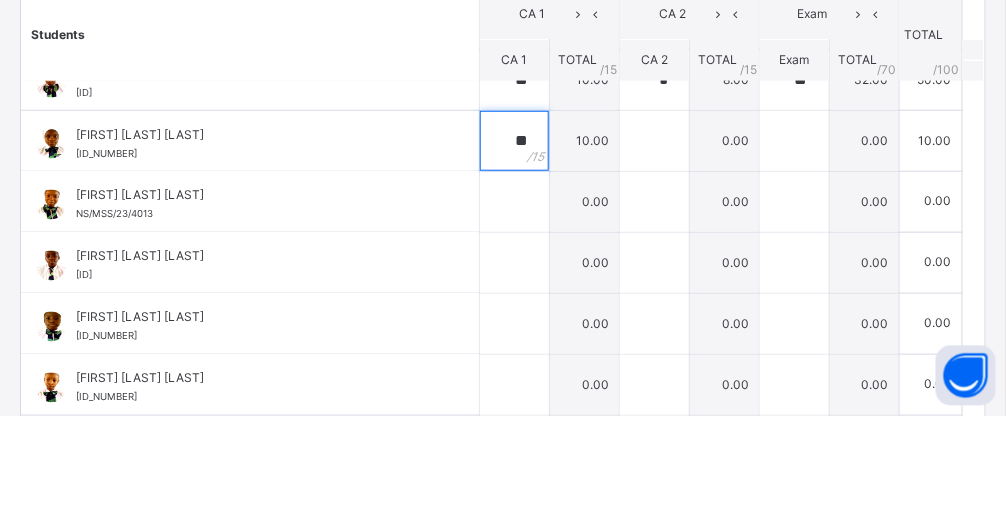 type on "**" 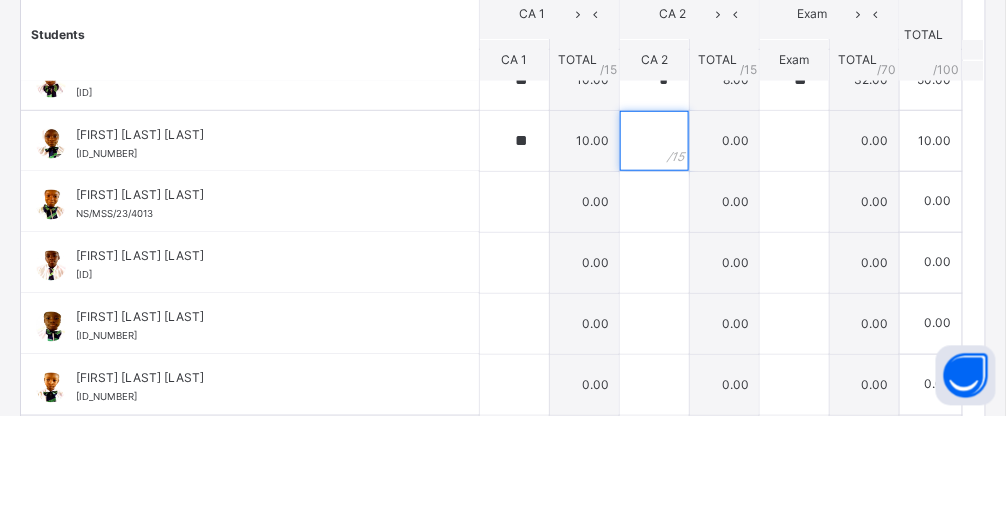 click at bounding box center [654, 254] 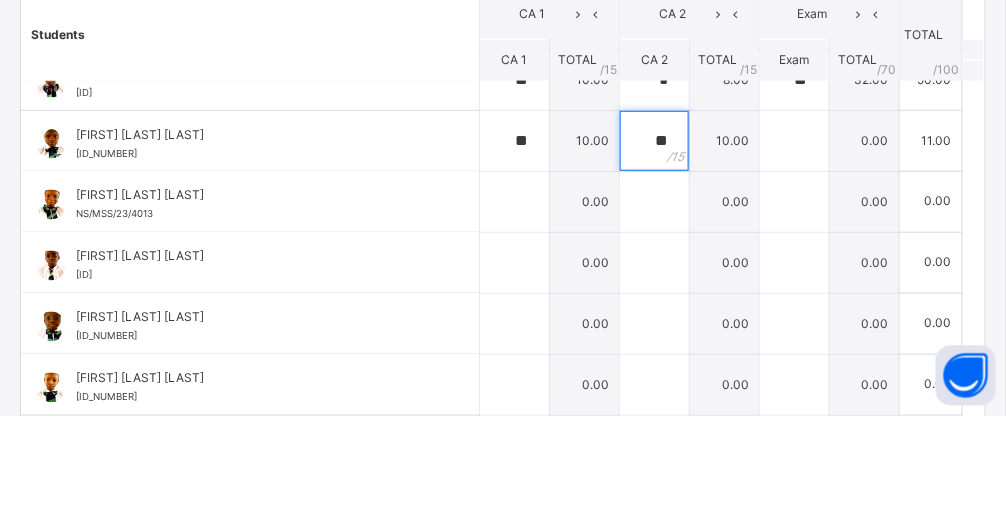 type on "**" 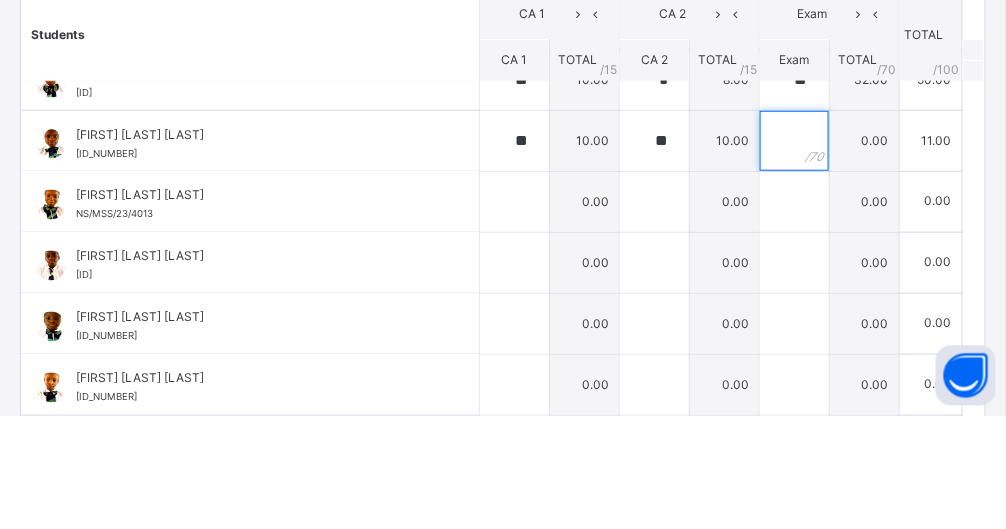 click at bounding box center [794, 254] 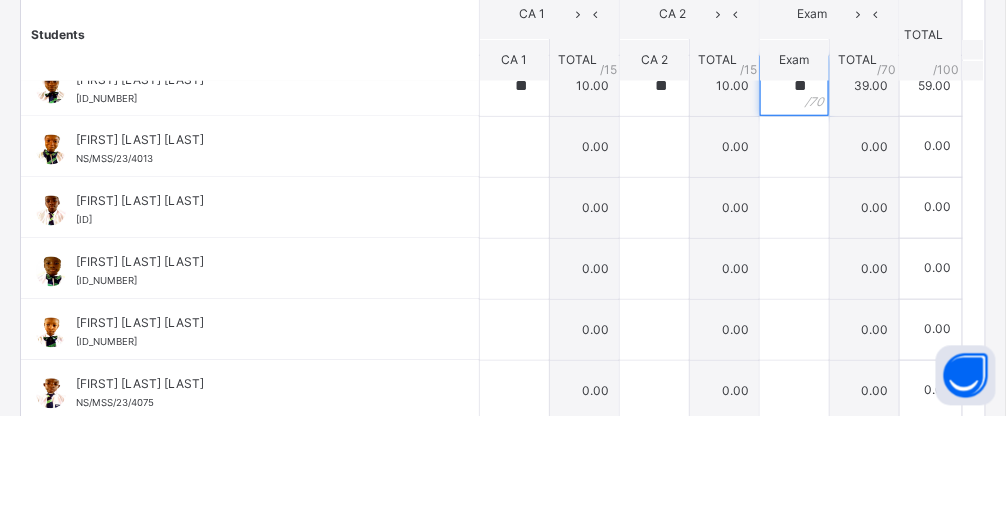 scroll, scrollTop: 763, scrollLeft: 0, axis: vertical 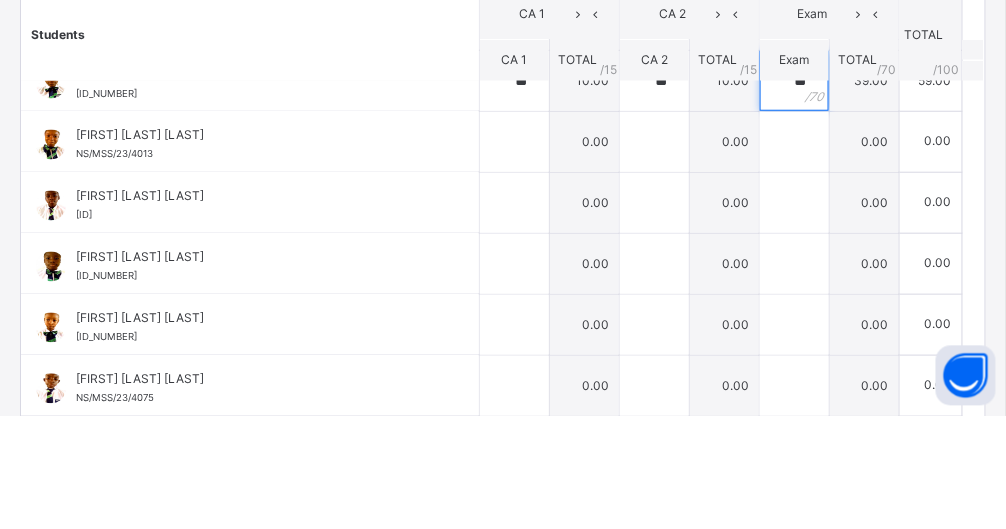 type on "**" 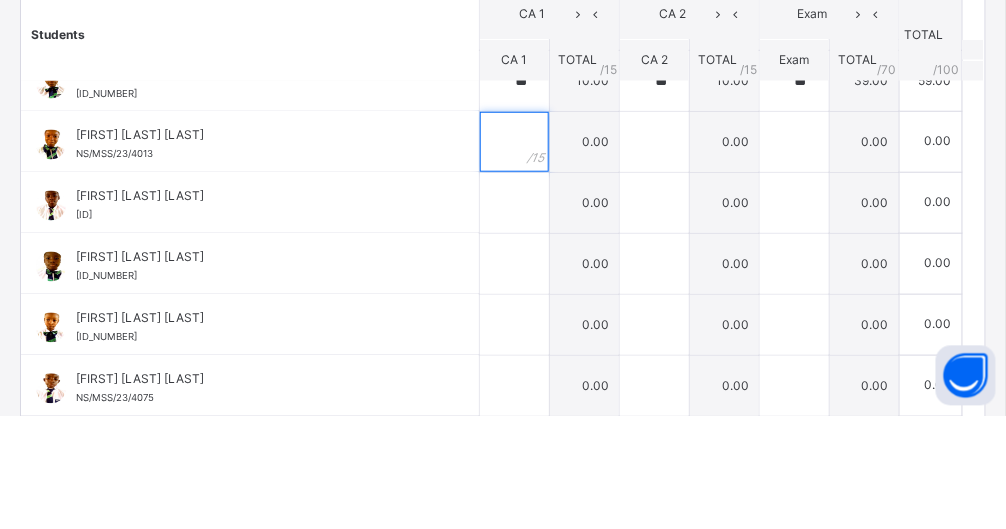 click at bounding box center (514, 255) 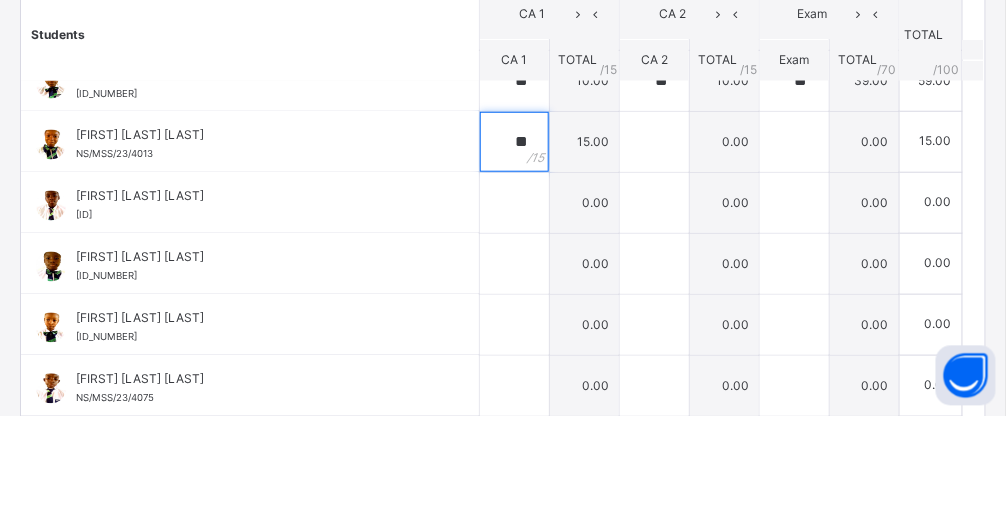 type on "**" 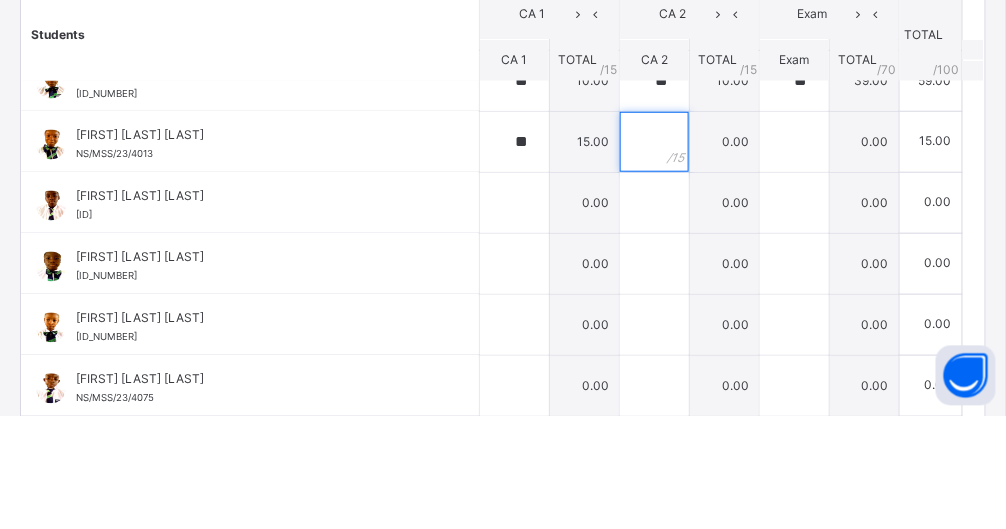 click at bounding box center (654, 255) 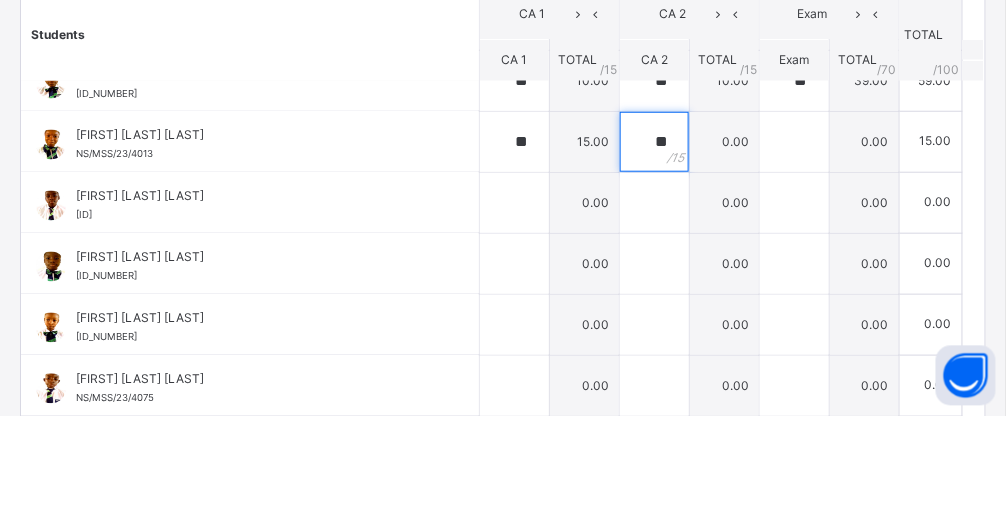 type on "**" 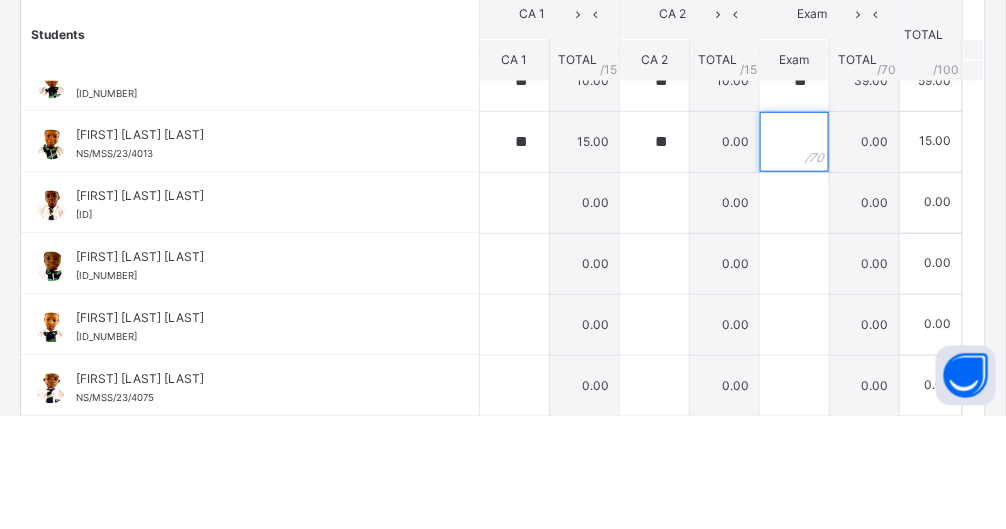 click at bounding box center [794, 255] 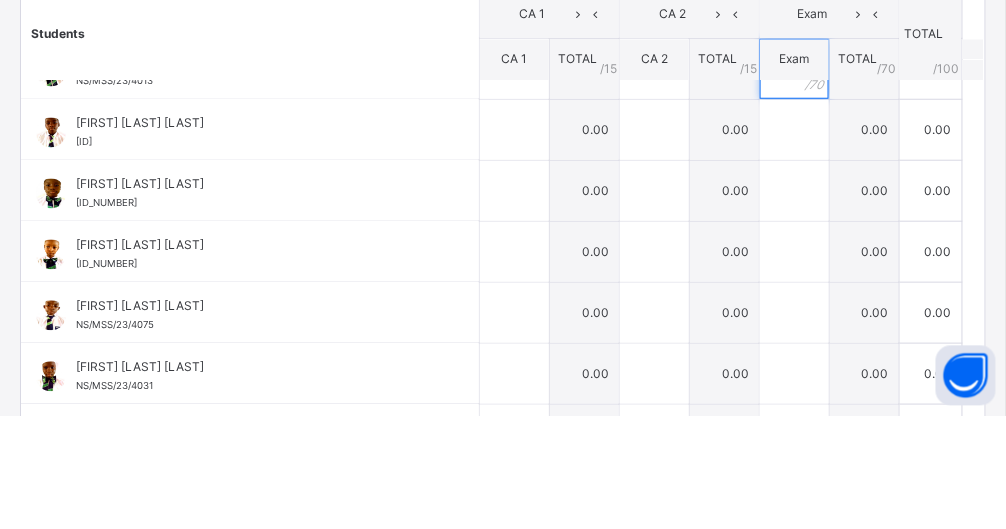 scroll, scrollTop: 837, scrollLeft: 0, axis: vertical 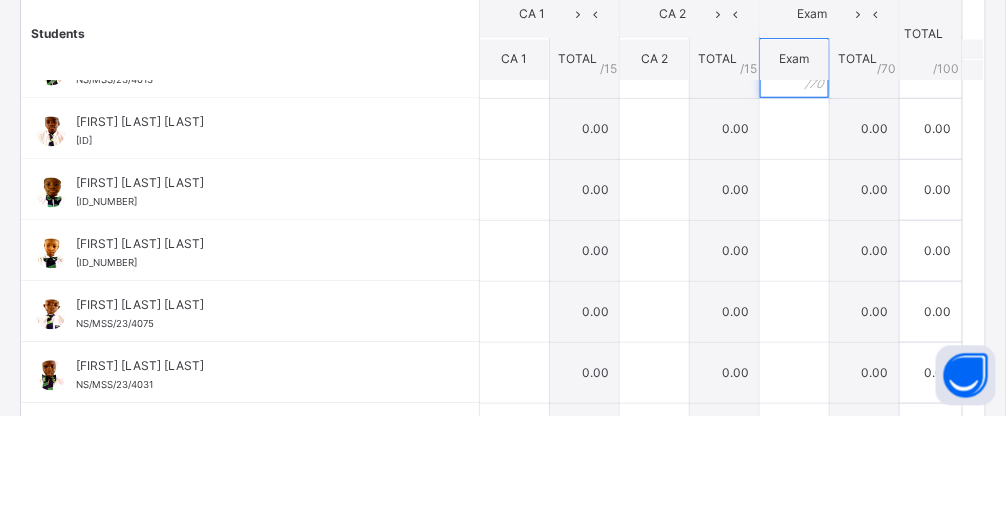 type on "**" 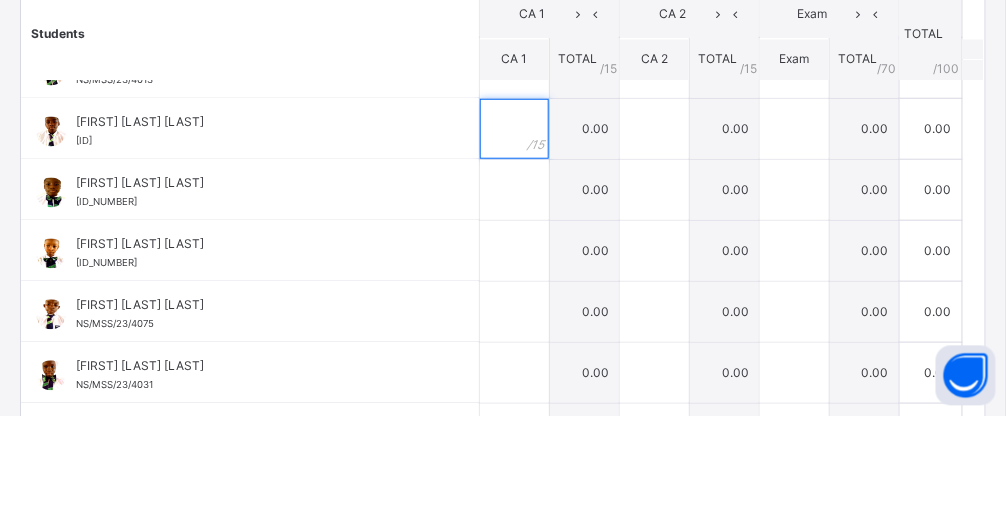 click at bounding box center [514, 242] 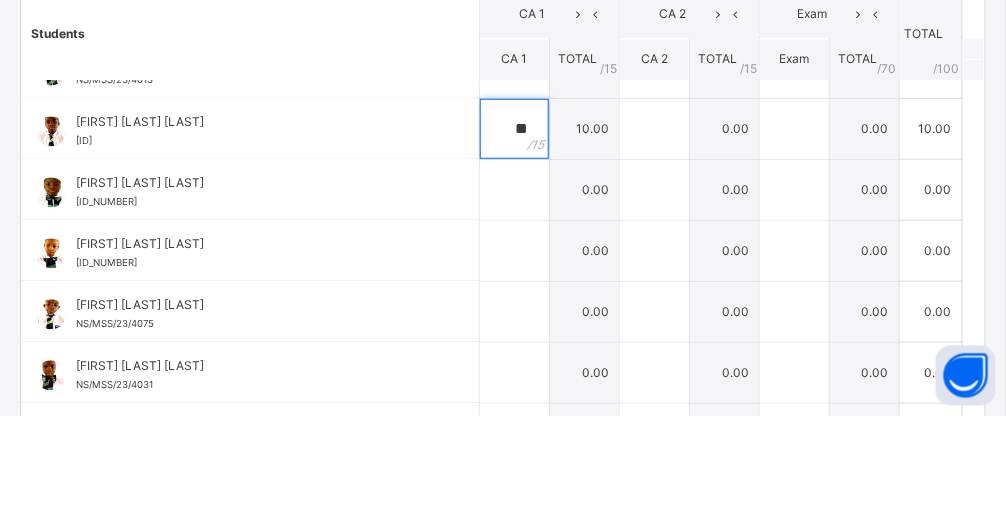 type on "**" 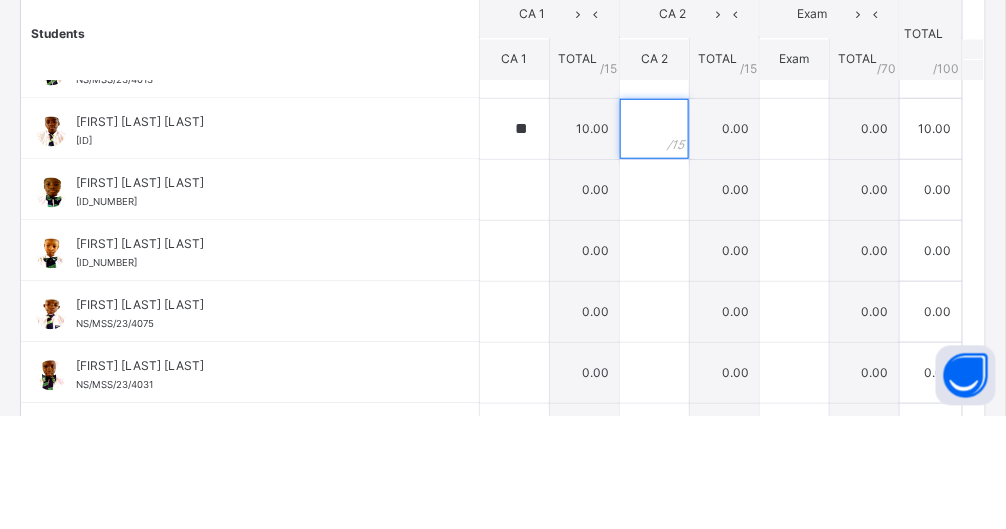 click at bounding box center [654, 242] 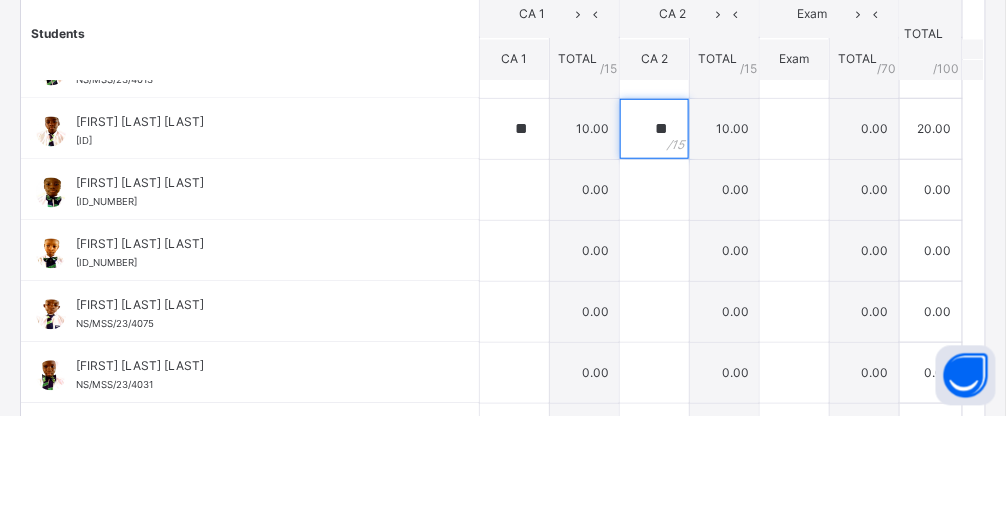 type on "**" 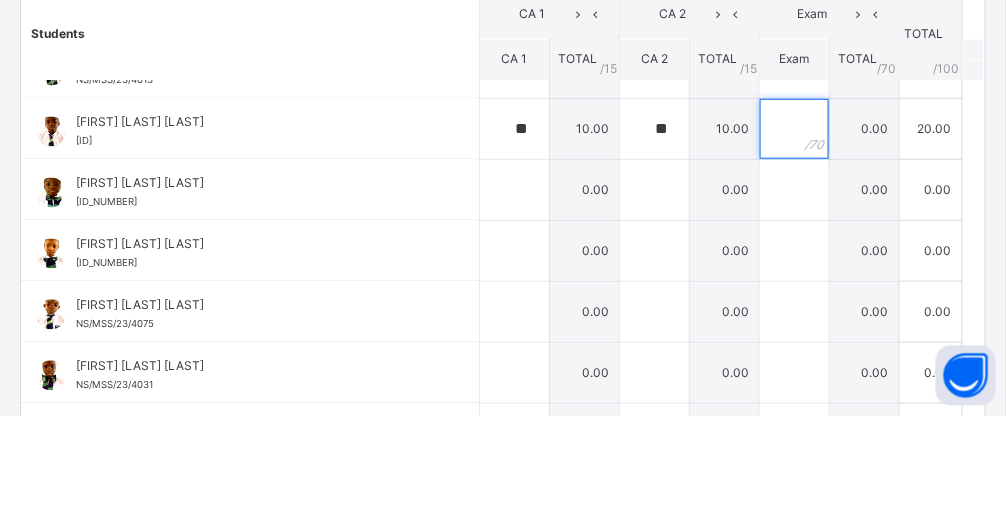 click at bounding box center (794, 242) 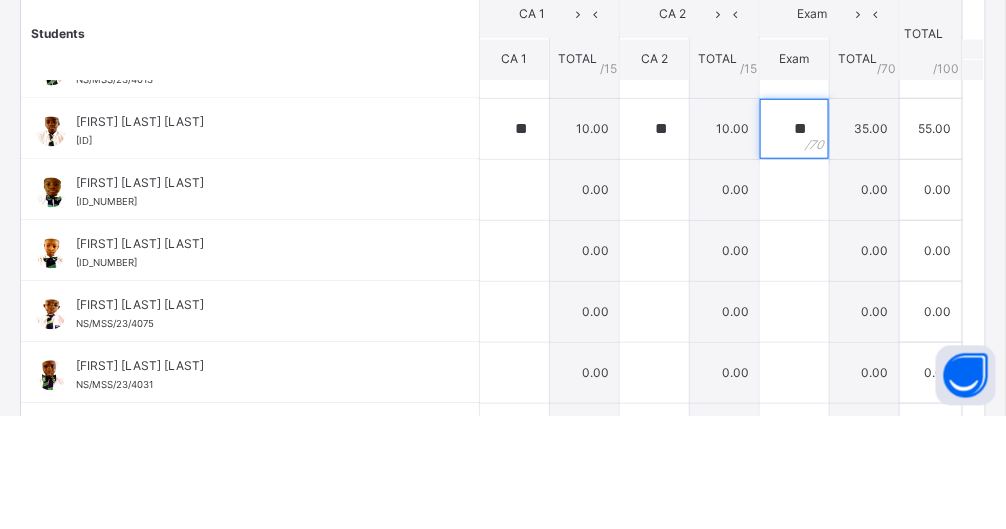 type on "**" 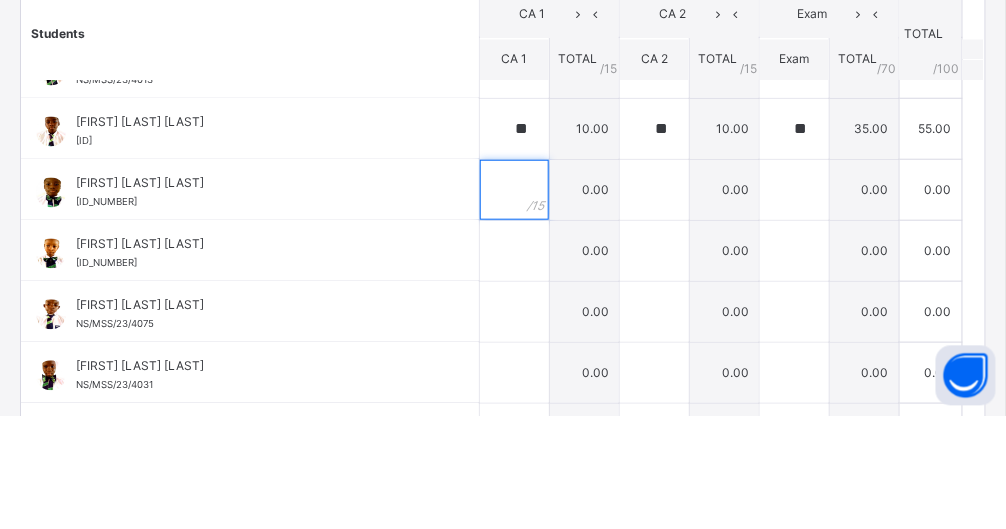 click at bounding box center [514, 303] 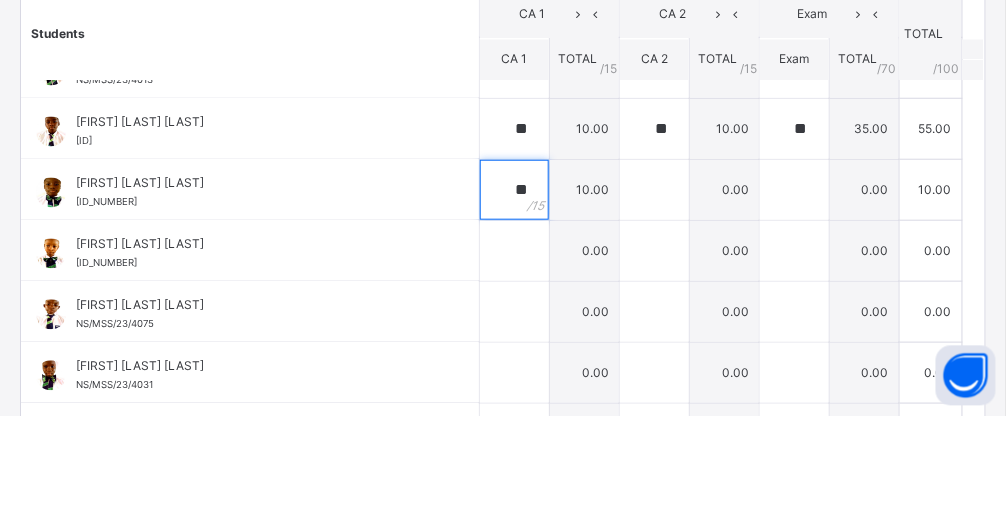 type on "**" 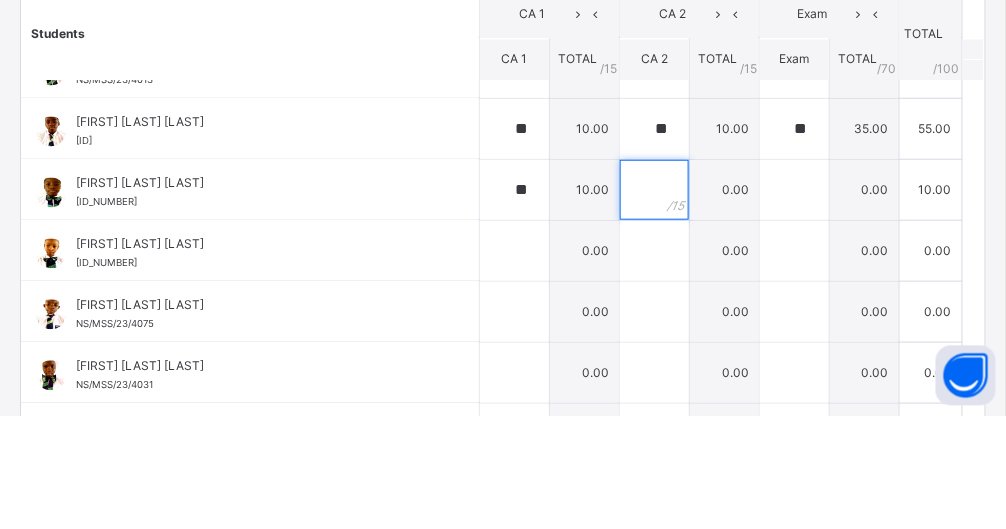 click at bounding box center [654, 303] 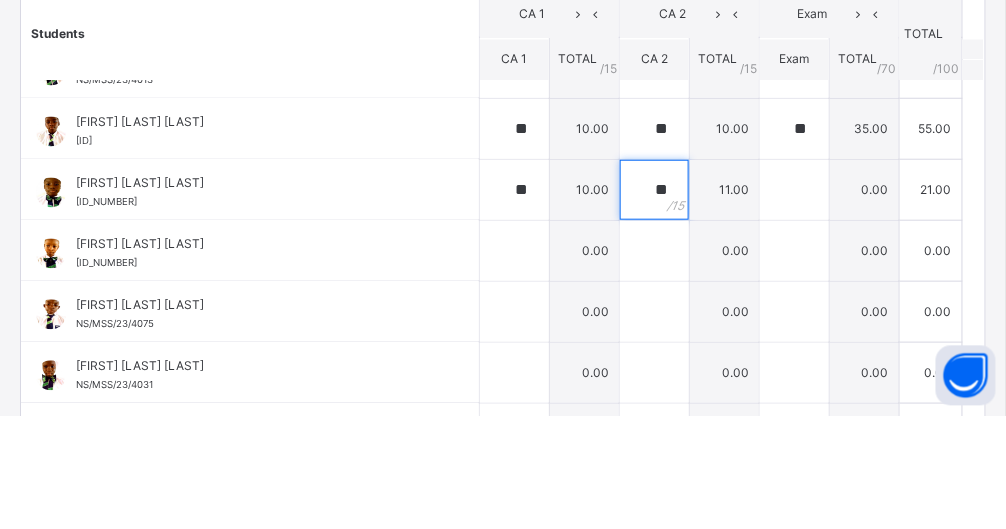 type on "**" 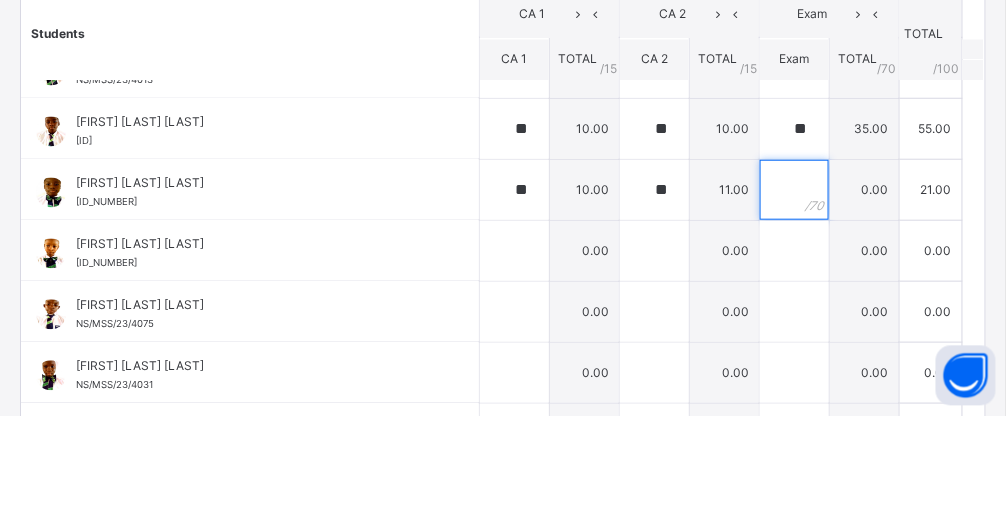 click at bounding box center (794, 303) 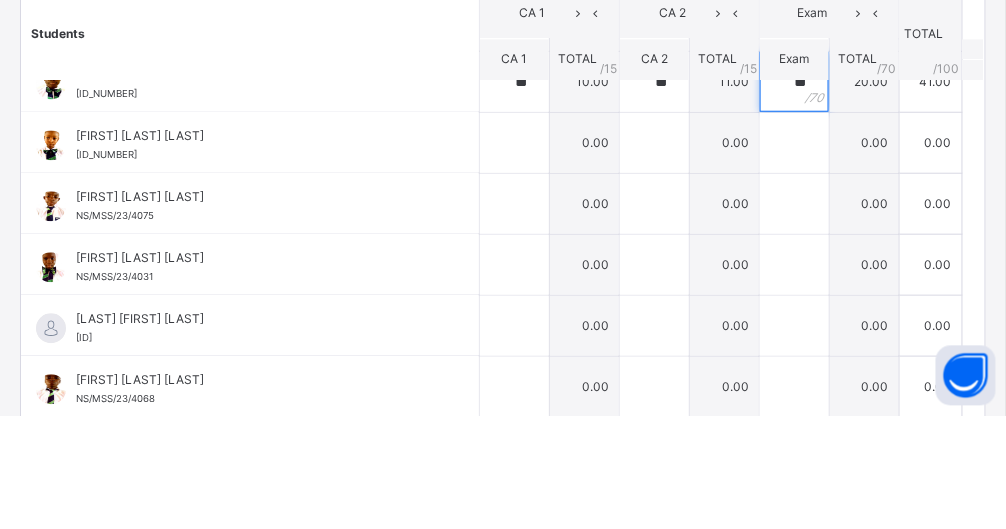 scroll, scrollTop: 956, scrollLeft: 0, axis: vertical 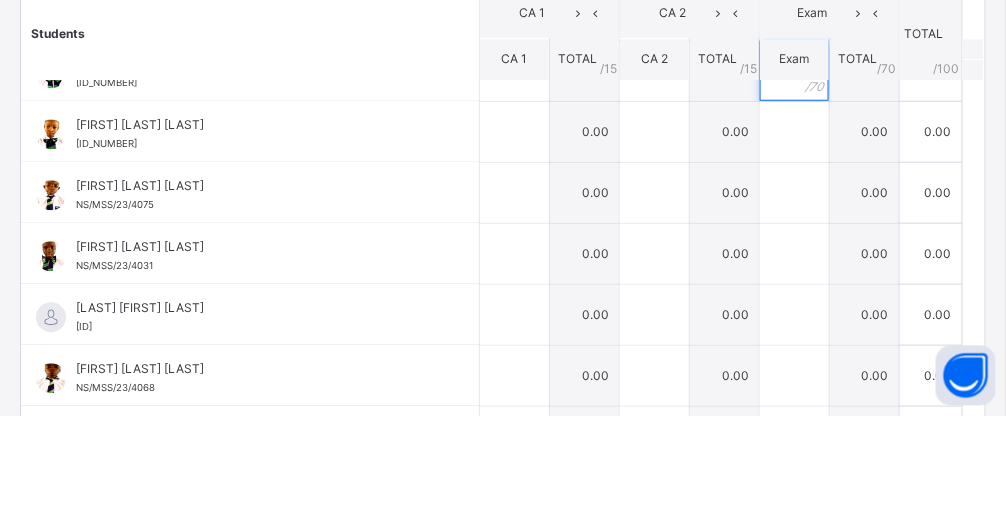 type on "**" 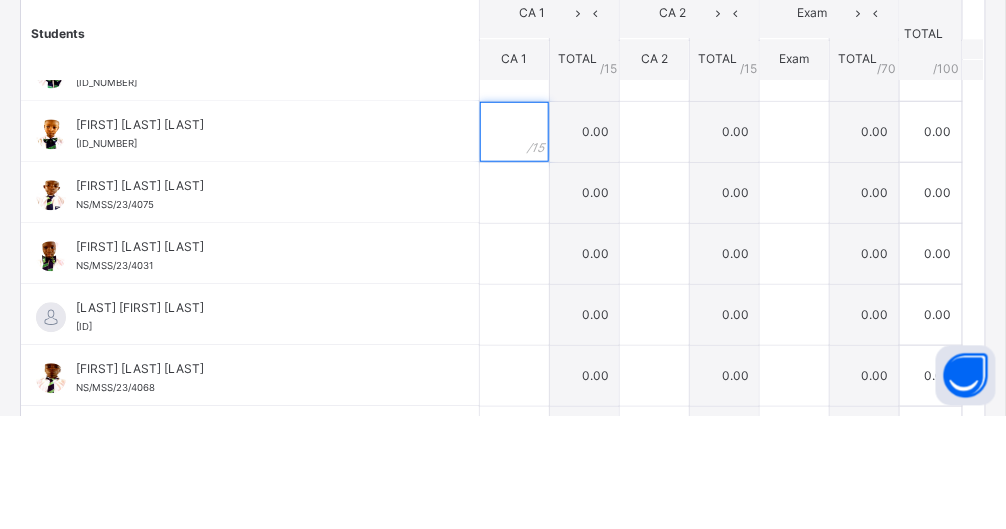 click at bounding box center [514, 245] 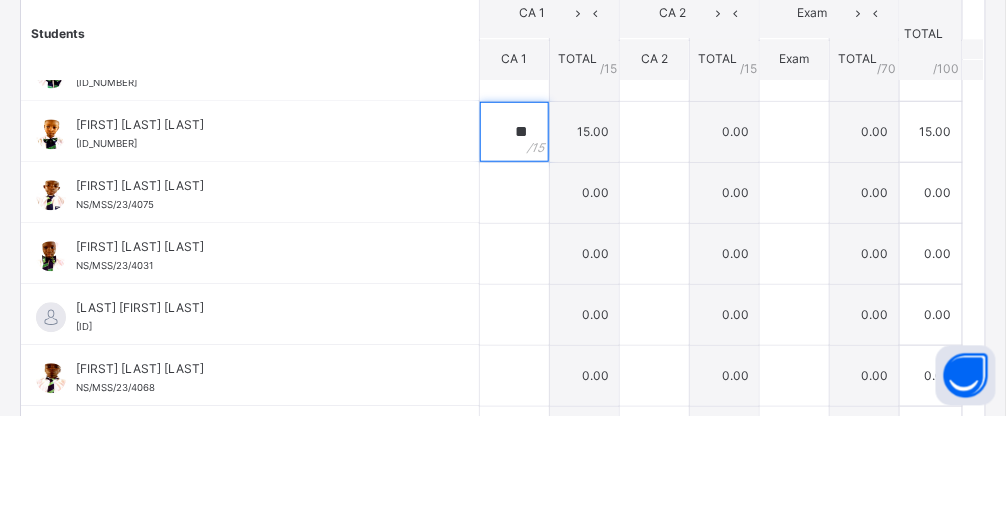 type on "**" 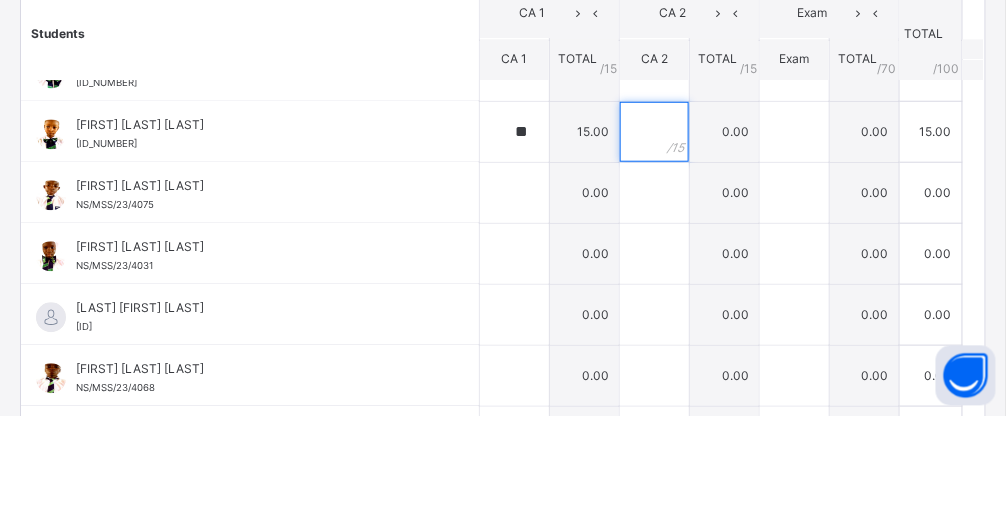 click at bounding box center (654, 245) 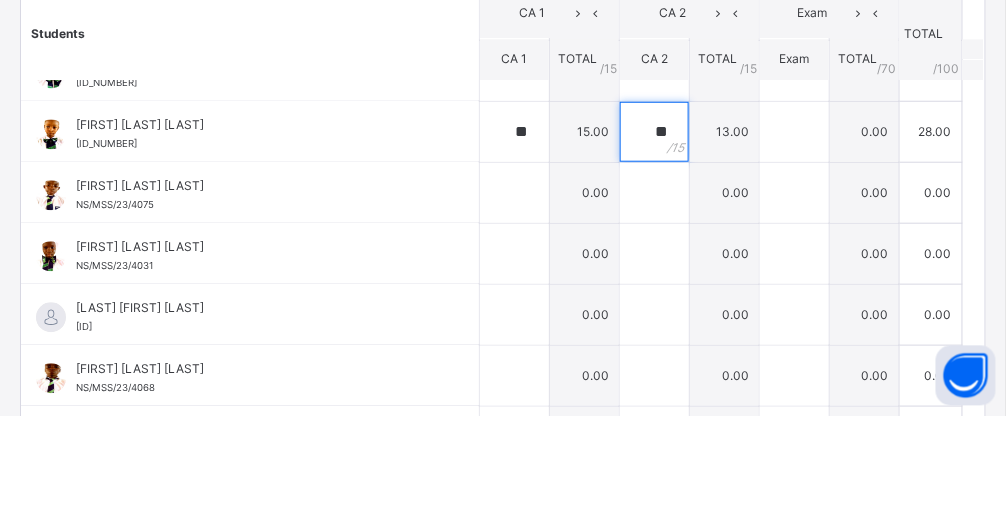 type on "**" 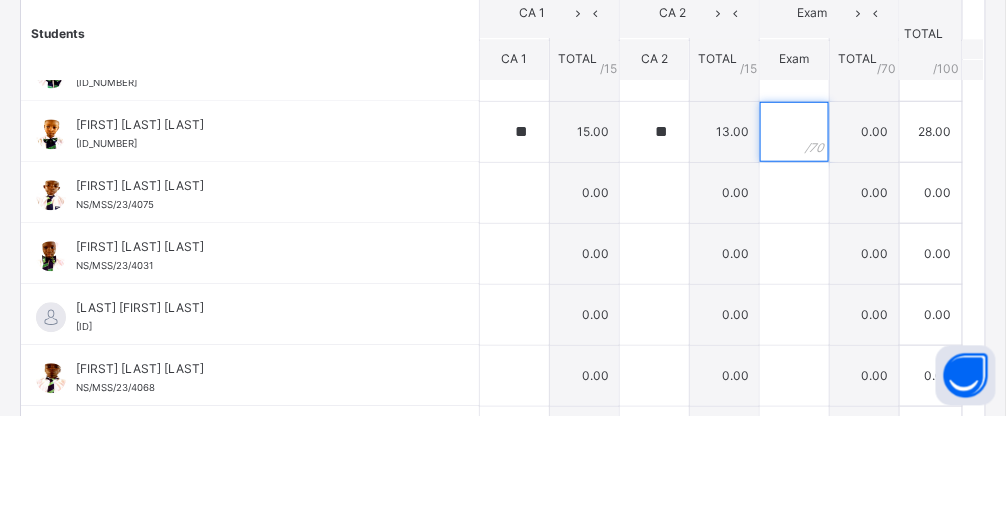click at bounding box center [794, 245] 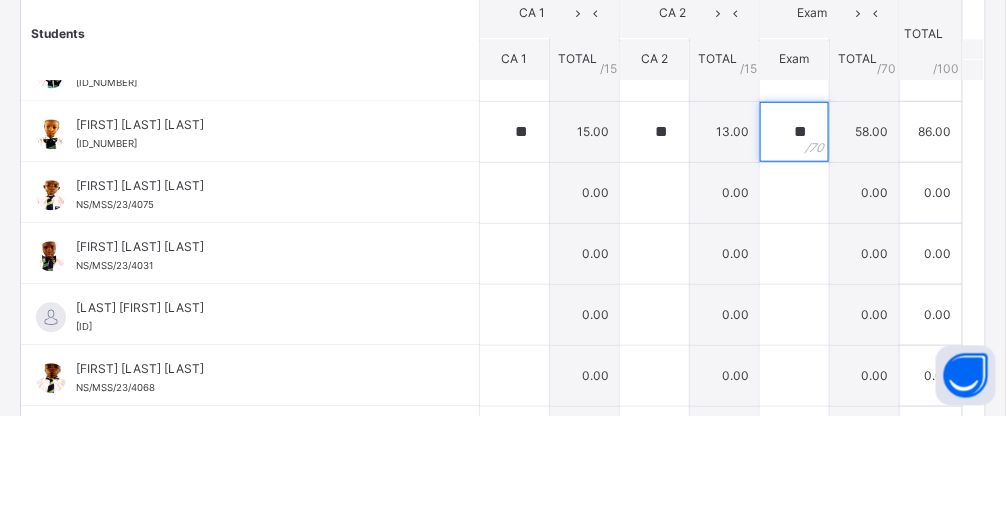 type on "**" 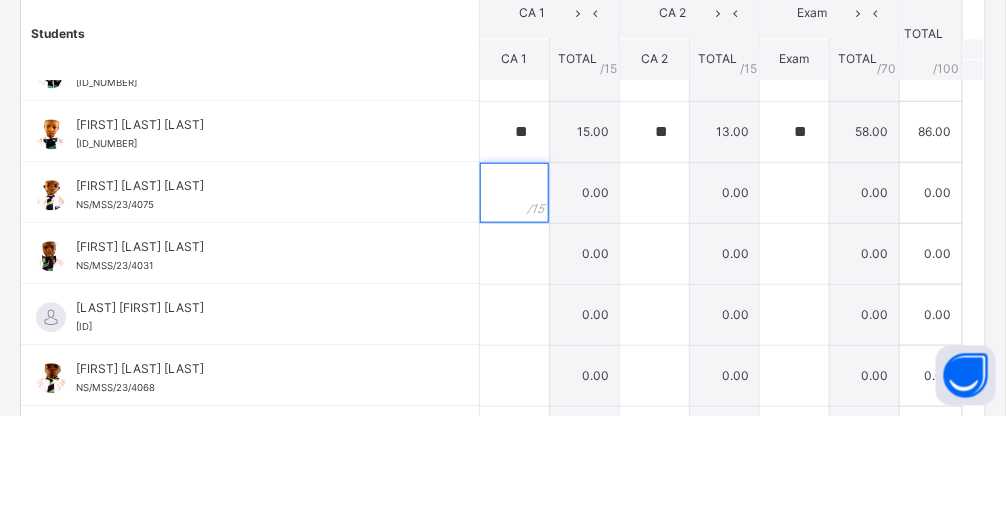 click at bounding box center (514, 306) 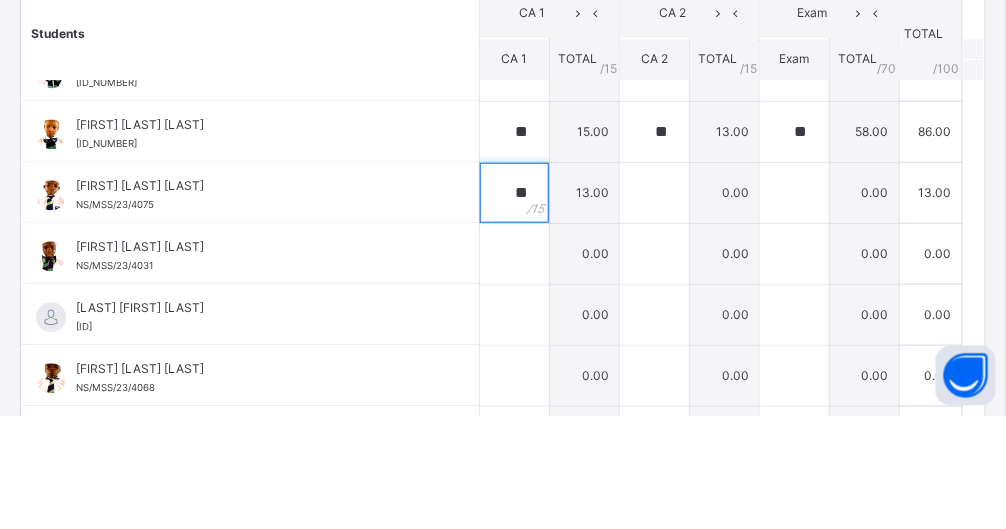 type on "**" 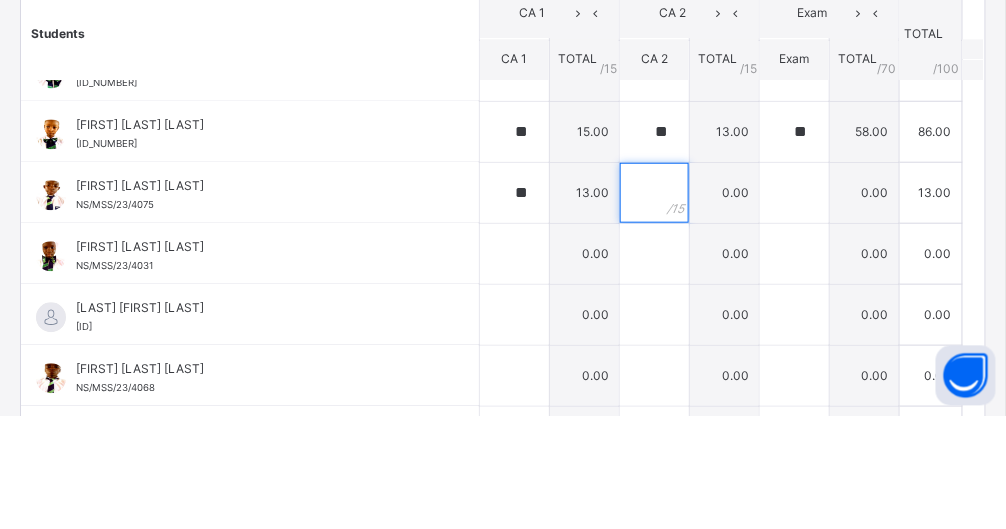 click at bounding box center (654, 306) 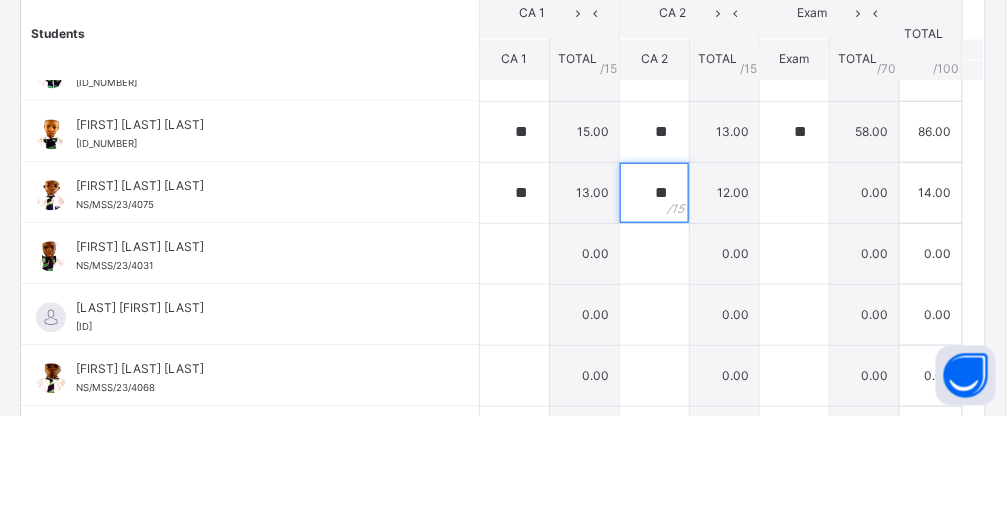 type on "**" 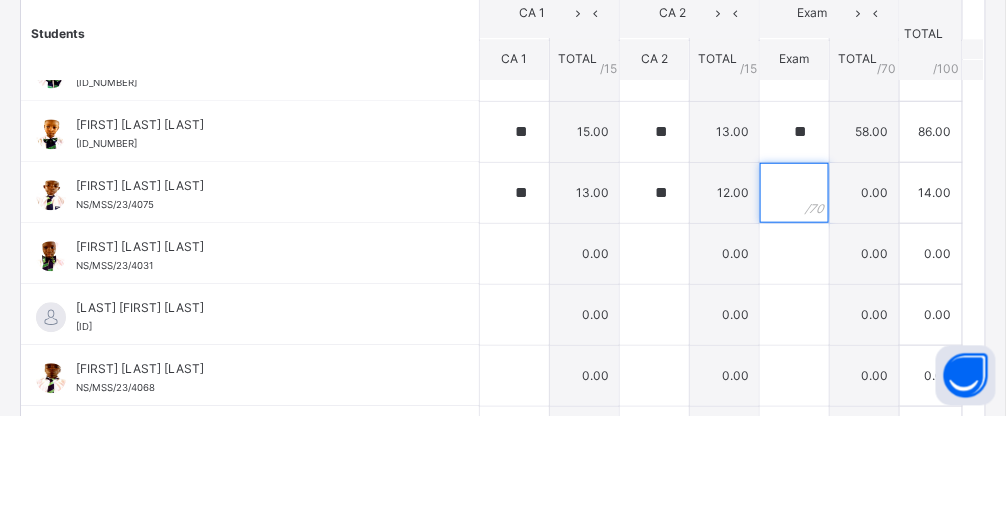 click at bounding box center [794, 306] 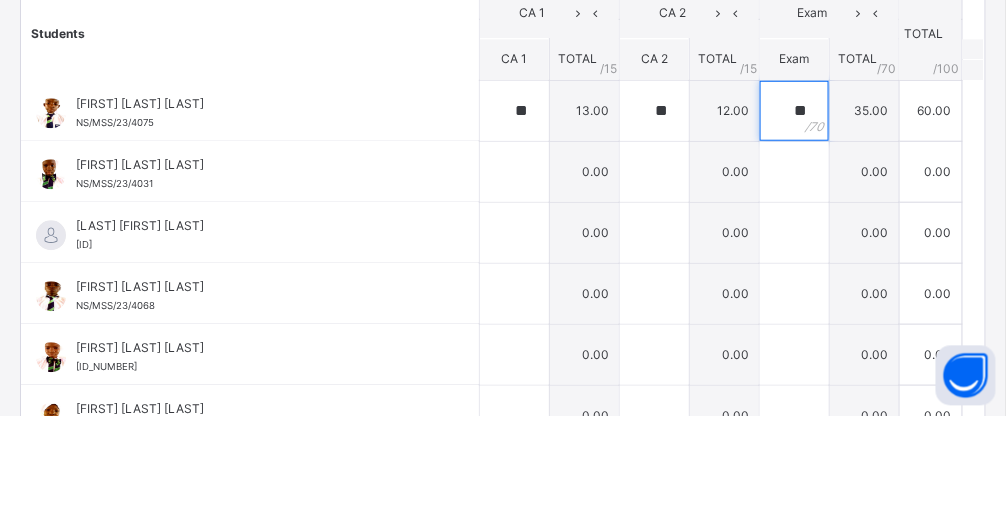 scroll, scrollTop: 1041, scrollLeft: 0, axis: vertical 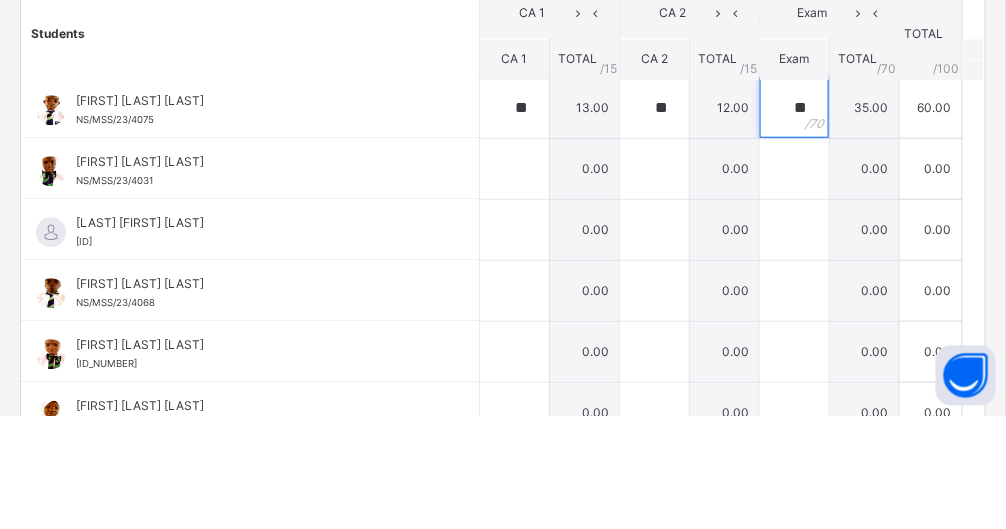 type on "**" 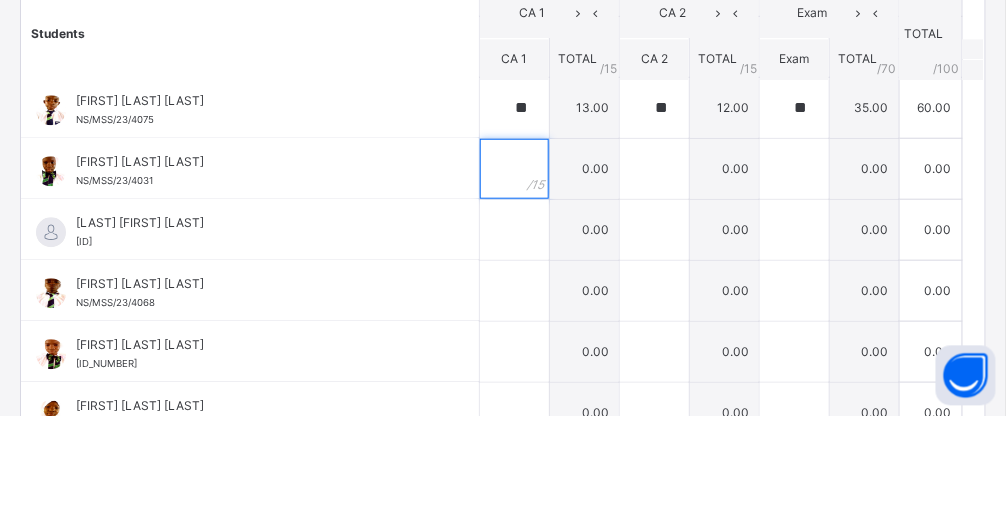 click at bounding box center (514, 282) 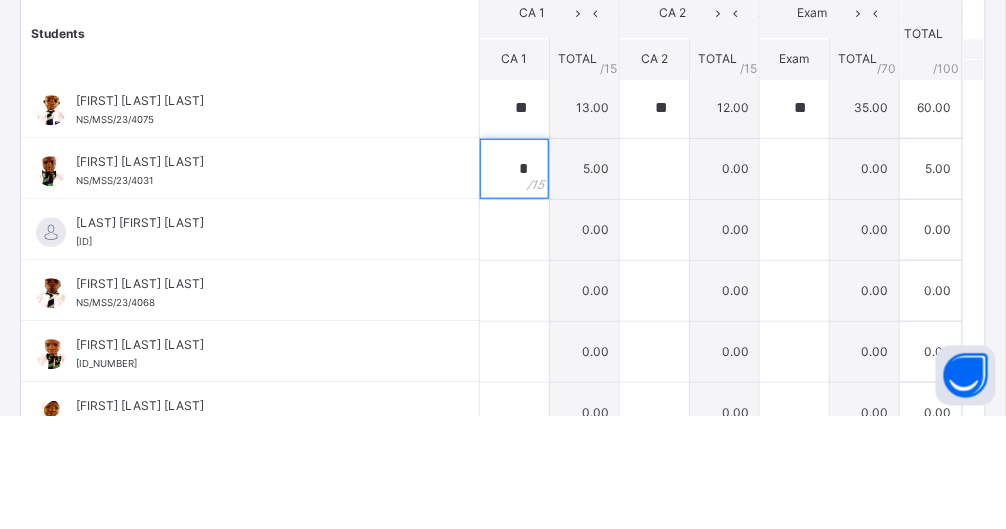 type on "*" 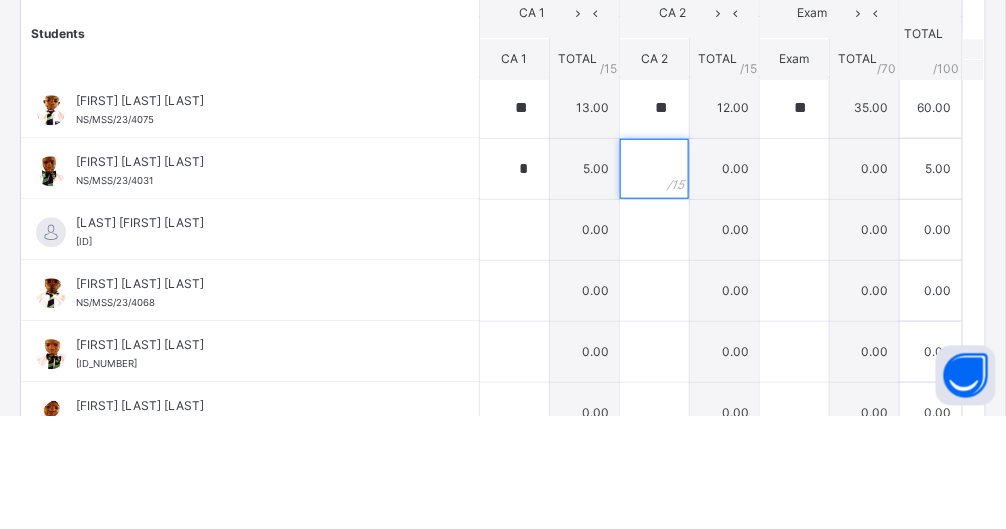 click at bounding box center (654, 282) 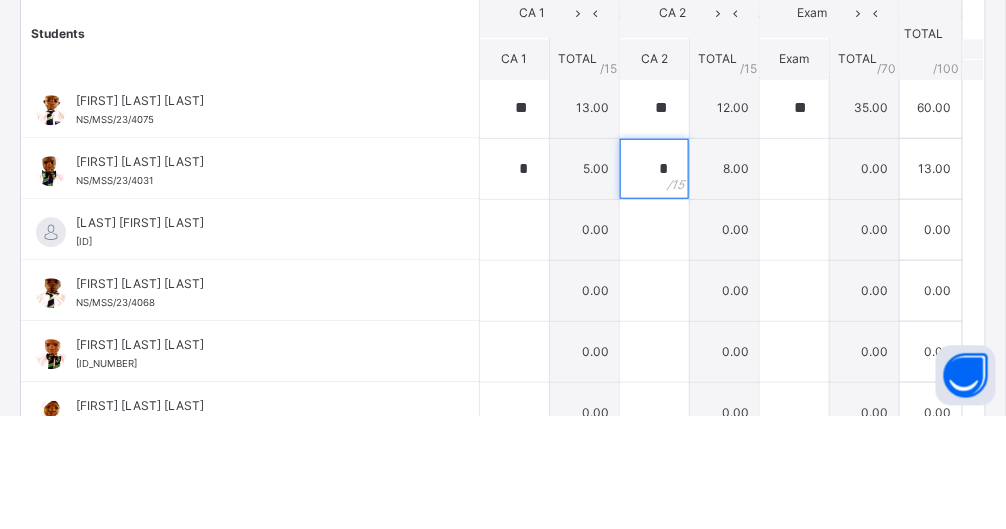 type on "*" 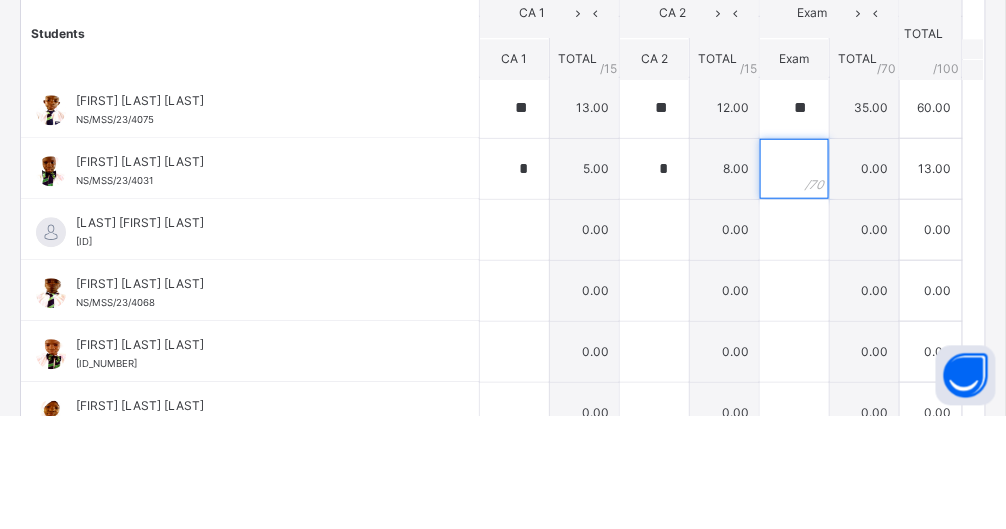 click at bounding box center (794, 282) 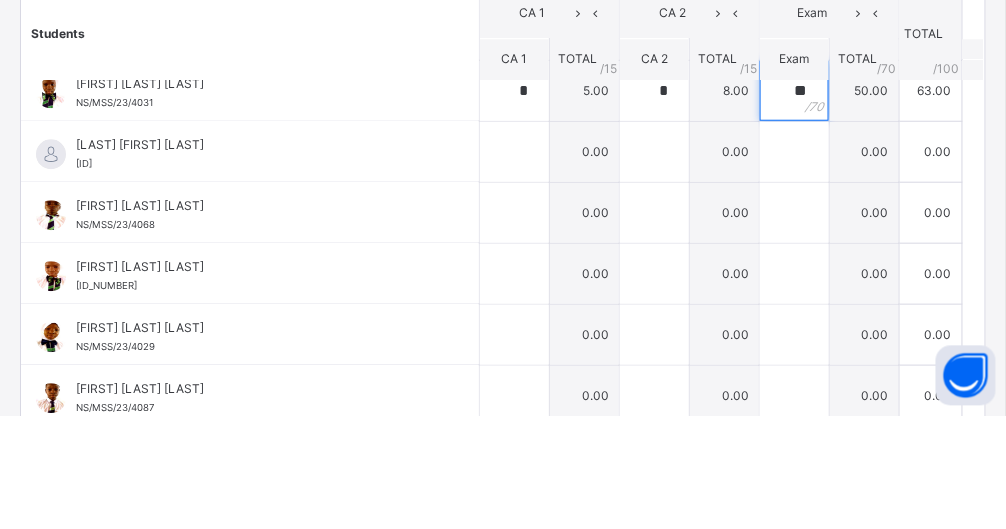 scroll, scrollTop: 1120, scrollLeft: 0, axis: vertical 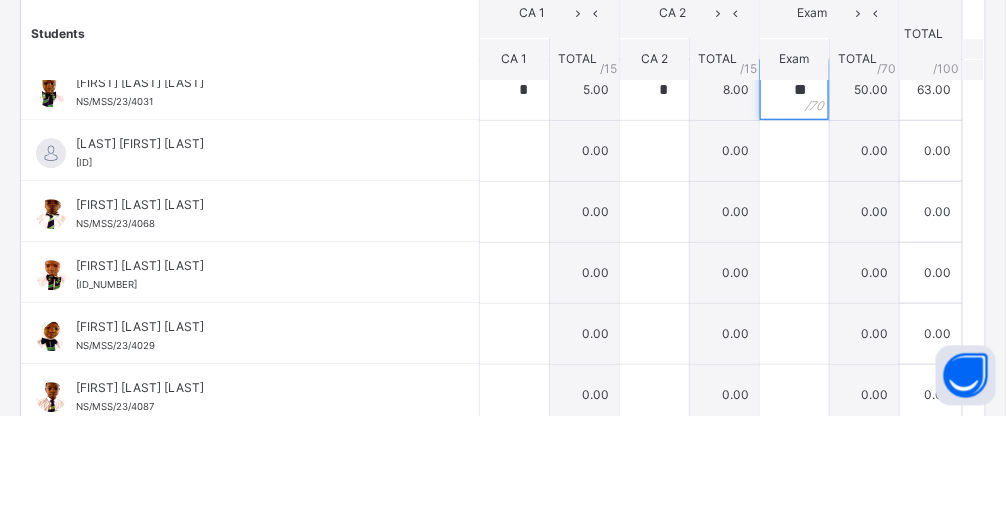 type on "**" 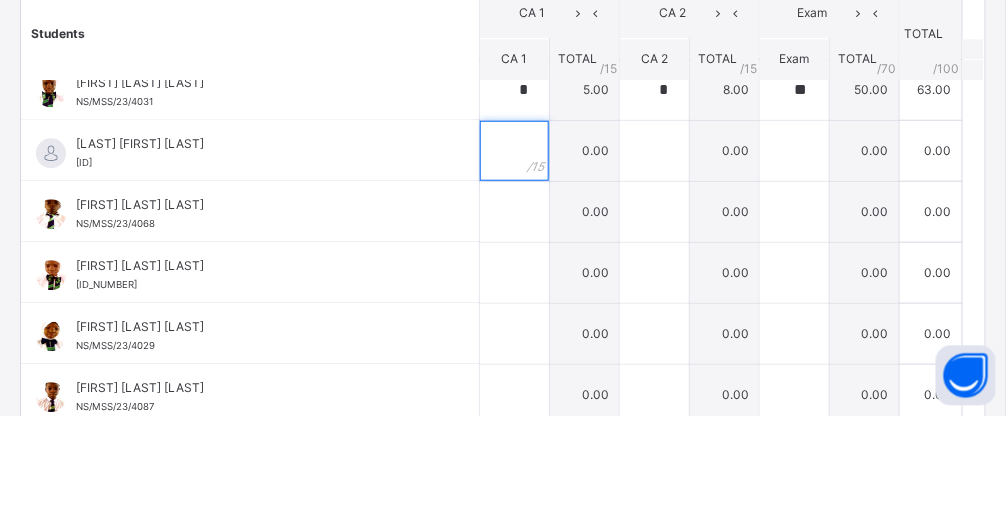 click at bounding box center (514, 264) 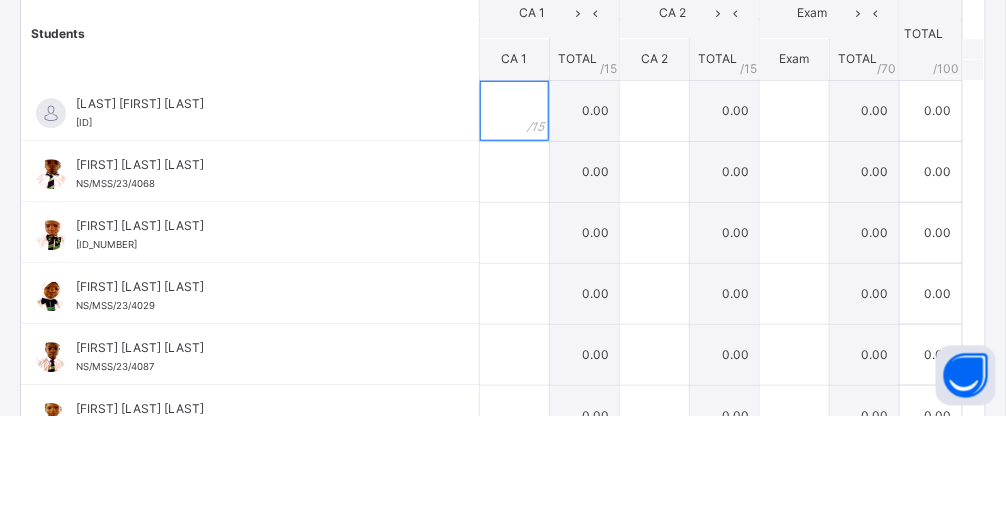 scroll, scrollTop: 1163, scrollLeft: 0, axis: vertical 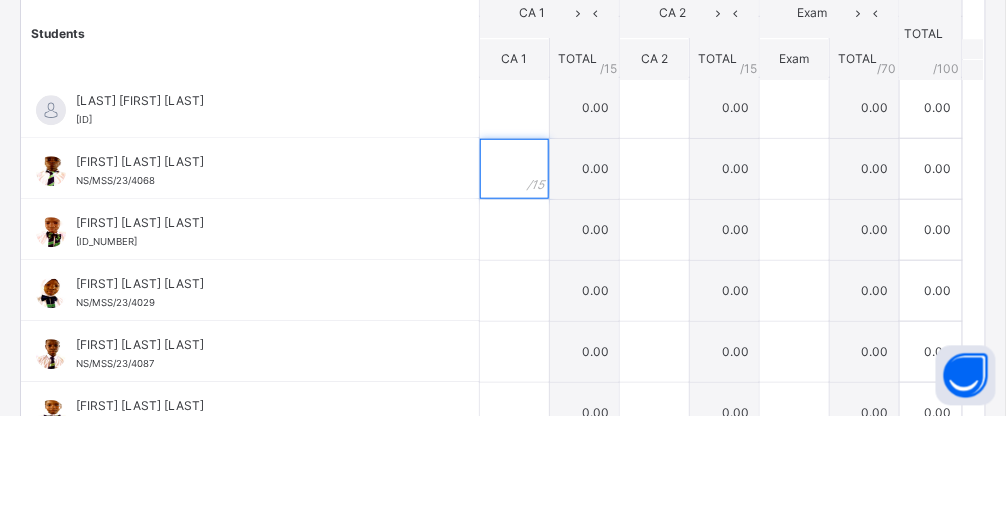 click at bounding box center (514, 282) 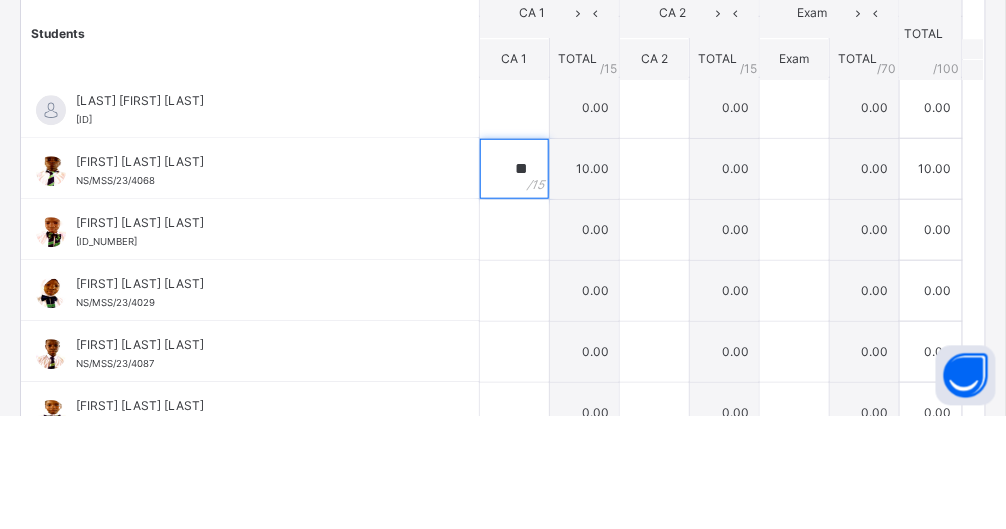 type on "**" 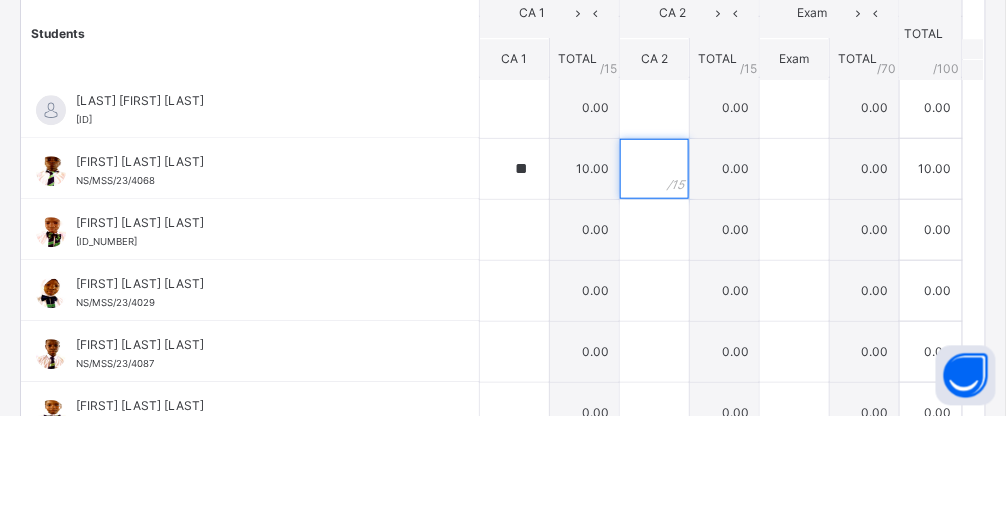 click at bounding box center [654, 282] 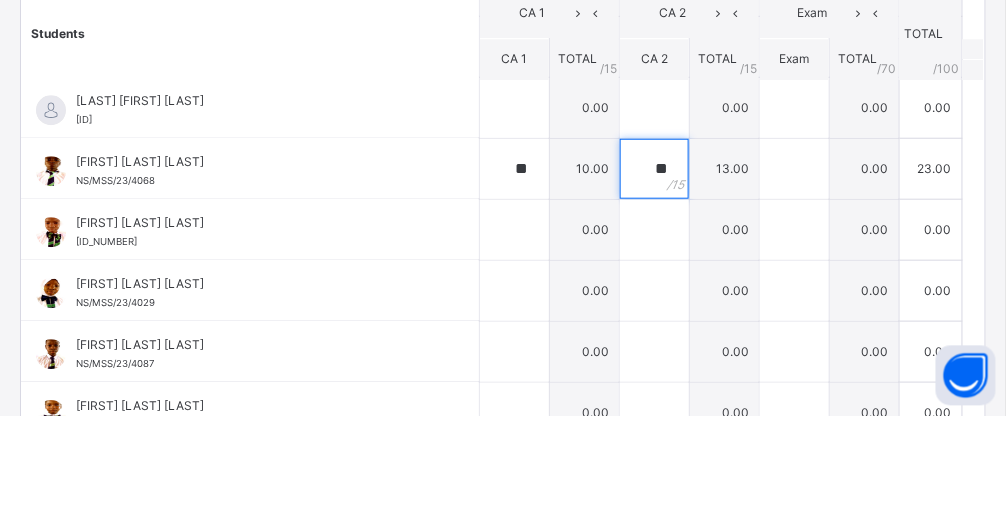 type on "**" 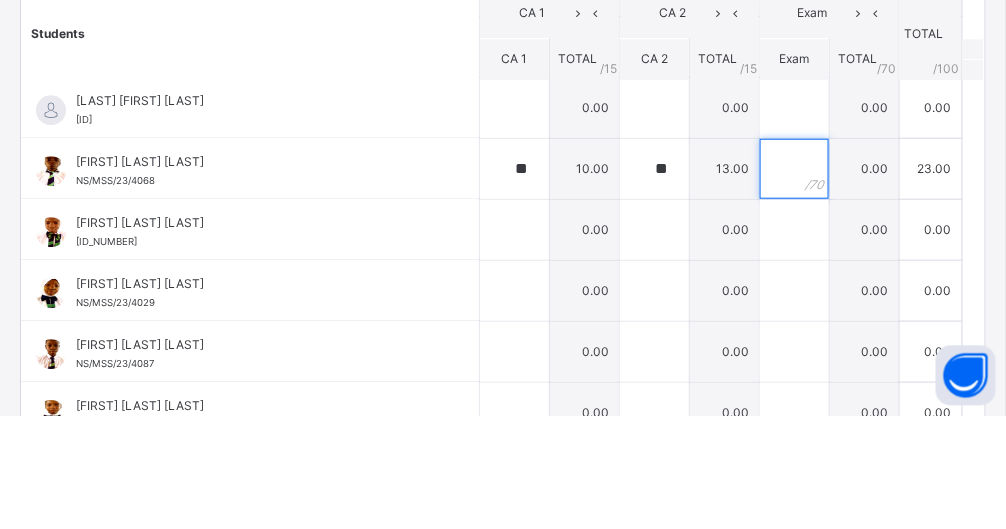 click at bounding box center (794, 282) 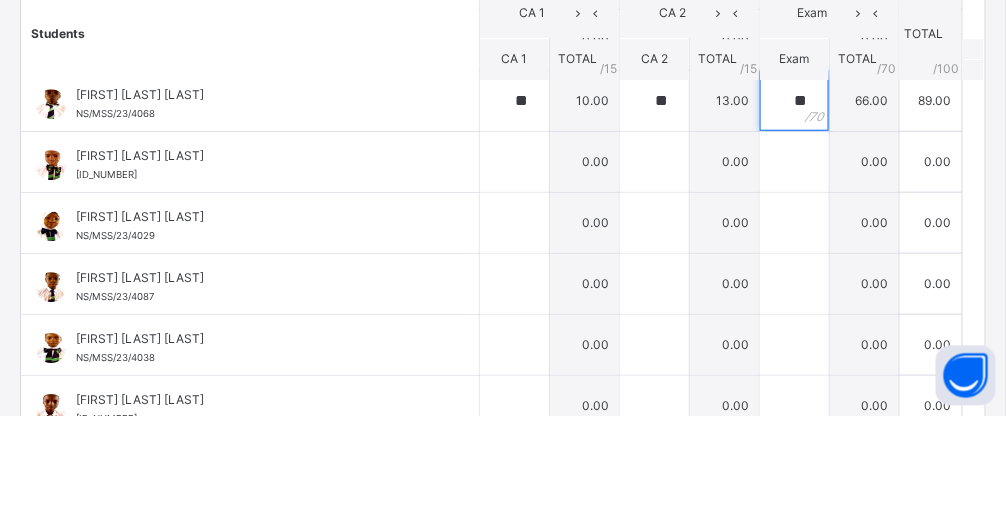 scroll, scrollTop: 1237, scrollLeft: 0, axis: vertical 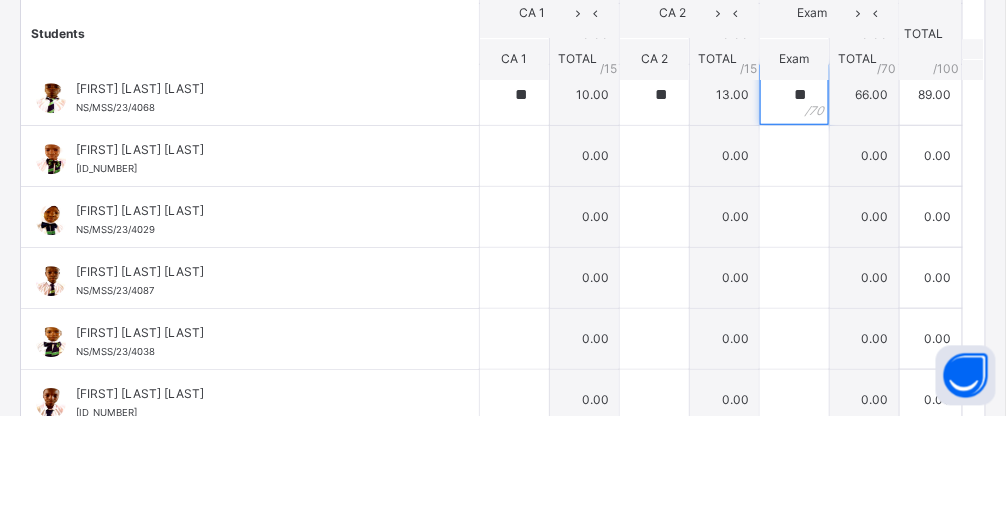 type on "**" 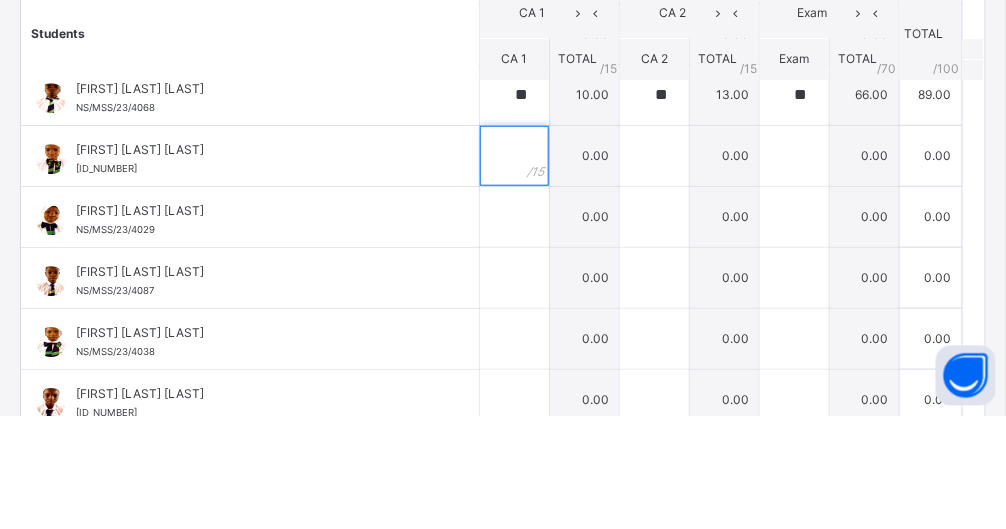 click at bounding box center (514, 269) 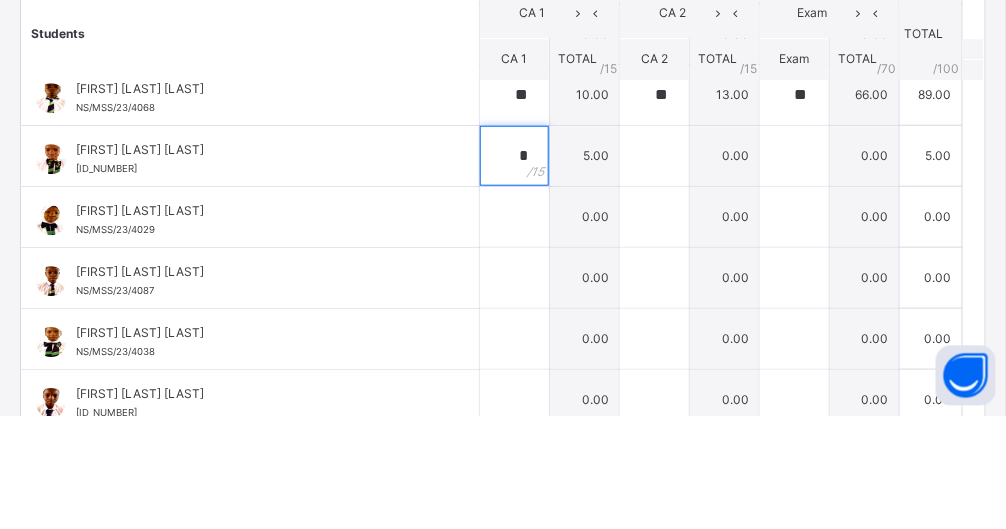 type on "*" 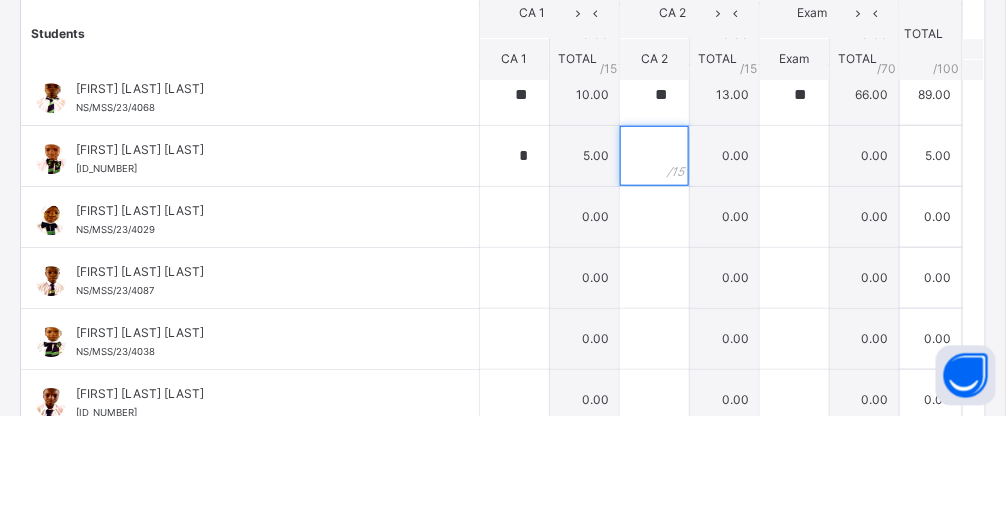 click at bounding box center [654, 269] 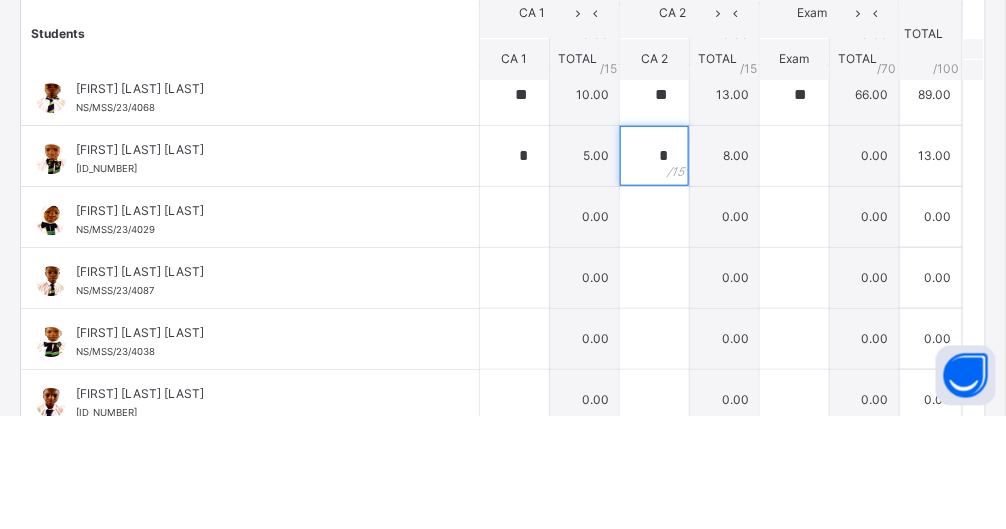 type on "*" 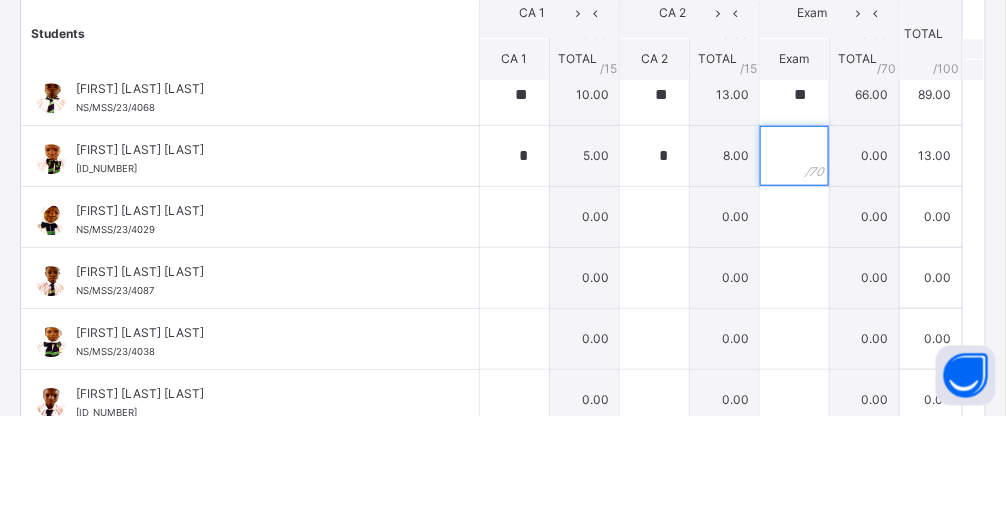 click at bounding box center [794, 269] 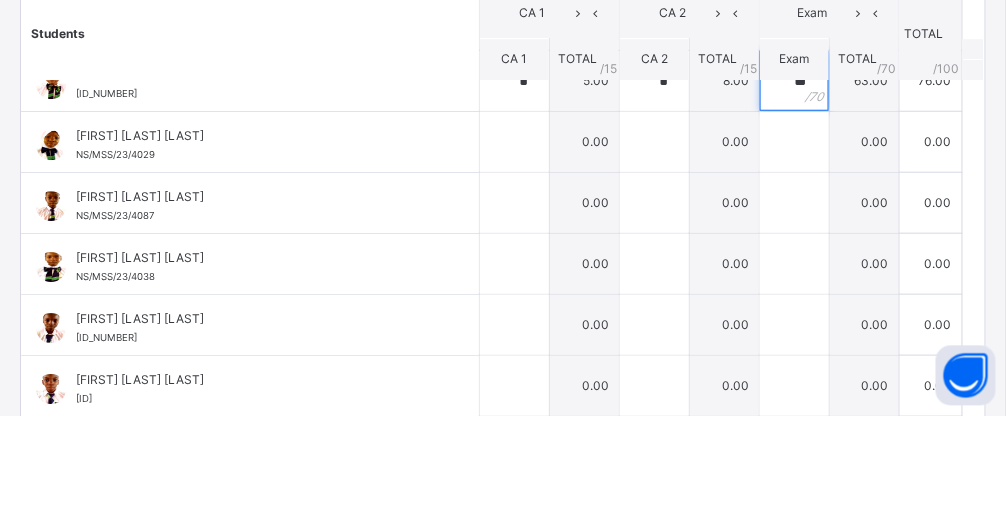scroll, scrollTop: 1315, scrollLeft: 0, axis: vertical 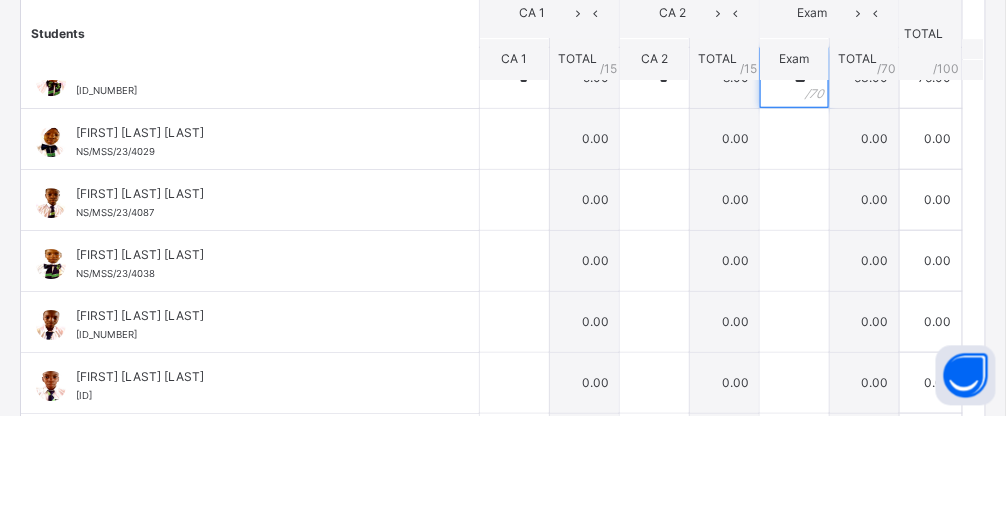 type on "**" 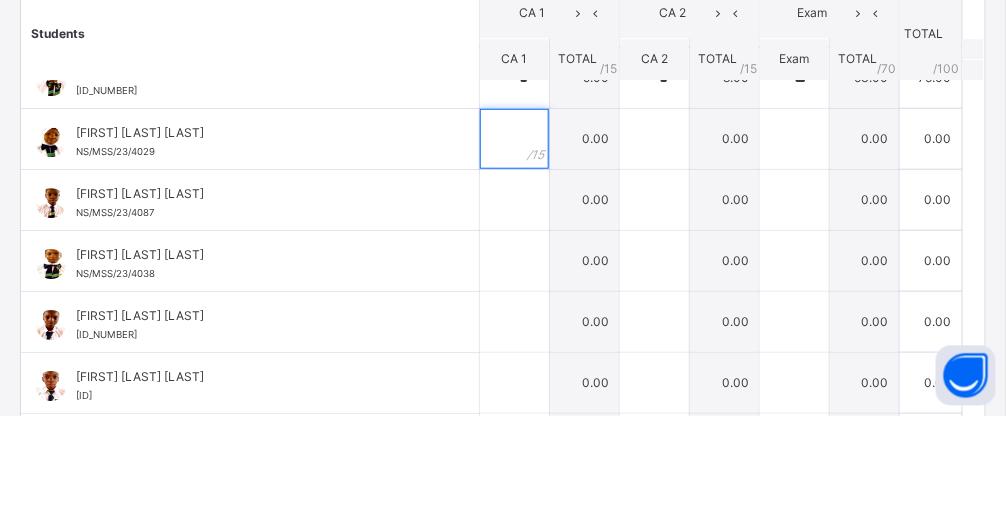 click at bounding box center [514, 252] 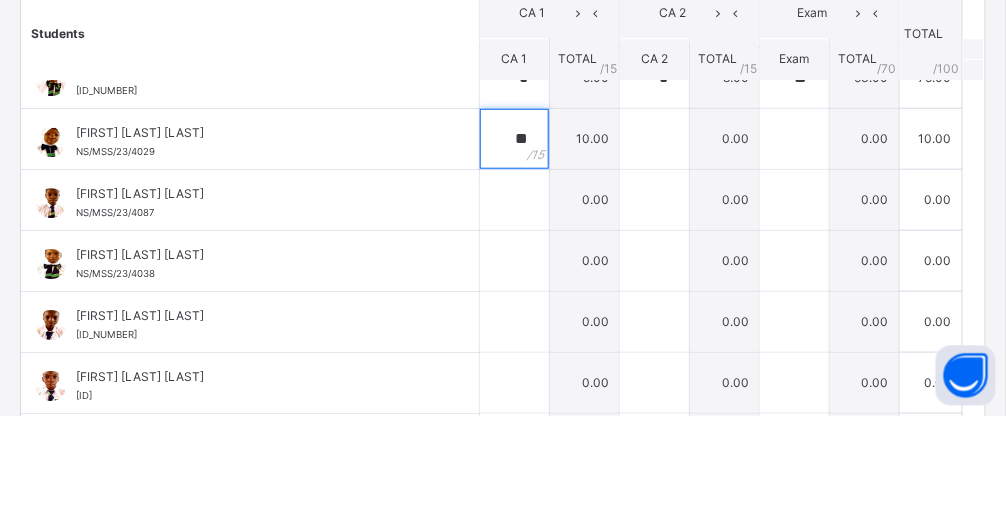 type on "**" 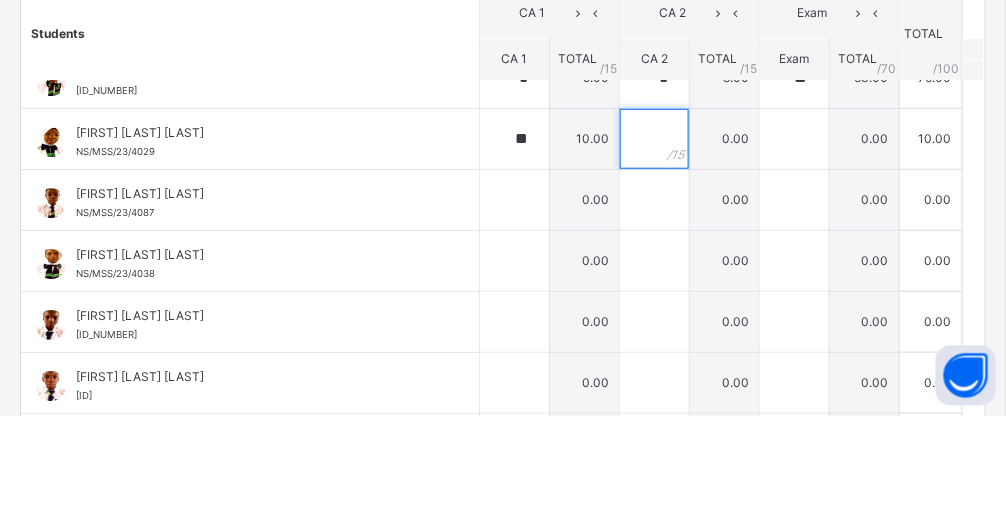 click at bounding box center (654, 252) 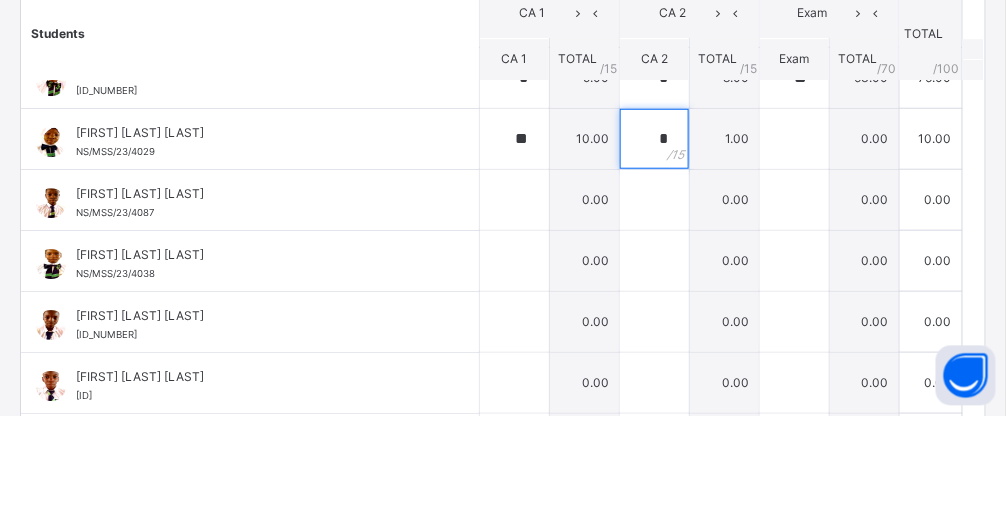 type on "**" 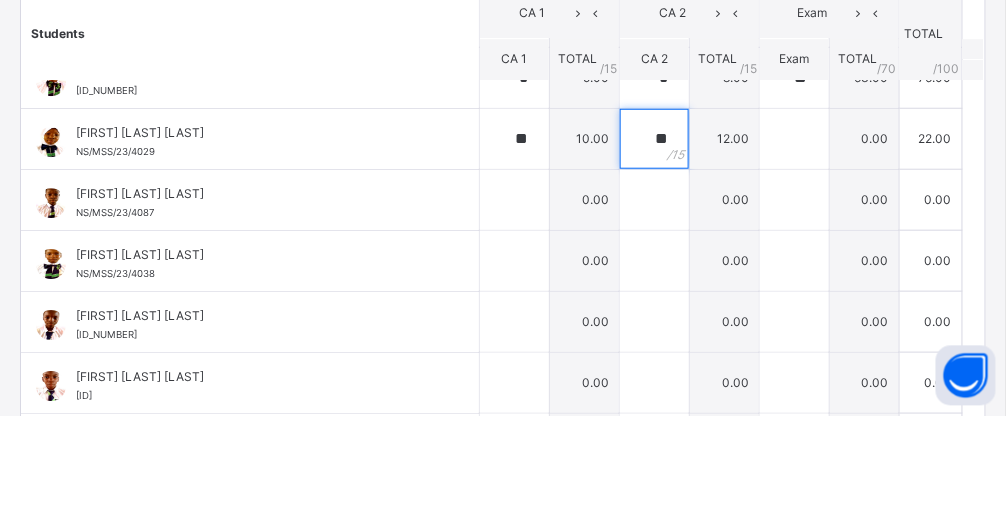 type 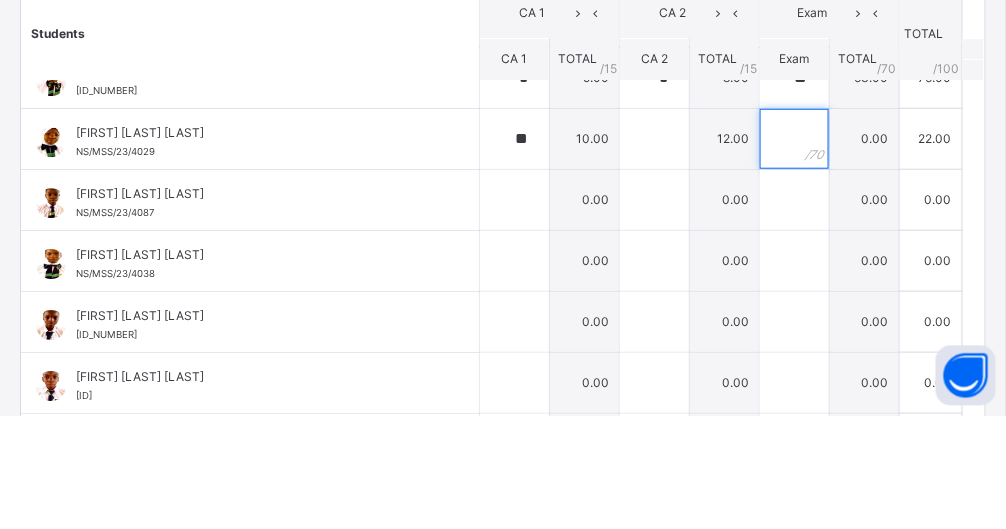 click at bounding box center (794, 252) 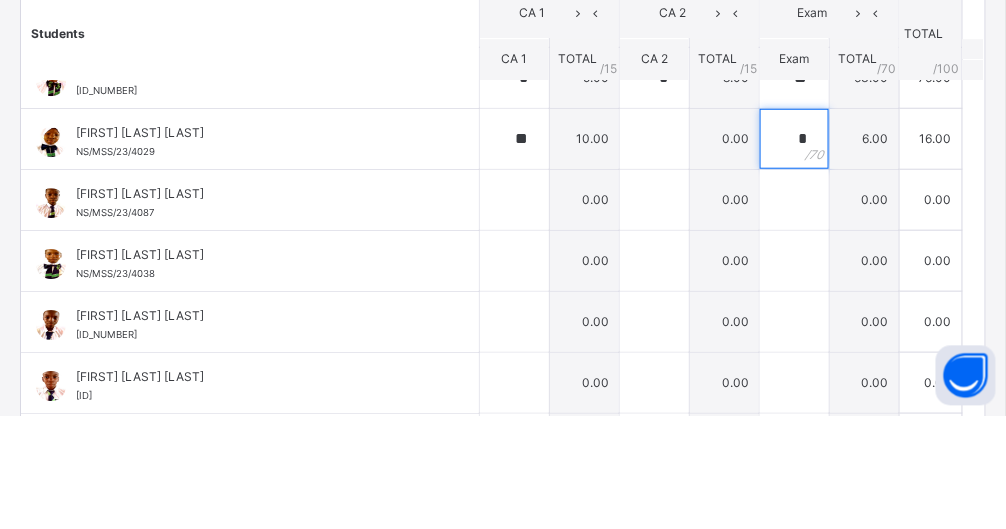 type on "*" 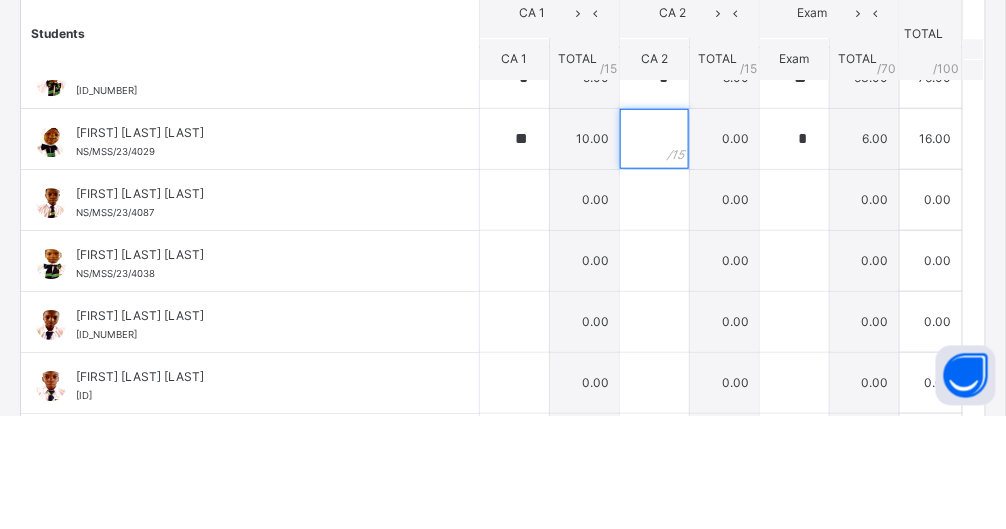 click at bounding box center [654, 252] 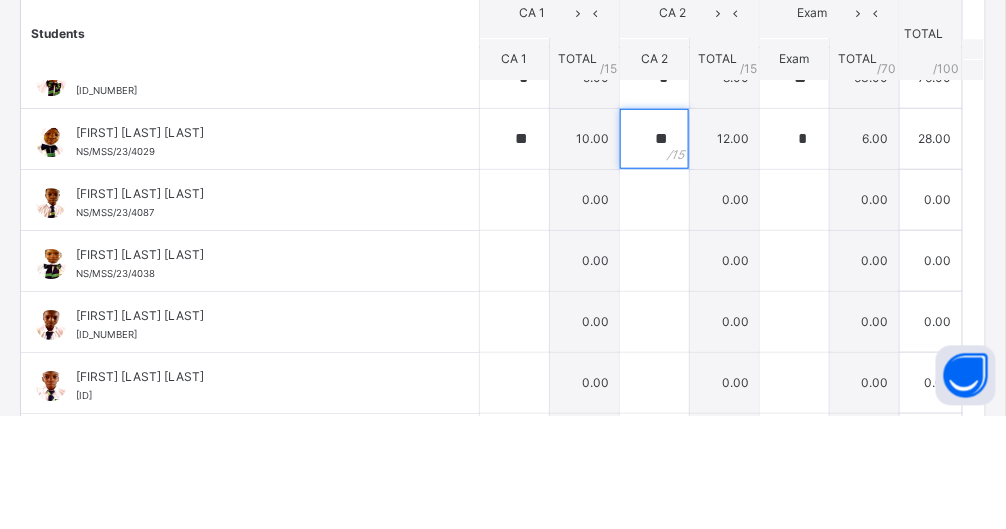 type on "**" 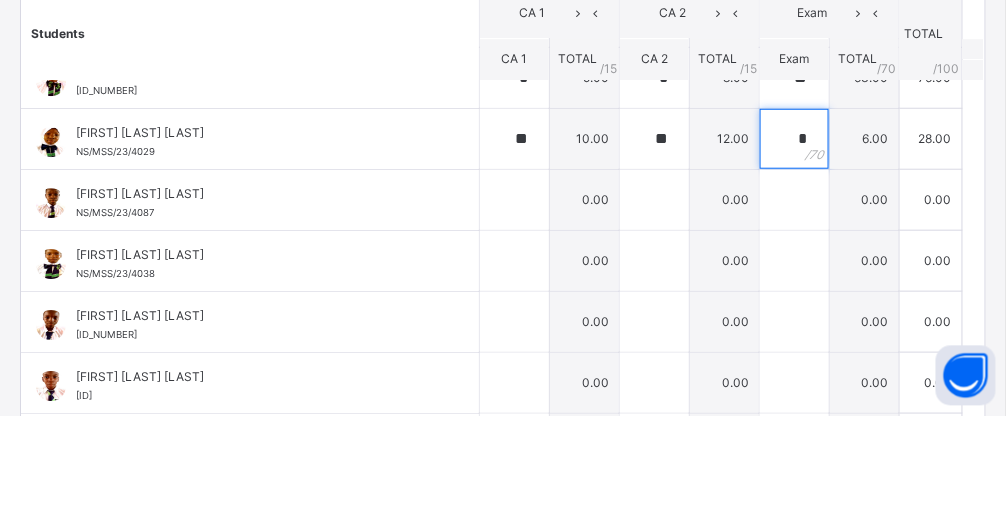click on "*" at bounding box center [794, 252] 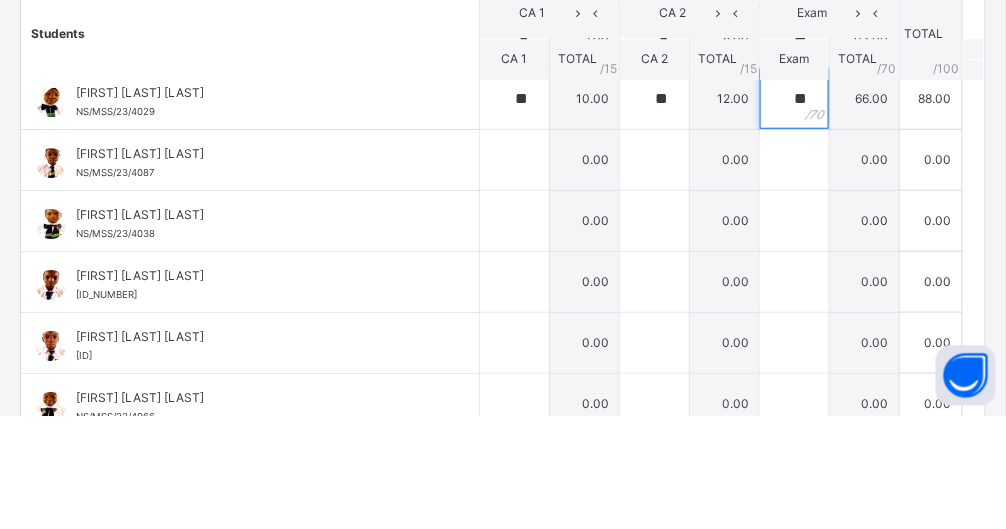 scroll, scrollTop: 1384, scrollLeft: 0, axis: vertical 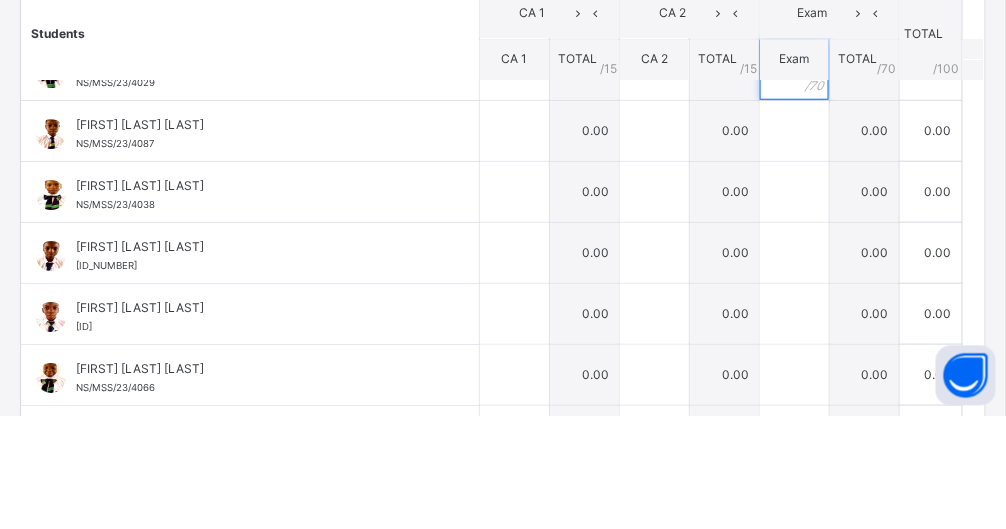 type on "**" 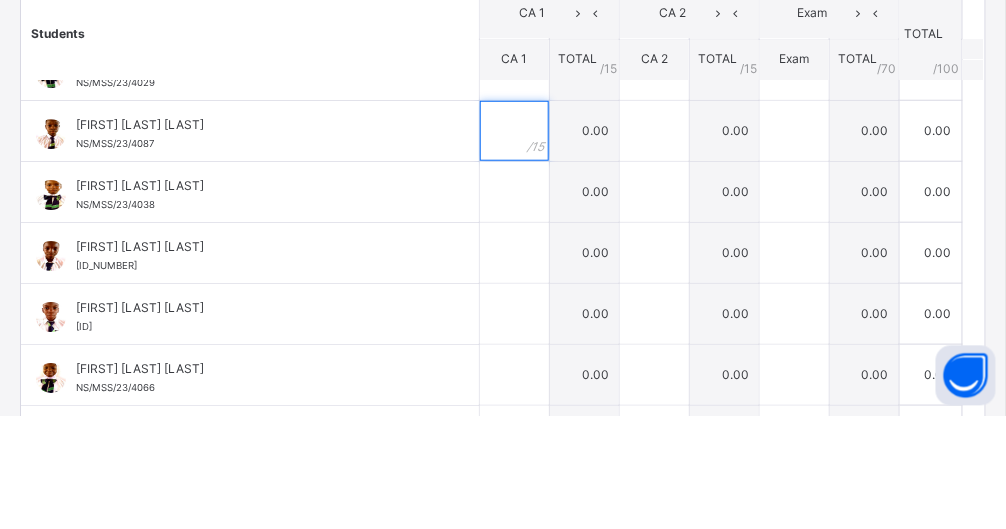 click at bounding box center (514, 244) 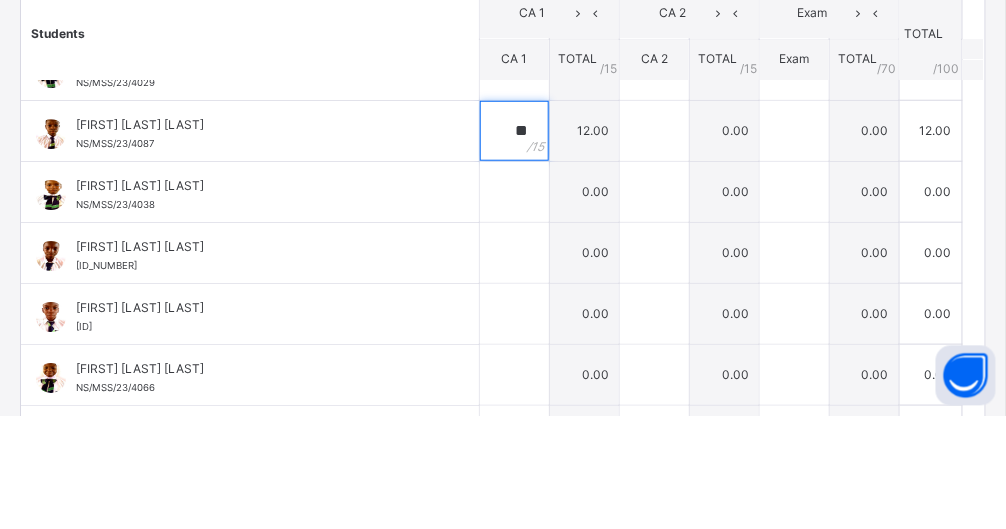 type on "**" 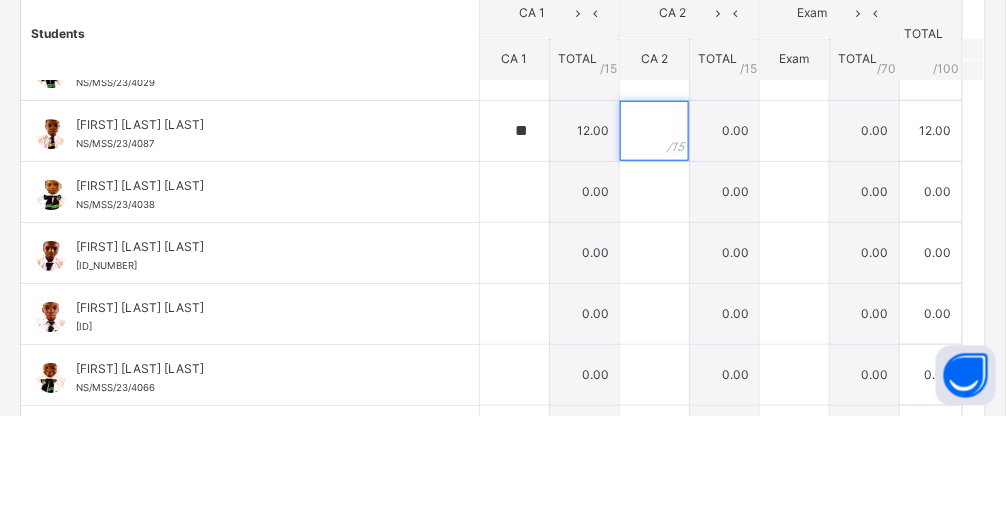 click at bounding box center (654, 244) 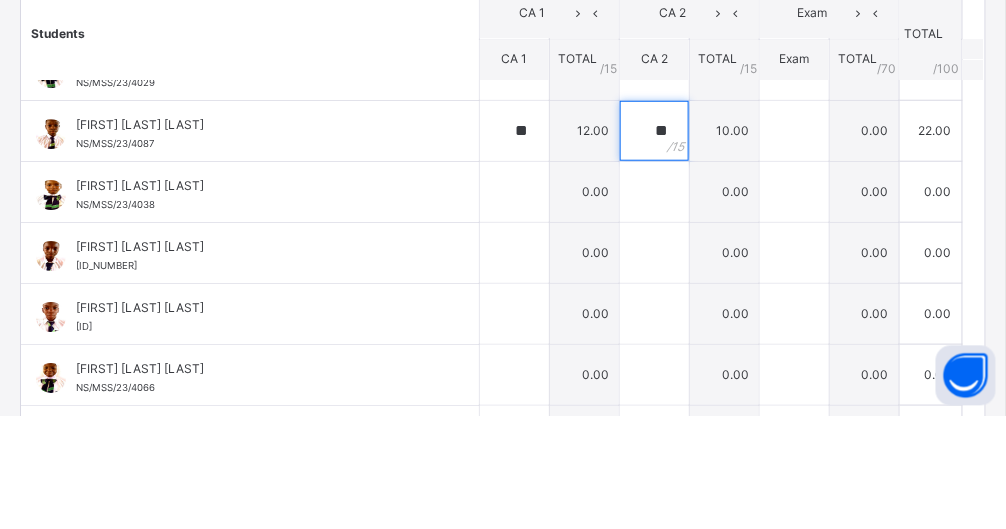 type on "**" 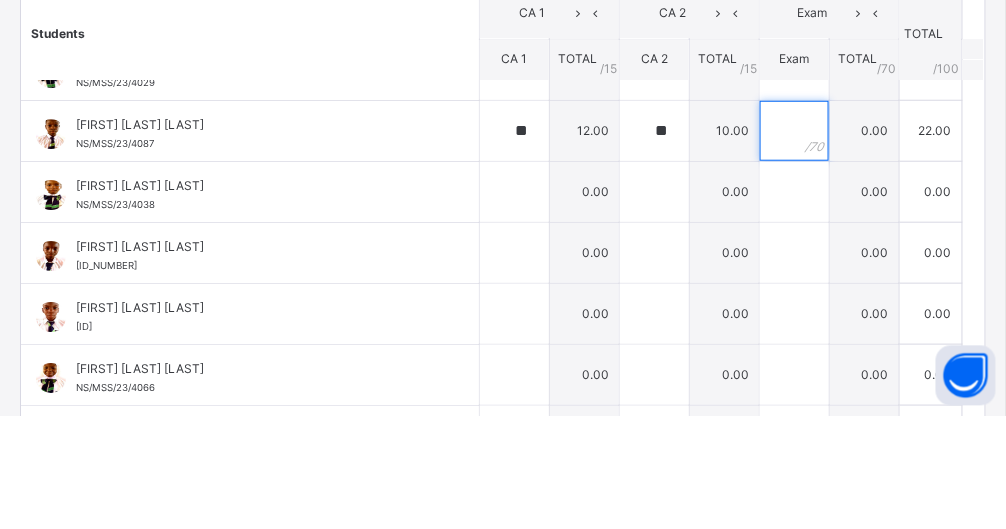 click at bounding box center (794, 244) 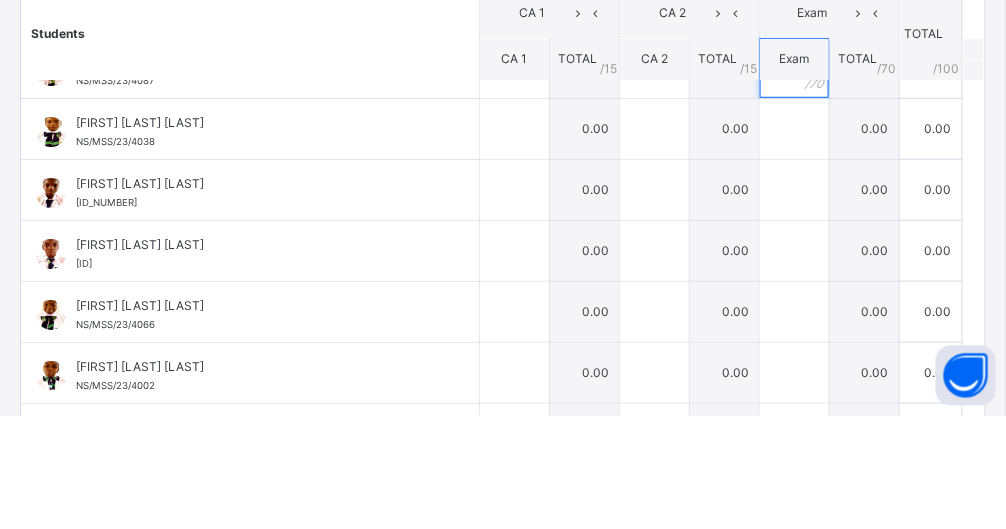 scroll, scrollTop: 1449, scrollLeft: 0, axis: vertical 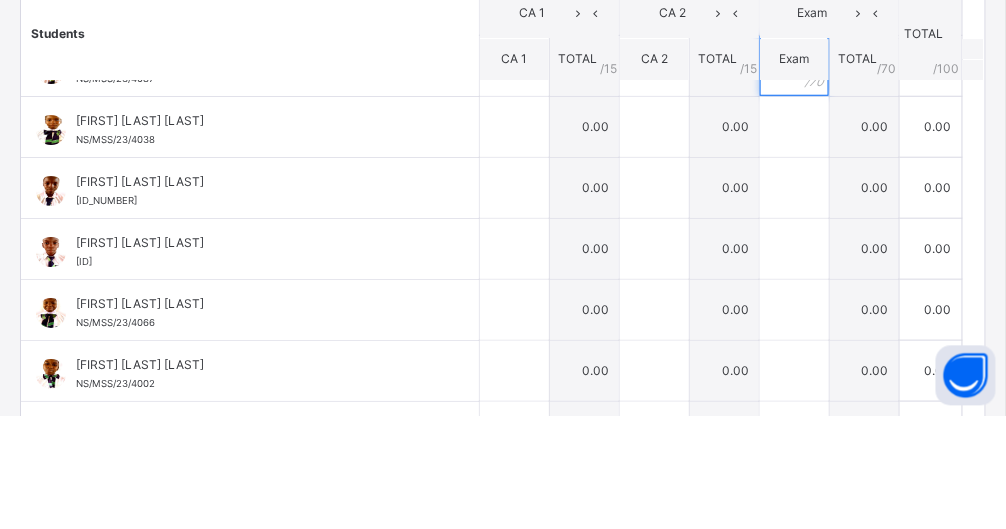 type on "**" 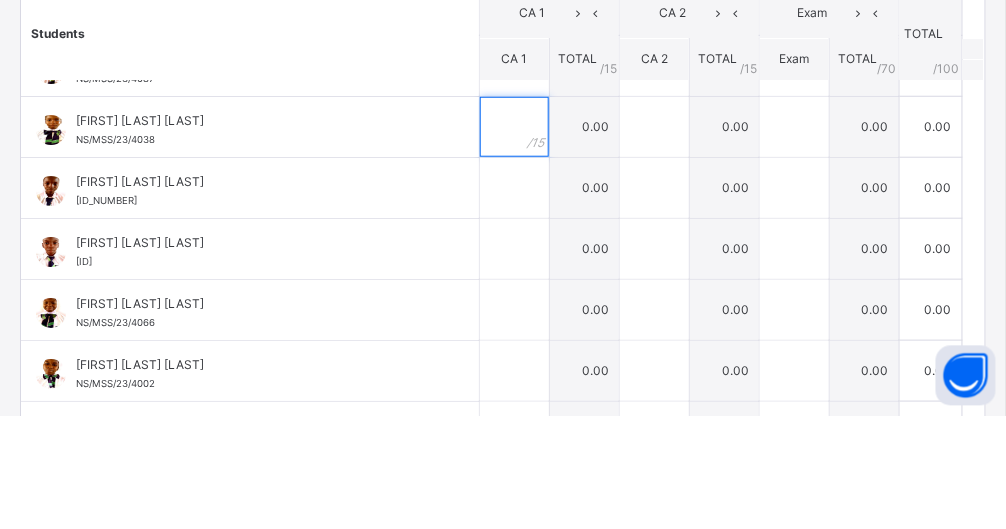 click at bounding box center (514, 240) 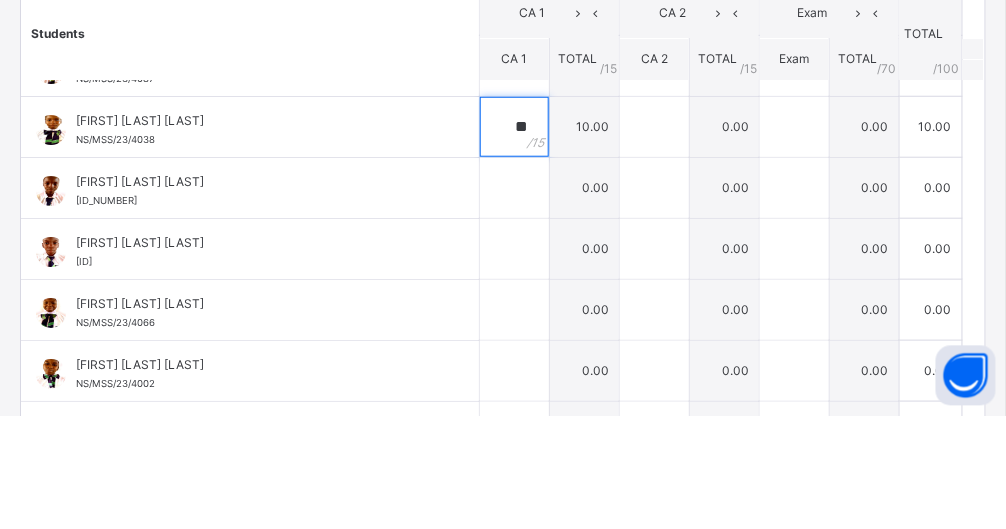 type on "**" 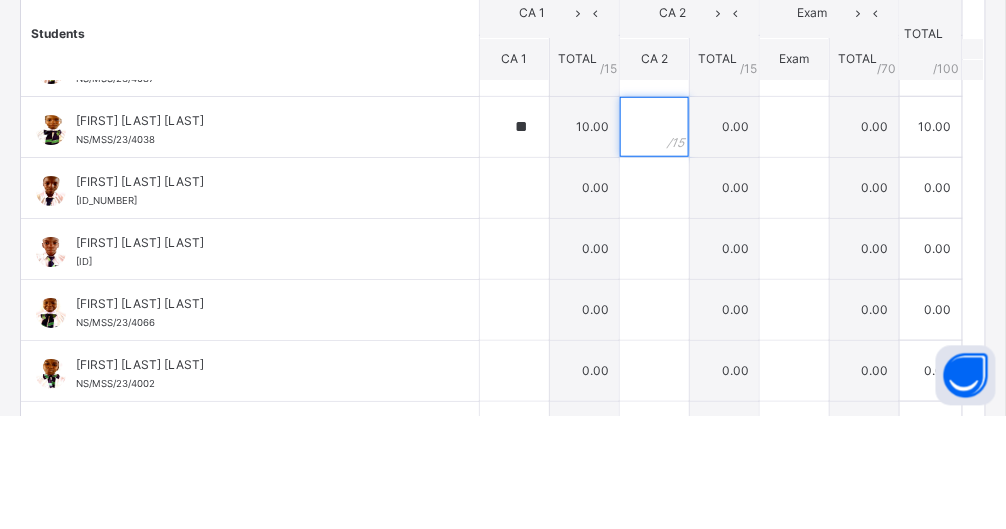 click at bounding box center [654, 240] 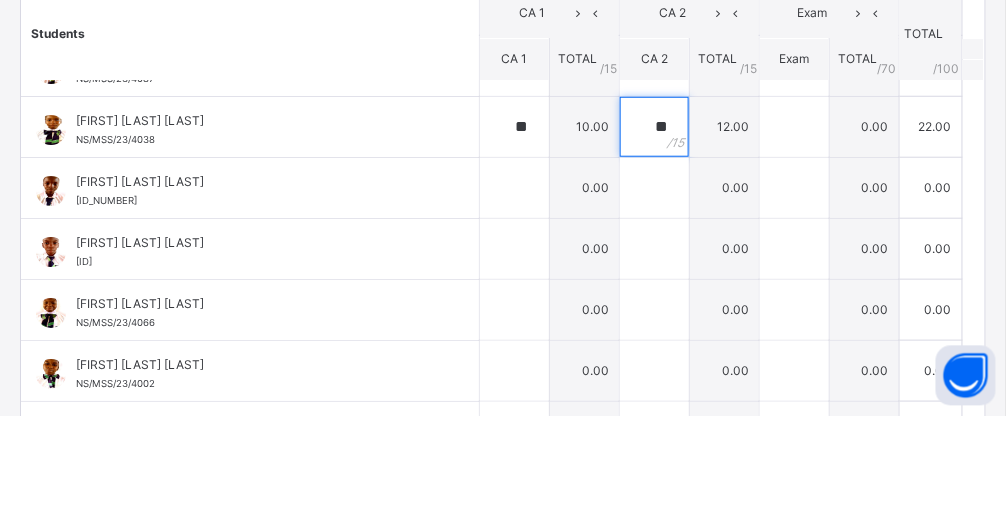 type on "**" 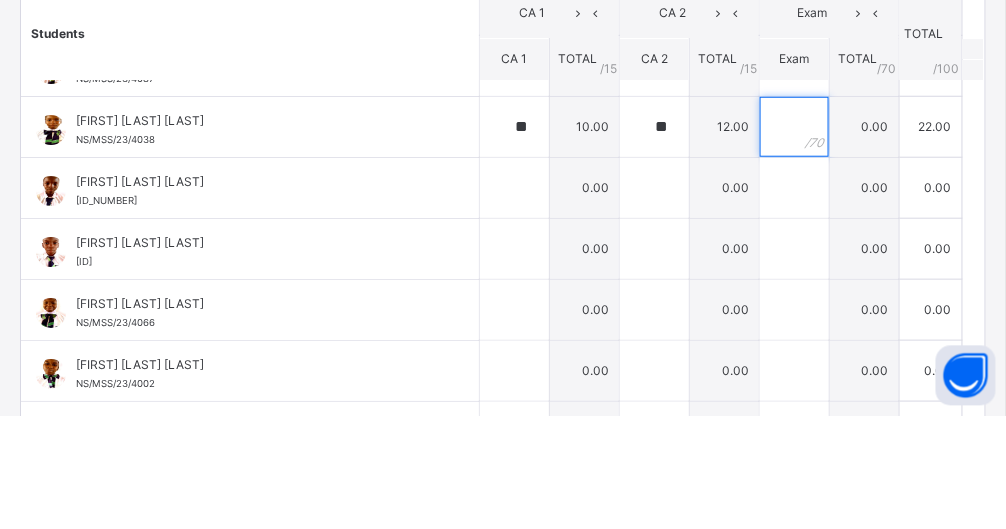 click at bounding box center [794, 240] 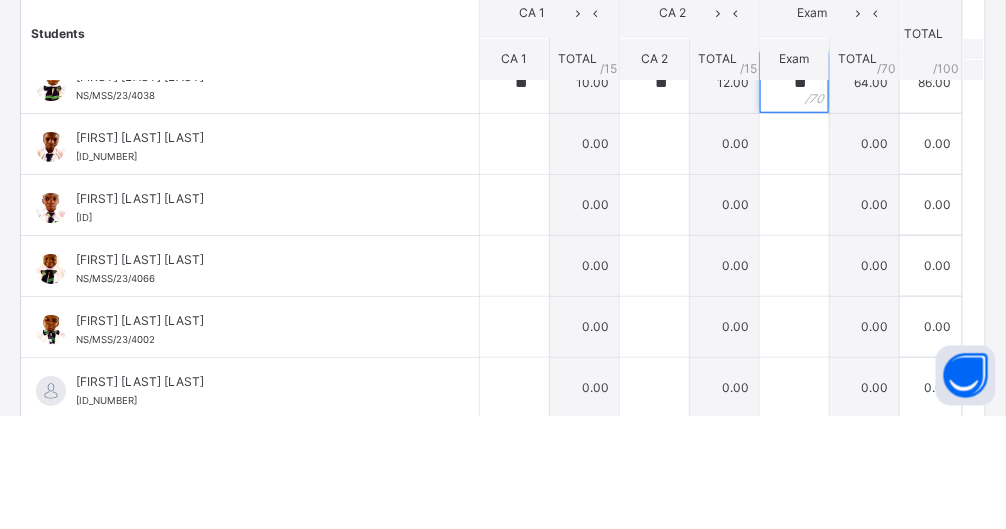 scroll, scrollTop: 1492, scrollLeft: 0, axis: vertical 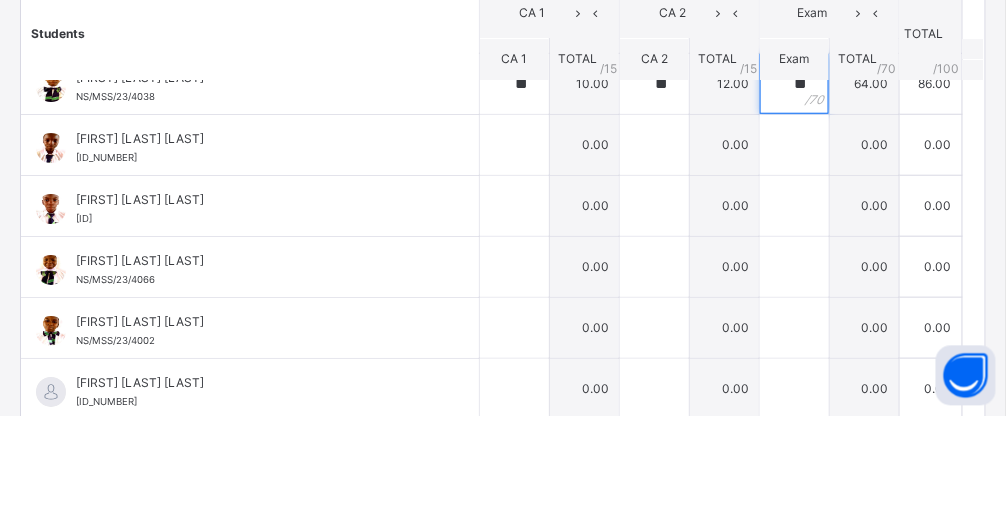 type on "**" 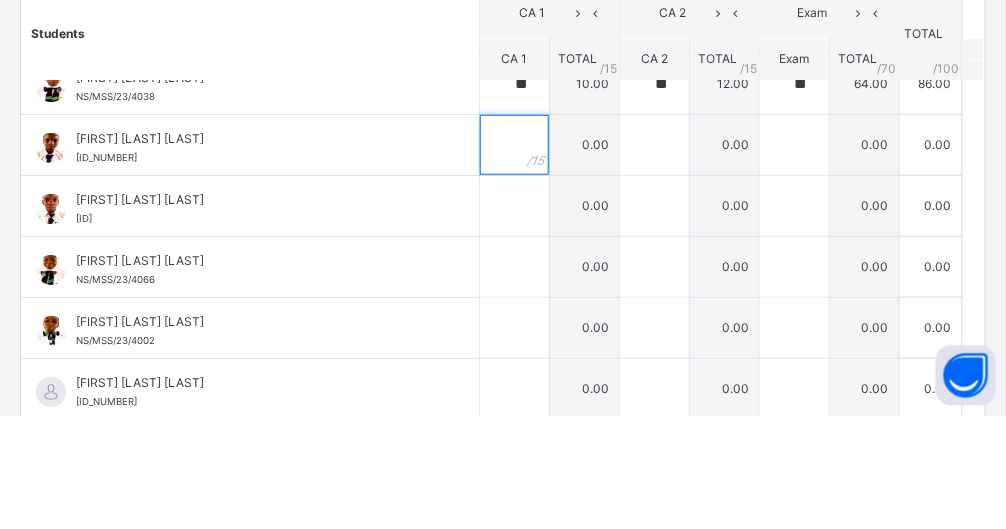 click at bounding box center (514, 258) 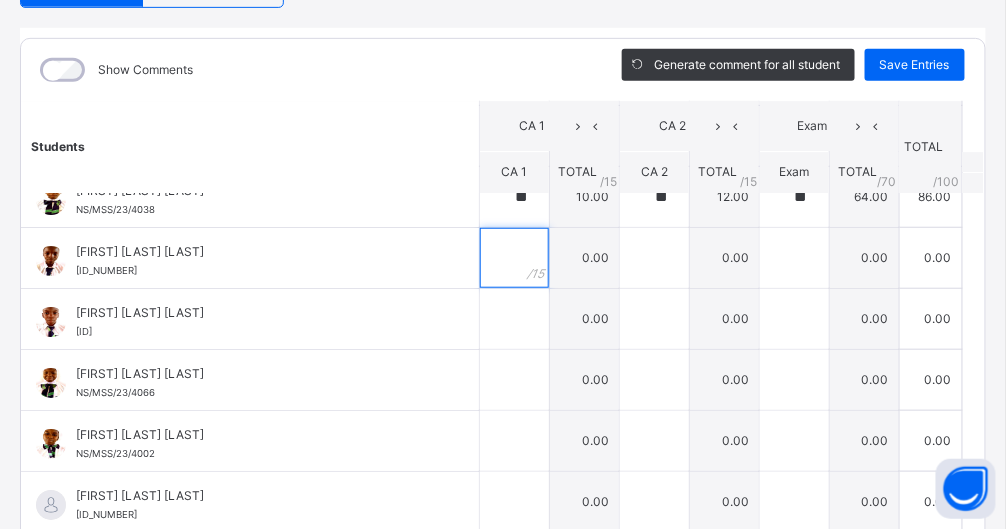 click at bounding box center (514, 258) 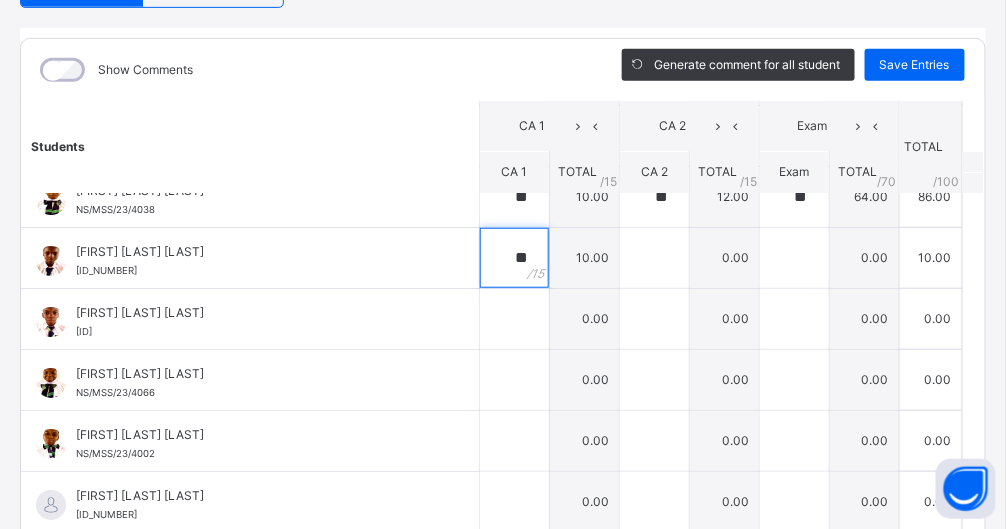 scroll, scrollTop: 558, scrollLeft: 0, axis: vertical 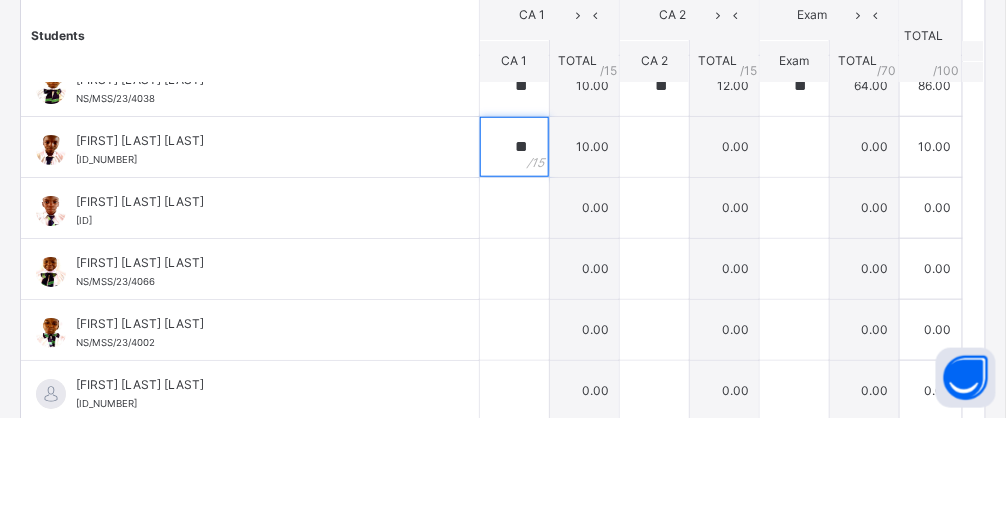 type on "**" 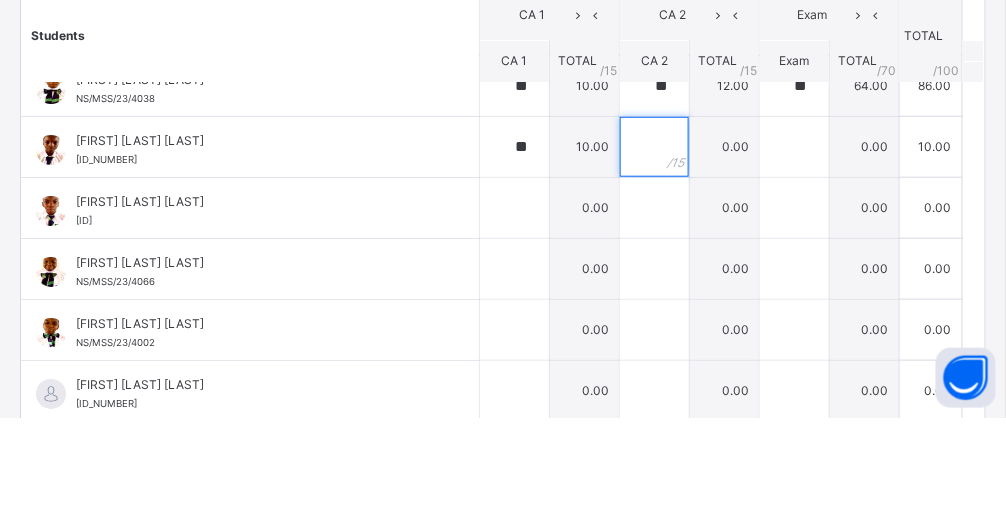 click at bounding box center (654, 258) 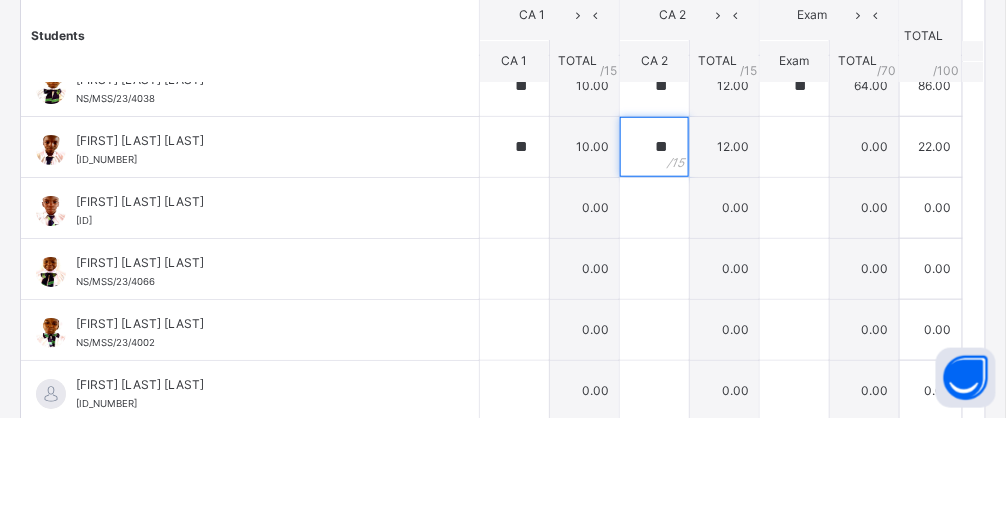 type on "**" 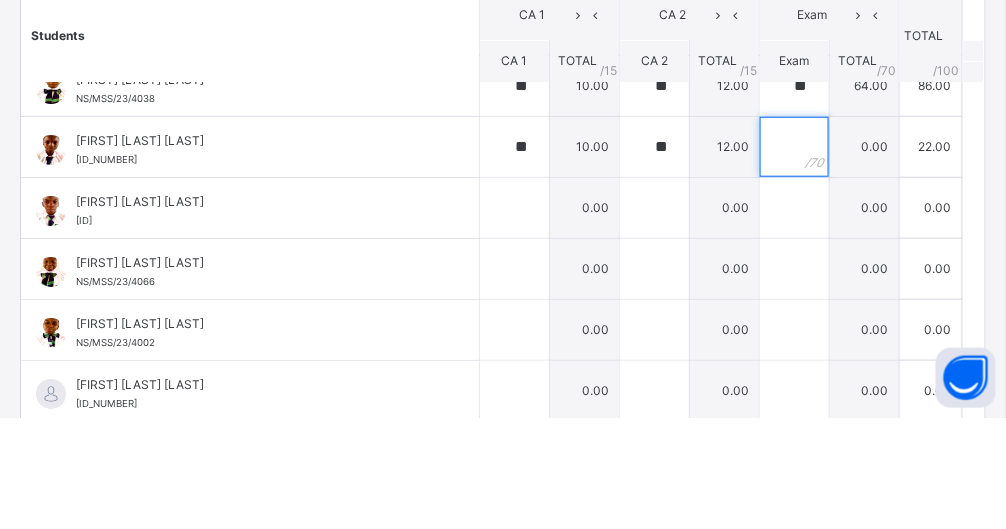 click at bounding box center [794, 258] 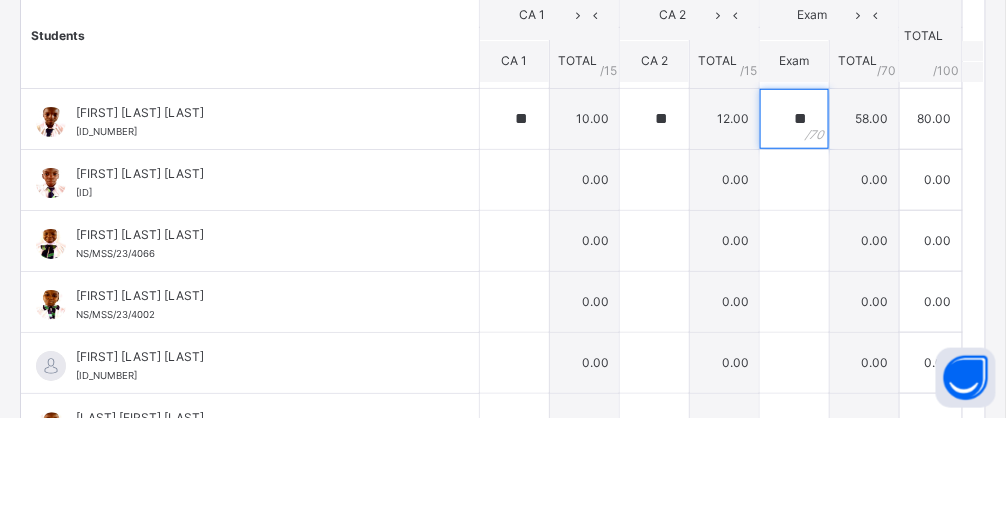 scroll, scrollTop: 1540, scrollLeft: 0, axis: vertical 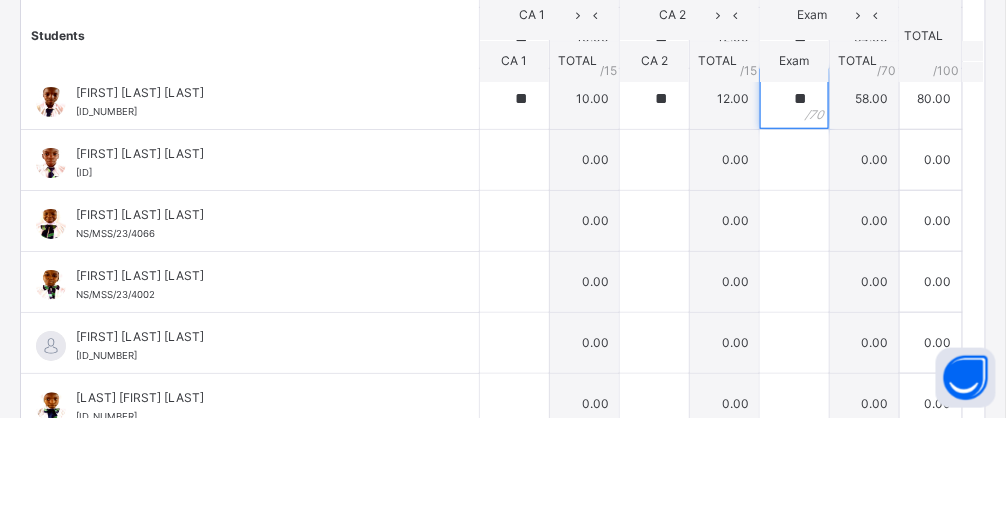 type on "**" 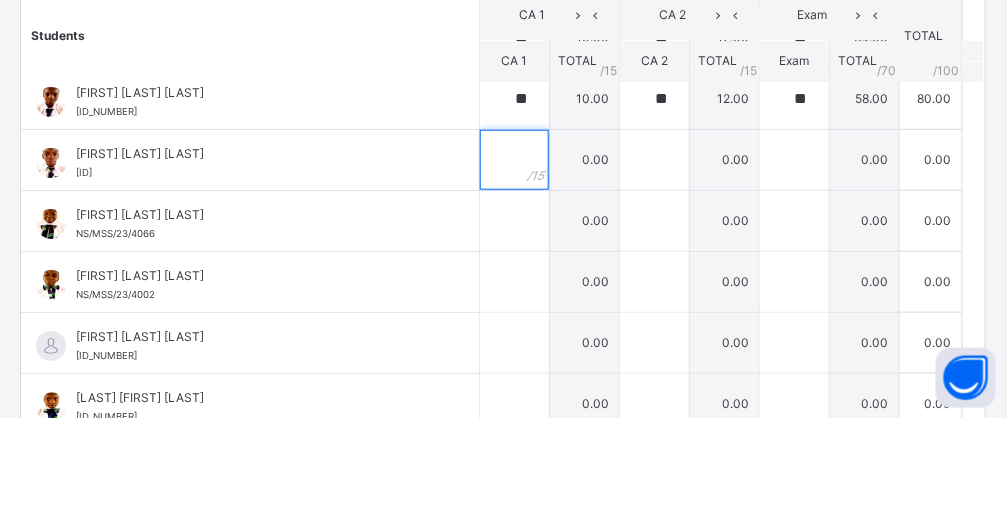 click at bounding box center (514, 271) 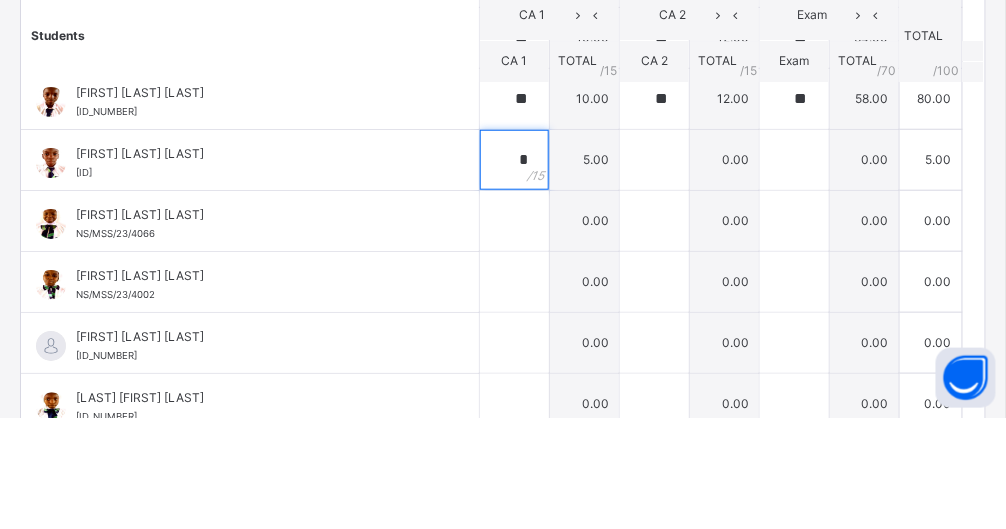 type on "*" 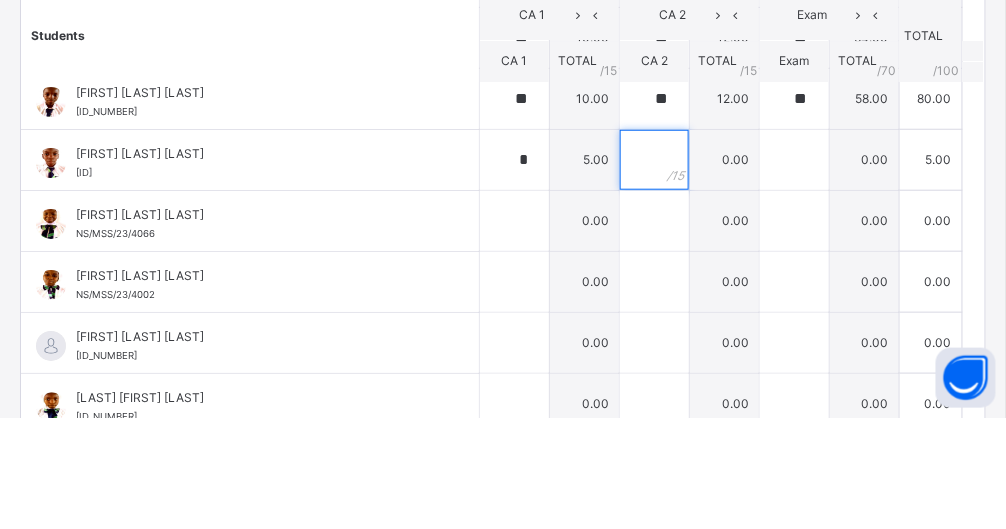 click at bounding box center [654, 271] 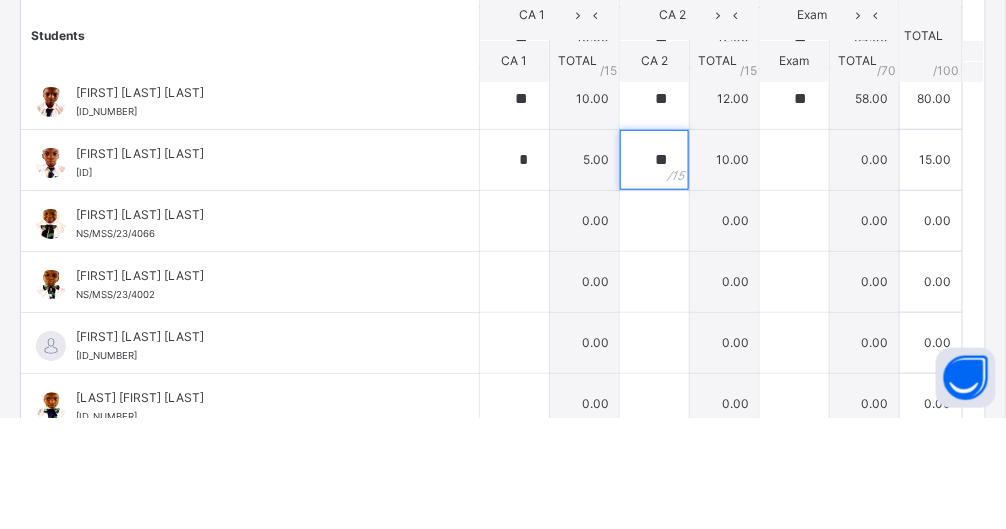 type on "**" 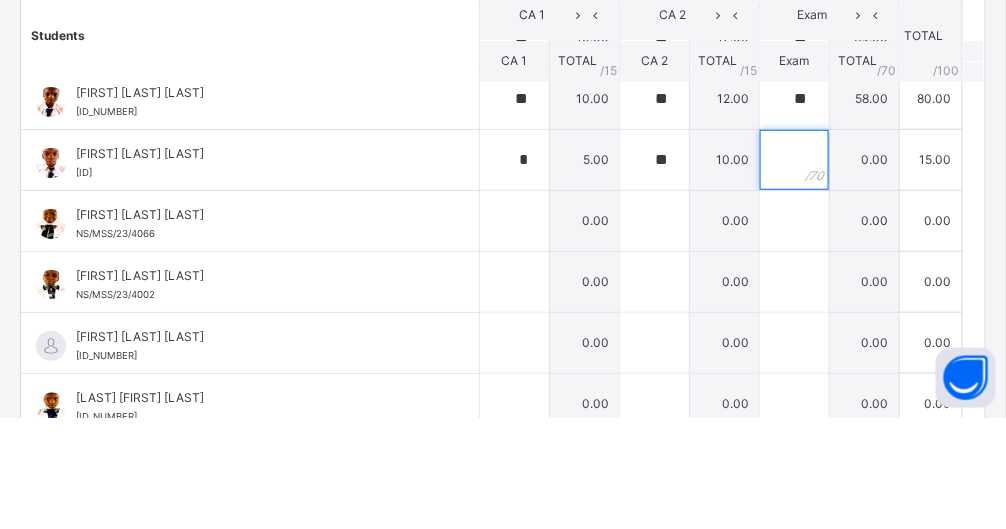 click at bounding box center (794, 271) 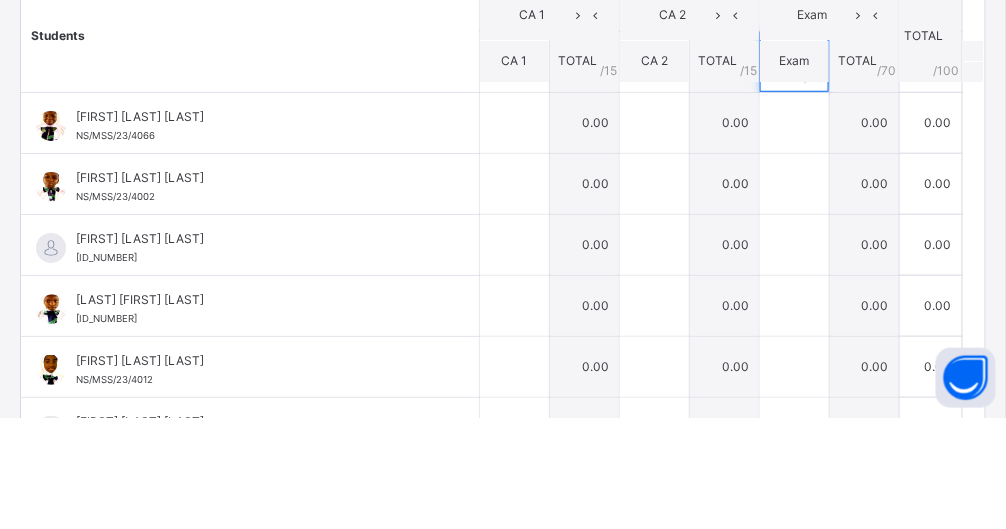 scroll, scrollTop: 1592, scrollLeft: 0, axis: vertical 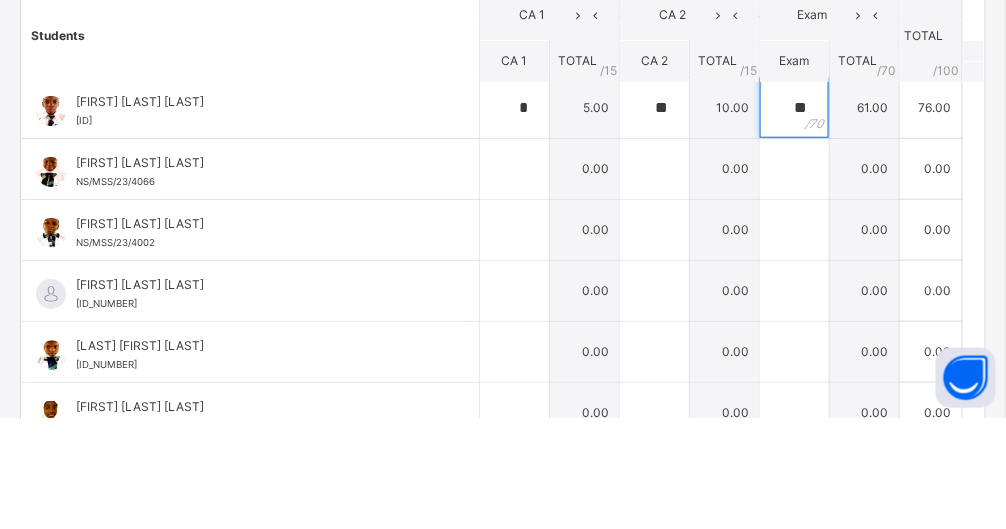 type on "**" 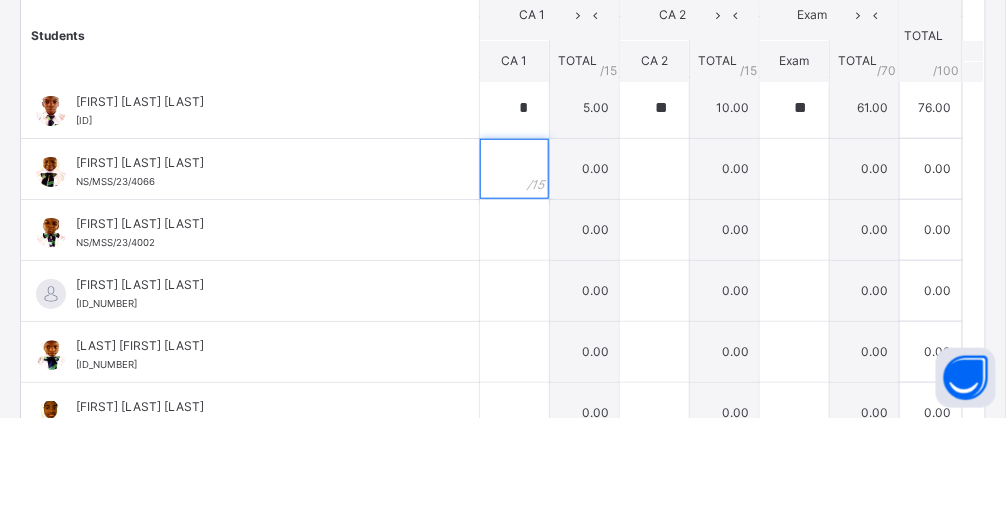 click at bounding box center [514, 280] 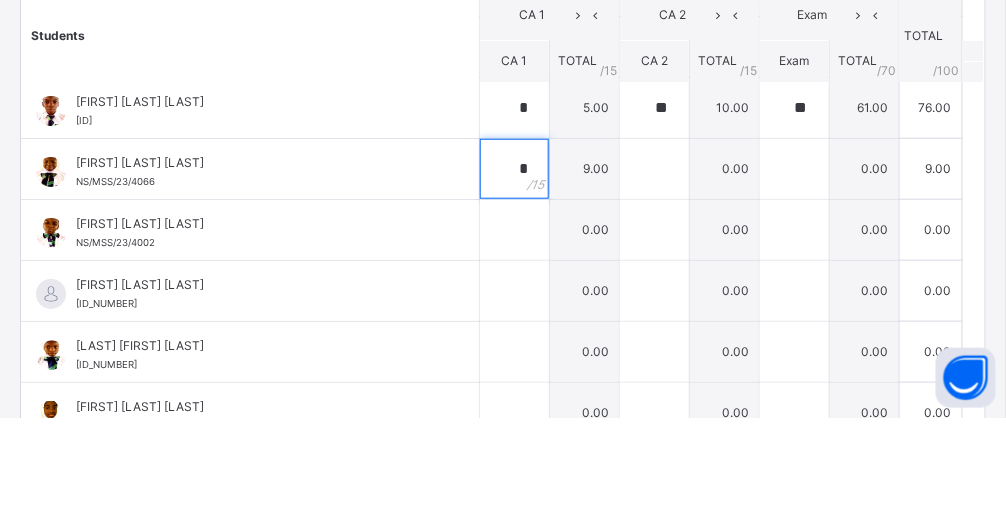type on "*" 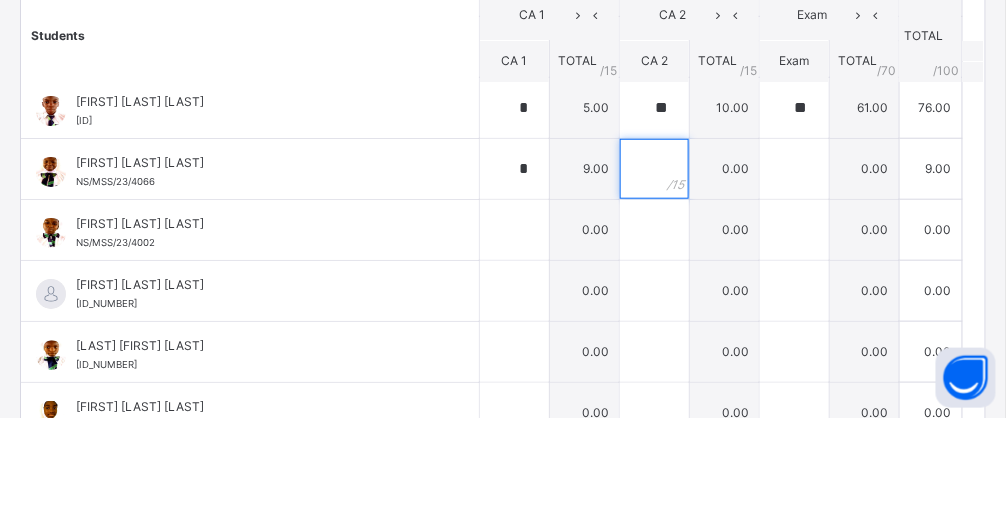 click at bounding box center (654, 280) 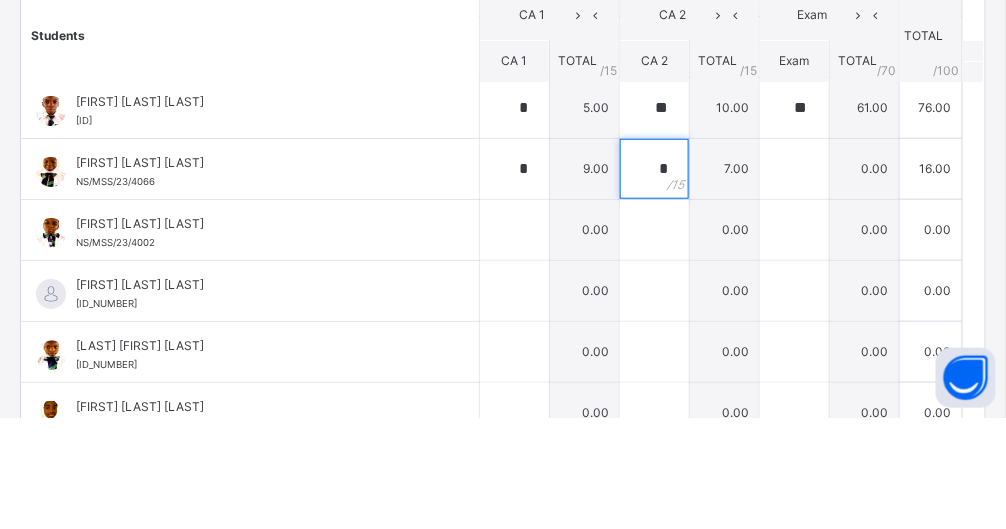 type on "*" 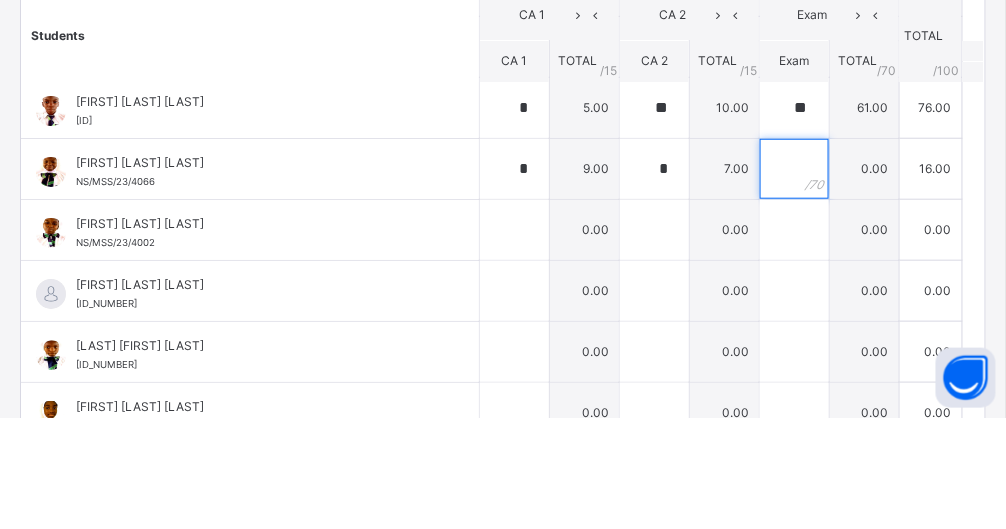 click at bounding box center [794, 280] 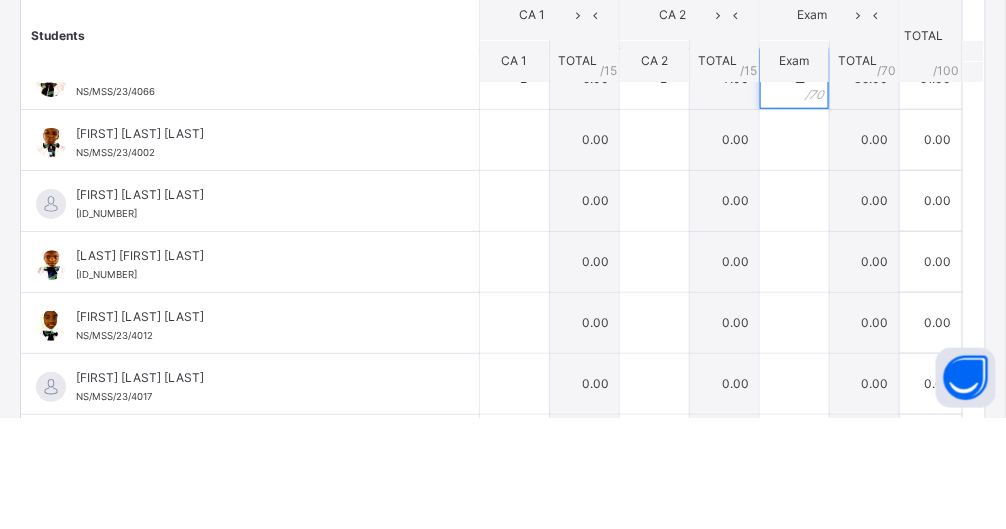 scroll, scrollTop: 1684, scrollLeft: 0, axis: vertical 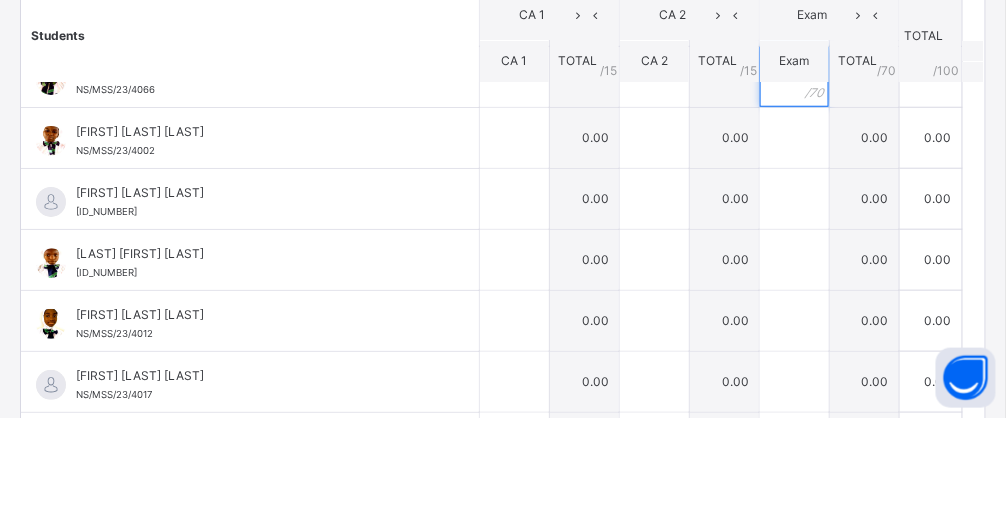 type on "**" 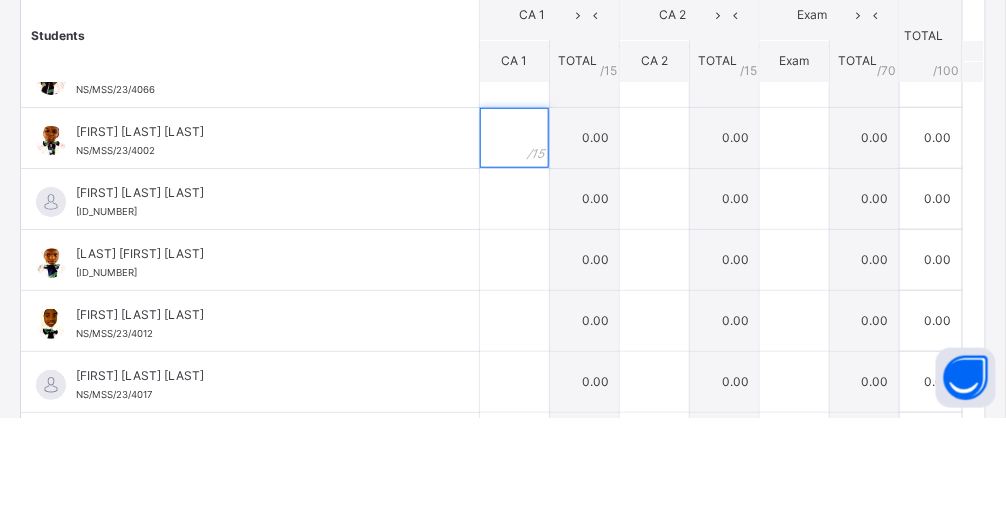 click at bounding box center [514, 249] 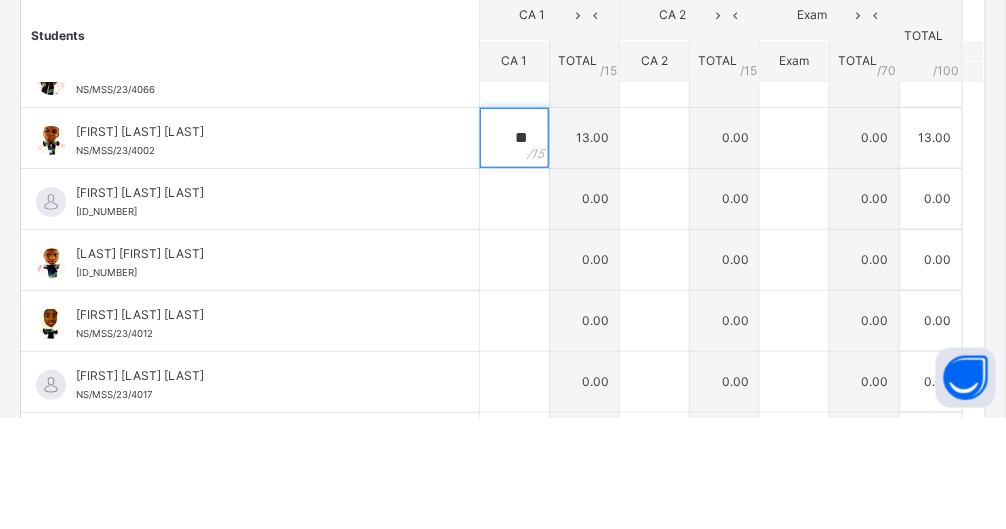type on "**" 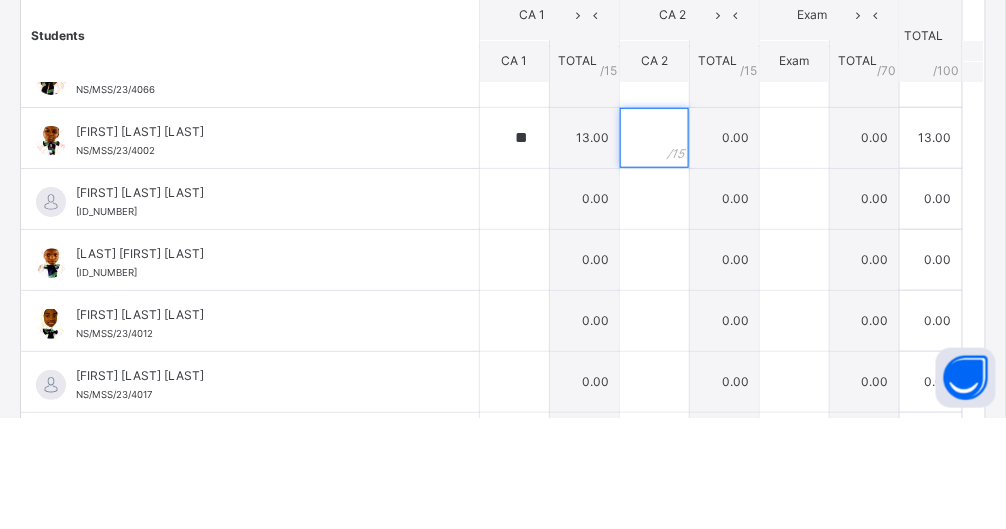 click at bounding box center [654, 249] 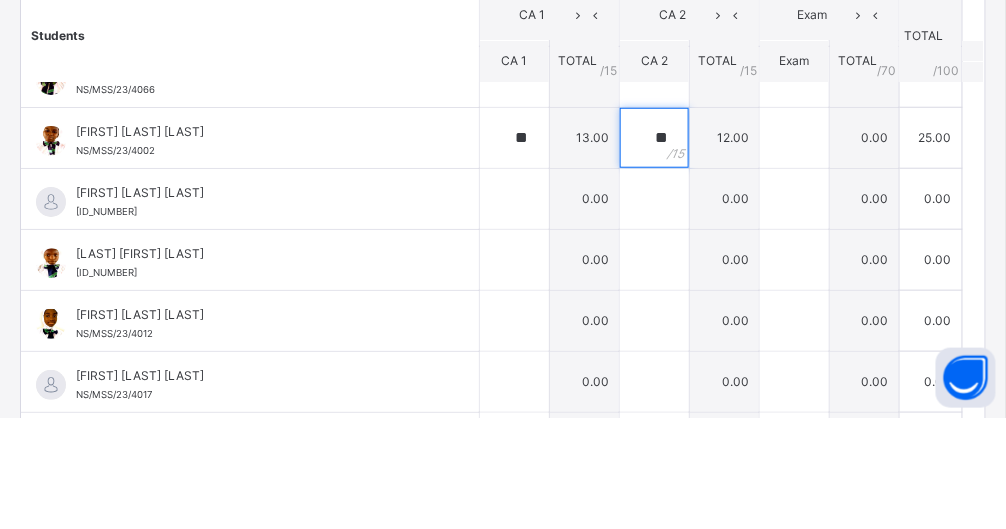 type on "**" 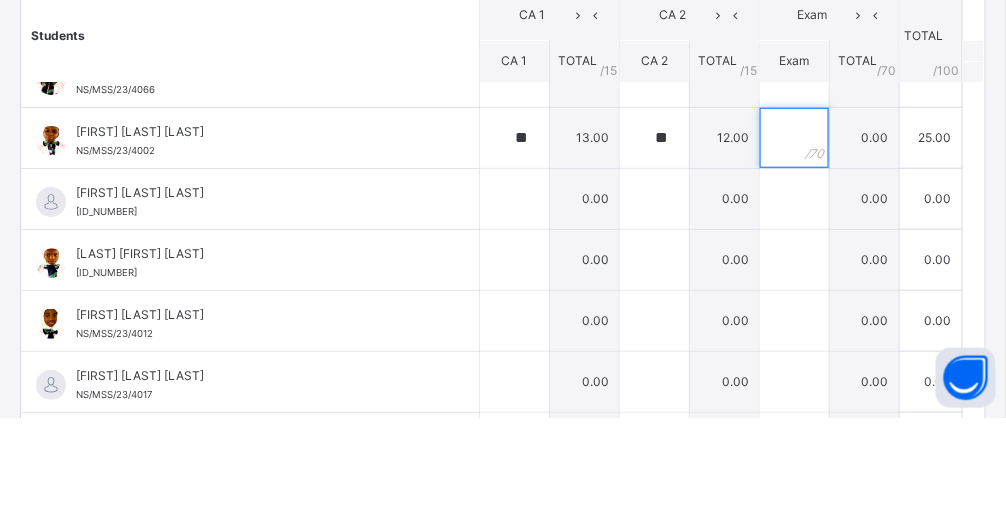 click at bounding box center [794, 249] 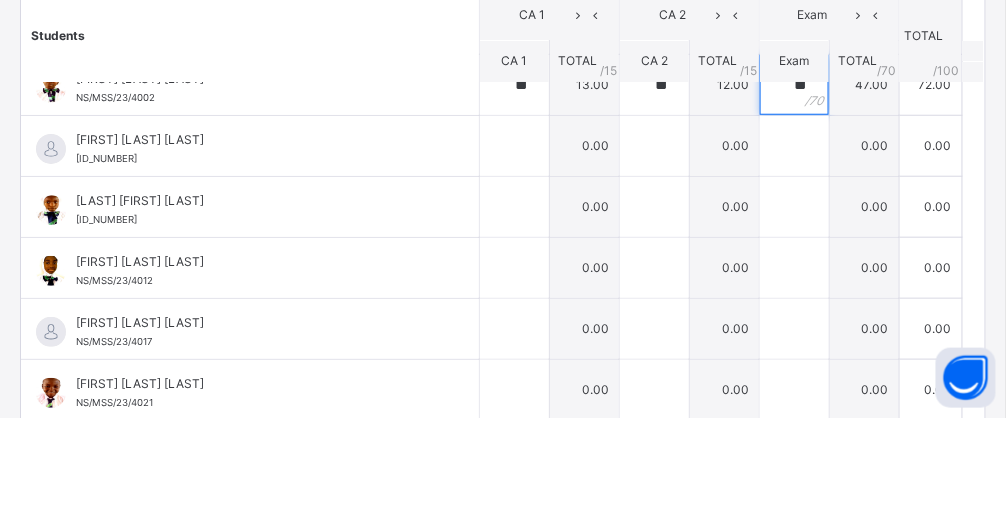 scroll, scrollTop: 1738, scrollLeft: 0, axis: vertical 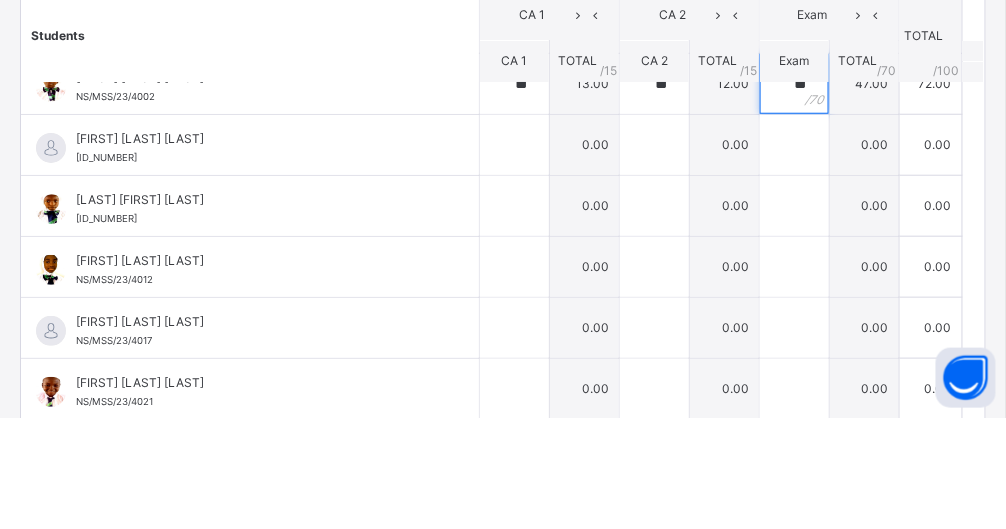 type on "**" 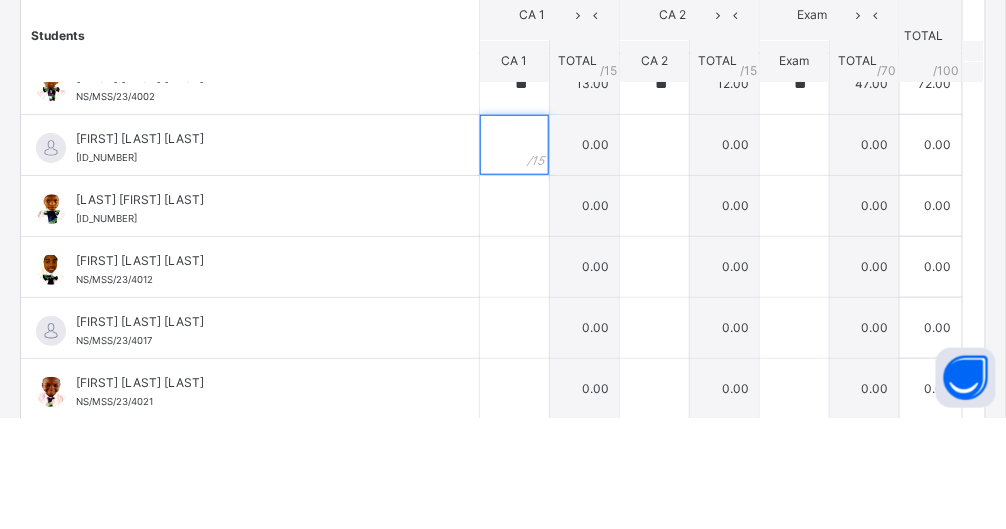 click at bounding box center (514, 256) 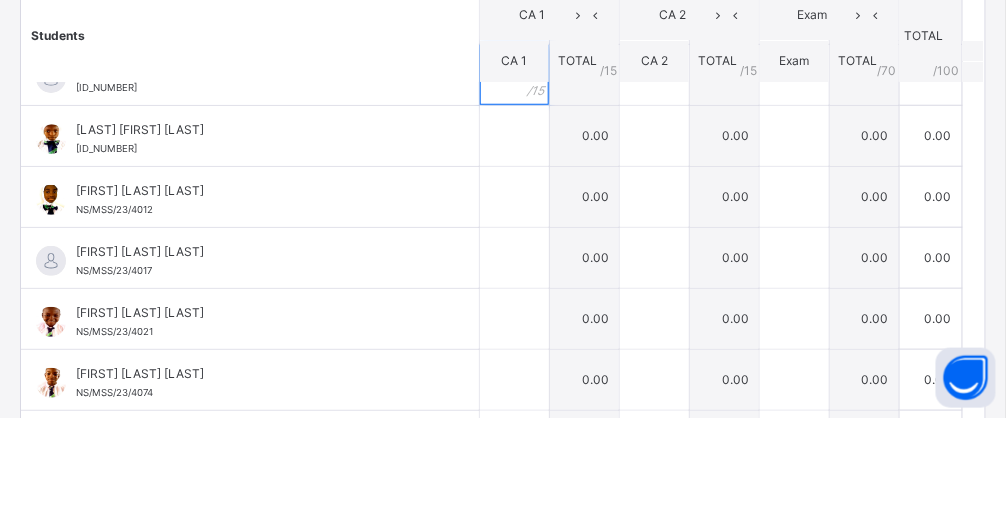 scroll, scrollTop: 1810, scrollLeft: 0, axis: vertical 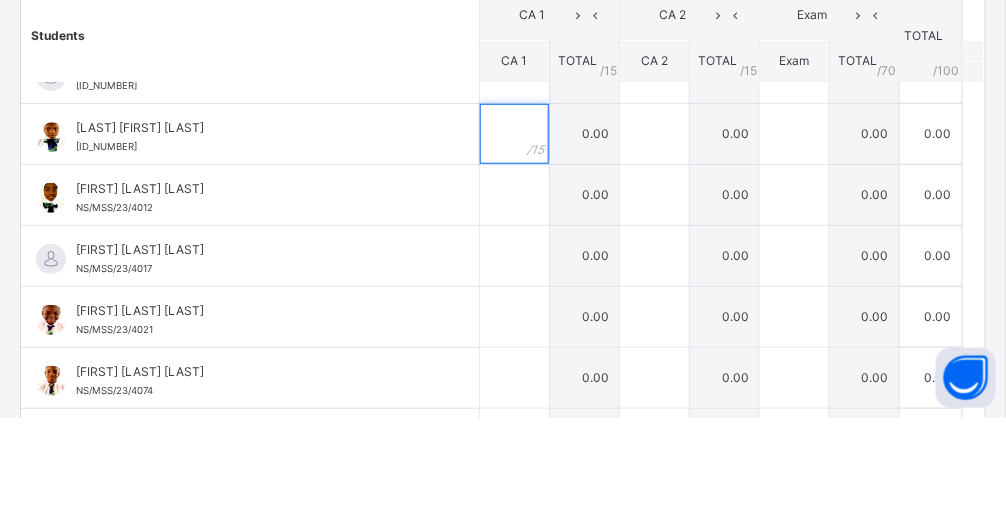 click at bounding box center [514, 245] 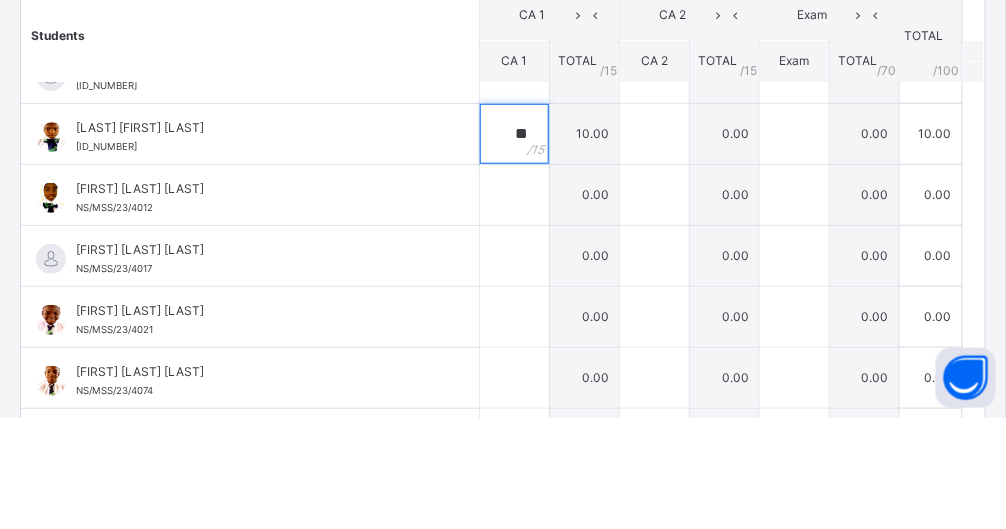 type on "**" 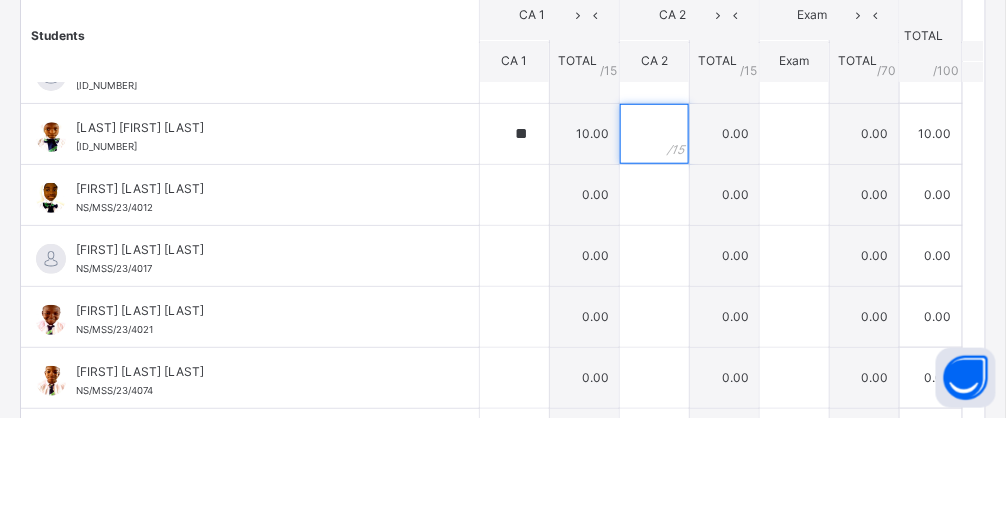 click at bounding box center (654, 245) 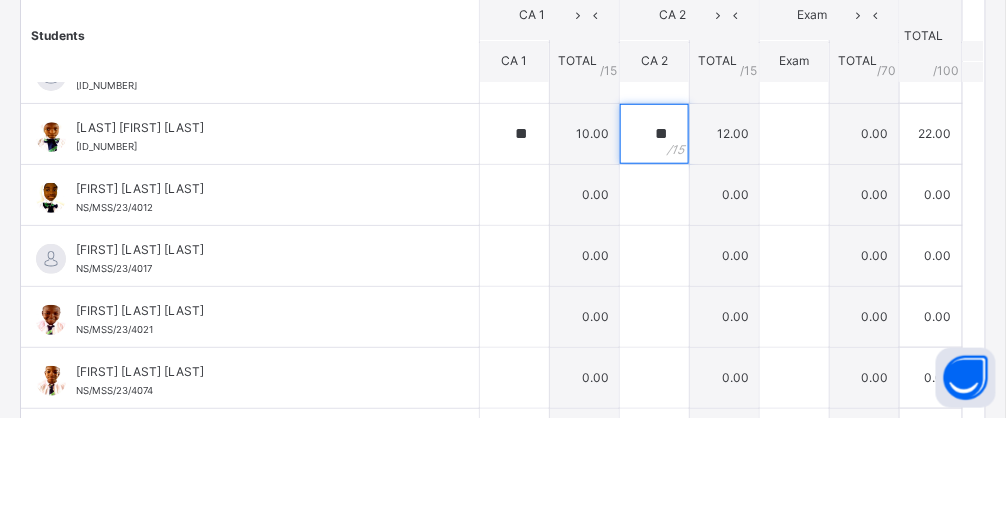 type on "**" 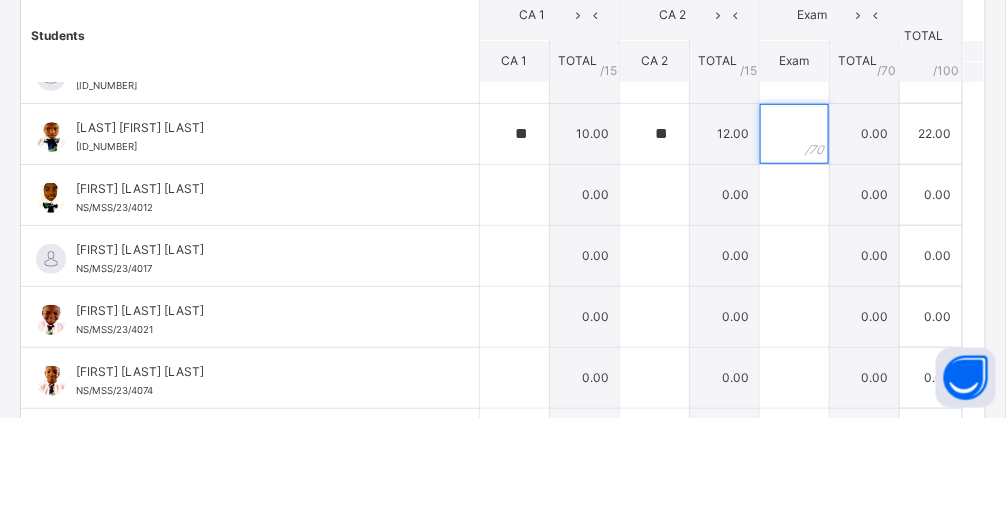 click at bounding box center [794, 245] 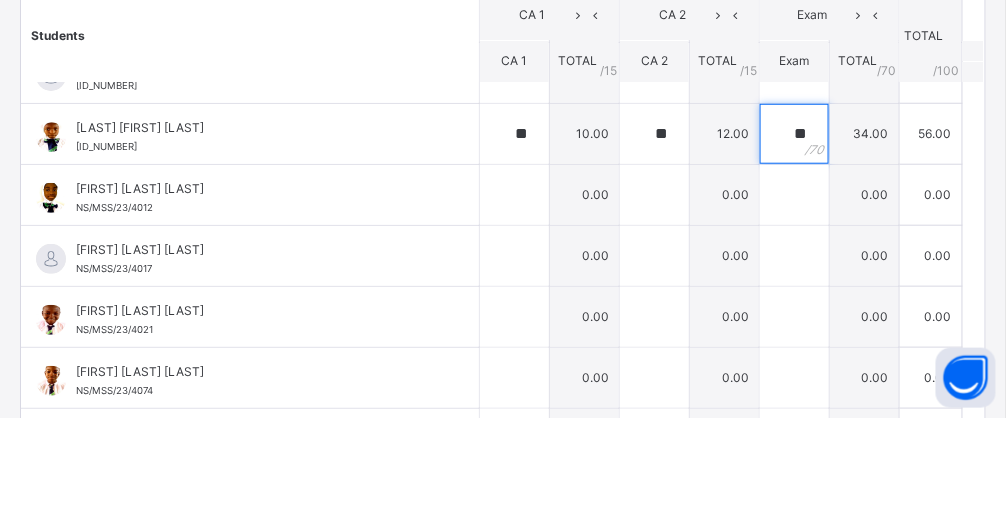 type on "**" 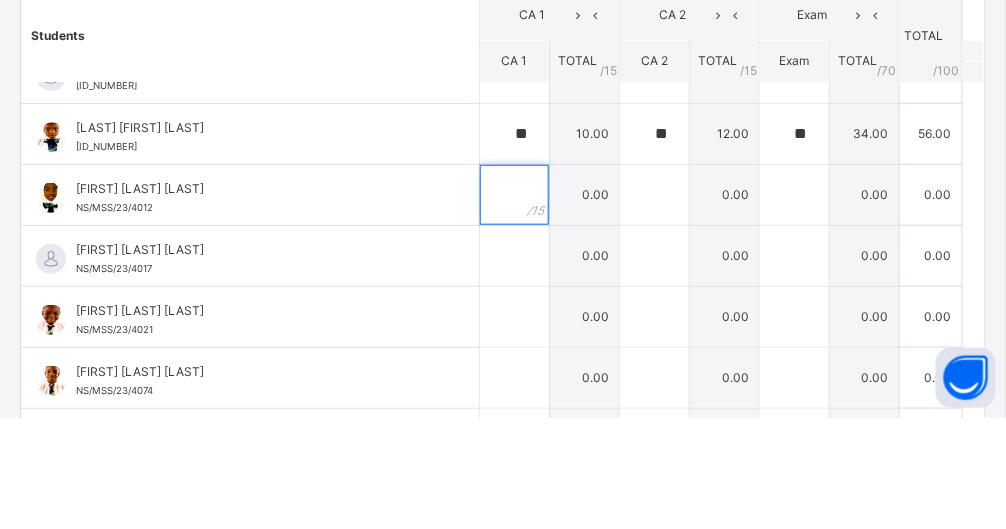click at bounding box center [514, 306] 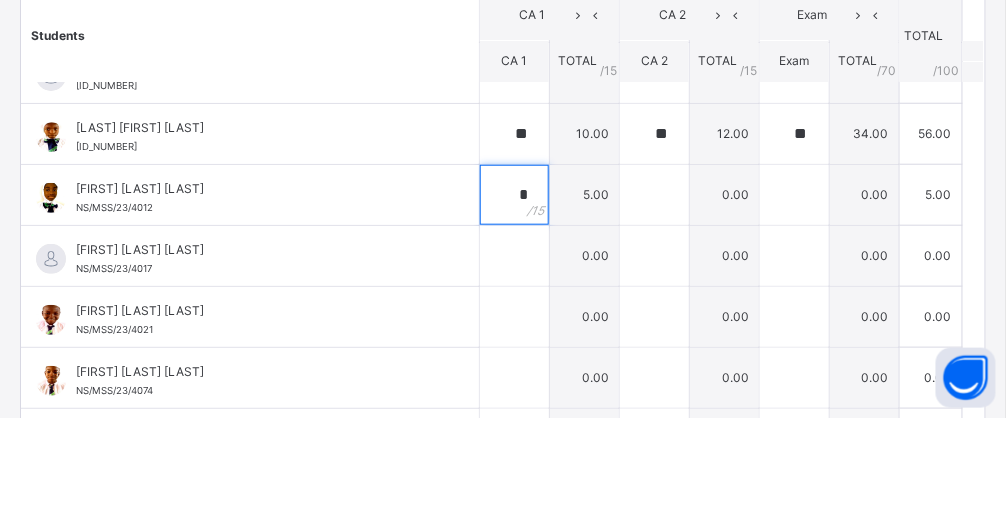 type on "*" 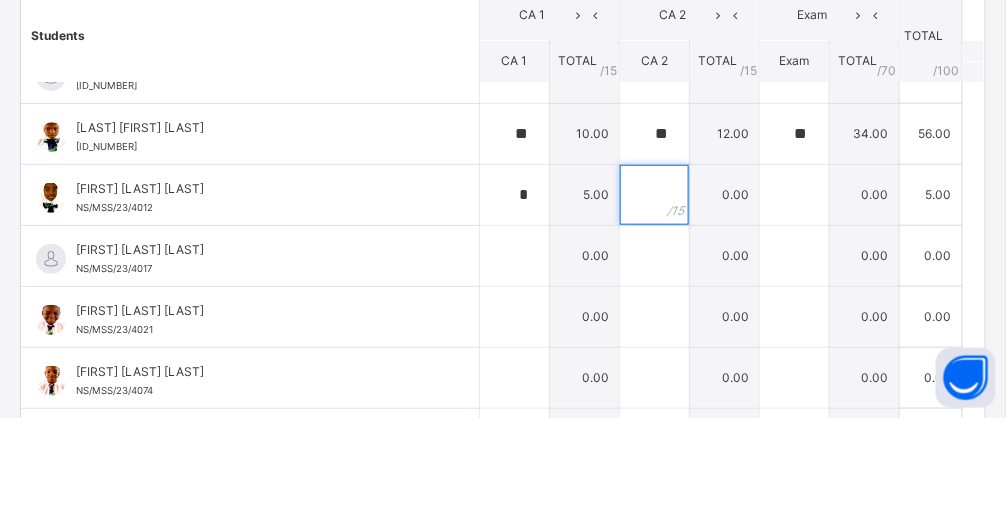 click at bounding box center (654, 306) 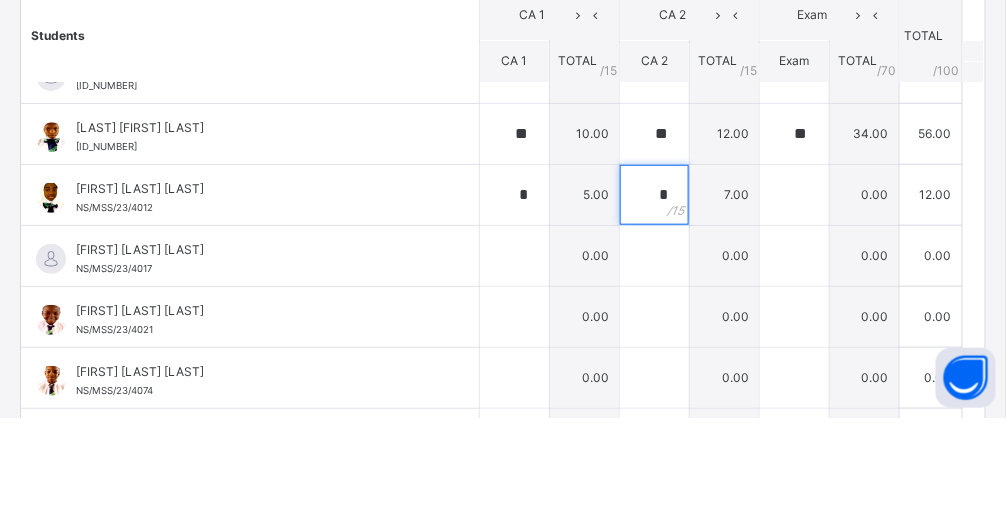 type on "*" 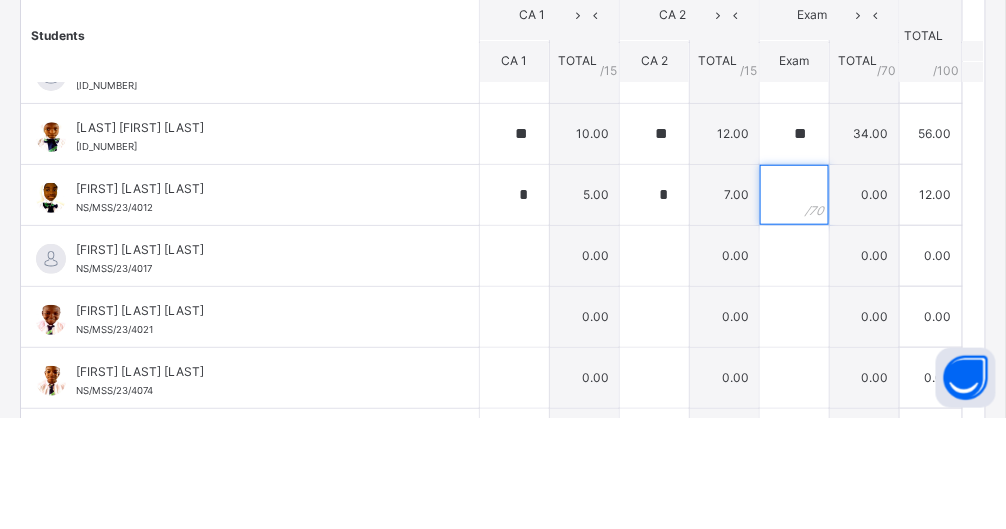 click at bounding box center (794, 306) 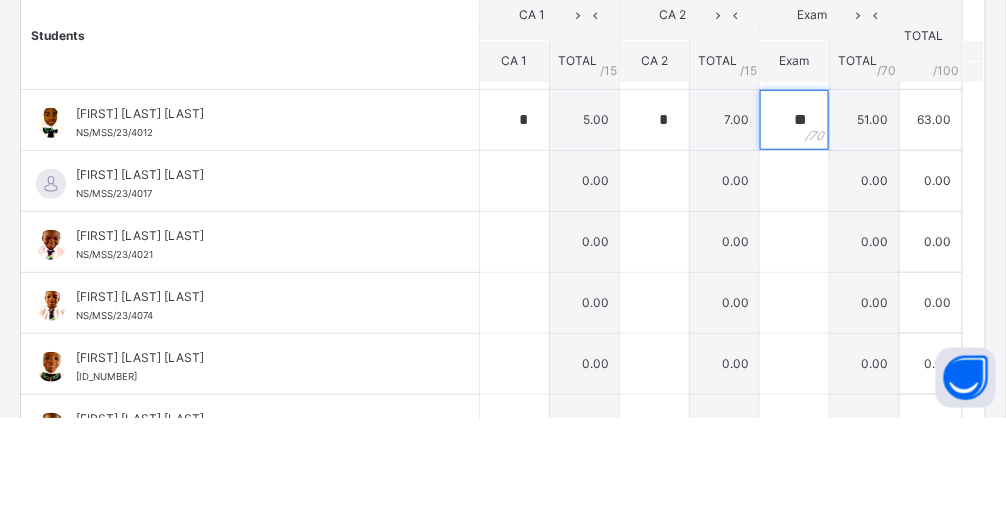 scroll, scrollTop: 1895, scrollLeft: 0, axis: vertical 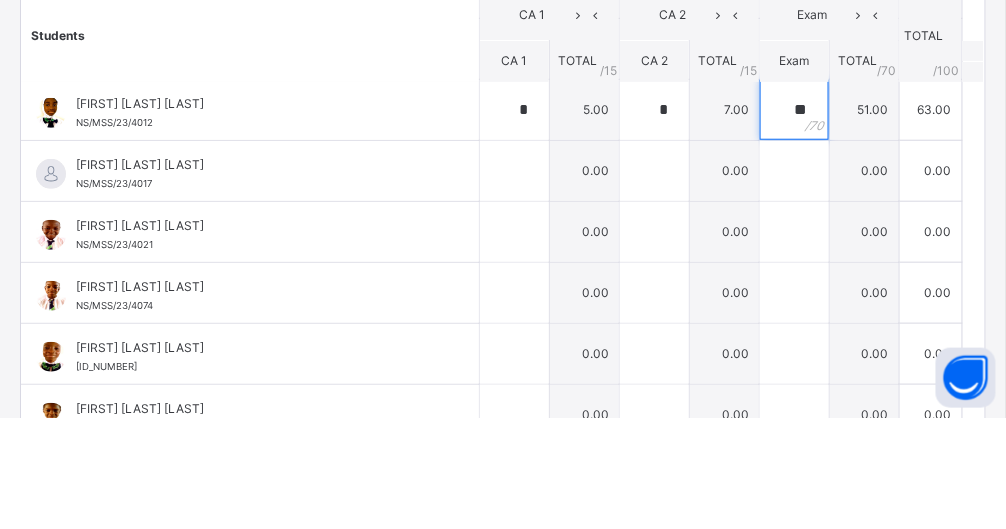 type on "**" 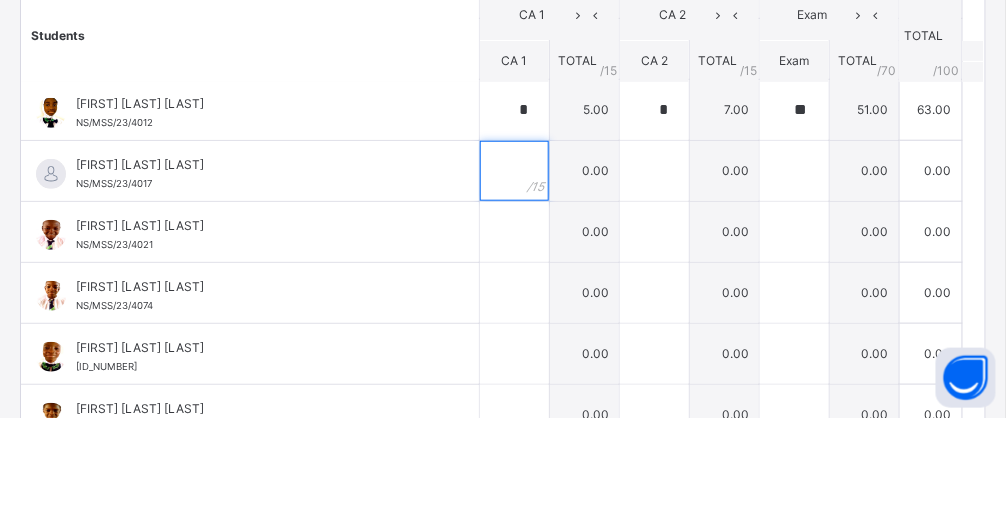 click at bounding box center (514, 282) 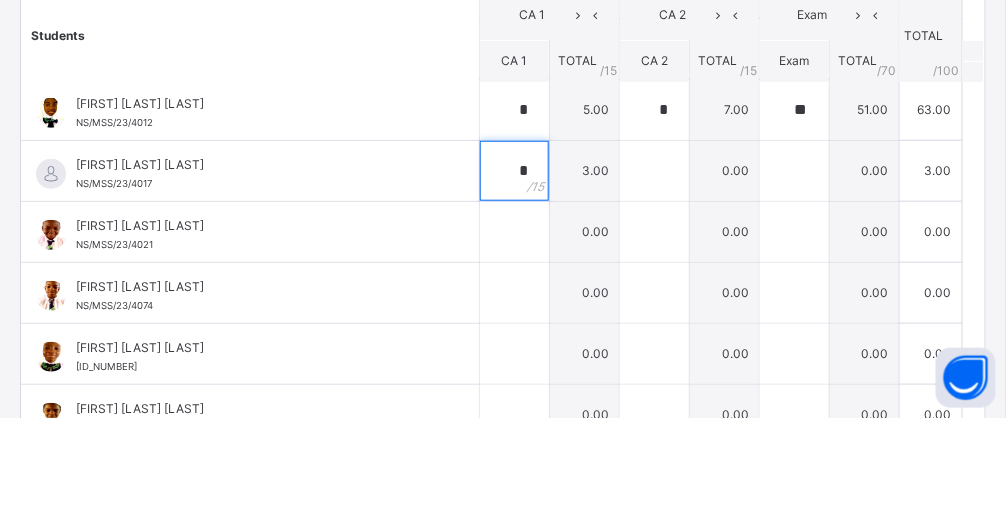 type on "*" 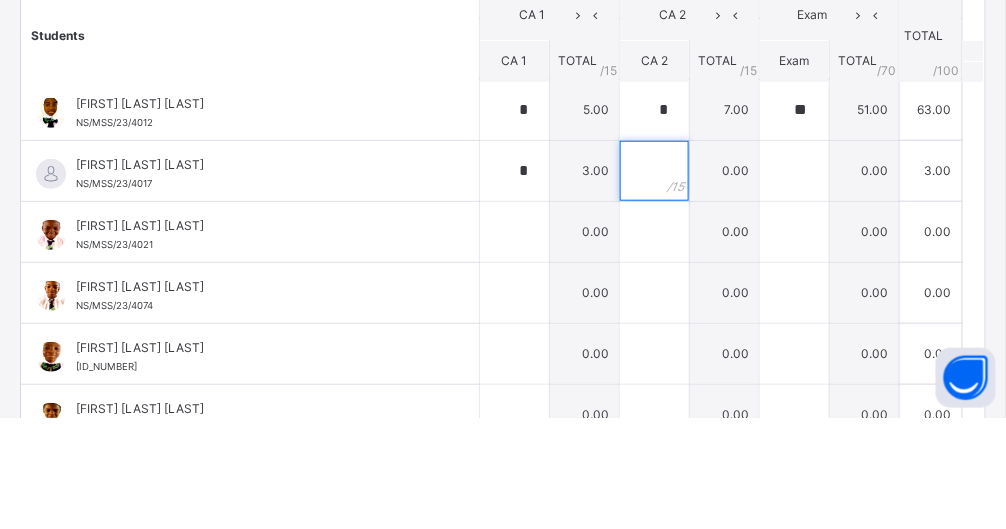 click at bounding box center [654, 282] 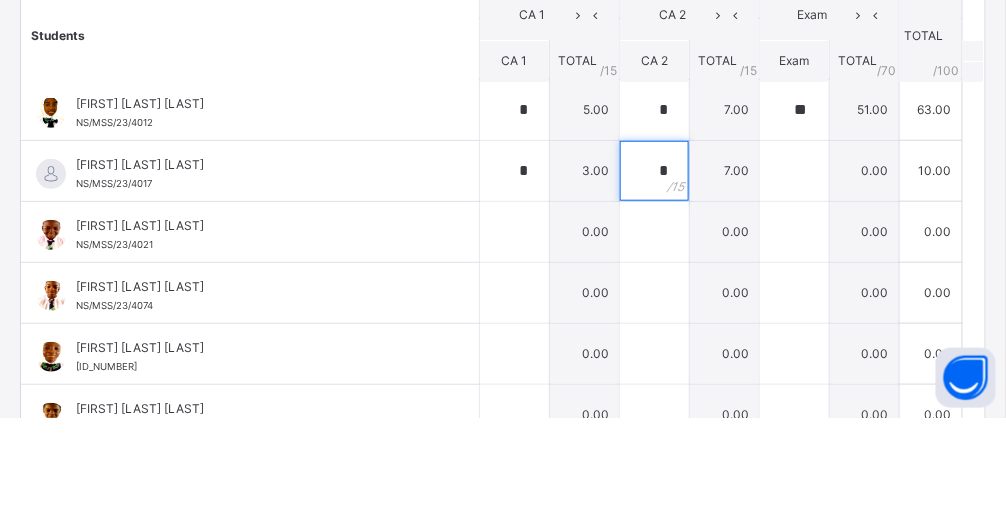 type on "*" 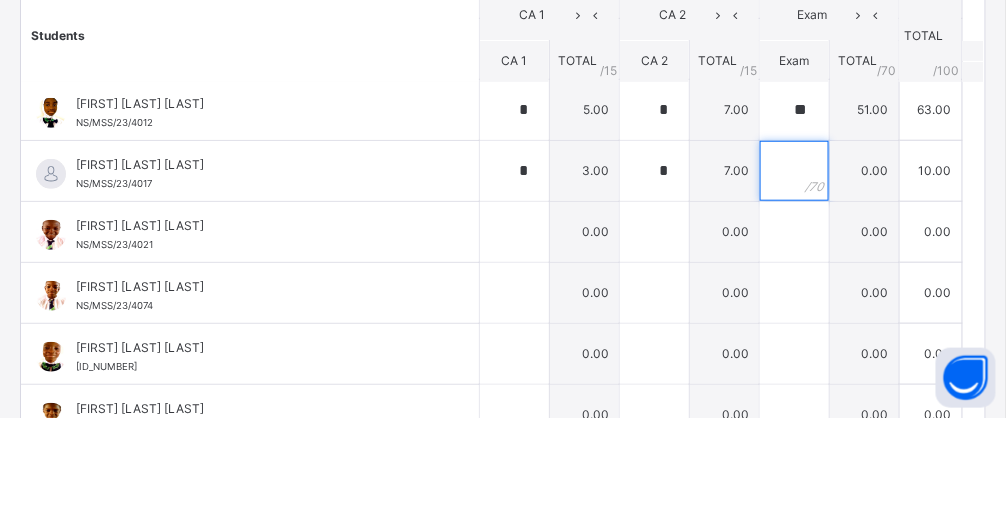 click at bounding box center (794, 282) 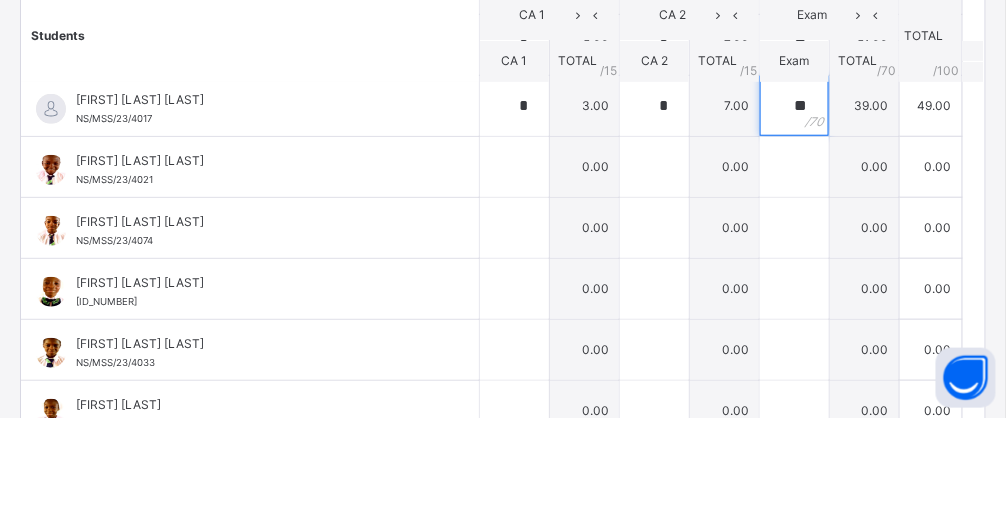 scroll, scrollTop: 1964, scrollLeft: 0, axis: vertical 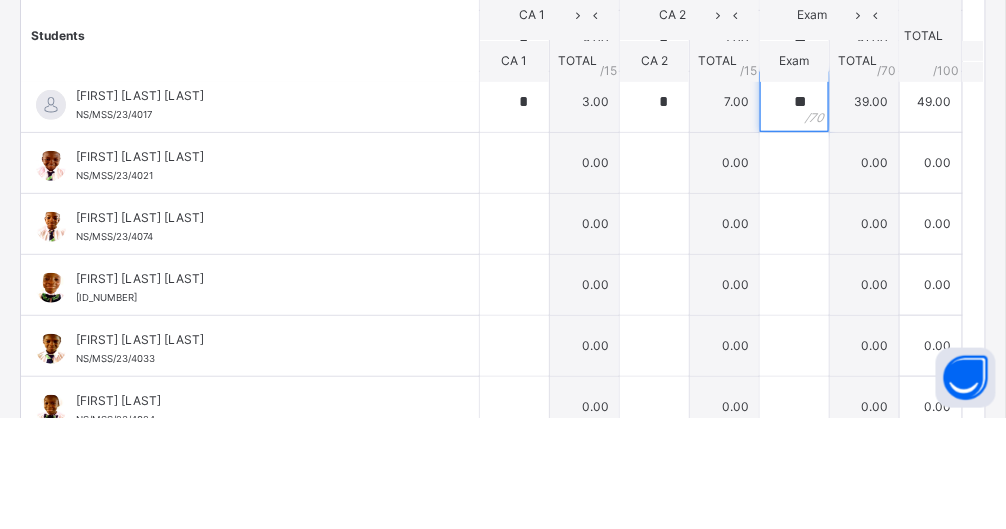 type on "**" 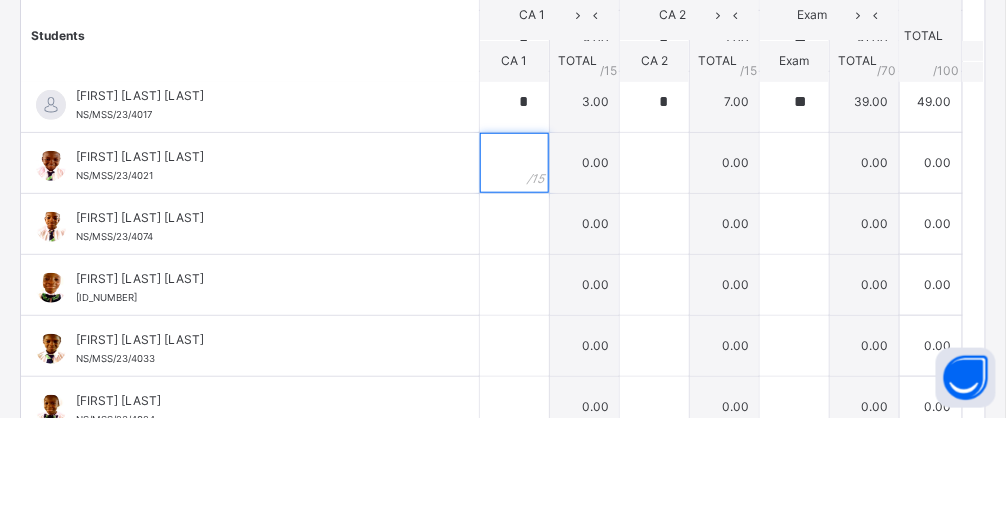 click at bounding box center [514, 274] 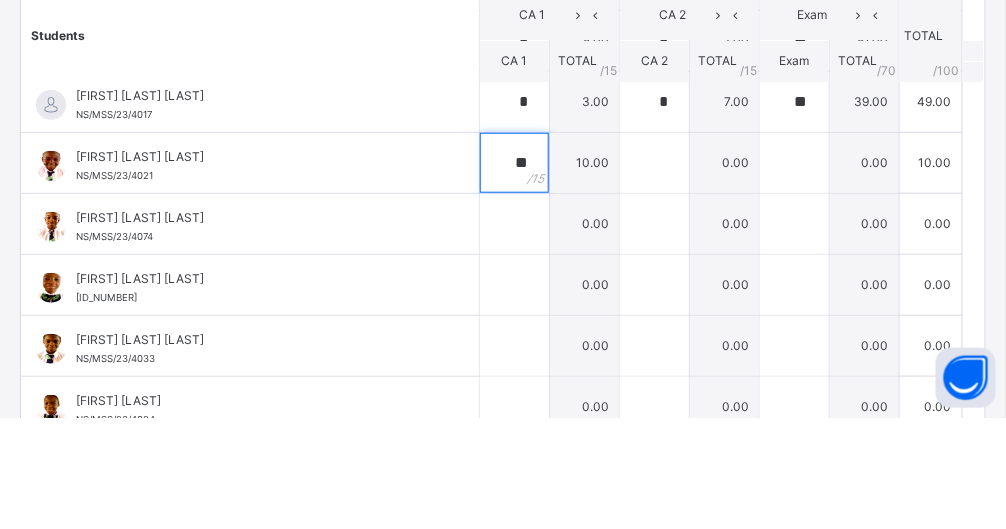 type on "**" 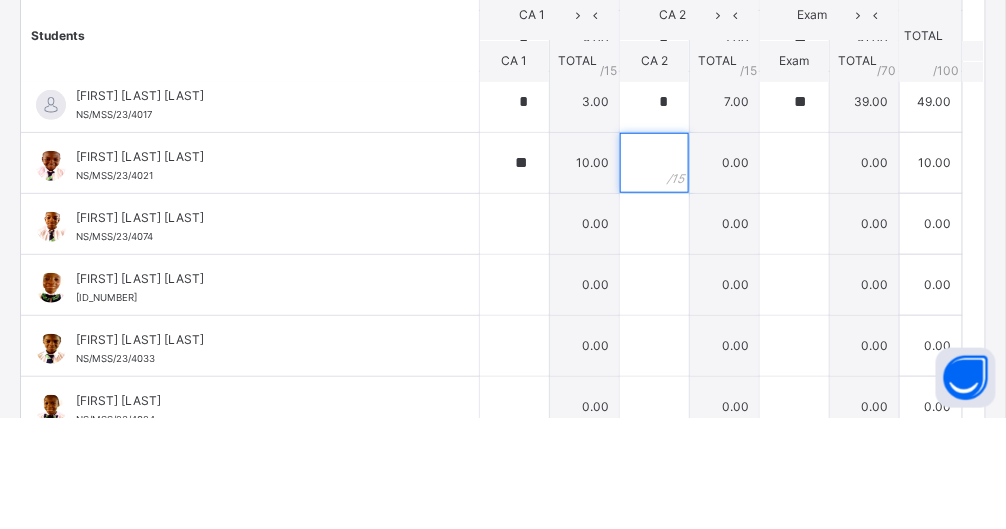 click at bounding box center [654, 274] 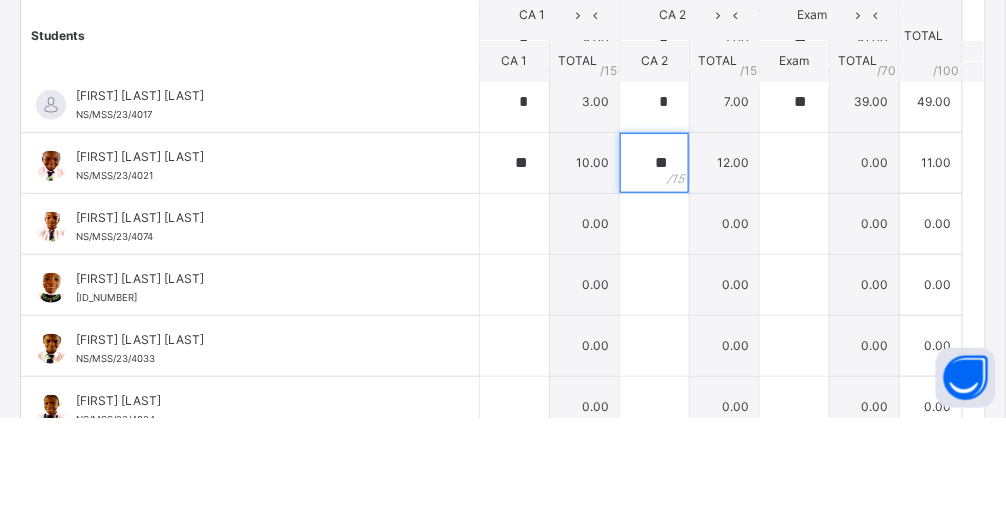 type on "**" 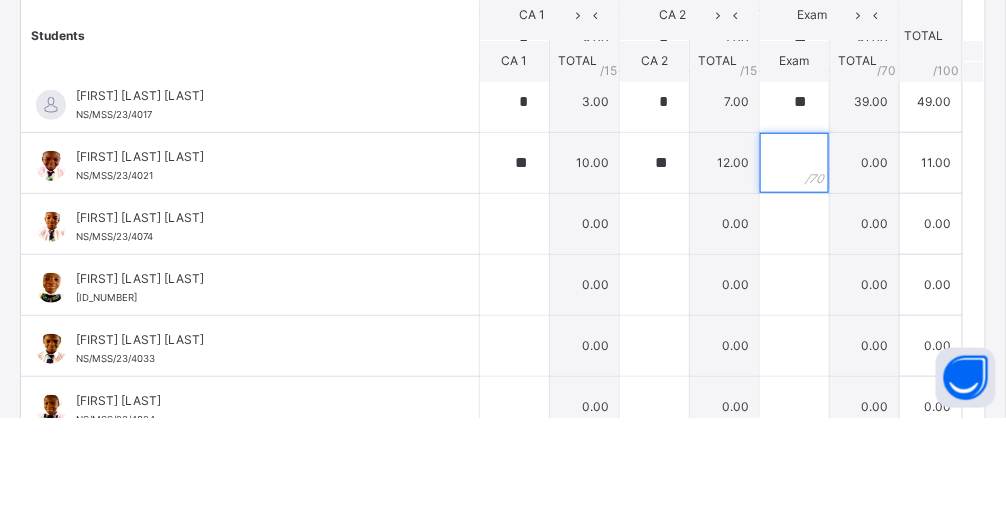 click at bounding box center [794, 274] 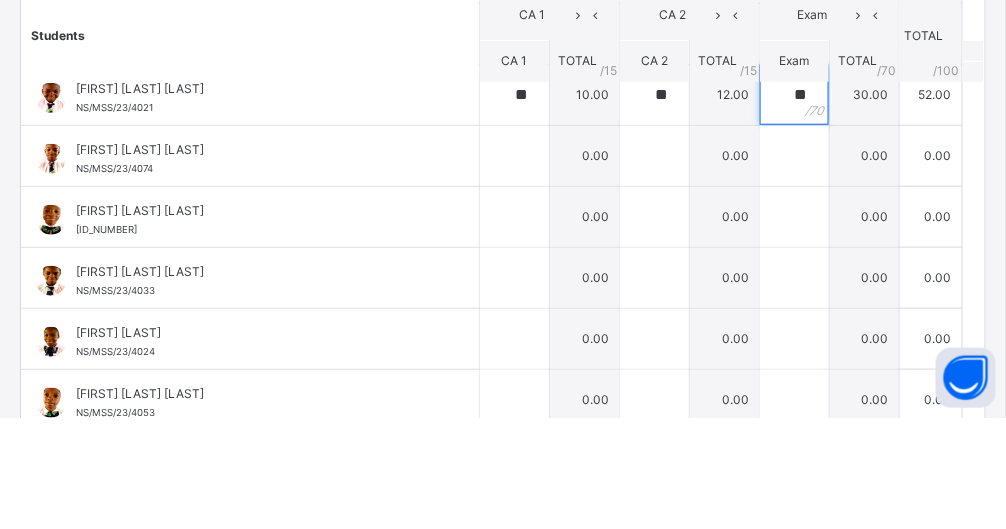 scroll, scrollTop: 2033, scrollLeft: 0, axis: vertical 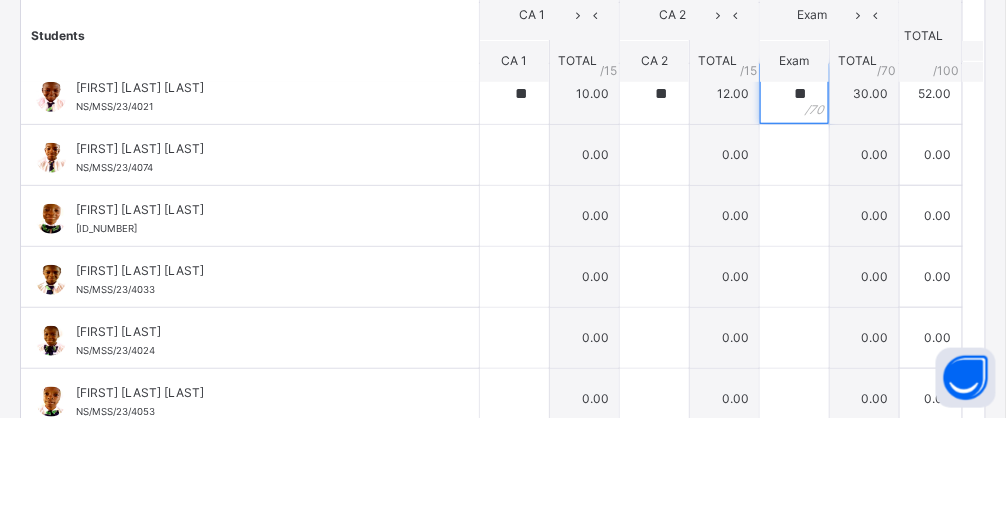type on "**" 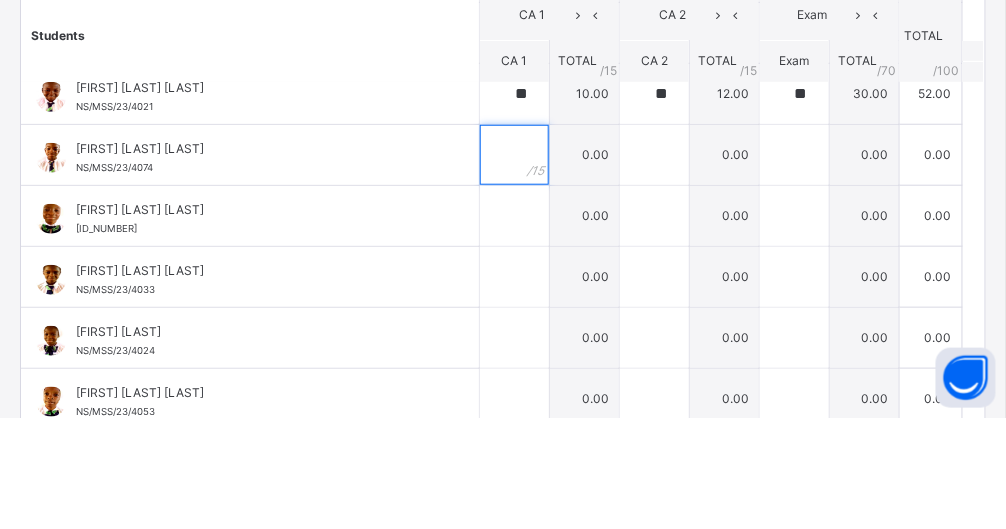 click at bounding box center [514, 266] 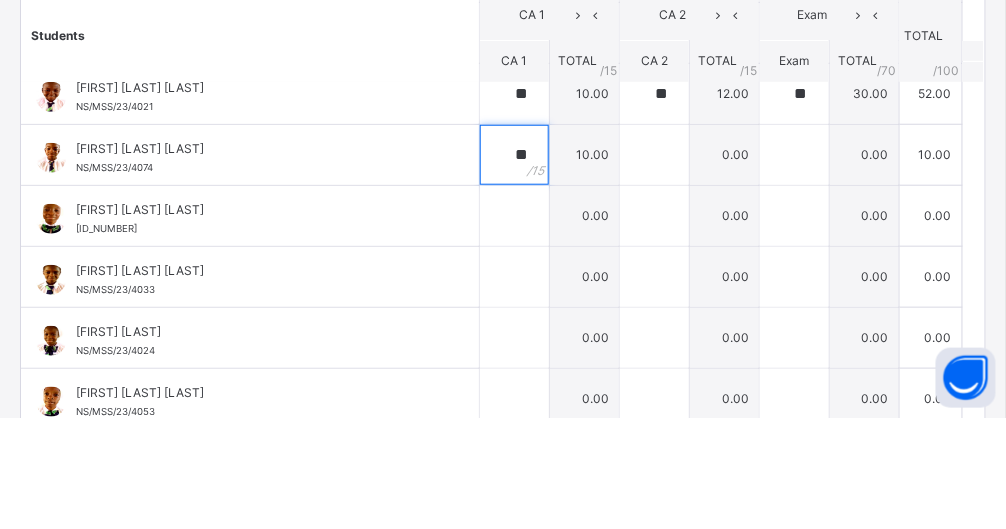 type on "**" 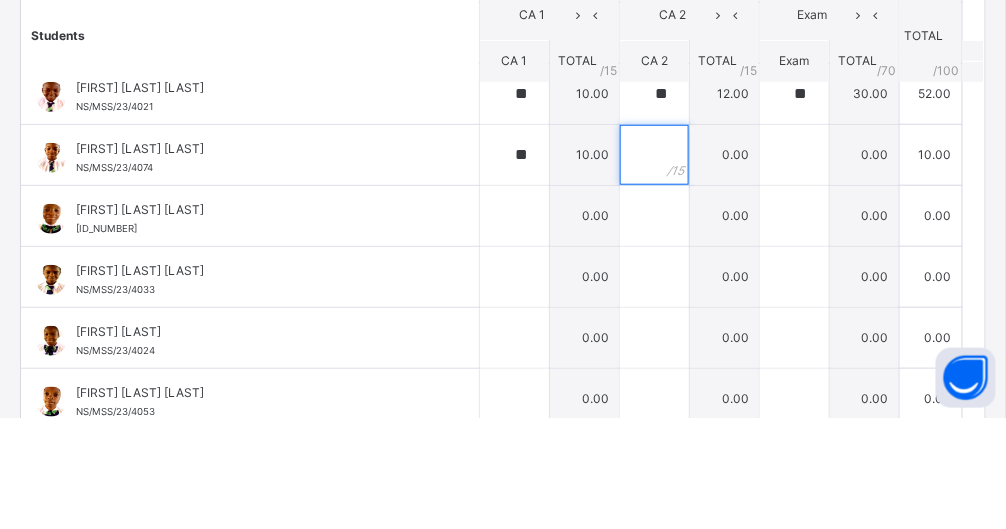click at bounding box center [654, 266] 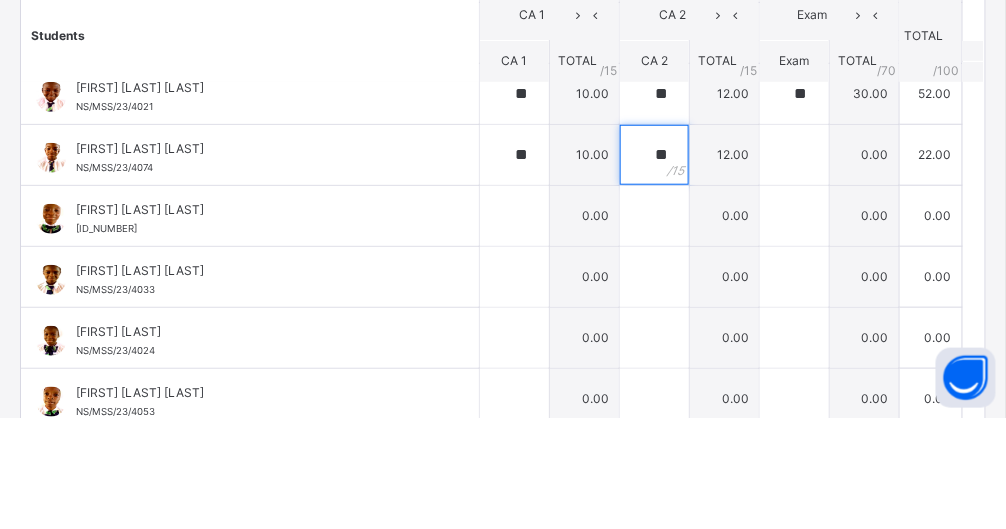 type on "**" 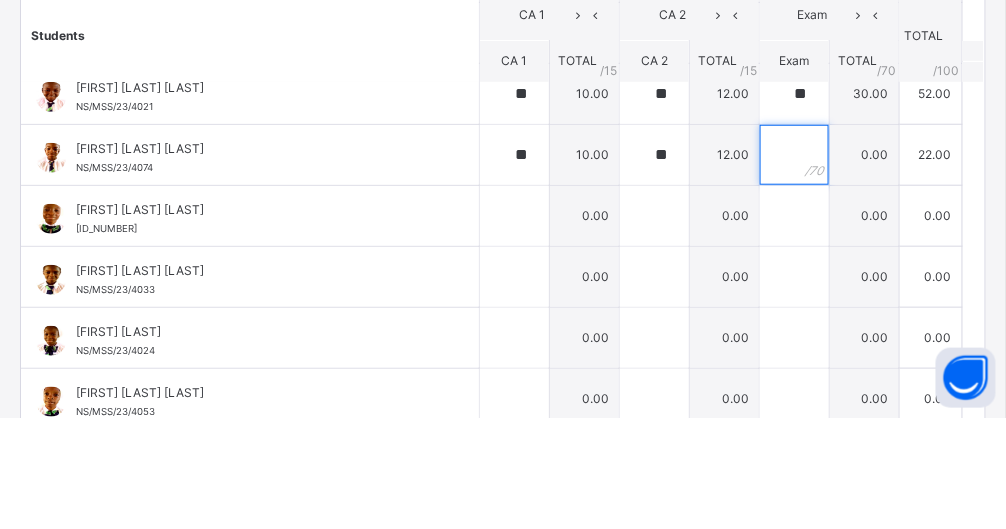 click at bounding box center (794, 266) 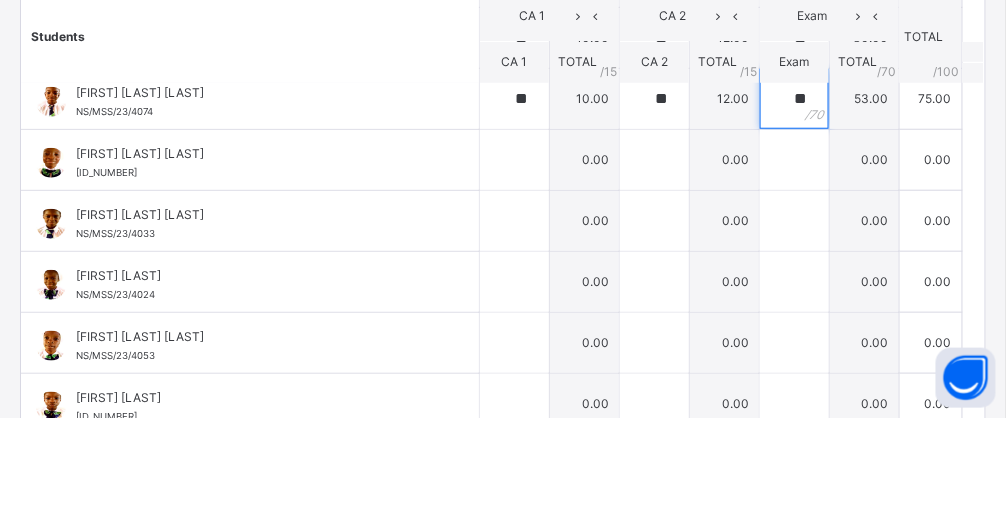 scroll, scrollTop: 2091, scrollLeft: 0, axis: vertical 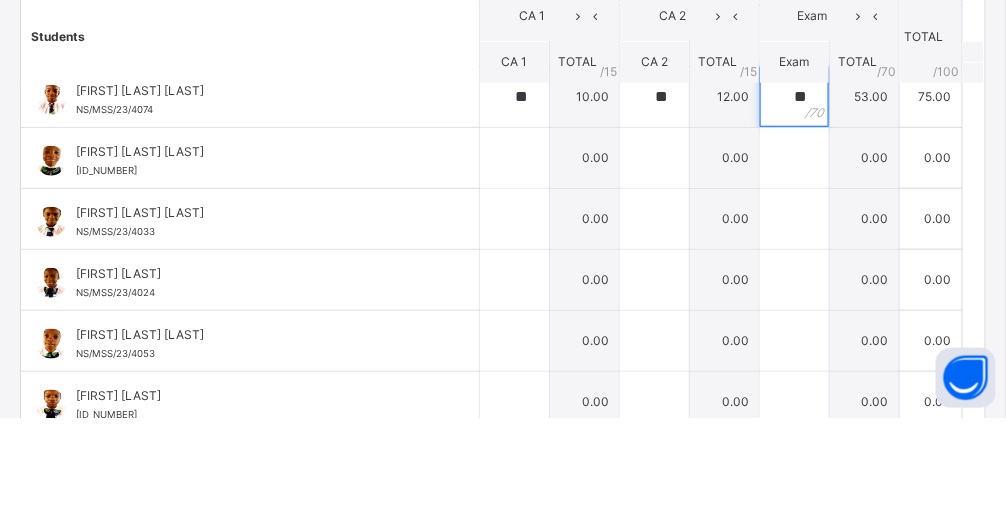 type on "**" 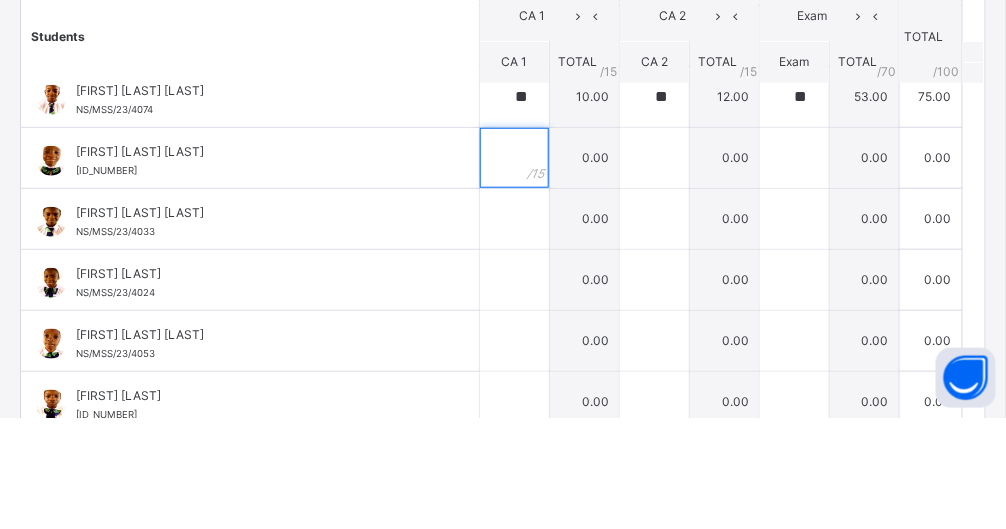 click at bounding box center [514, 269] 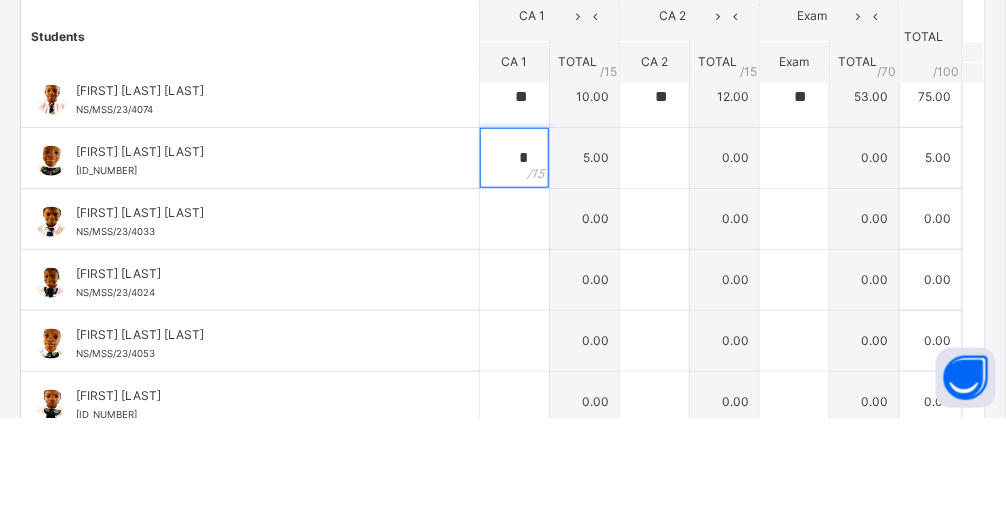type on "*" 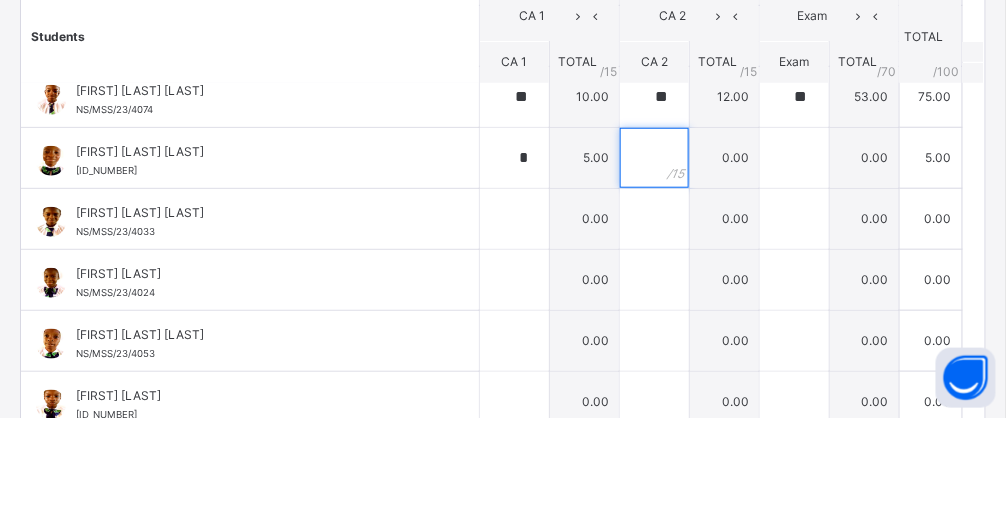 click at bounding box center [654, 269] 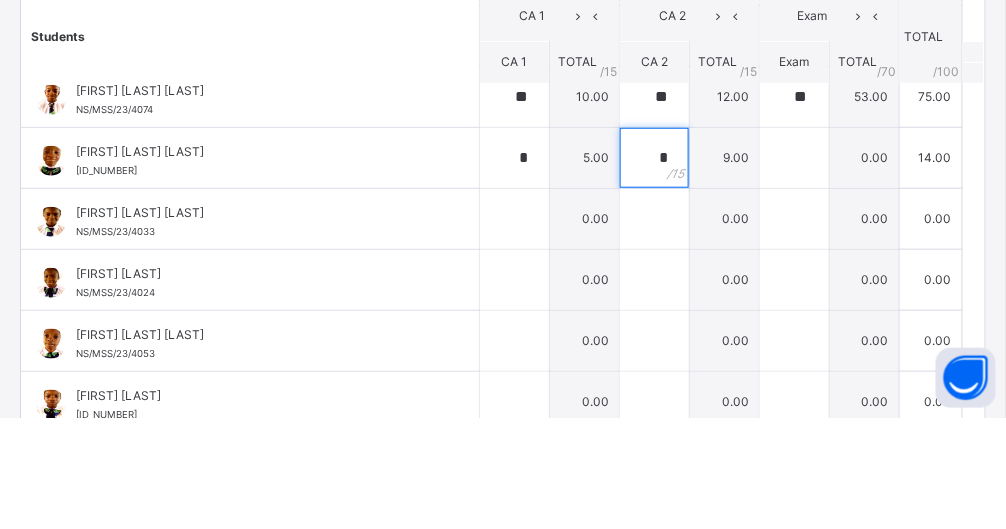 type on "*" 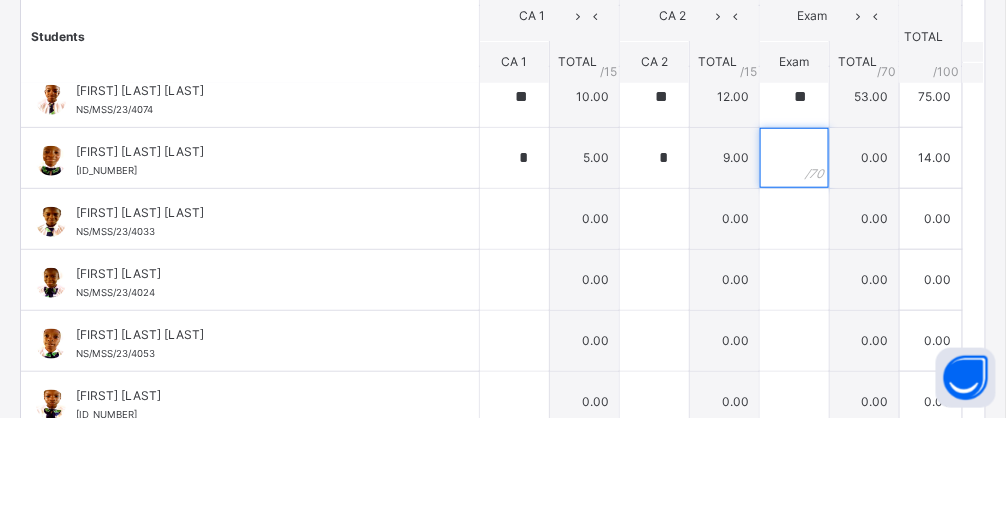 click at bounding box center (794, 269) 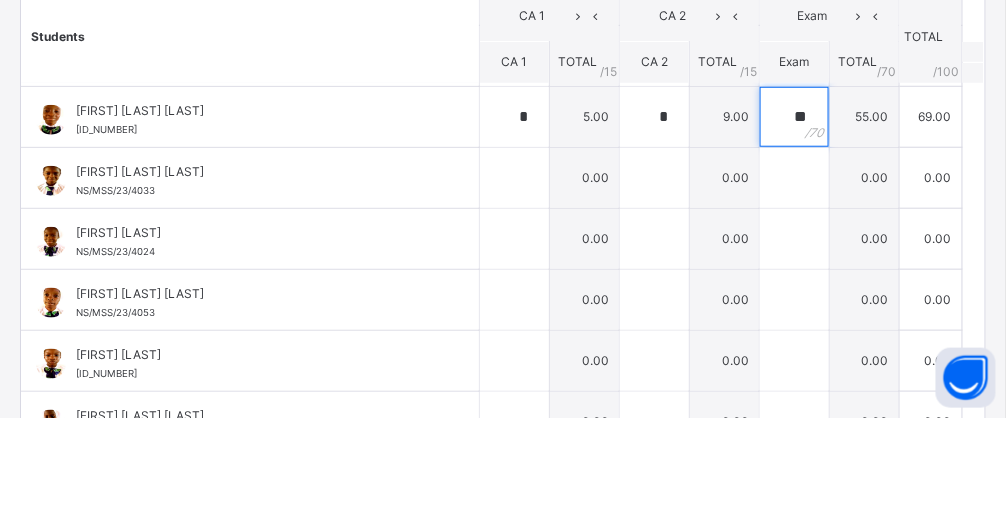 scroll, scrollTop: 2143, scrollLeft: 0, axis: vertical 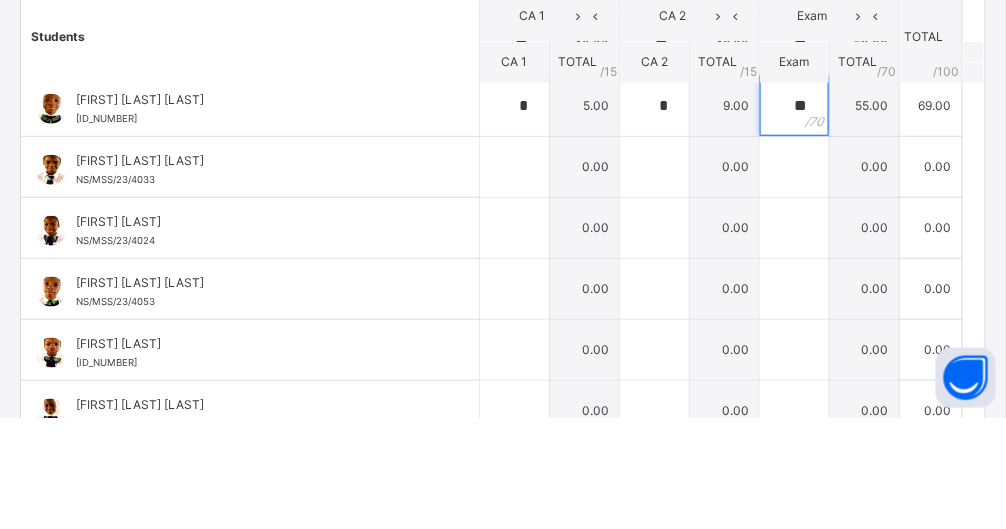 type on "**" 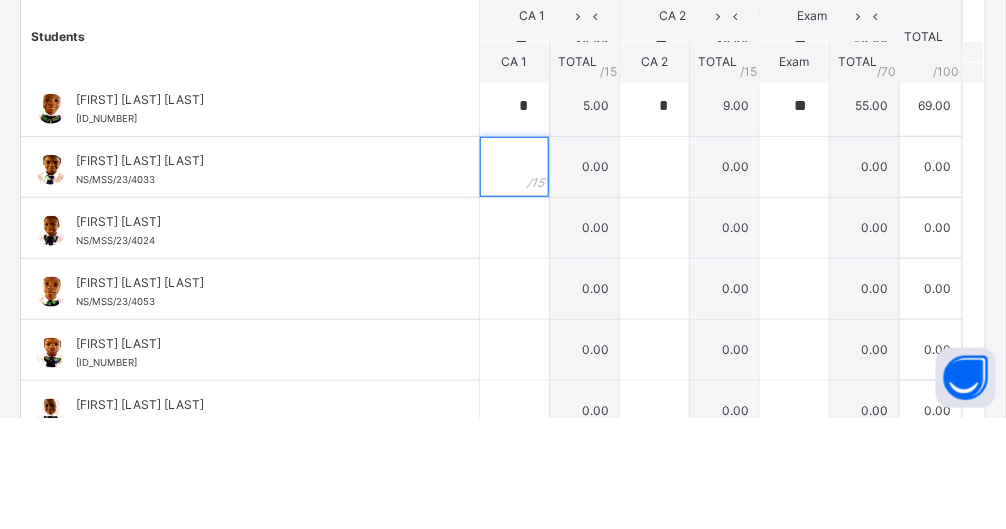 click at bounding box center [514, 278] 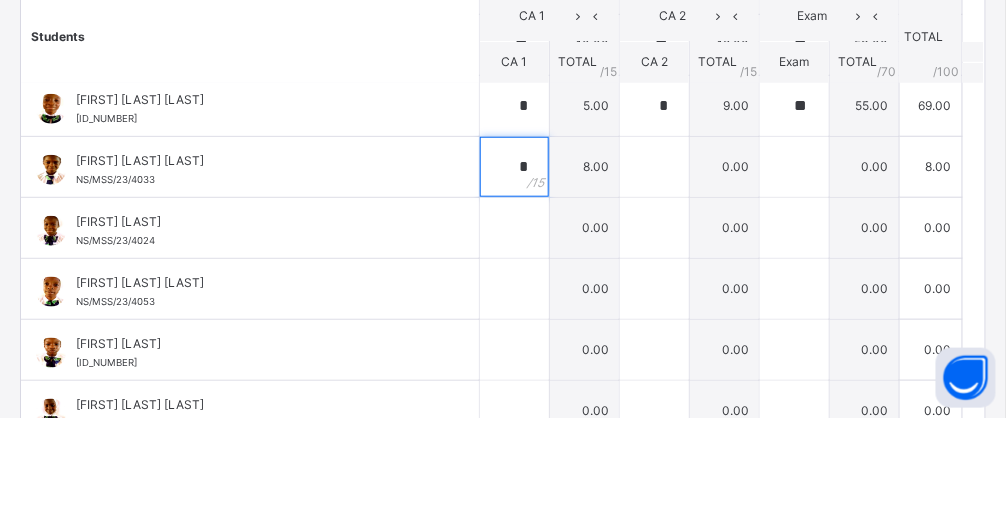 type on "*" 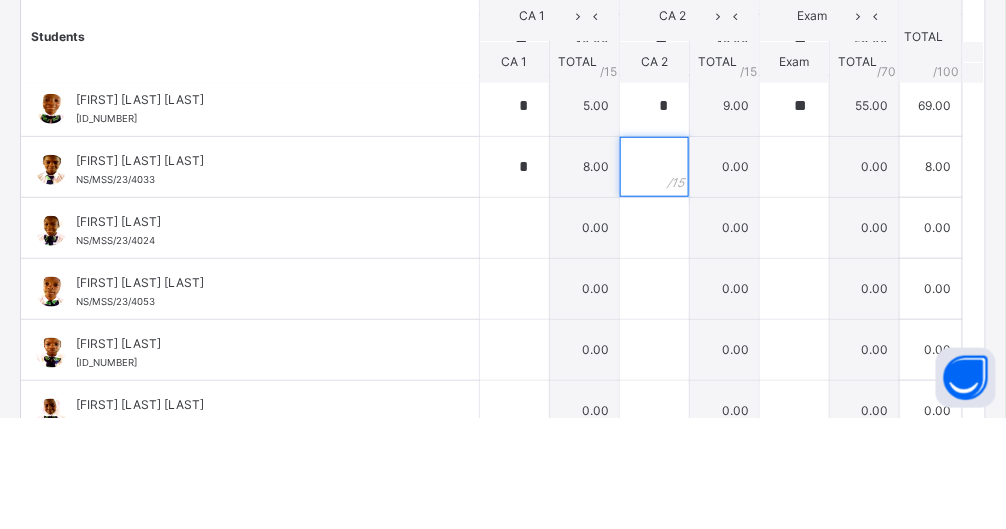 click at bounding box center [654, 278] 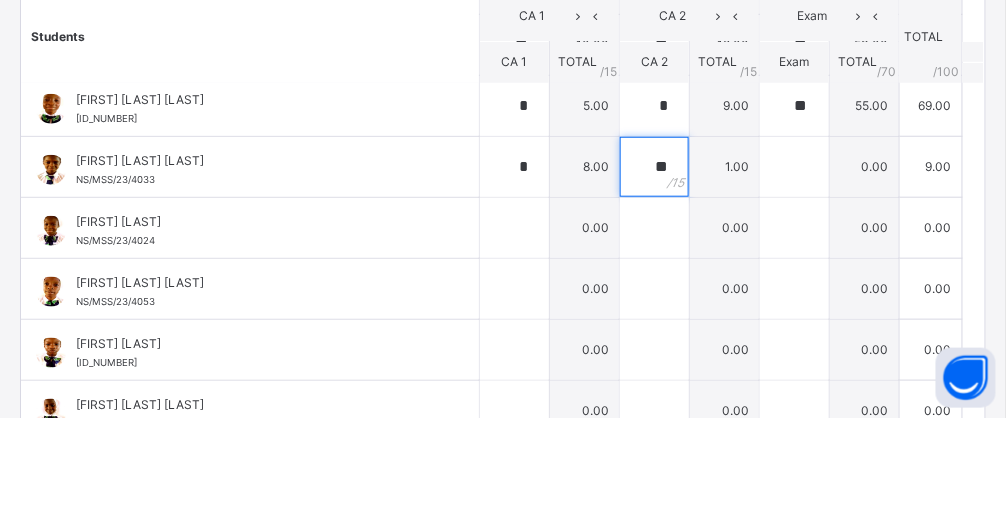 type on "**" 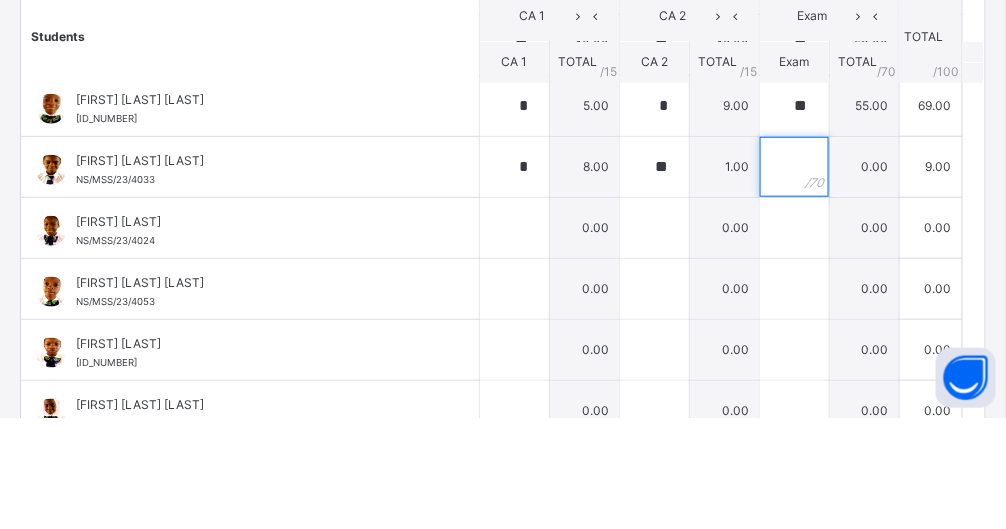 click at bounding box center (794, 278) 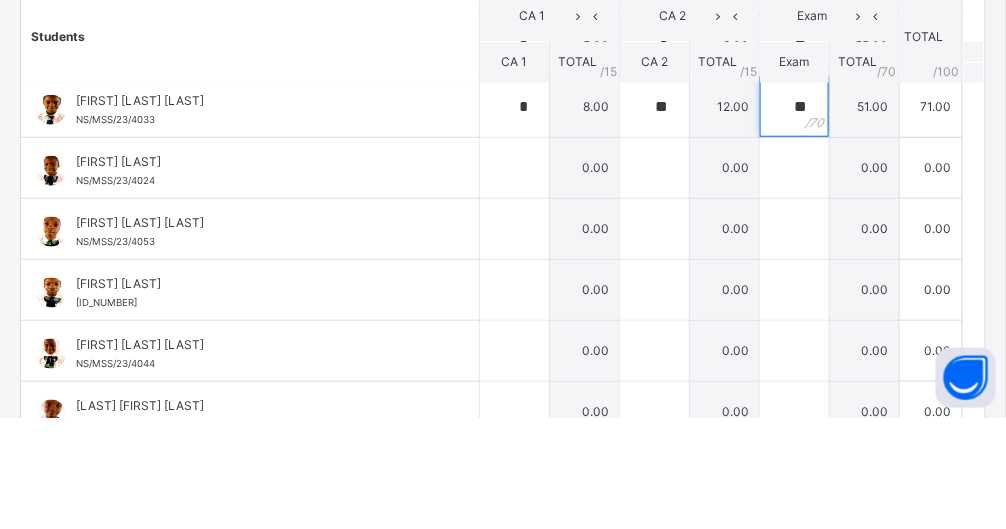 scroll, scrollTop: 2204, scrollLeft: 0, axis: vertical 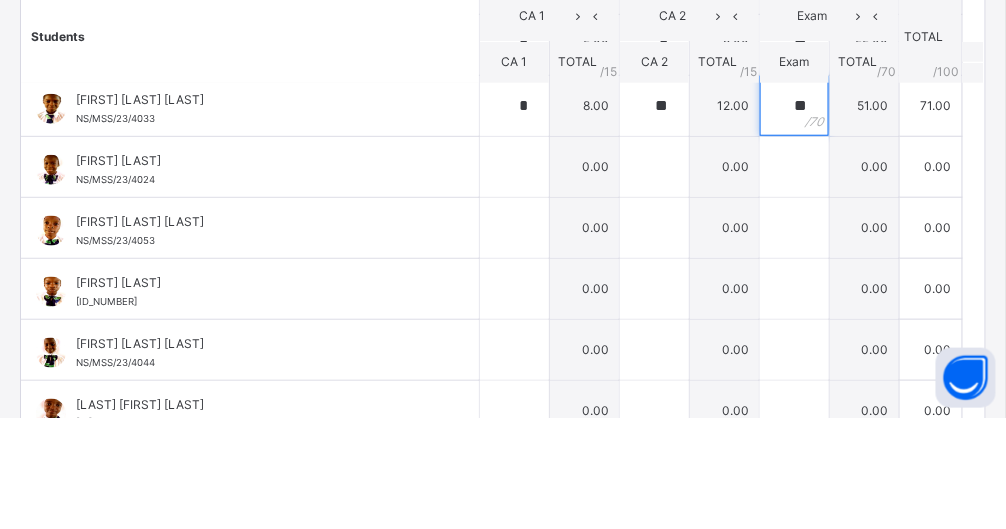 type on "**" 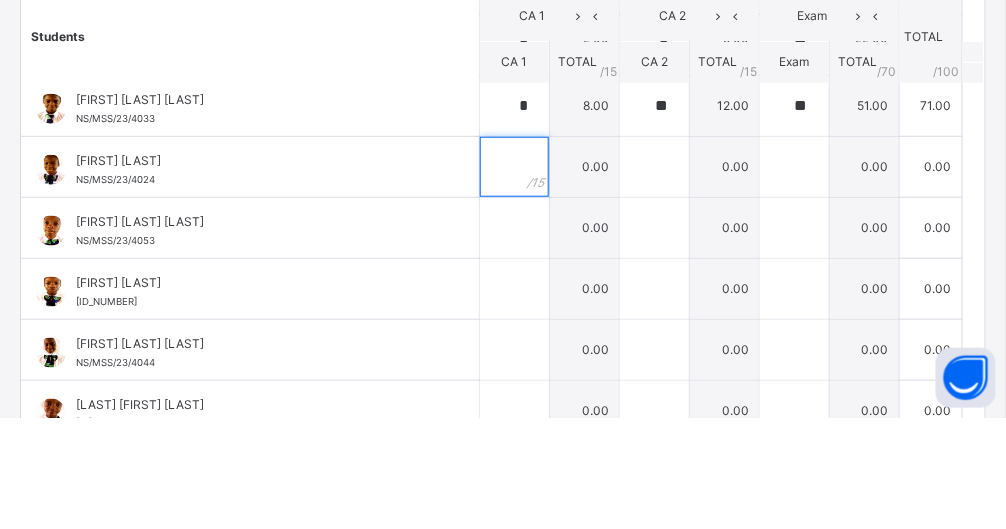 click at bounding box center [514, 278] 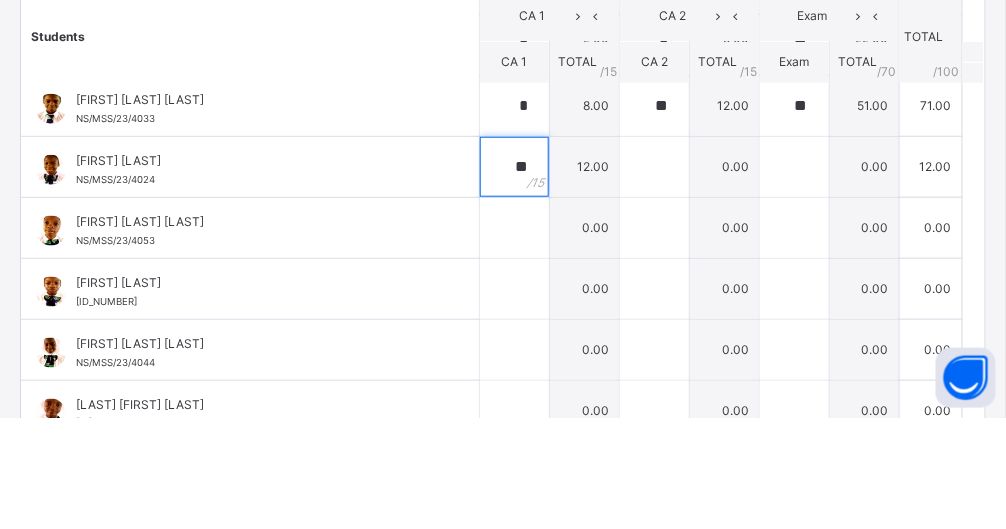 type on "**" 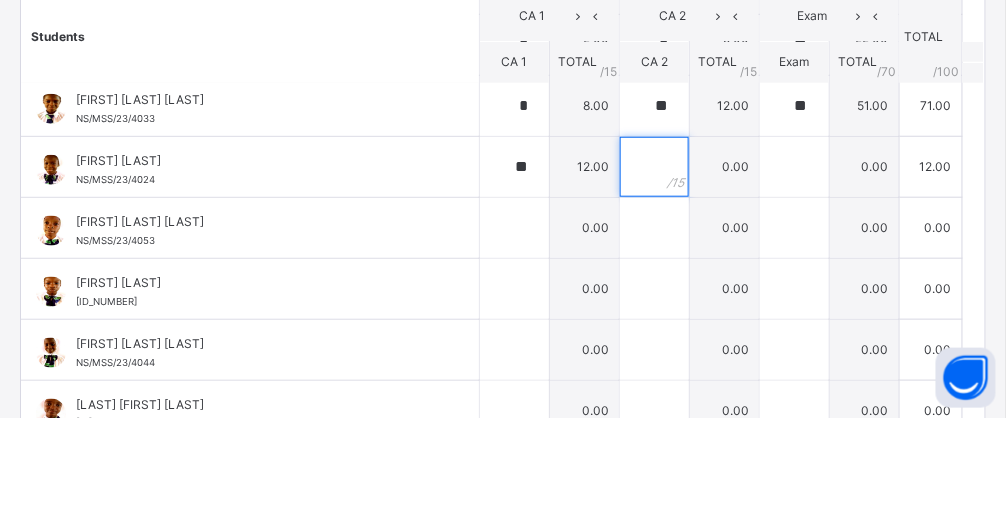click at bounding box center (654, 278) 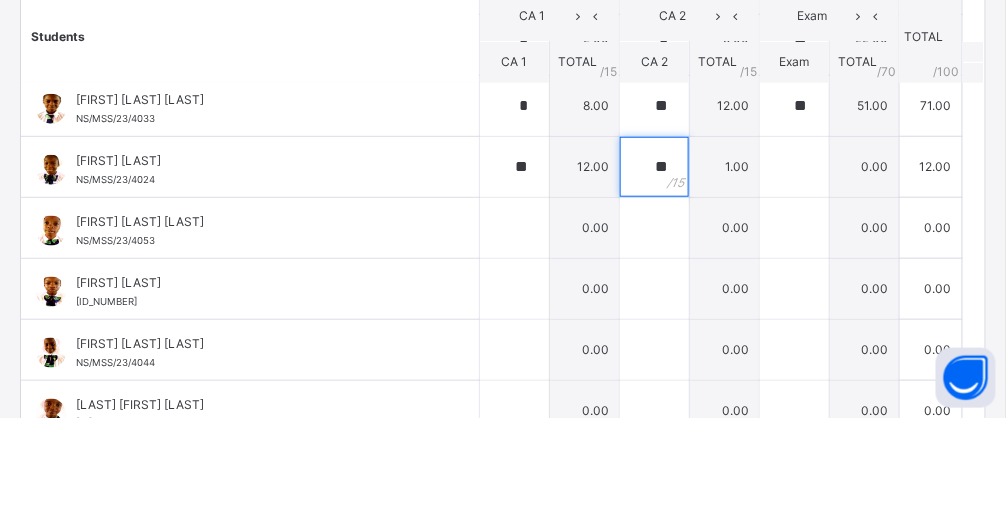 type on "**" 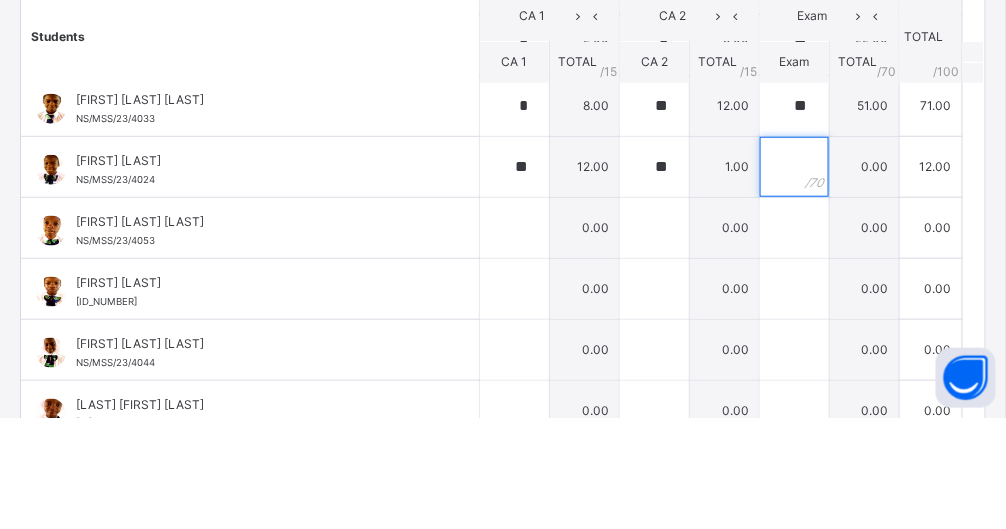 click at bounding box center (794, 278) 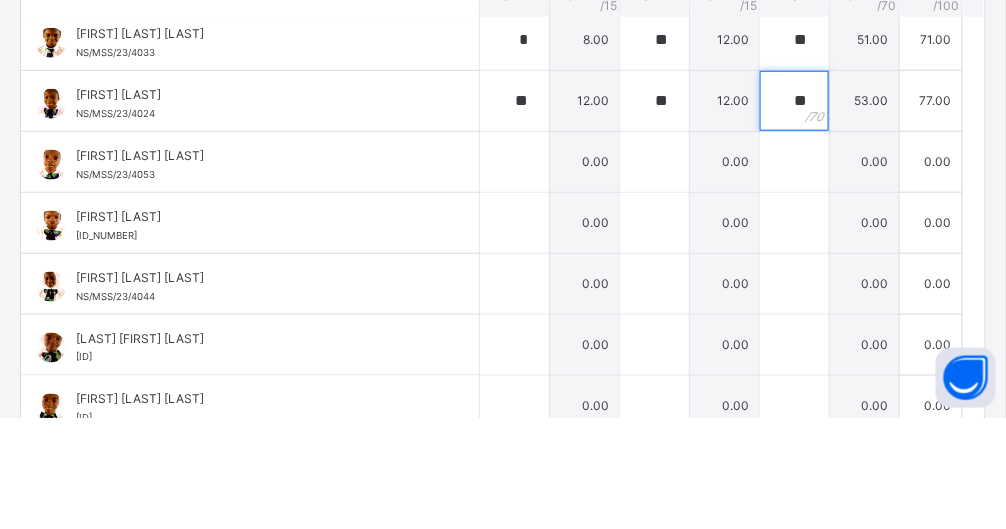 scroll, scrollTop: 297, scrollLeft: 0, axis: vertical 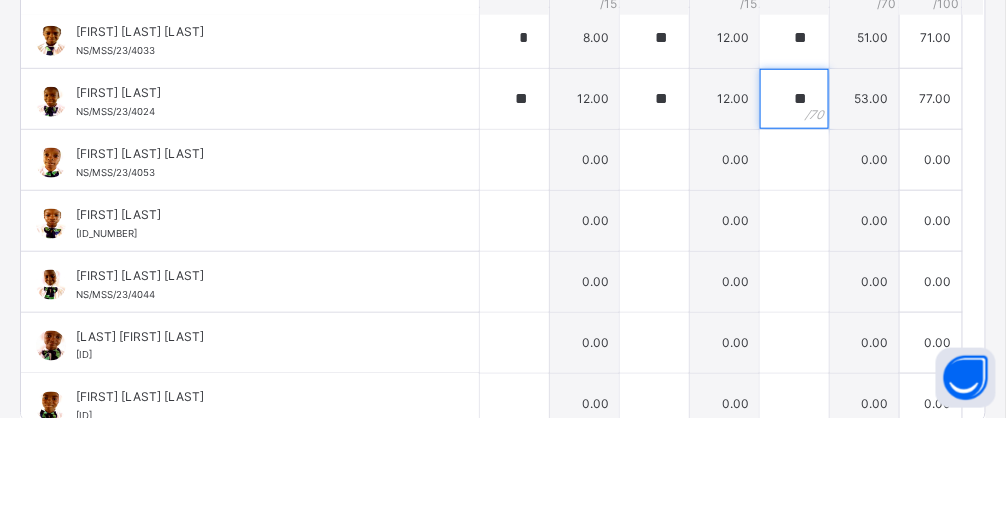 type on "**" 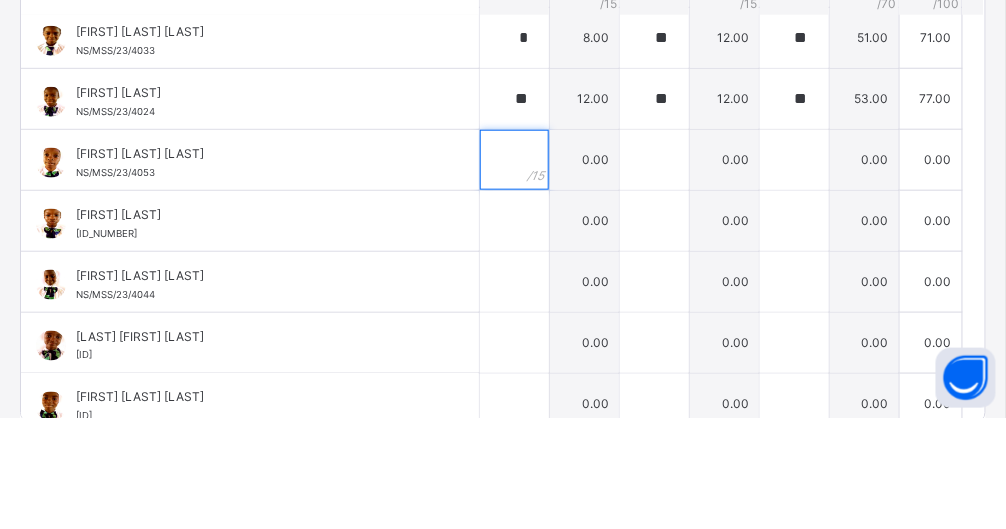 click at bounding box center (514, 271) 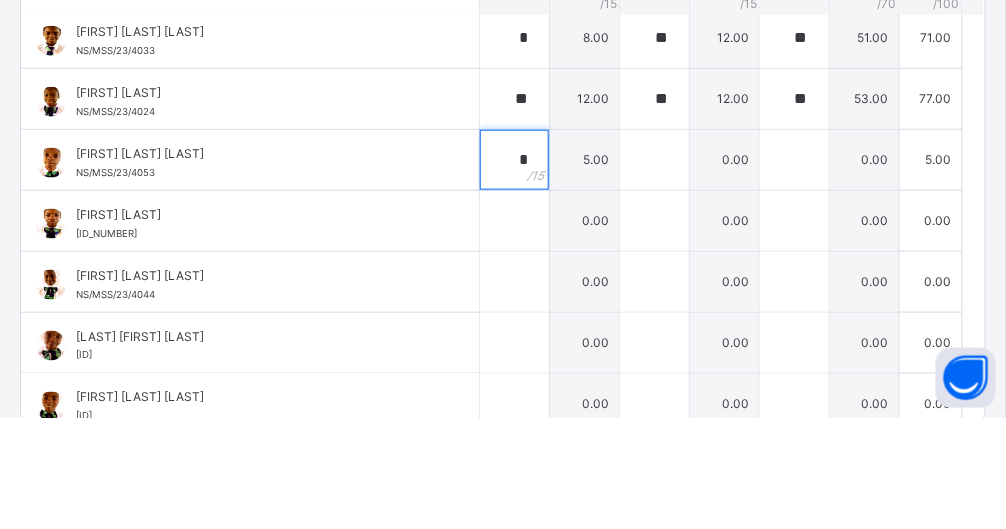 type on "*" 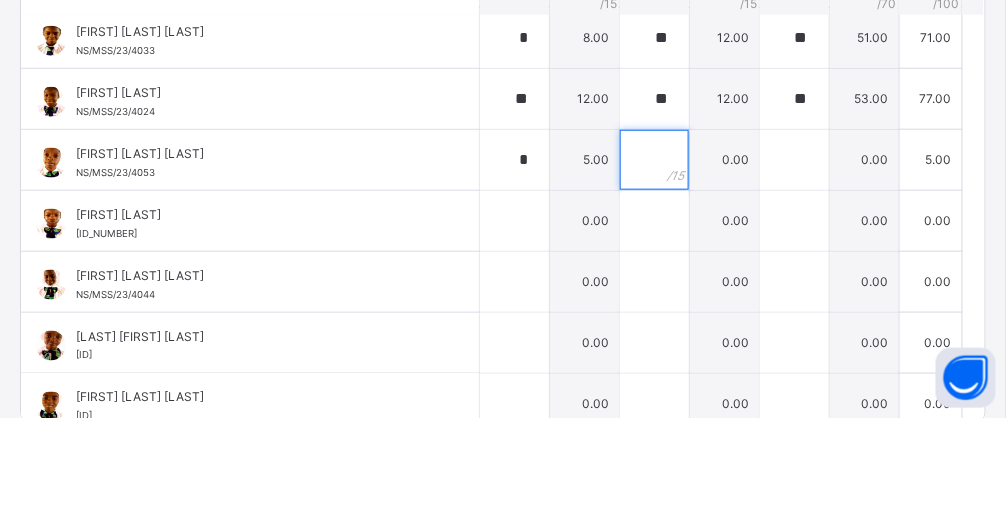 click at bounding box center (654, 271) 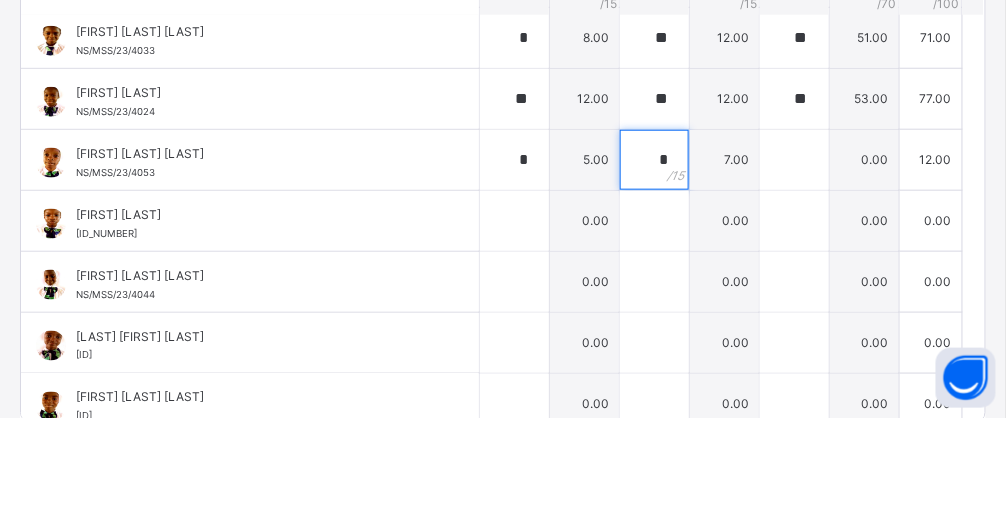 type on "*" 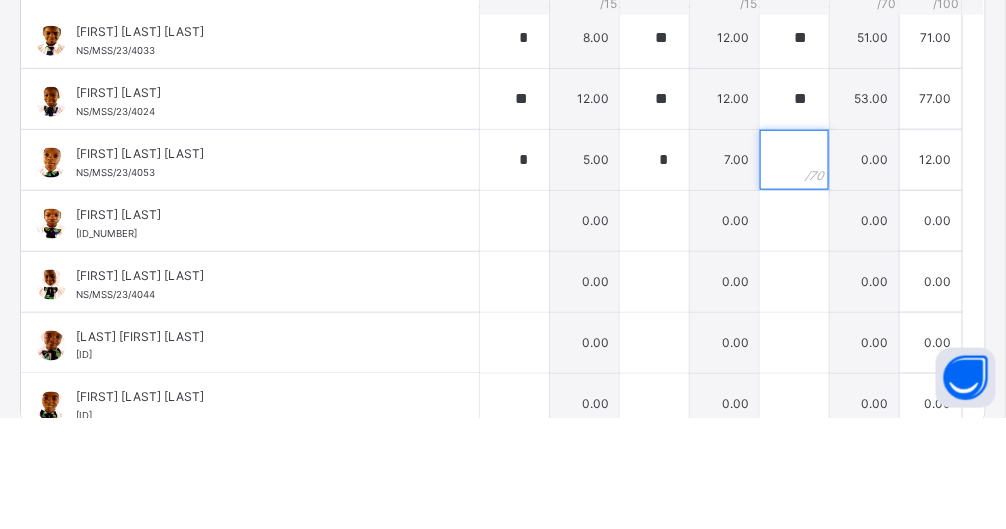 click at bounding box center [794, 271] 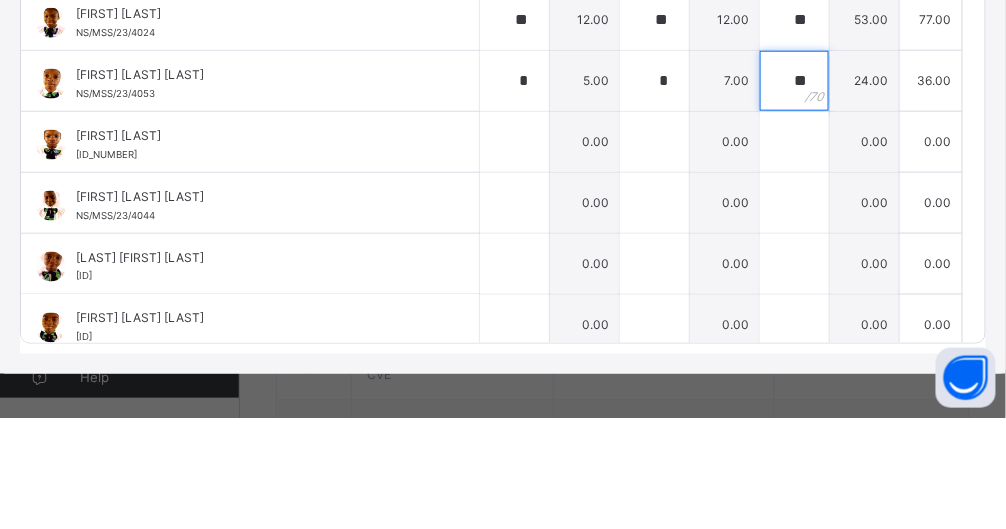 scroll, scrollTop: 380, scrollLeft: 0, axis: vertical 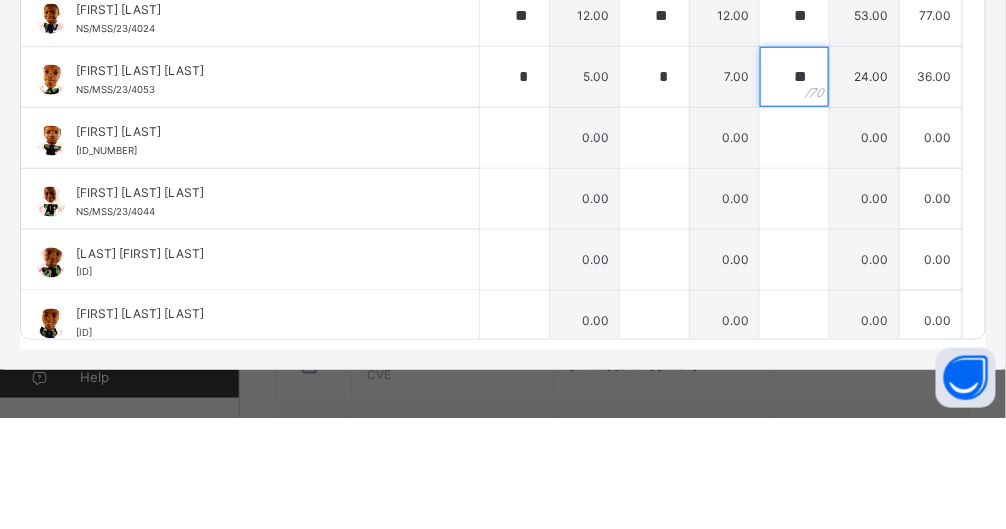 type on "**" 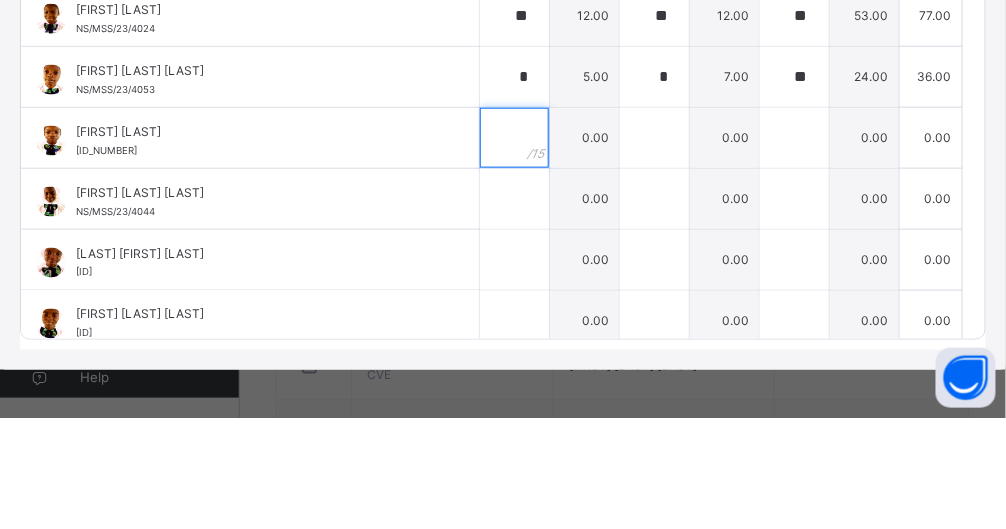 click at bounding box center [514, 249] 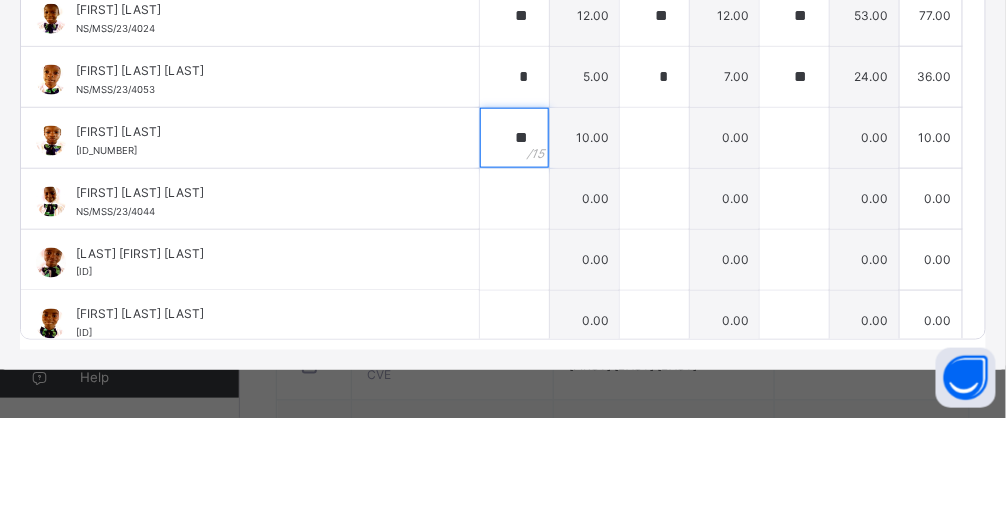 type on "**" 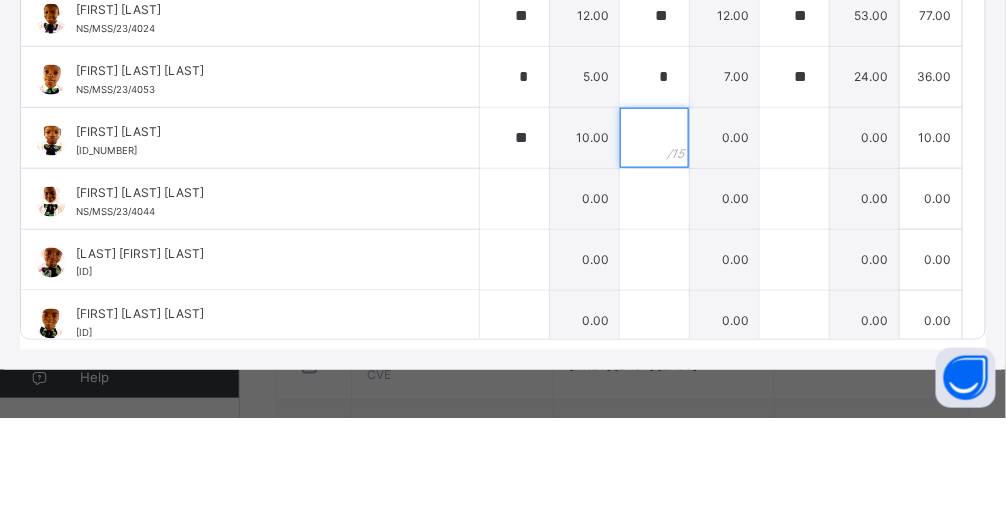 click at bounding box center (654, 249) 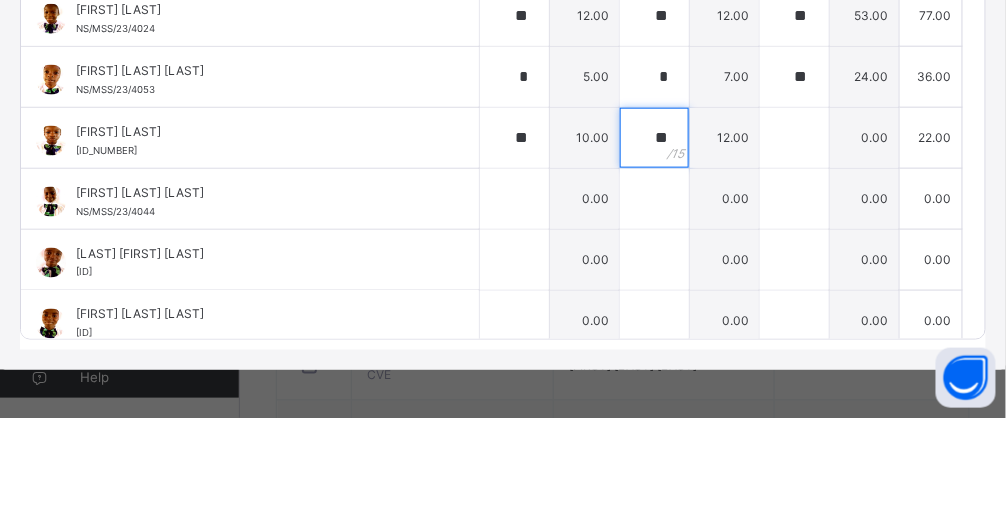 type on "**" 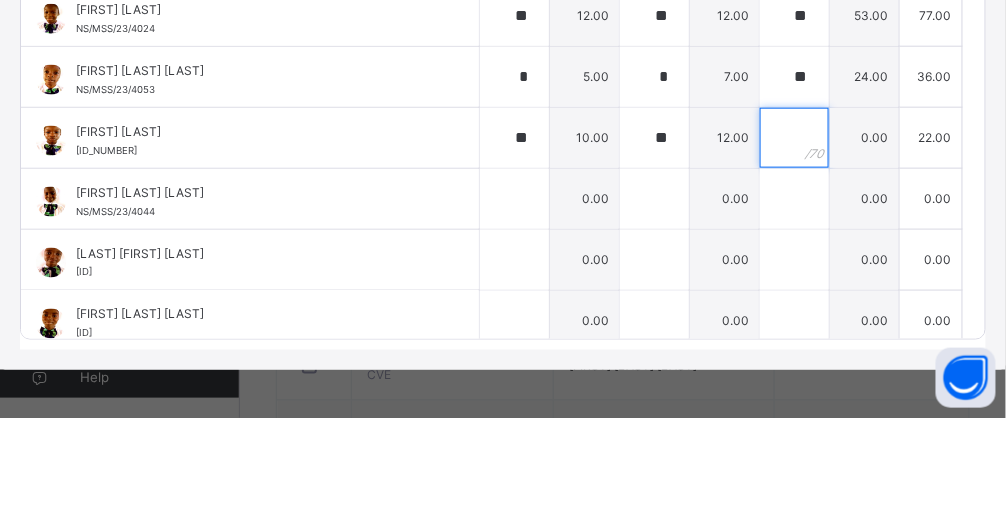 click at bounding box center [794, 249] 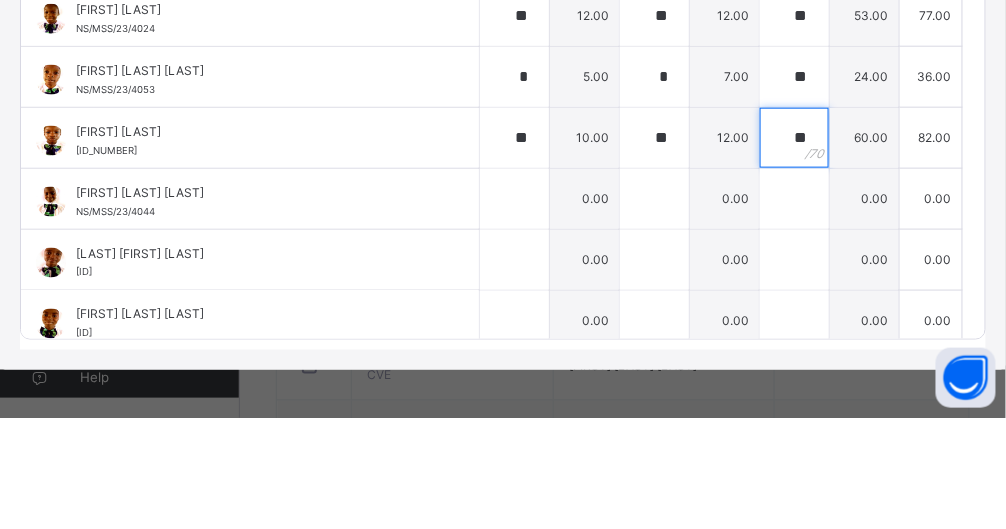 type on "**" 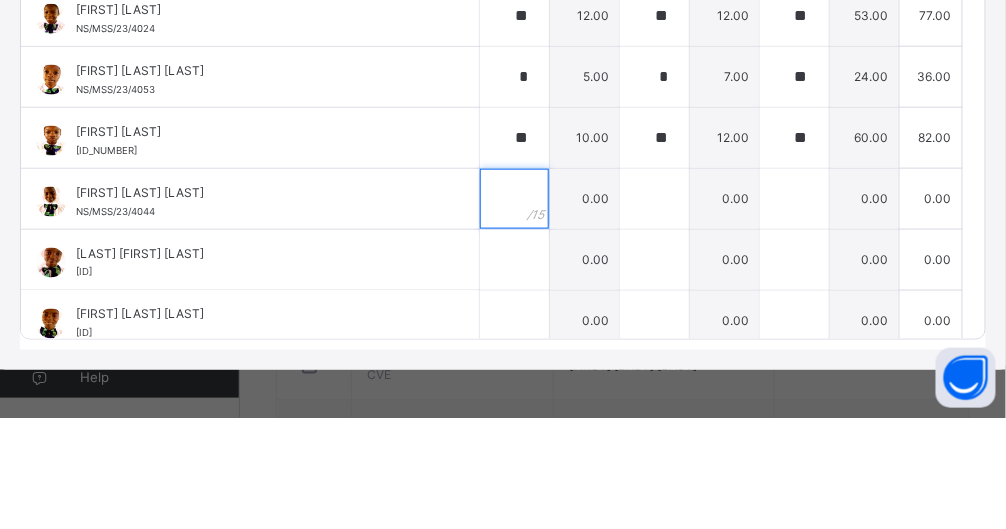 click at bounding box center [514, 310] 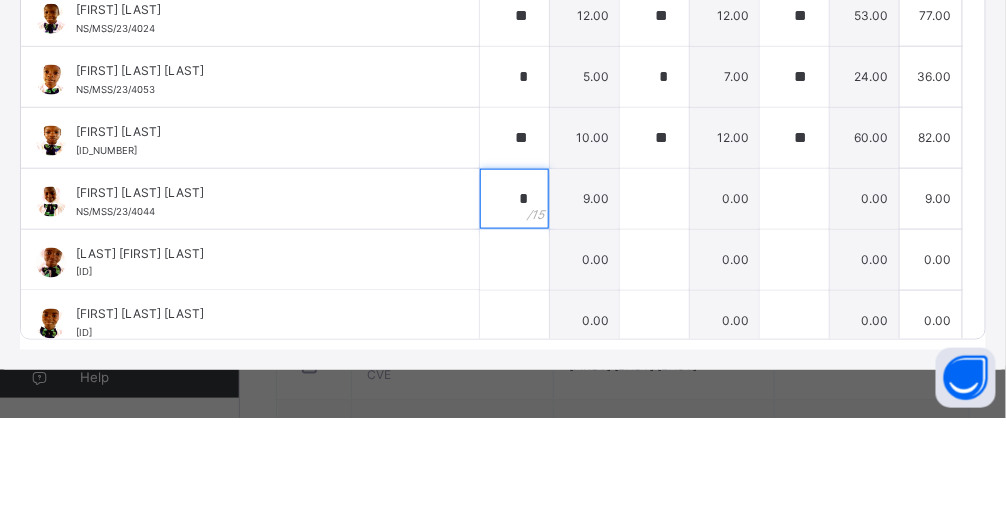 type on "*" 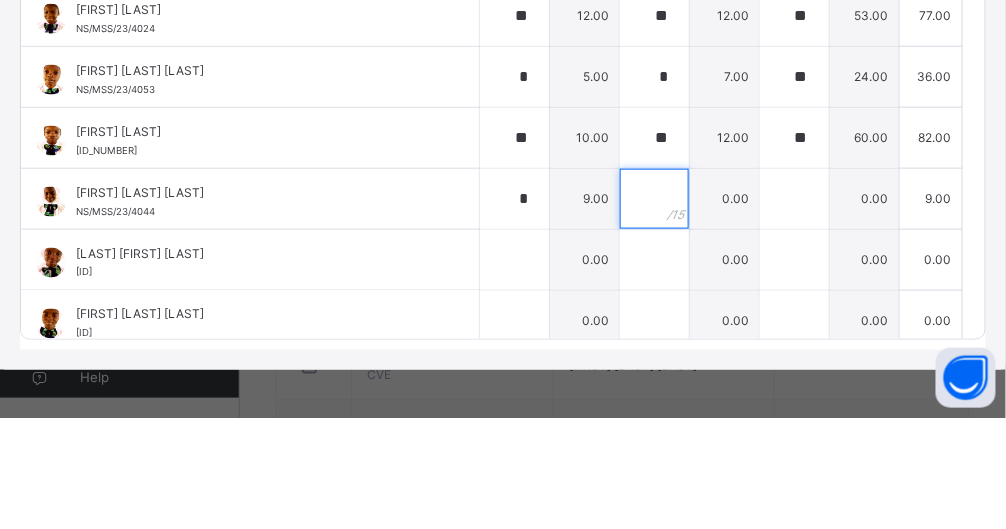 click at bounding box center [654, 310] 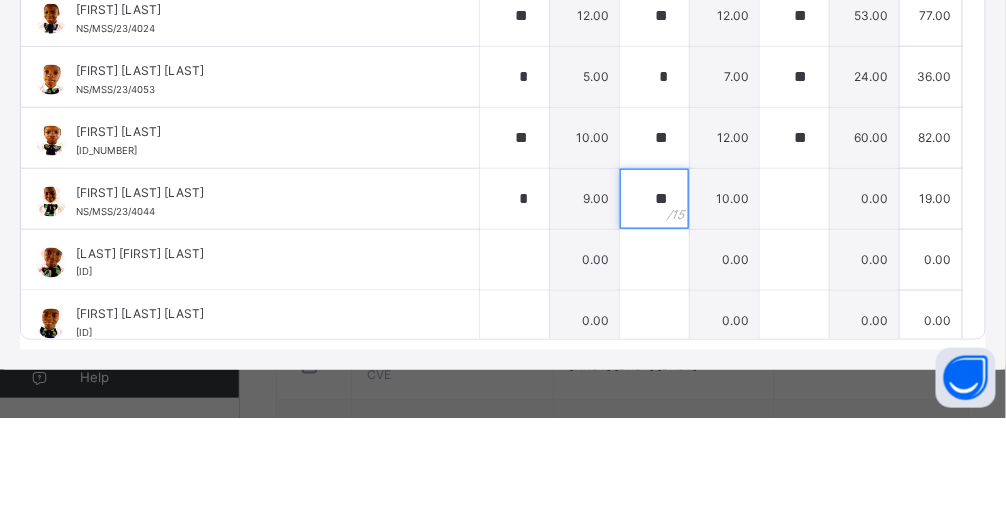 type on "**" 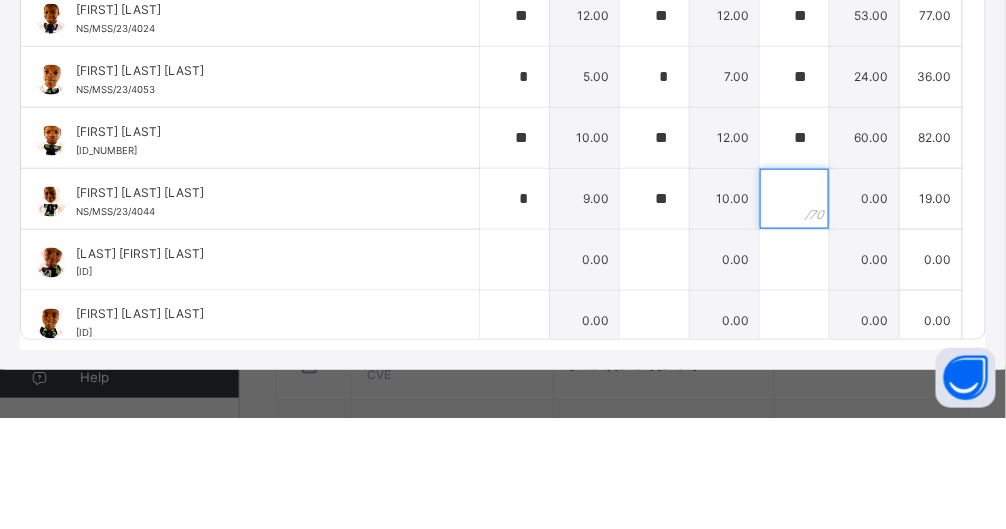 click at bounding box center [794, 310] 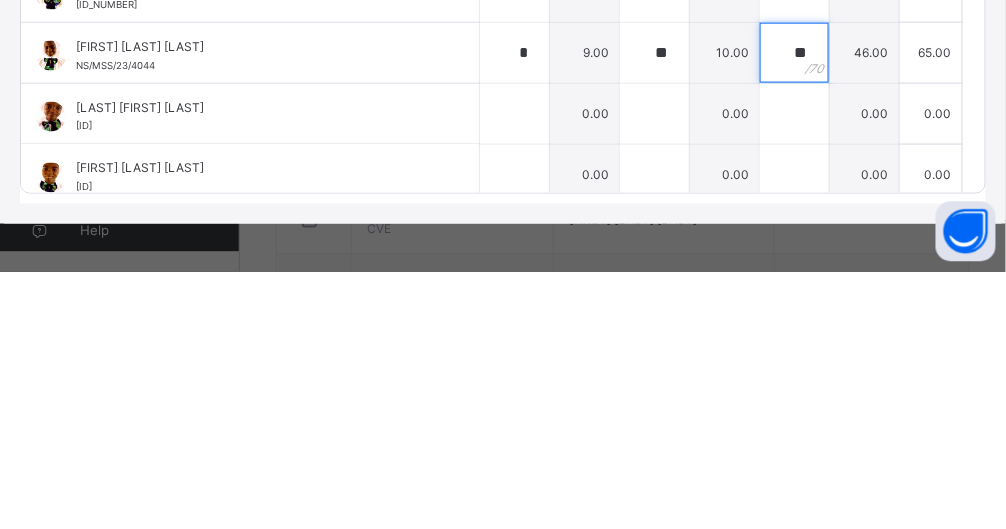 scroll, scrollTop: 558, scrollLeft: 0, axis: vertical 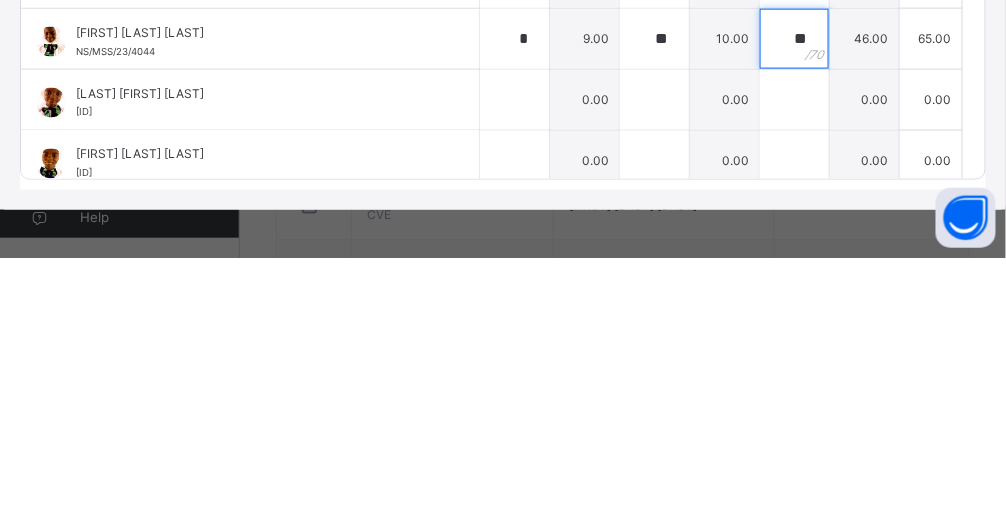type on "**" 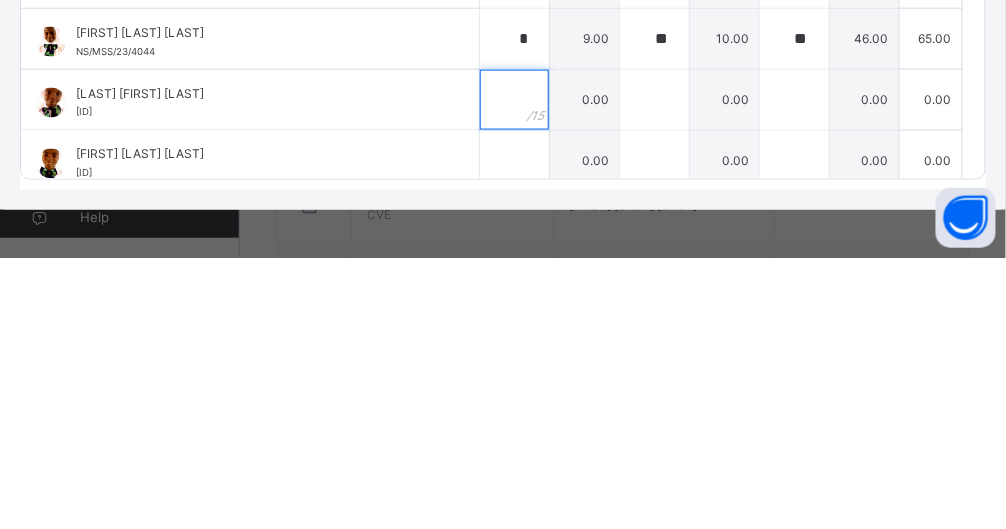 click at bounding box center [514, 371] 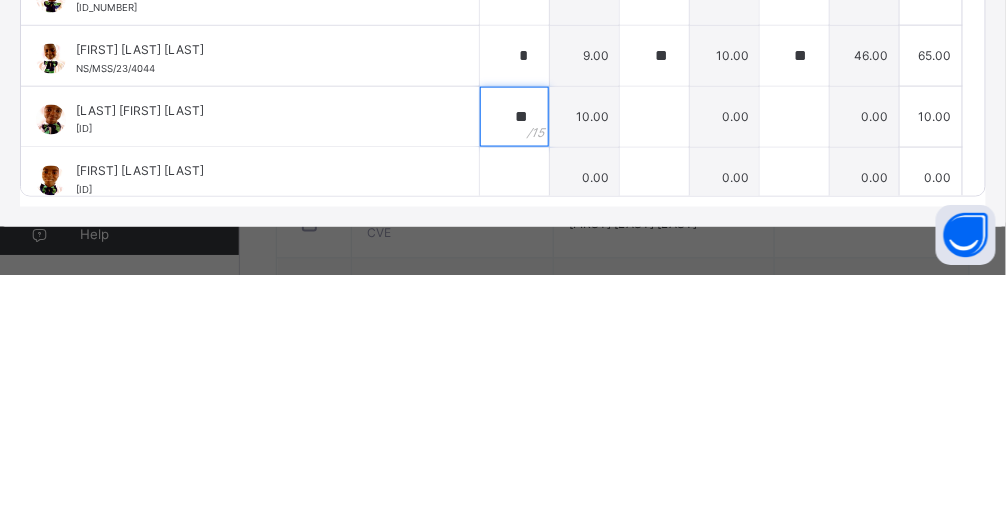 type on "**" 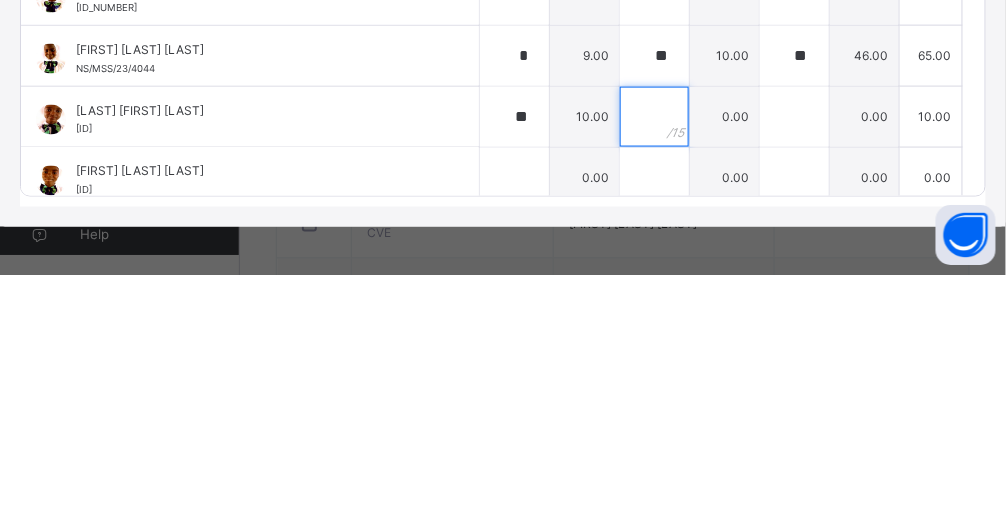 click at bounding box center [654, 371] 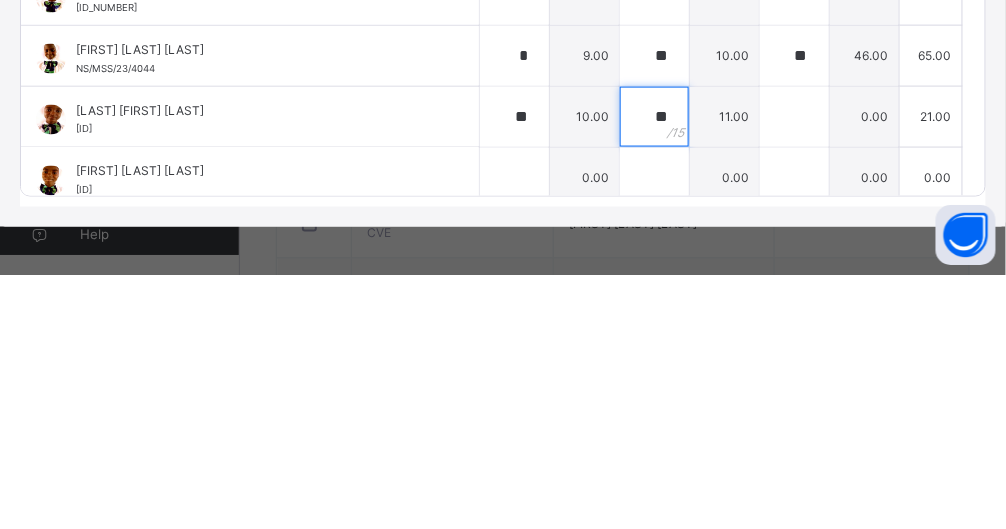 type on "**" 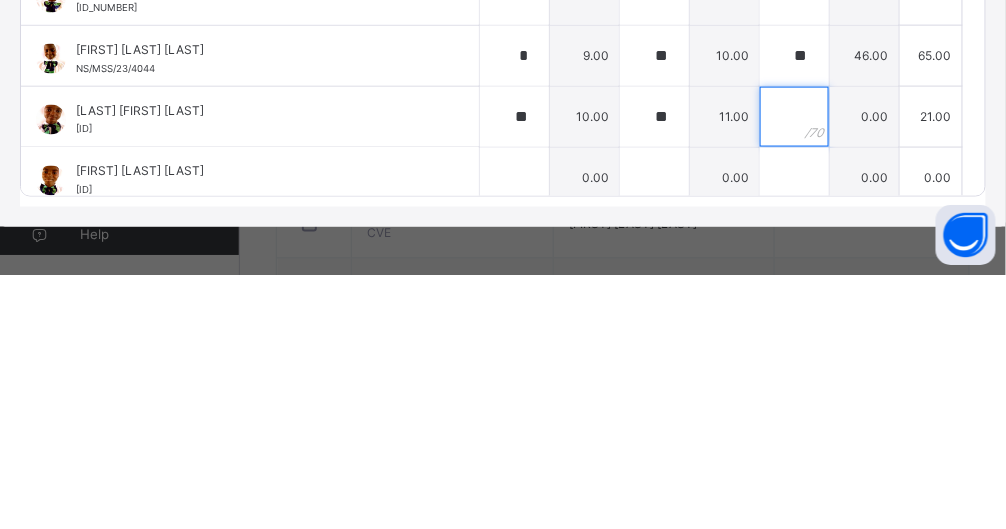 click at bounding box center [794, 371] 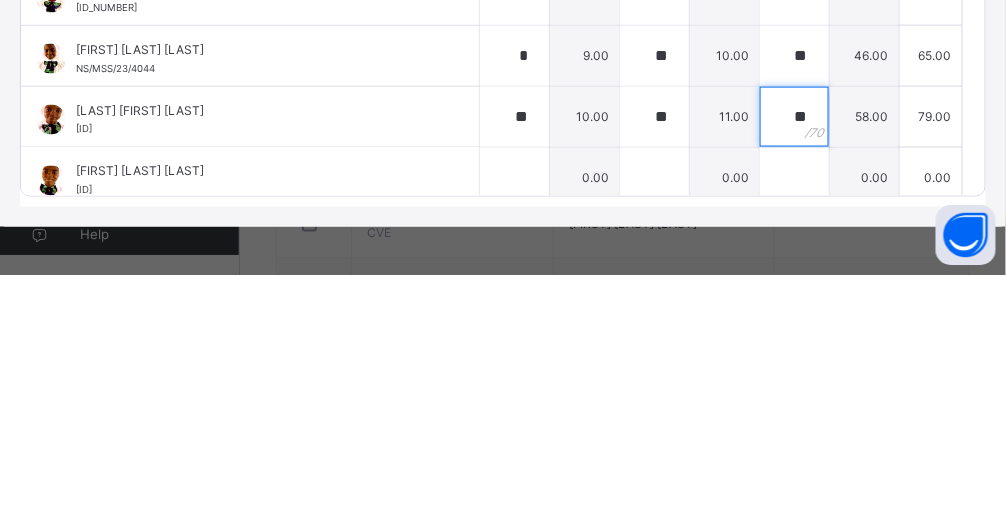 type on "**" 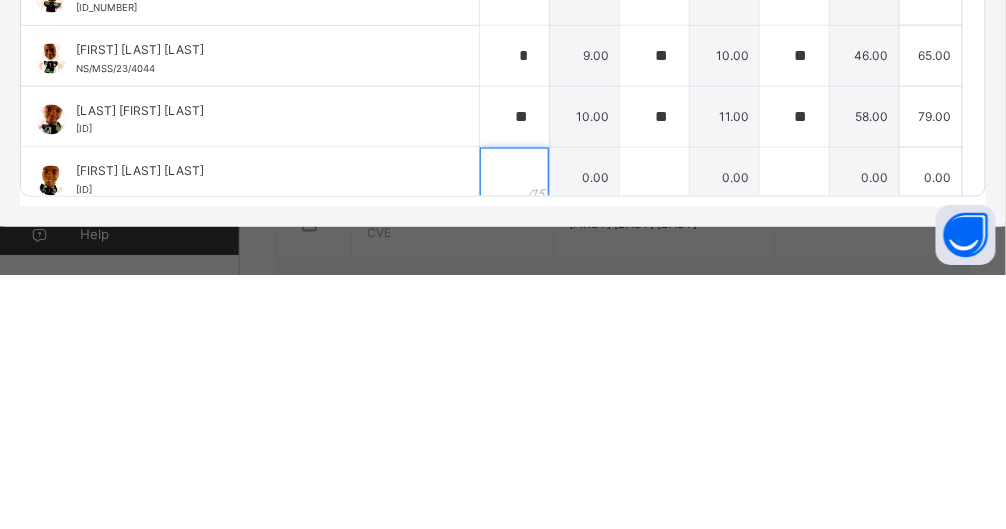 click at bounding box center (514, 432) 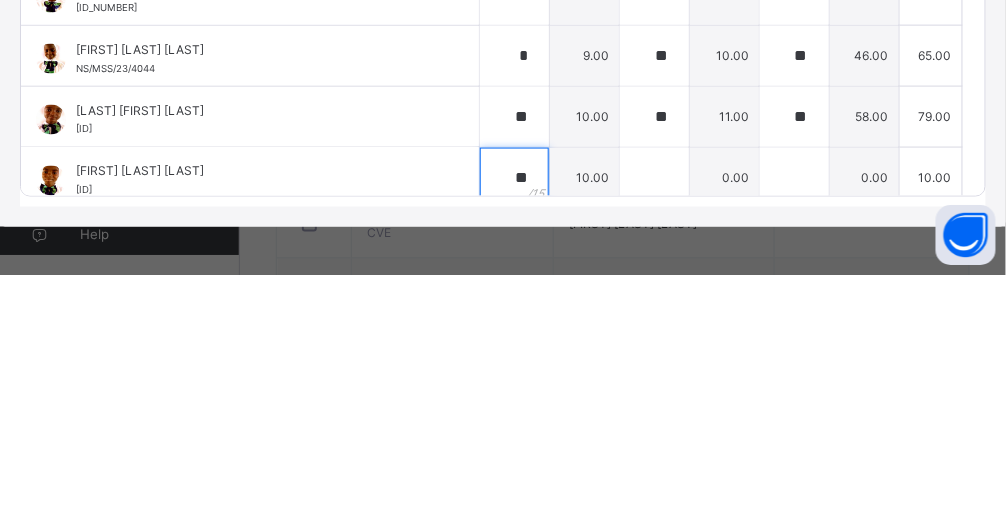 type on "**" 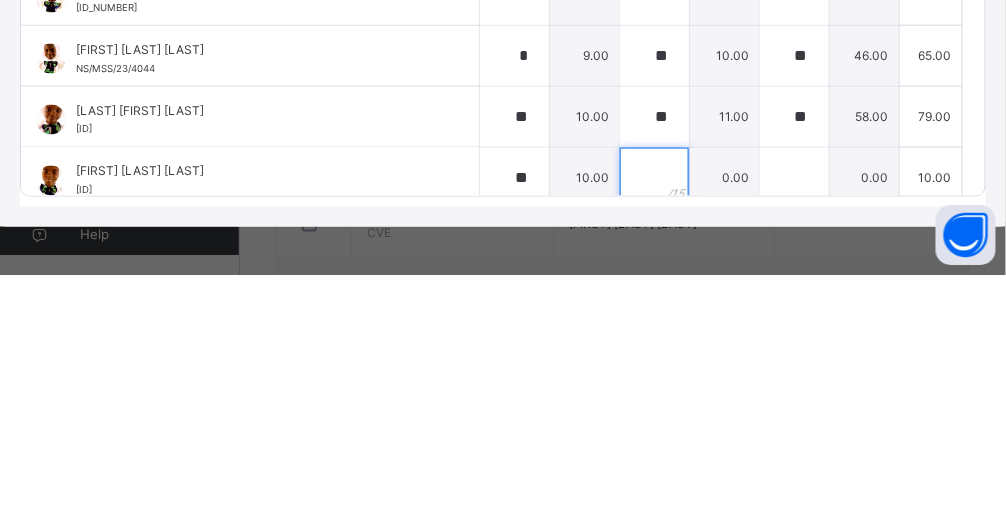click at bounding box center (654, 432) 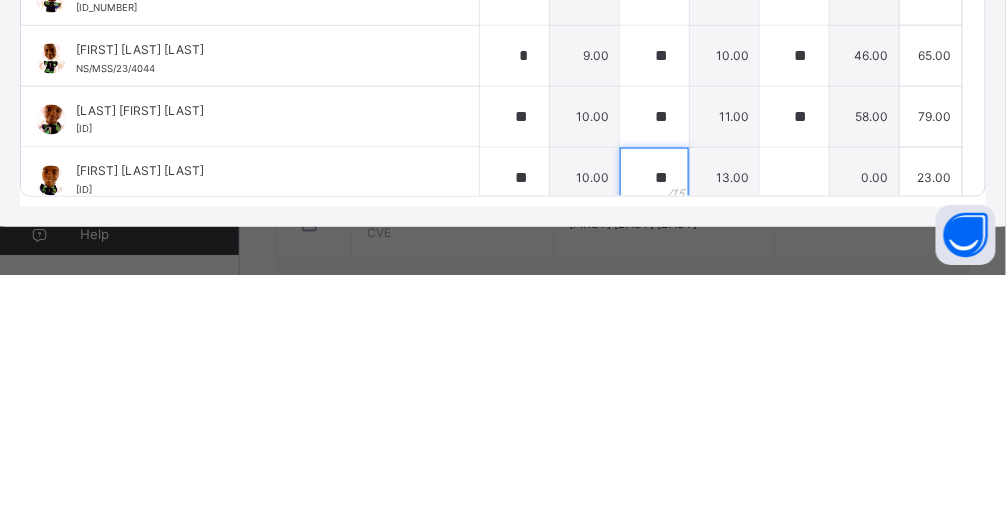 type on "**" 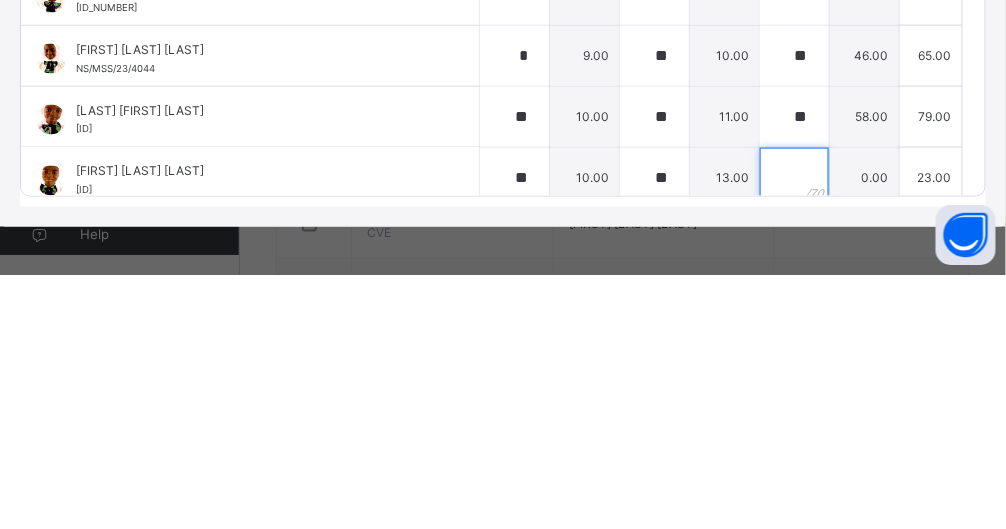 click at bounding box center [794, 432] 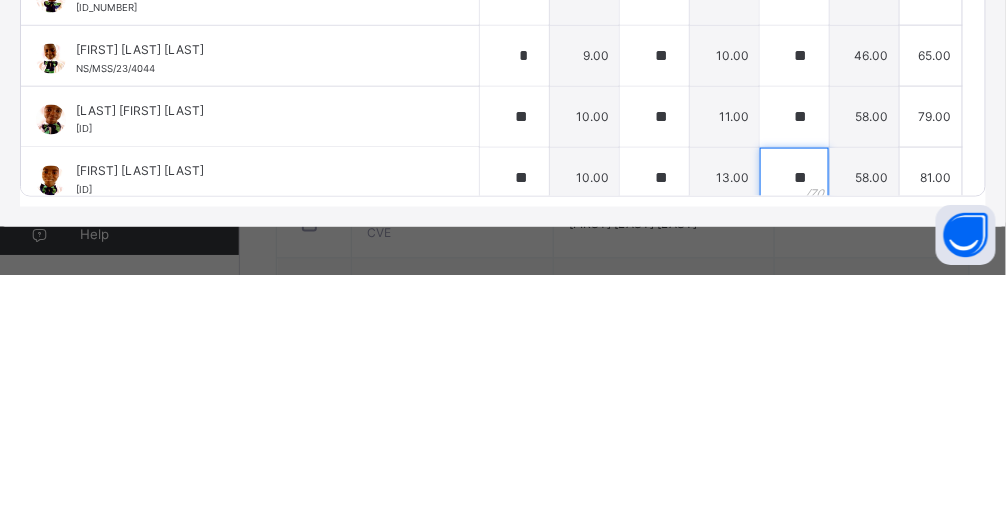 scroll, scrollTop: 558, scrollLeft: 0, axis: vertical 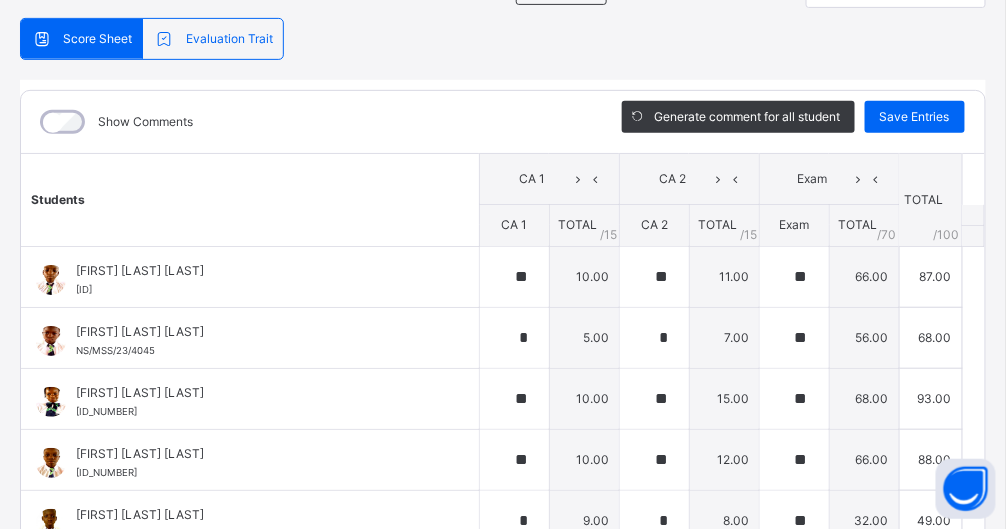 type on "**" 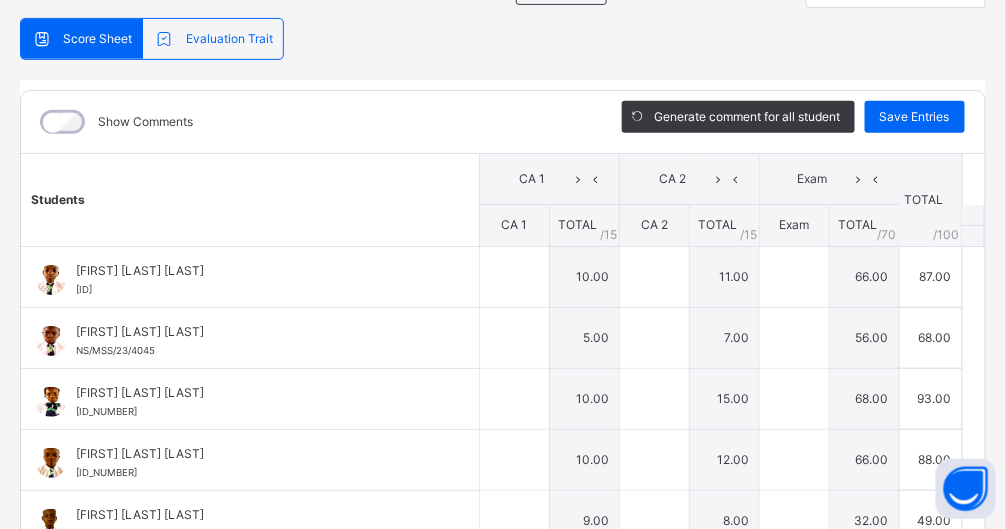 type on "**" 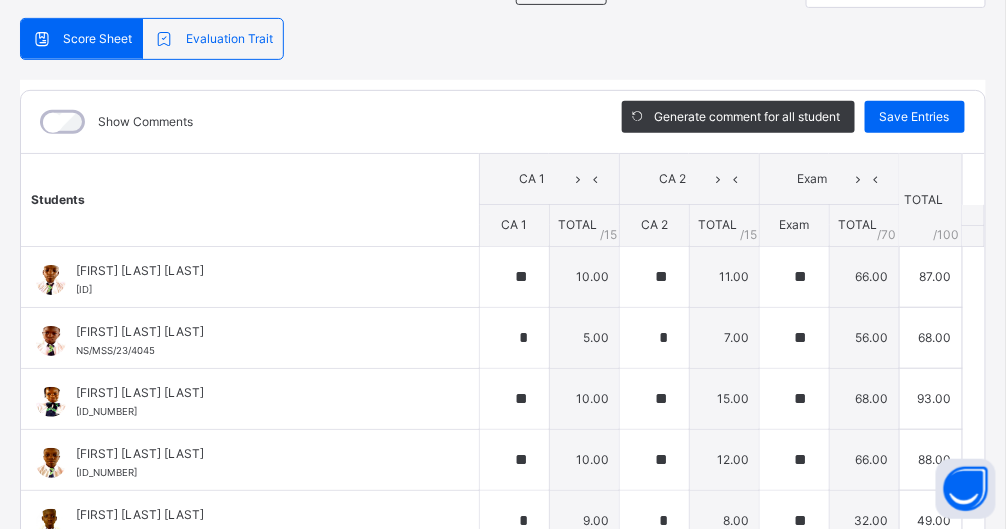 type on "**" 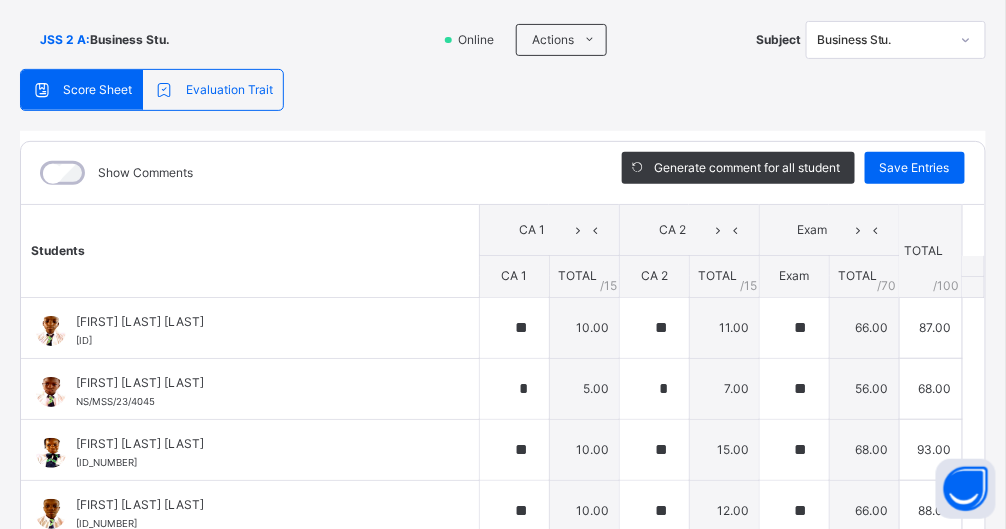 scroll, scrollTop: 0, scrollLeft: 0, axis: both 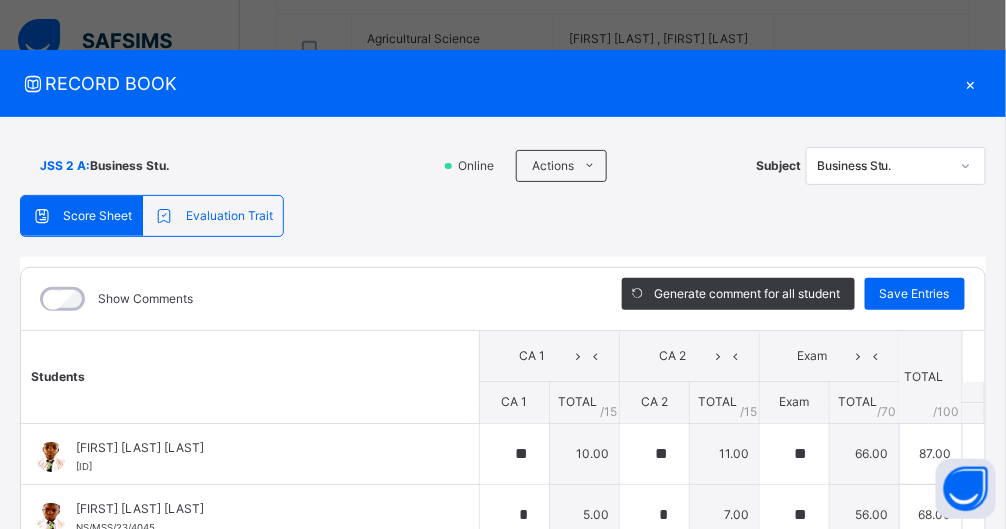 click on "×" at bounding box center [971, 83] 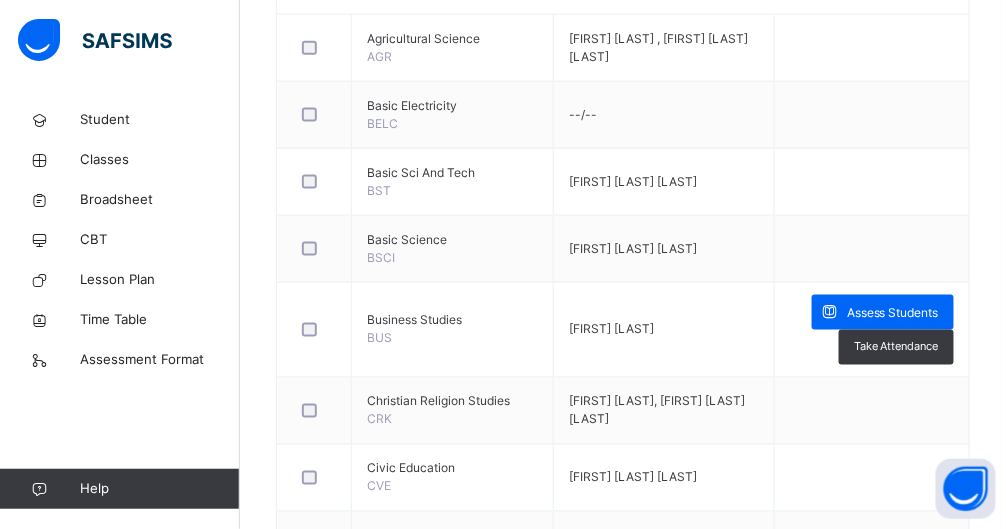 click on "Classes" at bounding box center (160, 160) 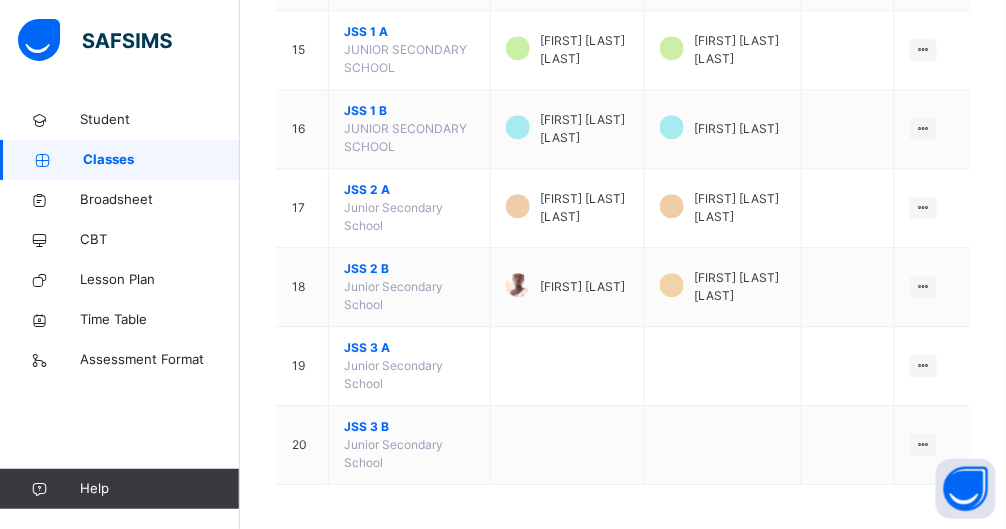 scroll, scrollTop: 1100, scrollLeft: 0, axis: vertical 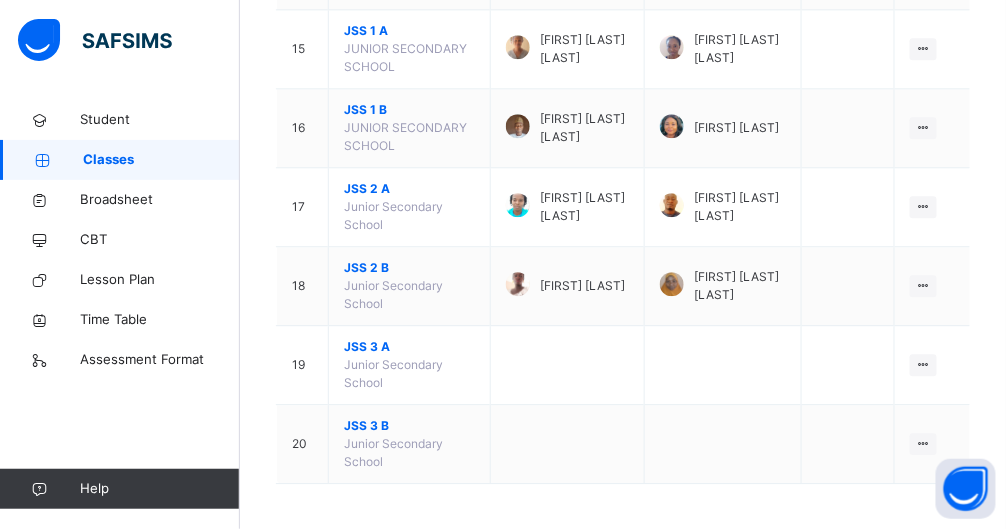 click on "View Class" at bounding box center [0, 0] 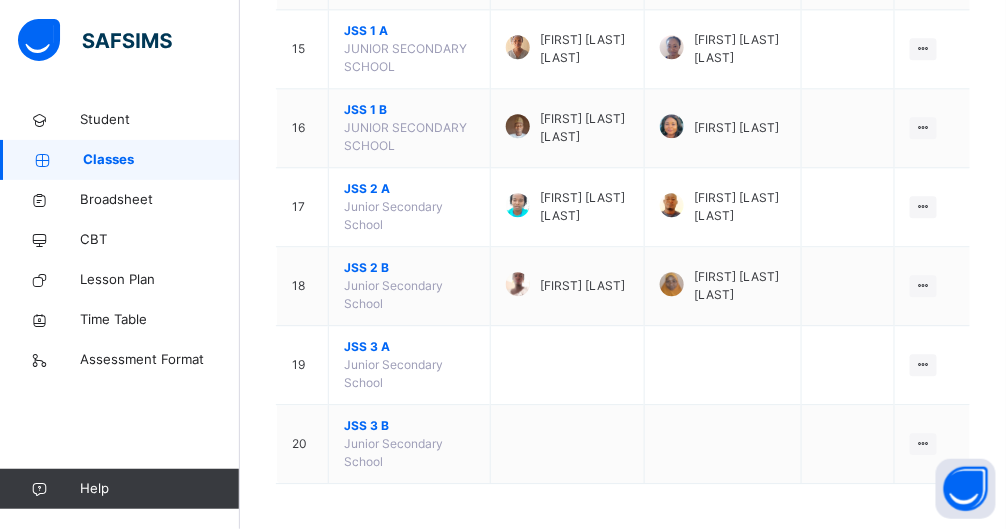 click on "View Class" at bounding box center (0, 0) 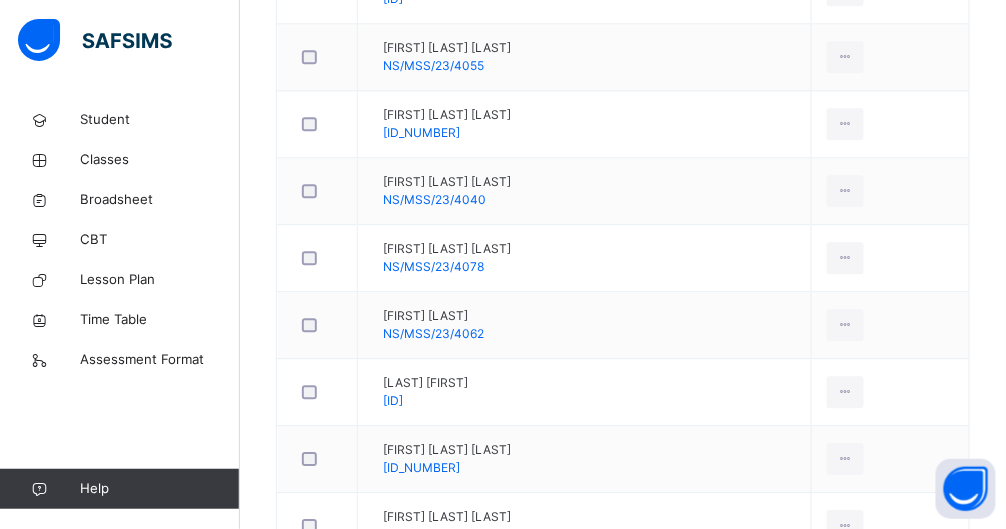 scroll, scrollTop: 271, scrollLeft: 0, axis: vertical 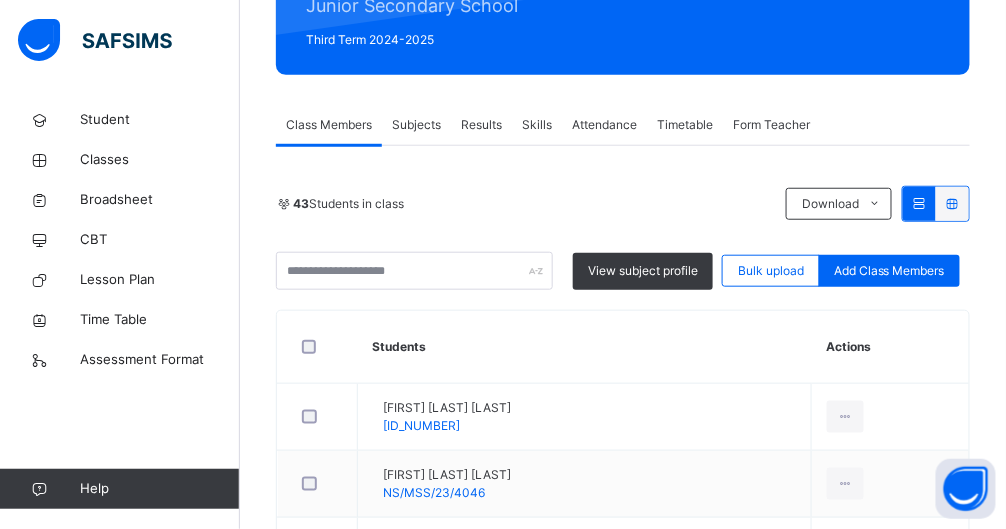 click on "Subjects" at bounding box center [416, 125] 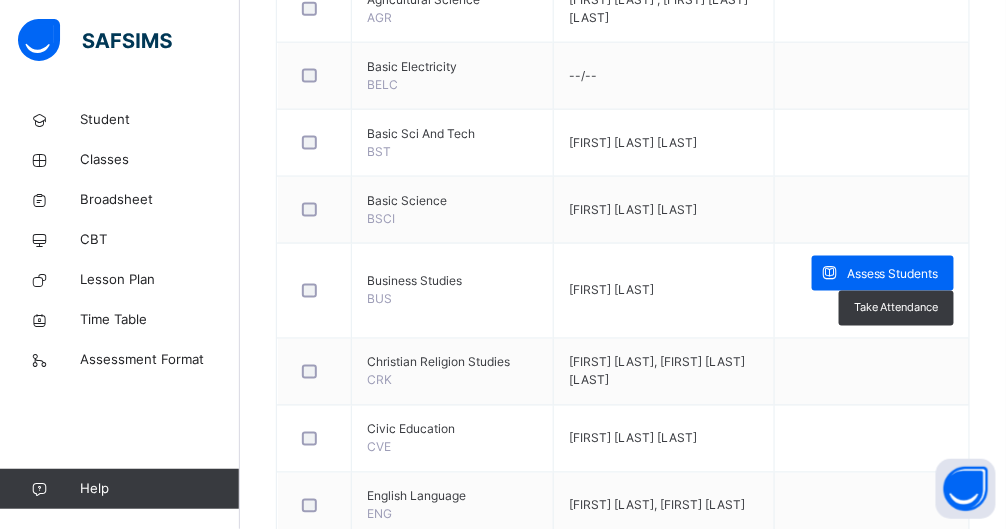 scroll, scrollTop: 599, scrollLeft: 0, axis: vertical 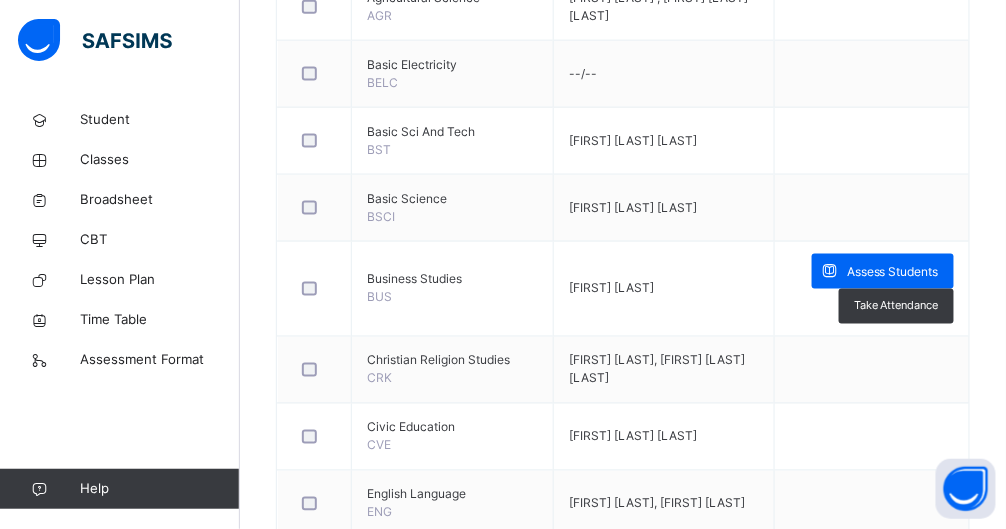 click on "Assess Students" at bounding box center [893, 272] 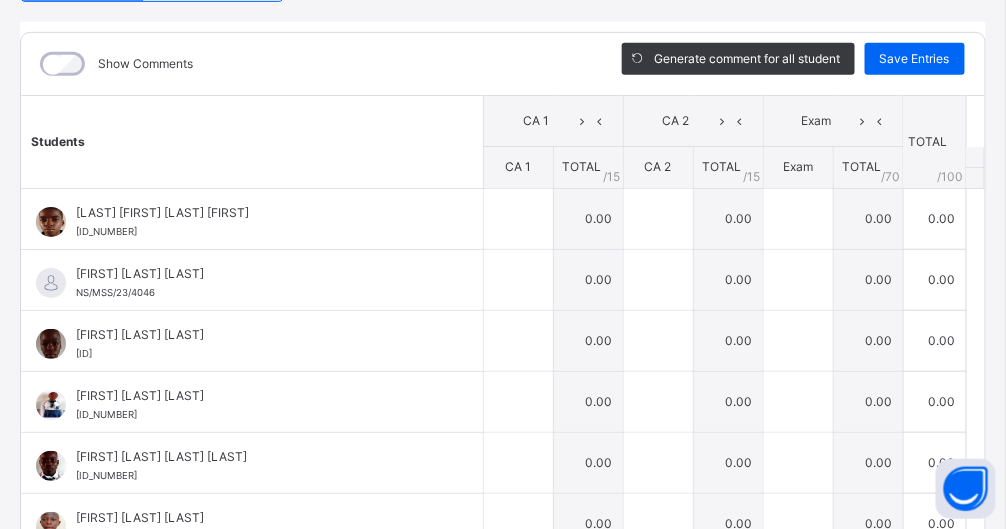 scroll, scrollTop: 237, scrollLeft: 0, axis: vertical 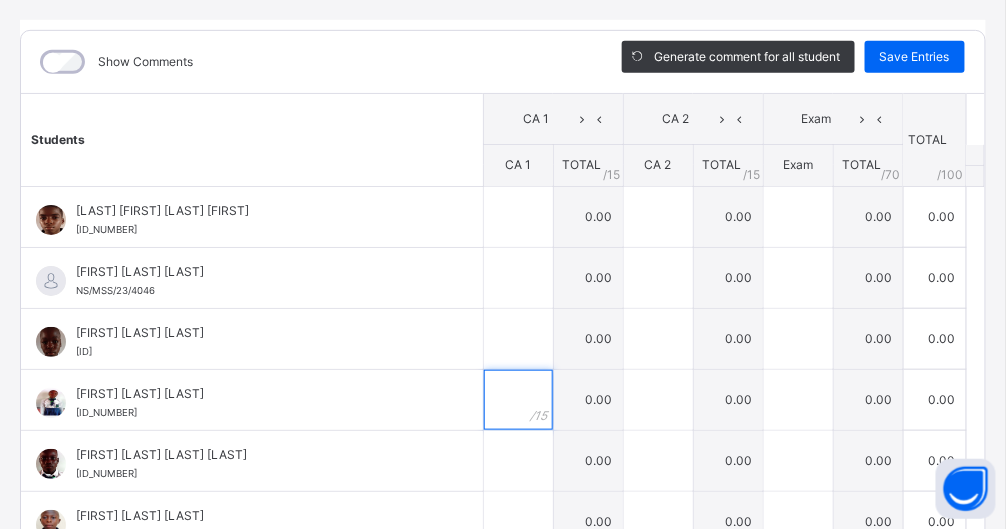 click at bounding box center (518, 400) 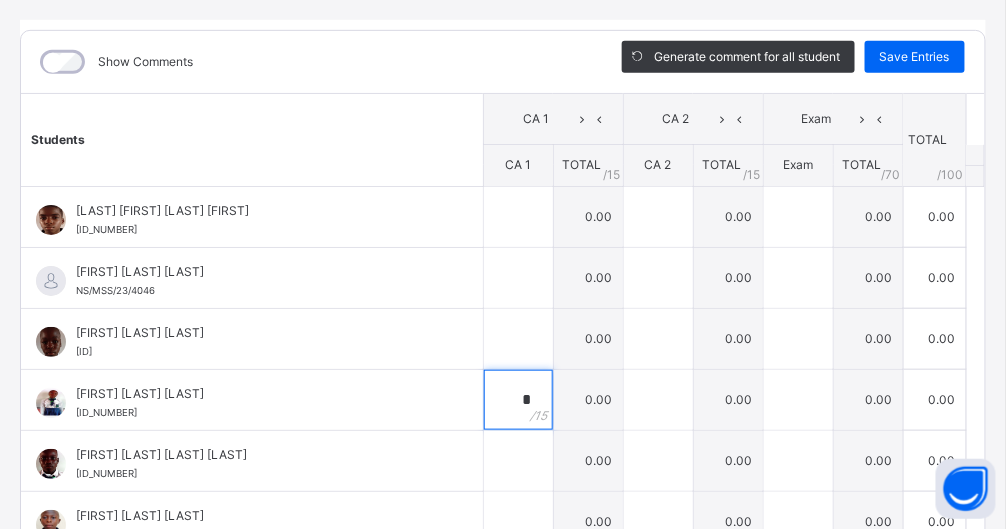 scroll, scrollTop: 599, scrollLeft: 0, axis: vertical 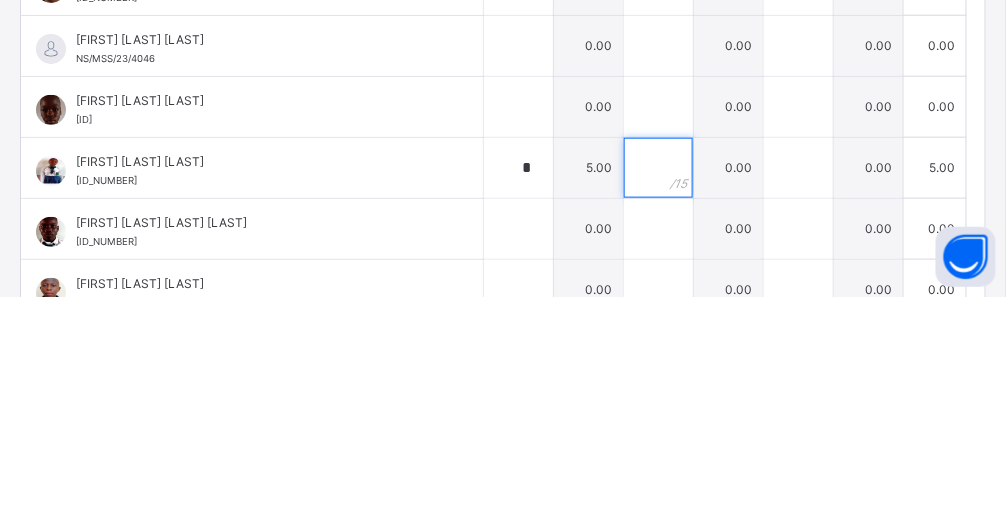 click at bounding box center [658, 400] 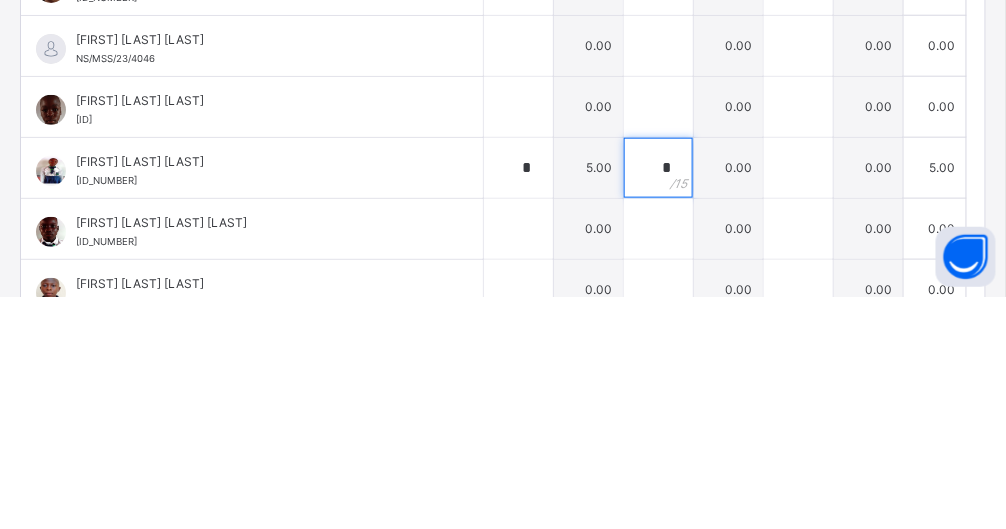 scroll, scrollTop: 604, scrollLeft: 0, axis: vertical 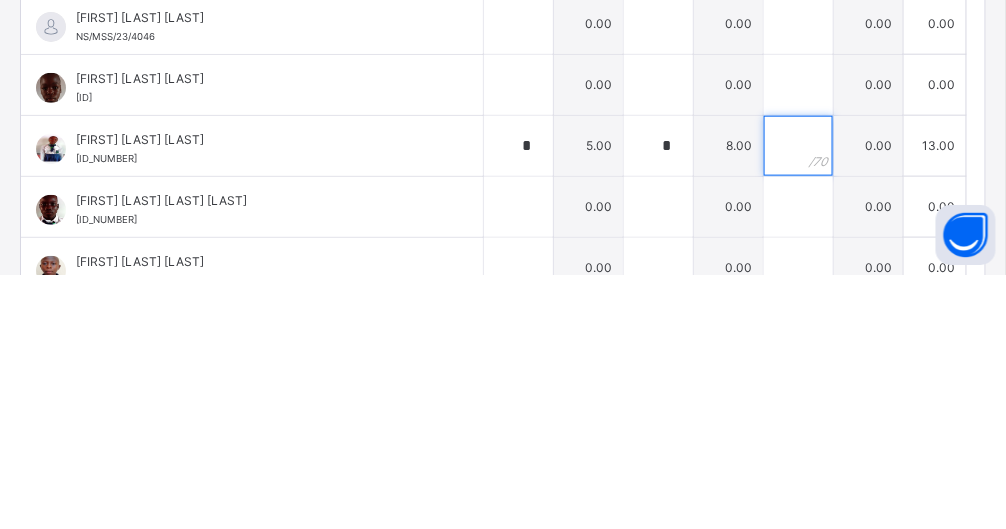 click at bounding box center [798, 400] 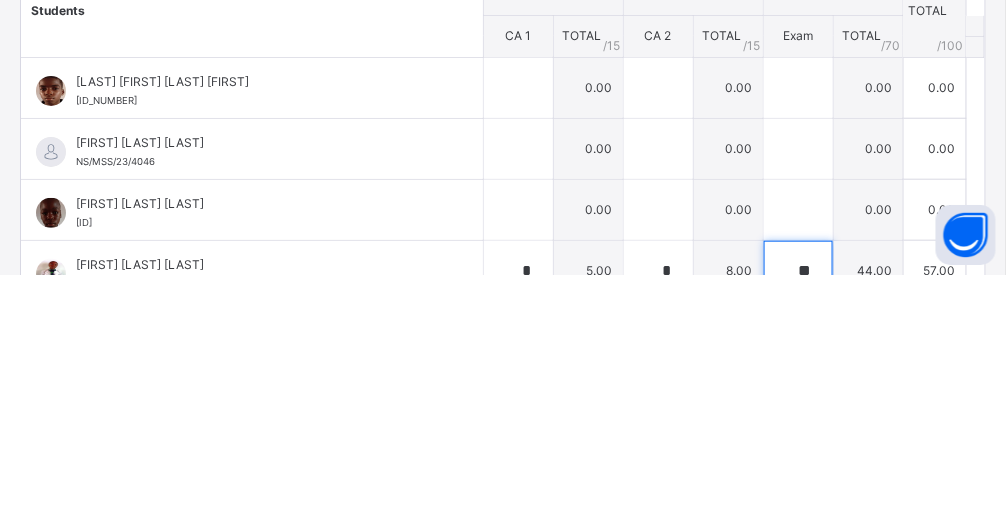scroll, scrollTop: 77, scrollLeft: 0, axis: vertical 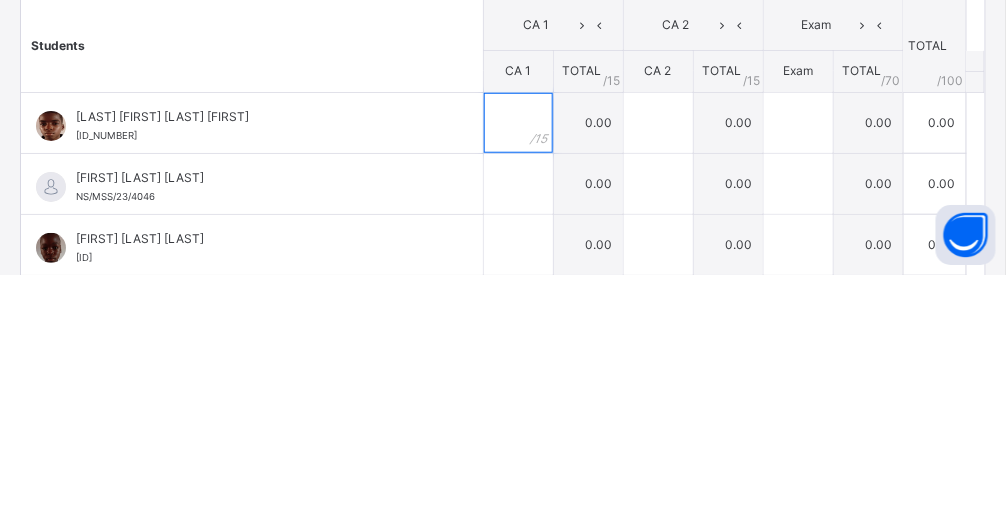click at bounding box center (518, 377) 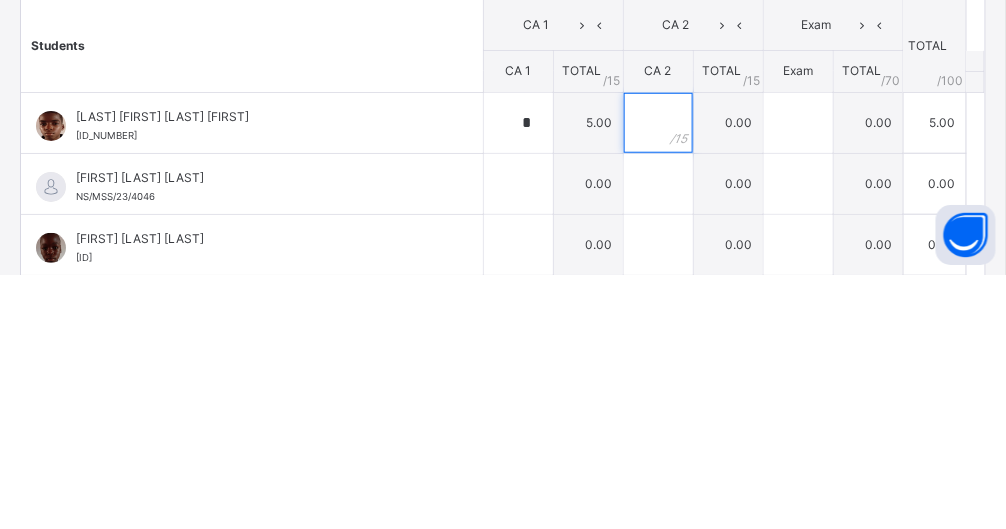 click at bounding box center (658, 377) 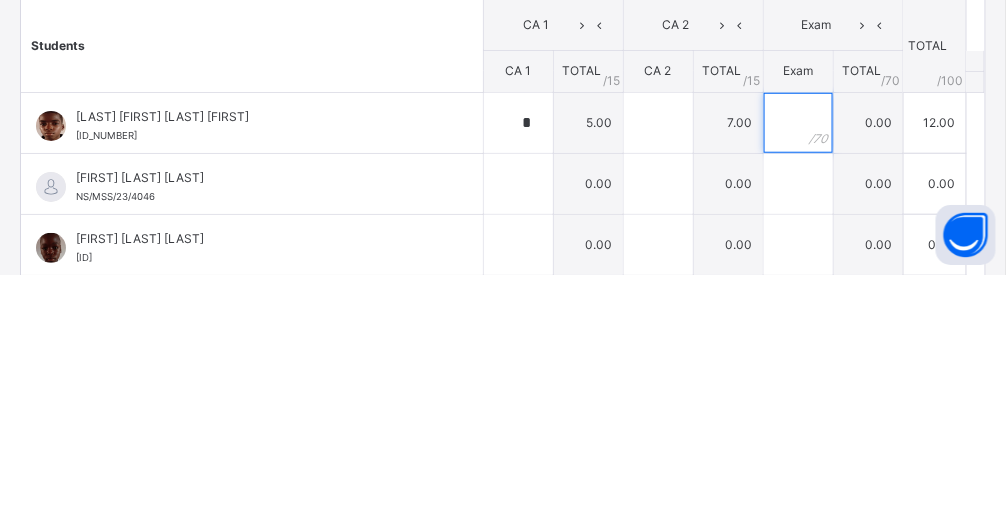 click at bounding box center [798, 377] 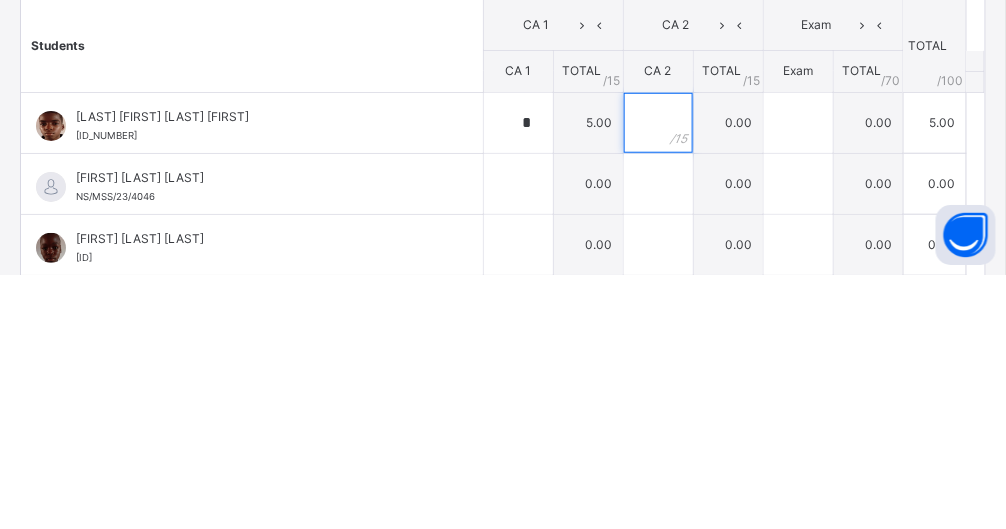 click at bounding box center [658, 377] 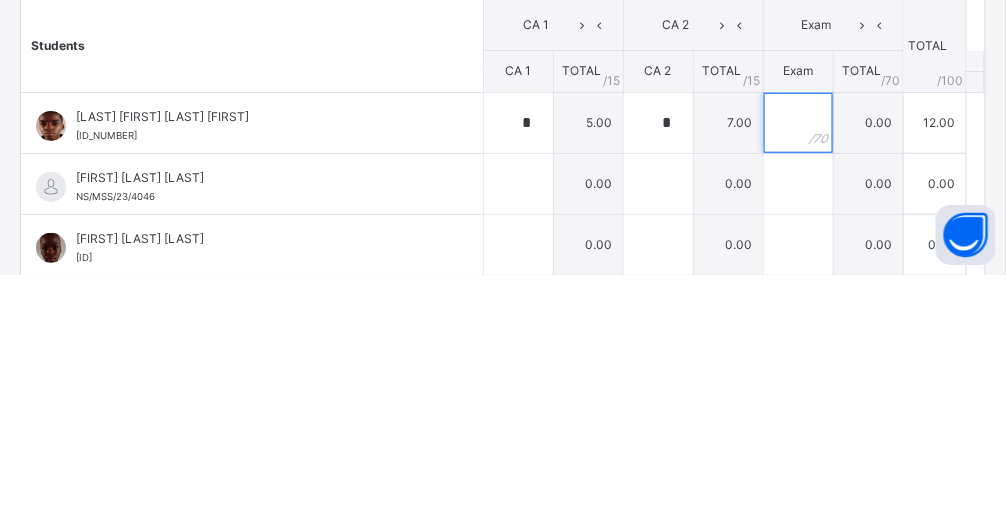 click at bounding box center [798, 377] 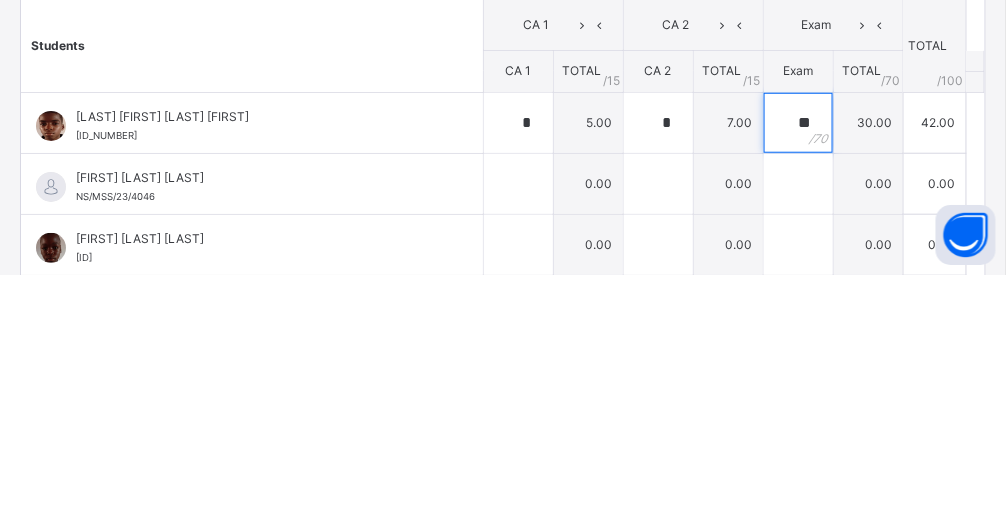scroll, scrollTop: 175, scrollLeft: 0, axis: vertical 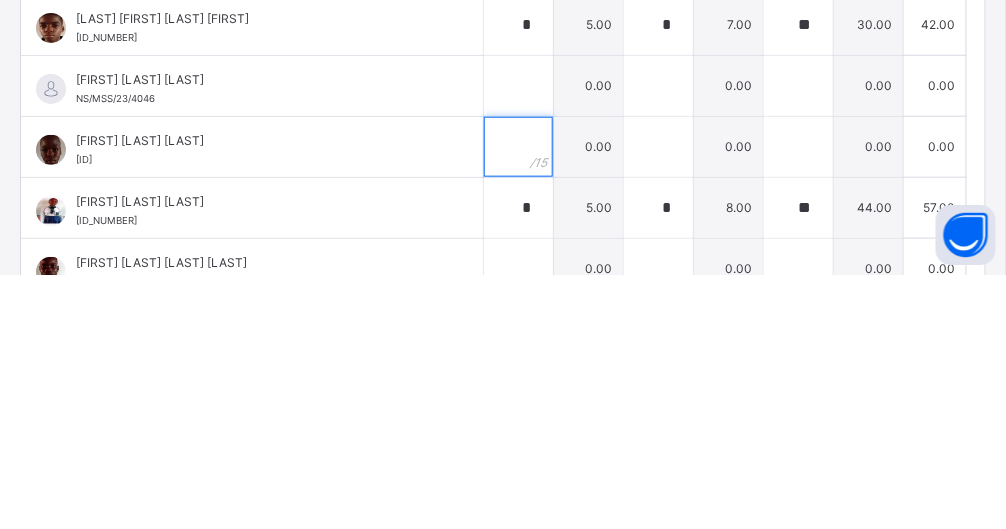 click at bounding box center (518, 401) 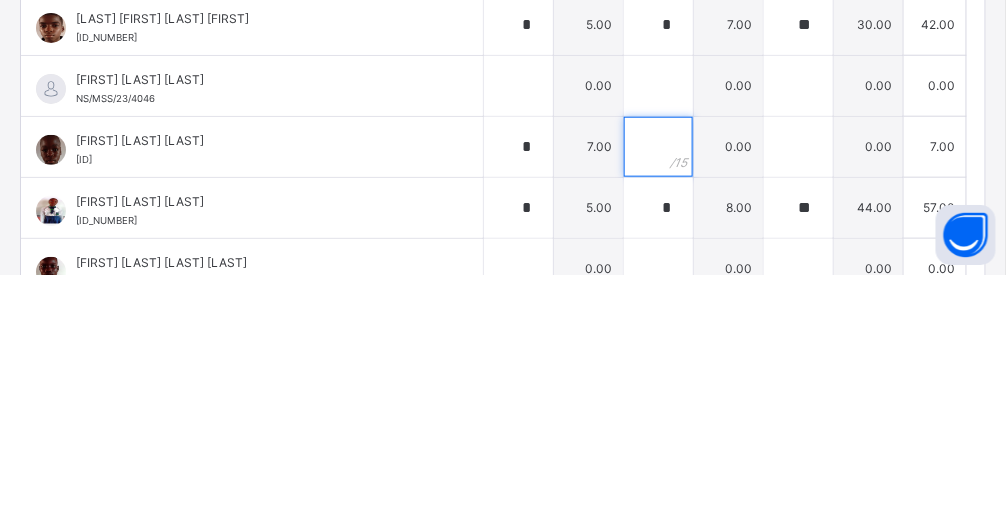click at bounding box center (658, 401) 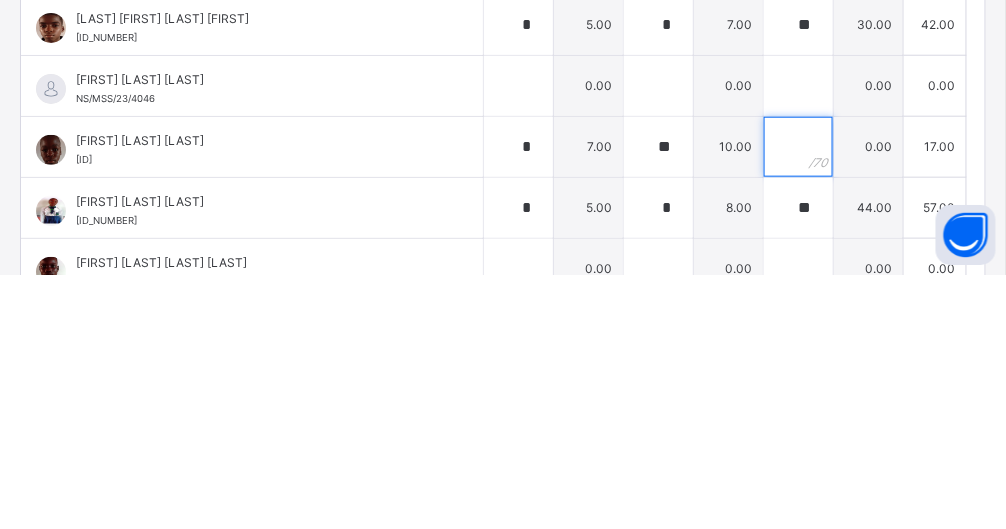 click at bounding box center (798, 401) 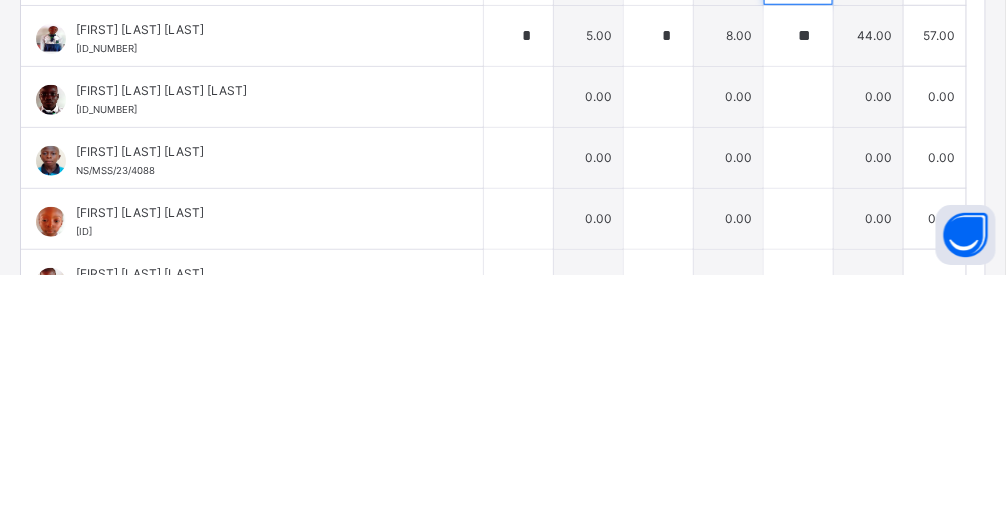 scroll, scrollTop: 210, scrollLeft: 0, axis: vertical 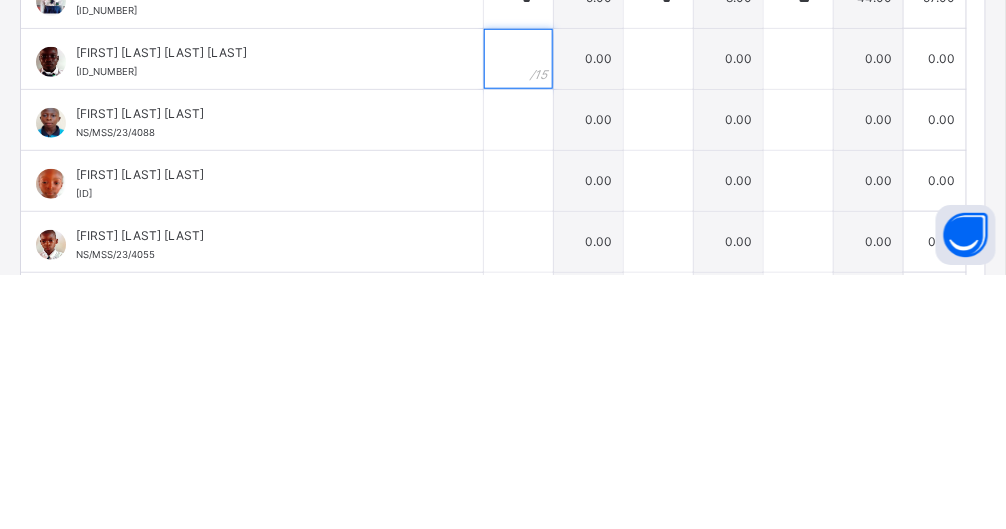 click at bounding box center (518, 313) 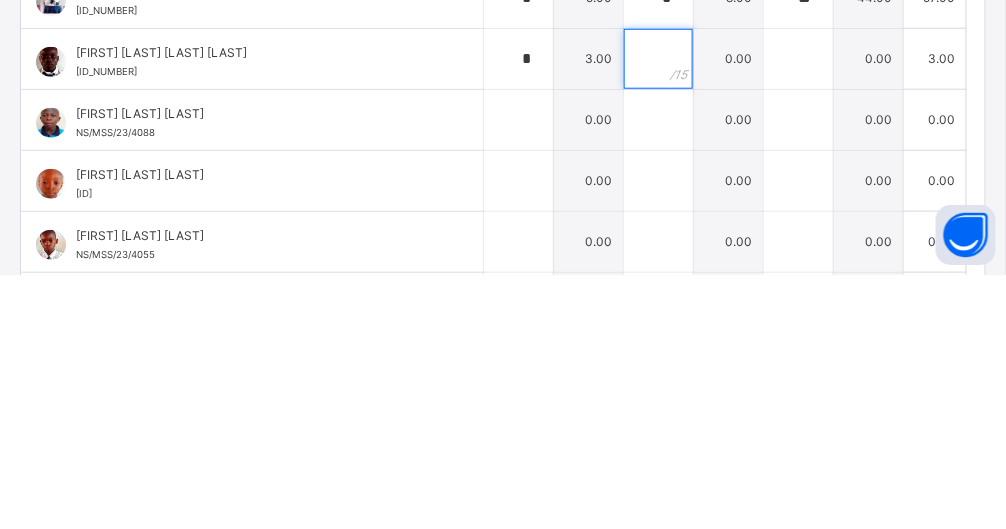 click at bounding box center (658, 313) 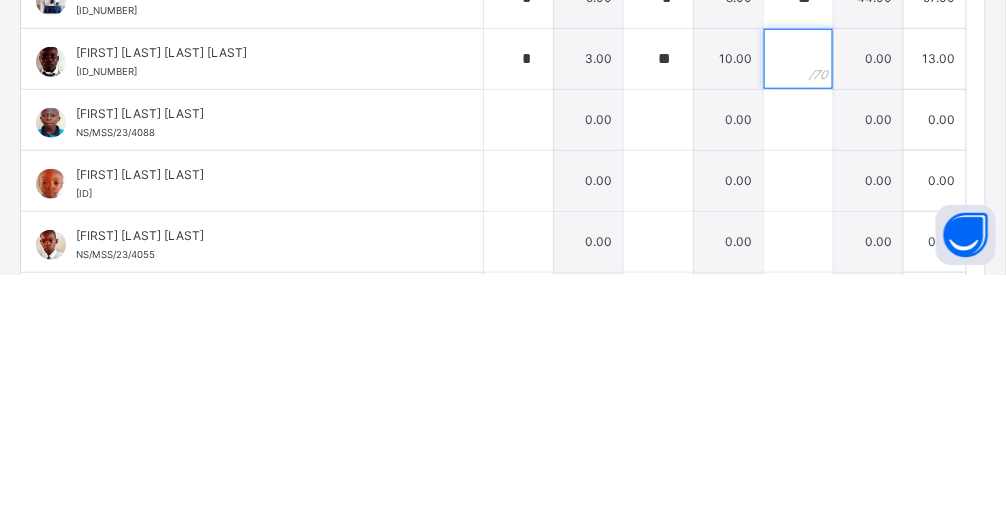 click at bounding box center [798, 313] 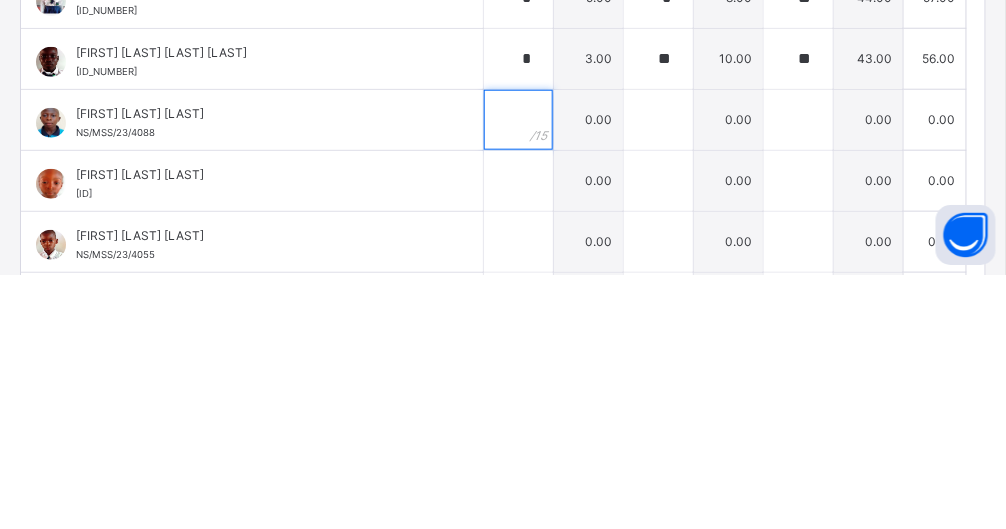 click at bounding box center [518, 374] 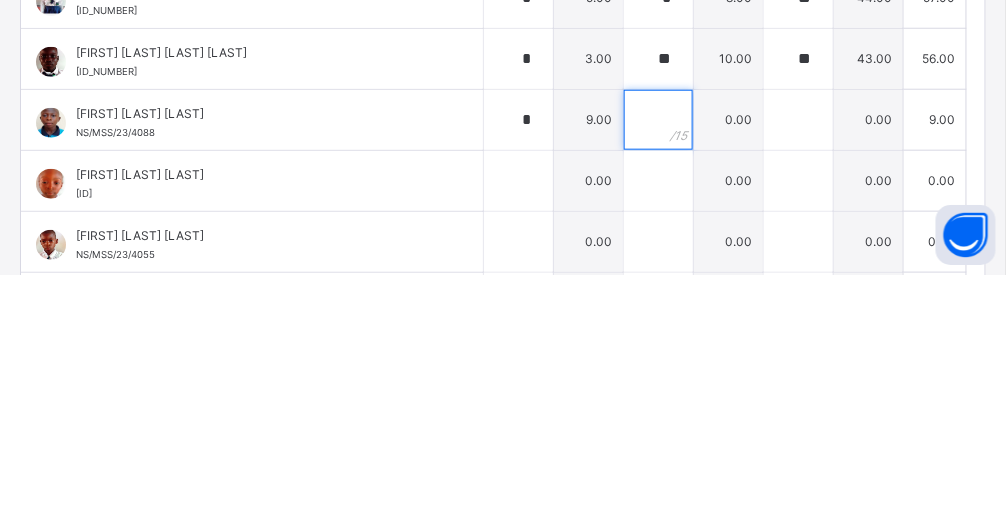 click at bounding box center (658, 374) 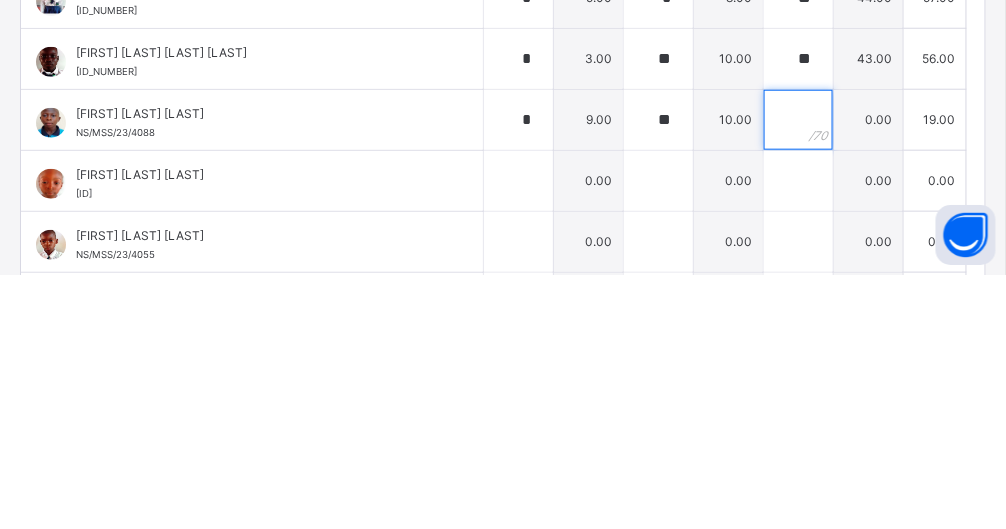 click at bounding box center (798, 374) 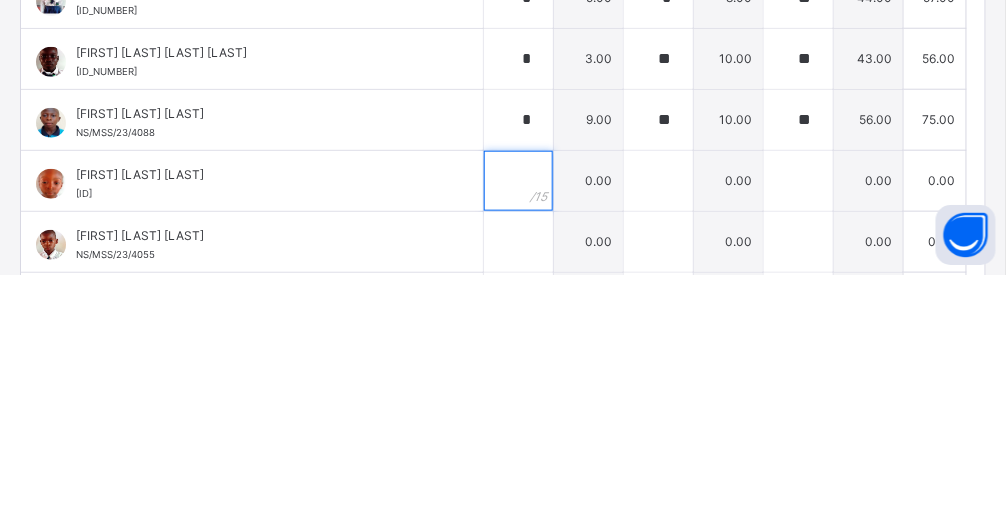 click at bounding box center [518, 435] 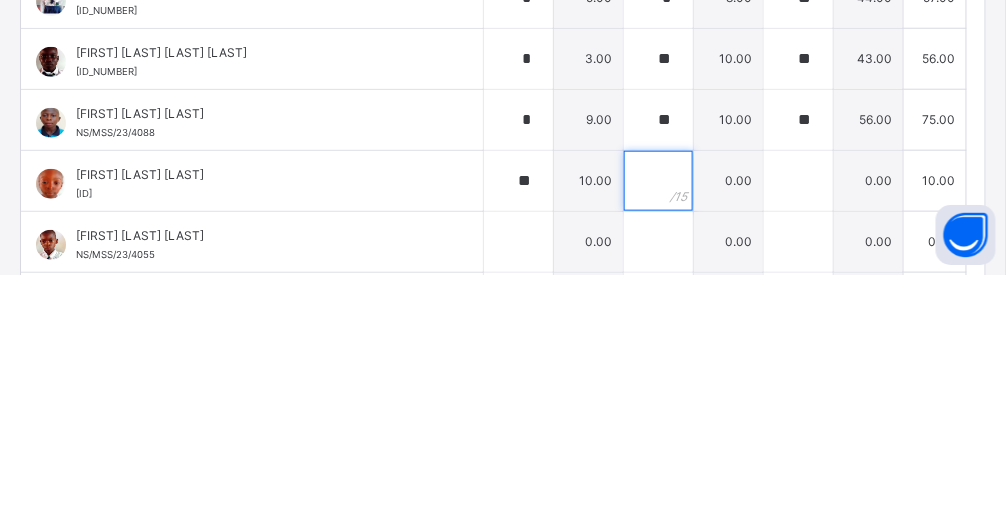 click at bounding box center (658, 435) 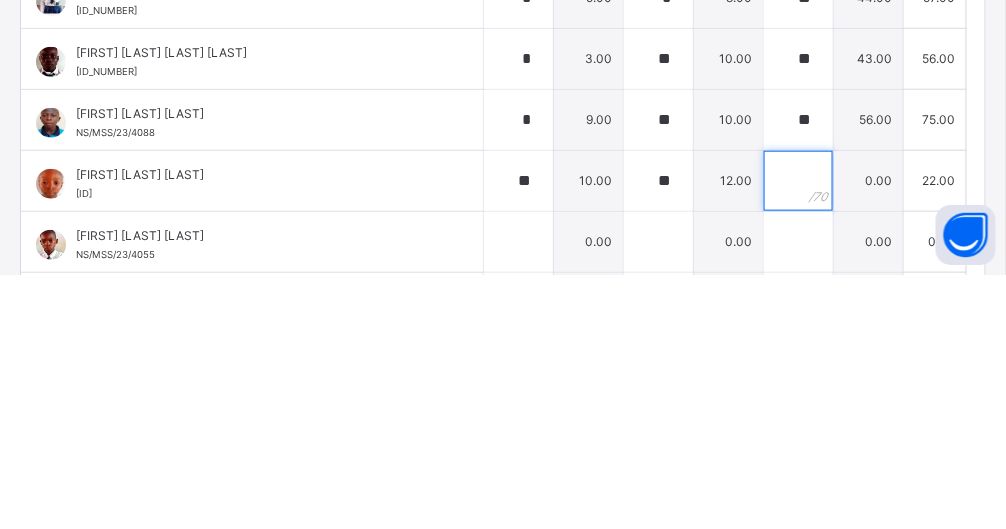 click at bounding box center (798, 435) 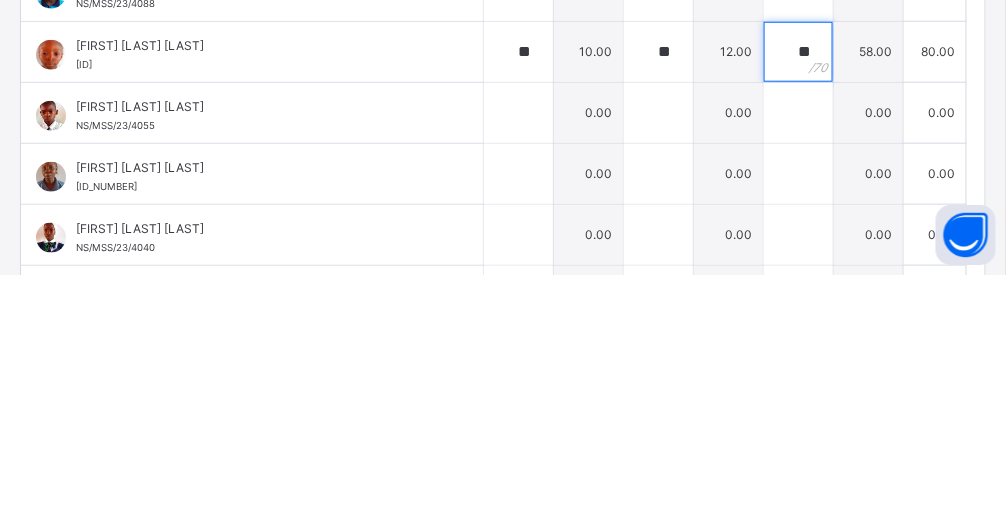 scroll, scrollTop: 348, scrollLeft: 0, axis: vertical 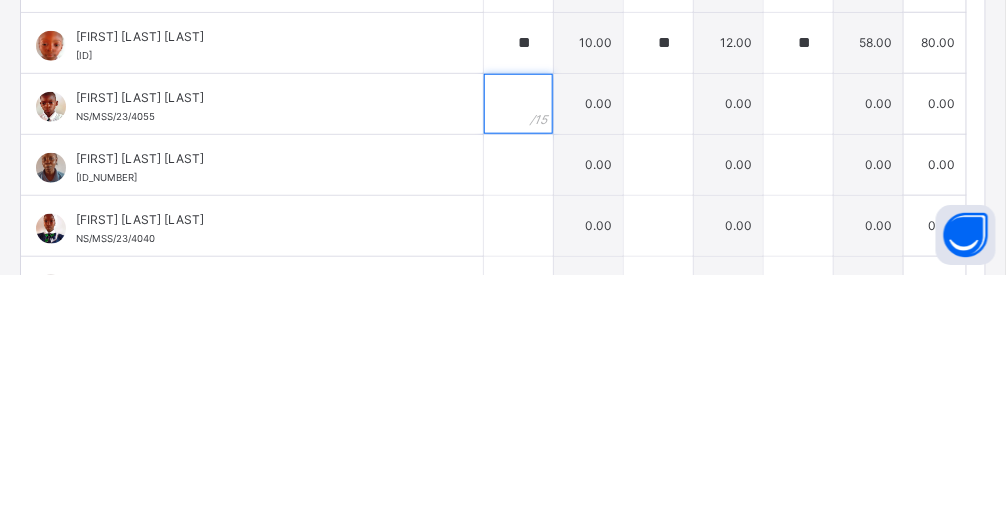 click at bounding box center [518, 358] 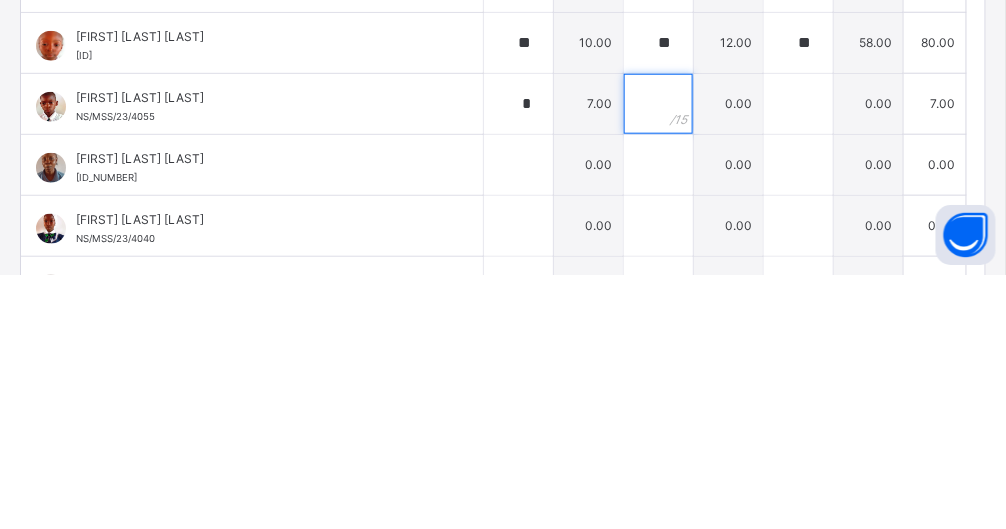 click at bounding box center (658, 358) 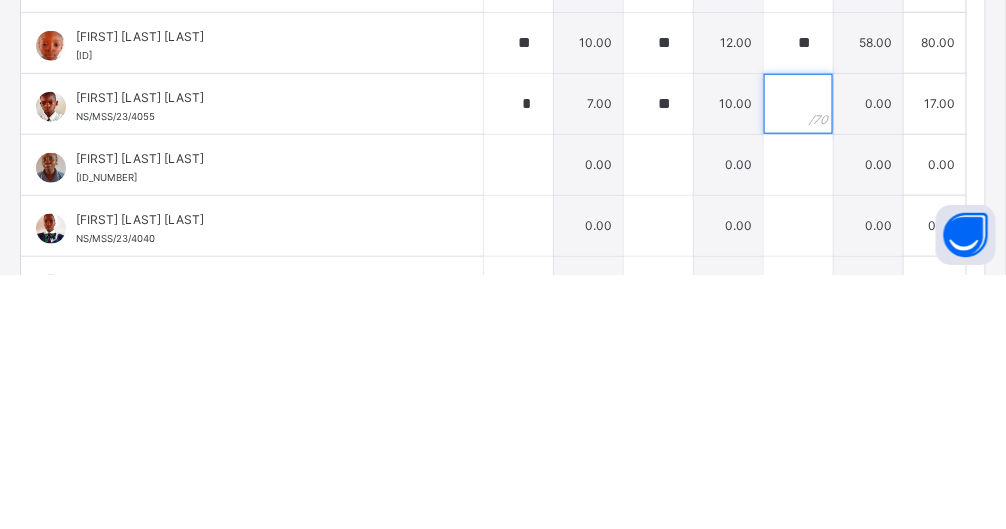 click at bounding box center (798, 358) 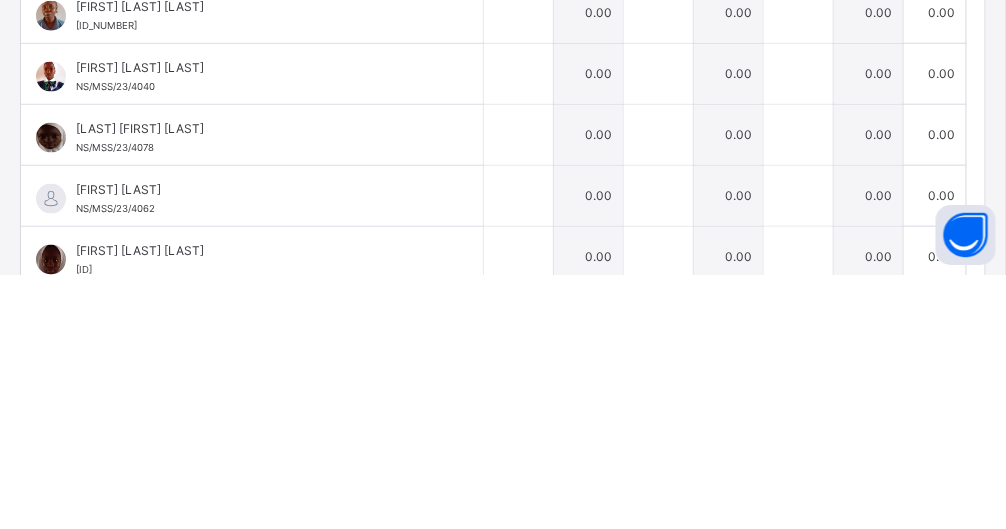 scroll, scrollTop: 505, scrollLeft: 0, axis: vertical 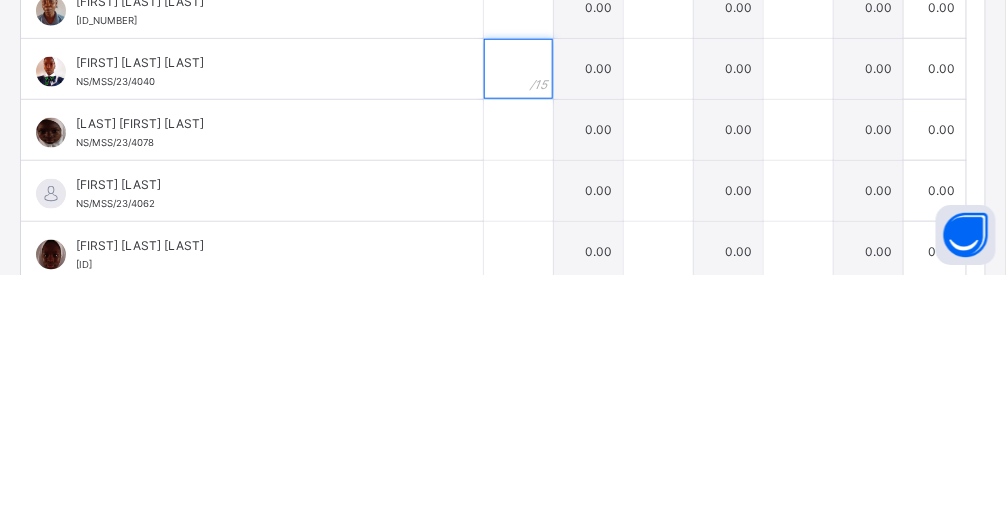 click at bounding box center (518, 323) 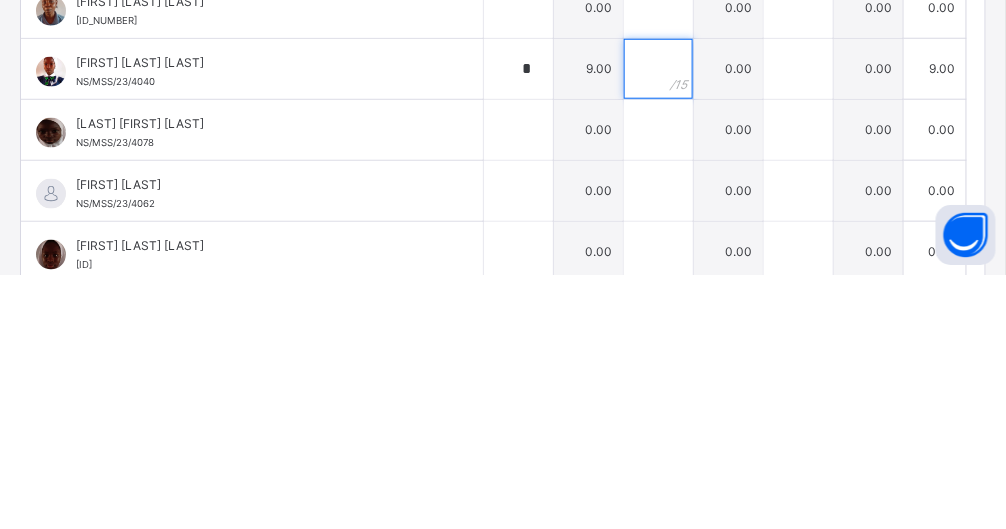 click at bounding box center (658, 323) 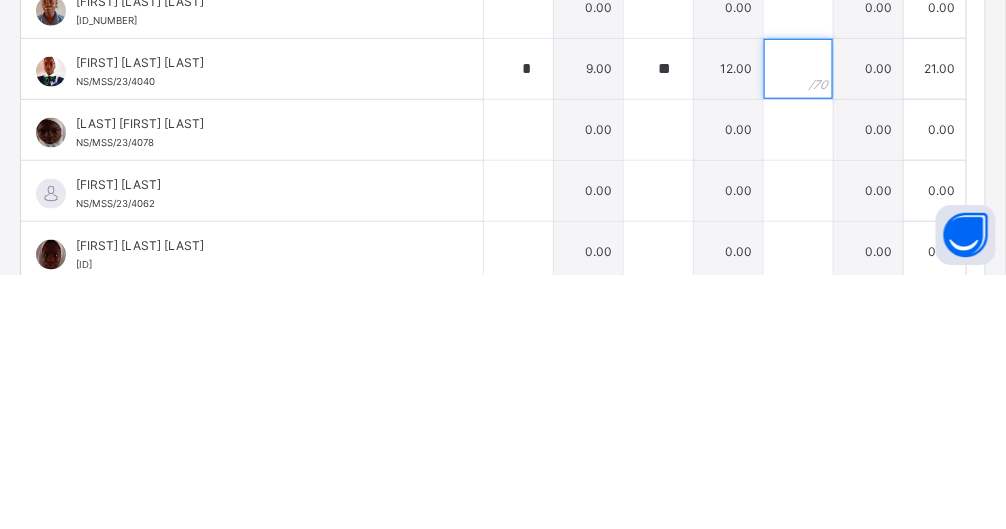 click at bounding box center (798, 323) 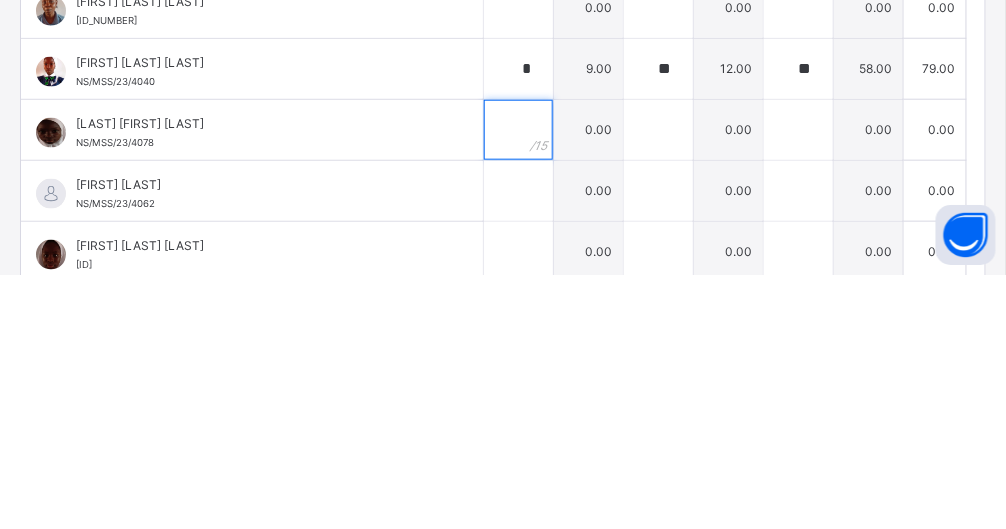 click at bounding box center [518, 384] 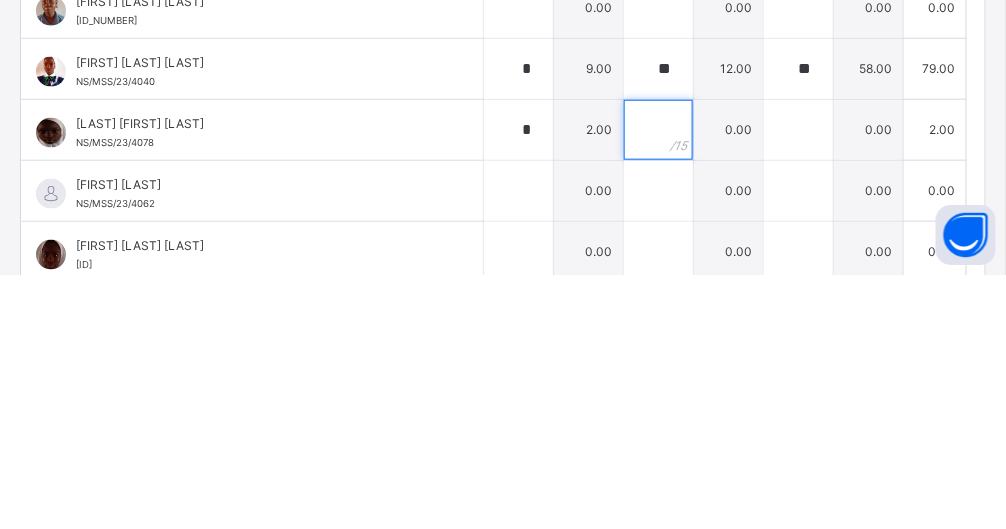 click at bounding box center (658, 384) 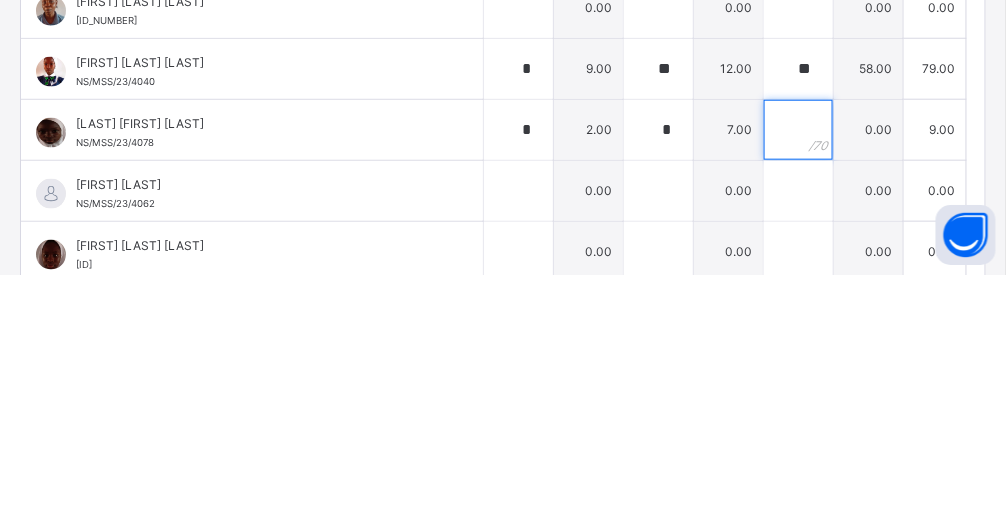 click at bounding box center (798, 384) 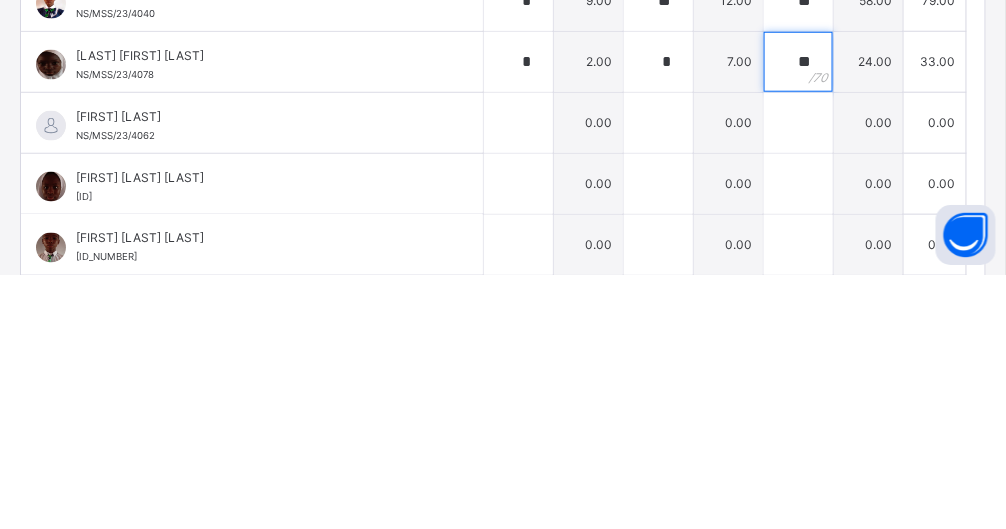 scroll, scrollTop: 591, scrollLeft: 0, axis: vertical 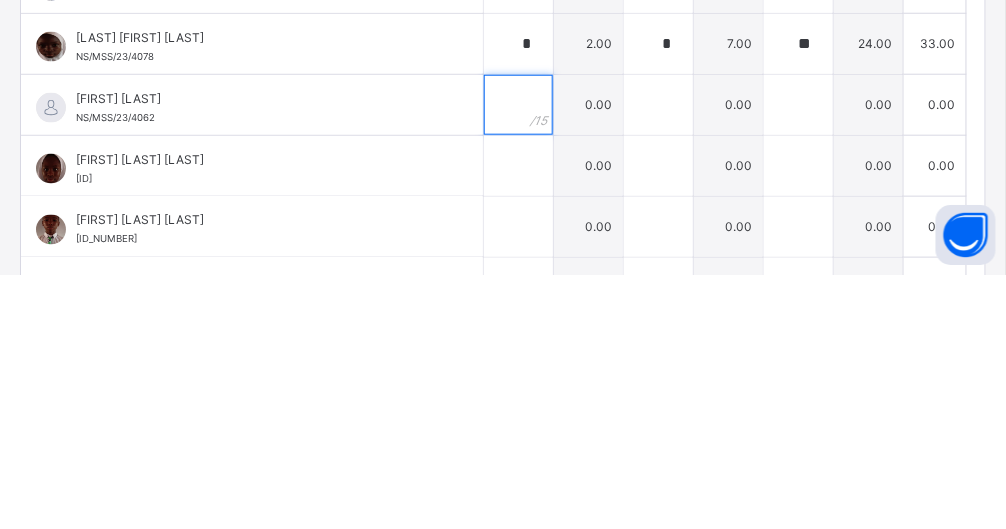 click at bounding box center [518, 359] 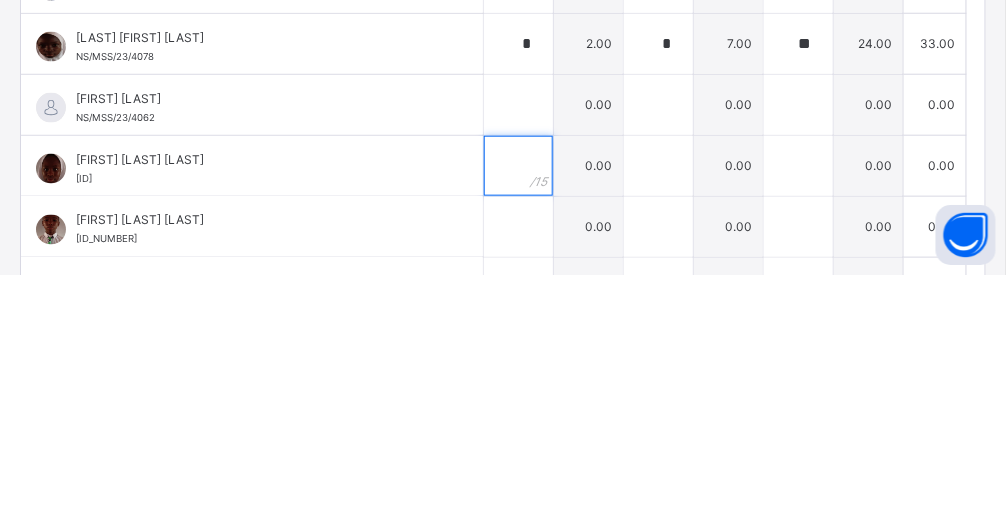 click at bounding box center [518, 420] 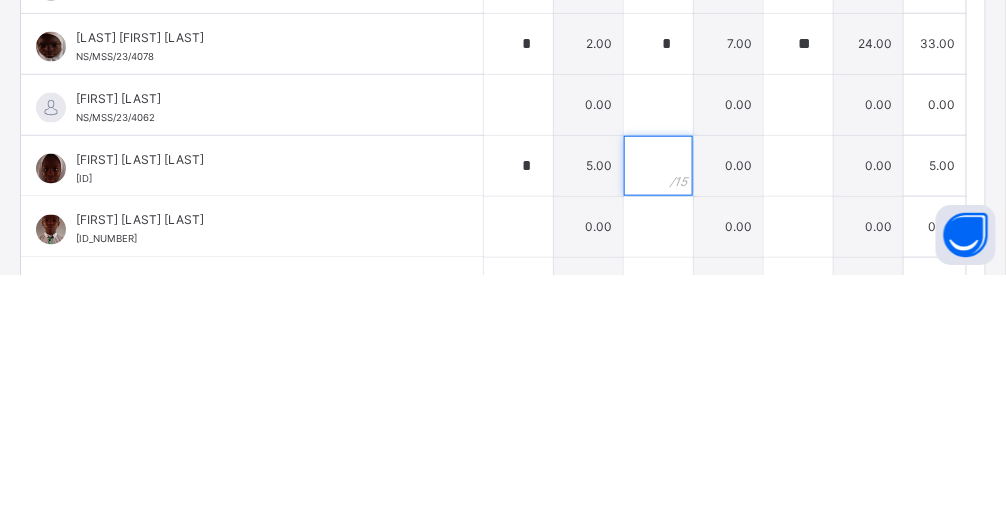 click at bounding box center [658, 420] 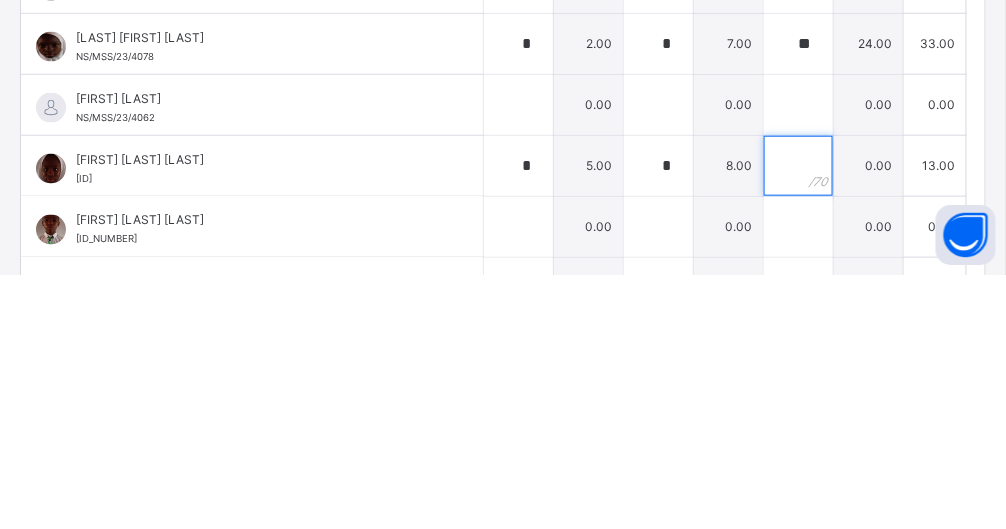 click at bounding box center (798, 420) 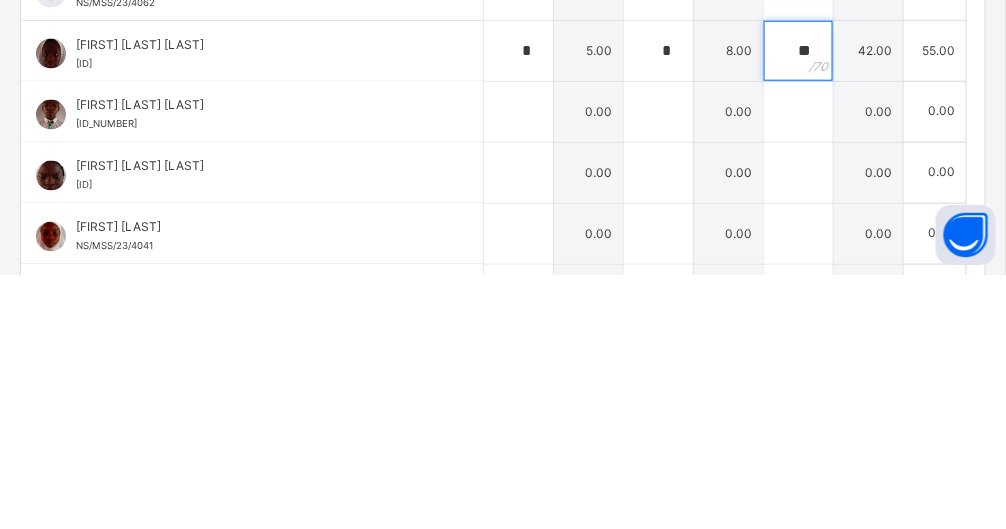 scroll, scrollTop: 706, scrollLeft: 0, axis: vertical 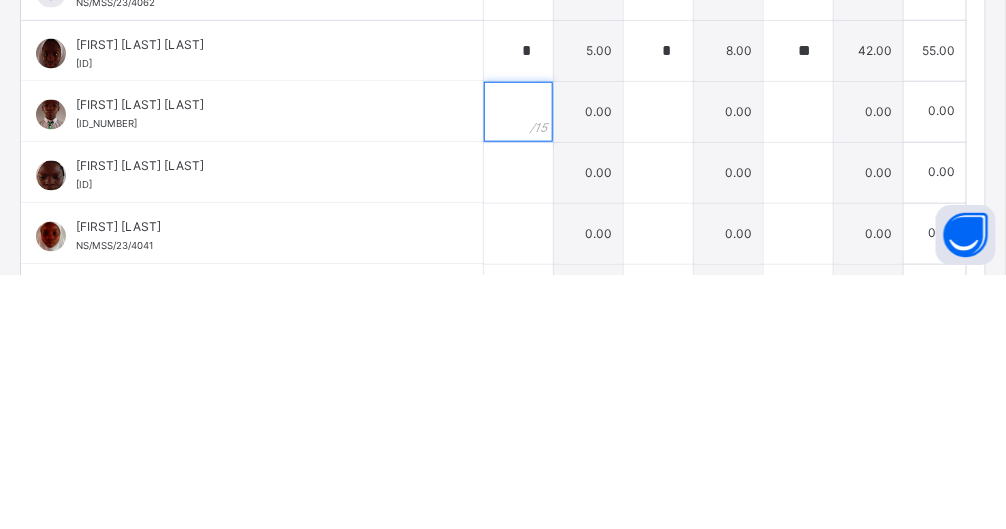 click at bounding box center (518, 366) 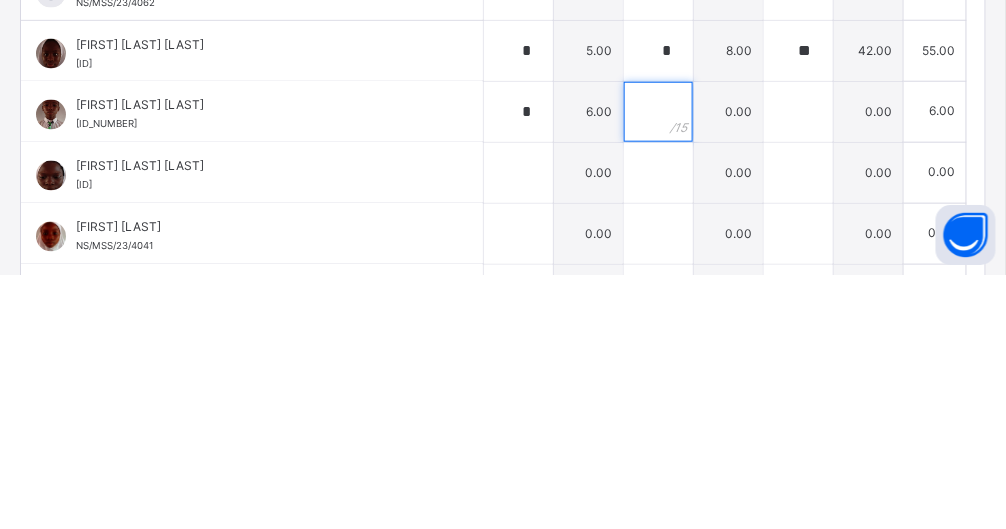 click at bounding box center [658, 366] 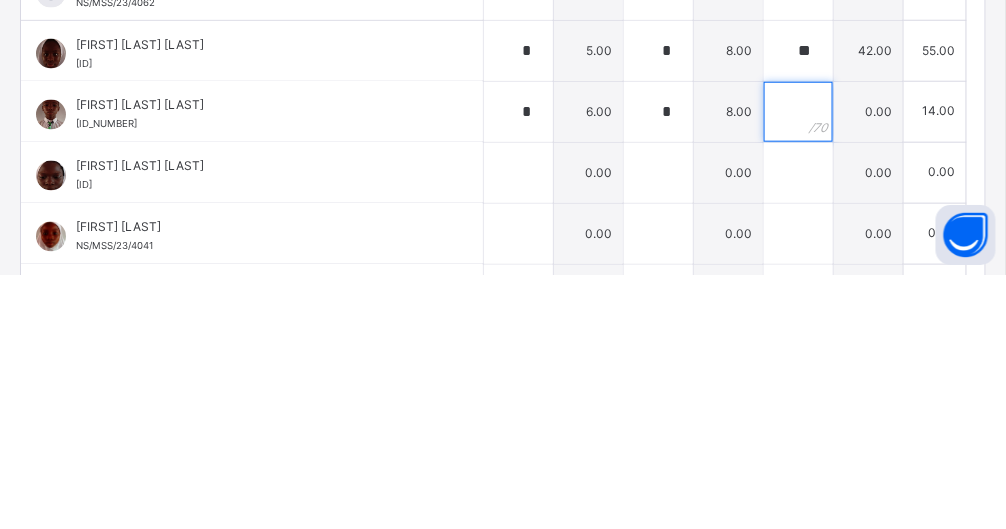 click at bounding box center (798, 366) 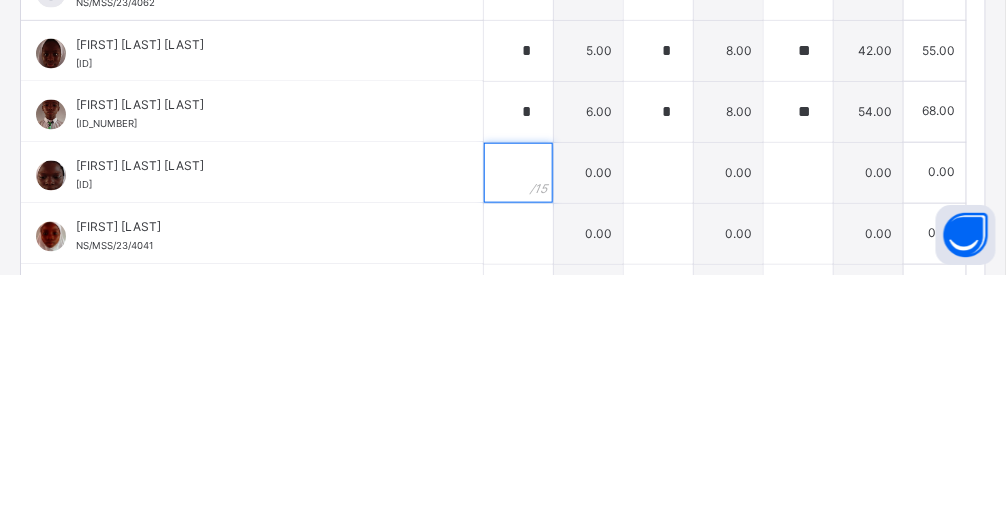 click at bounding box center (518, 427) 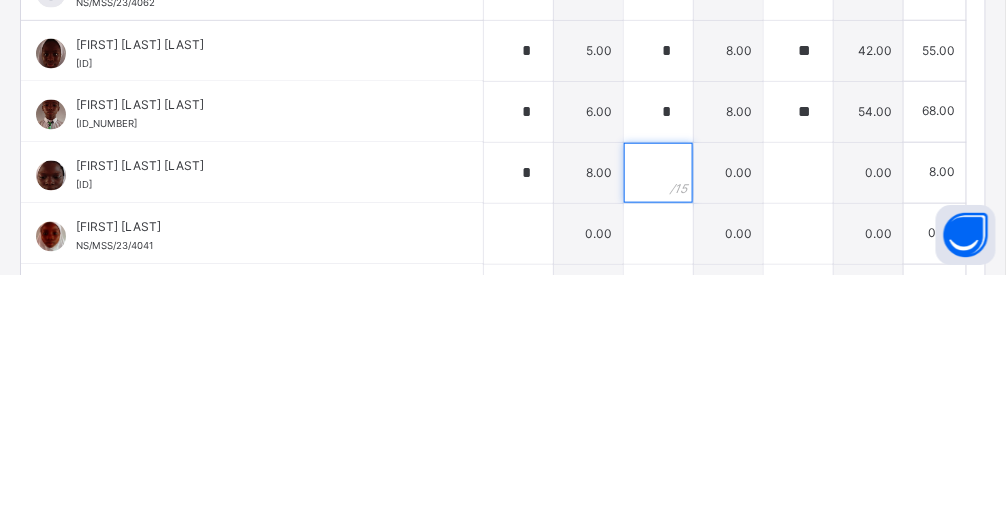 click at bounding box center [658, 427] 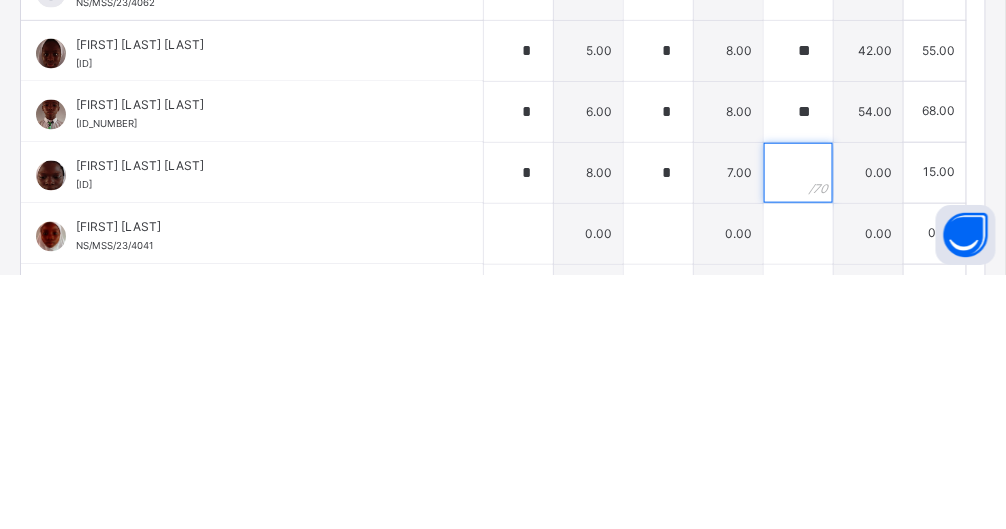 click at bounding box center [798, 427] 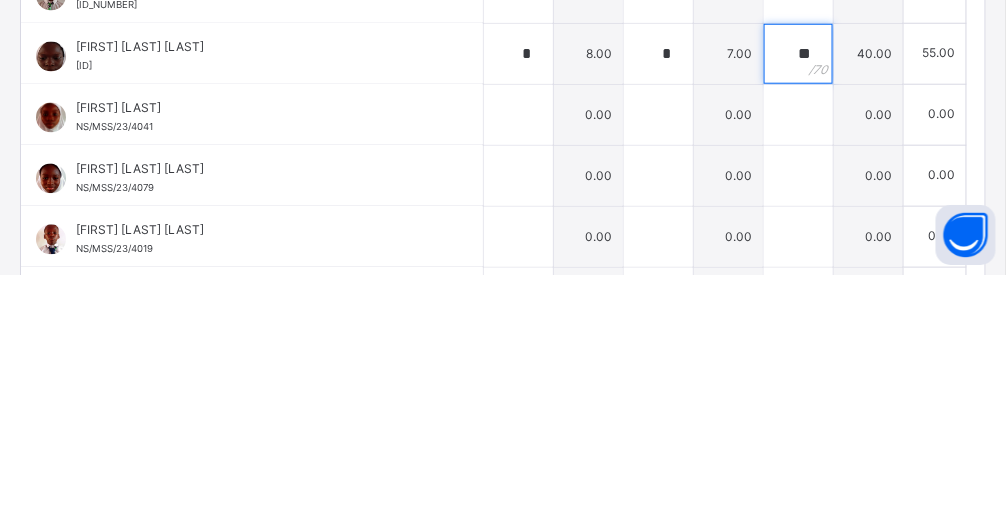 scroll, scrollTop: 827, scrollLeft: 0, axis: vertical 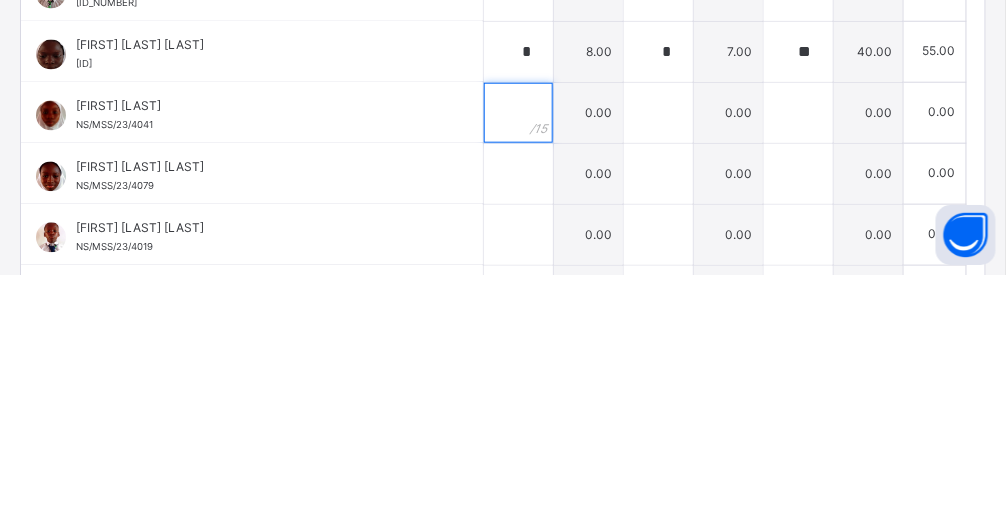 click at bounding box center (518, 367) 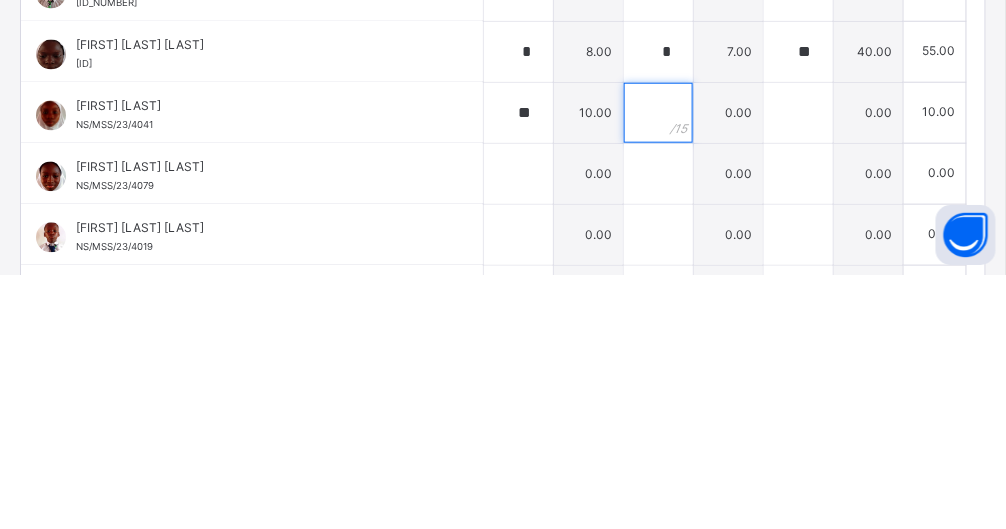 click at bounding box center [658, 367] 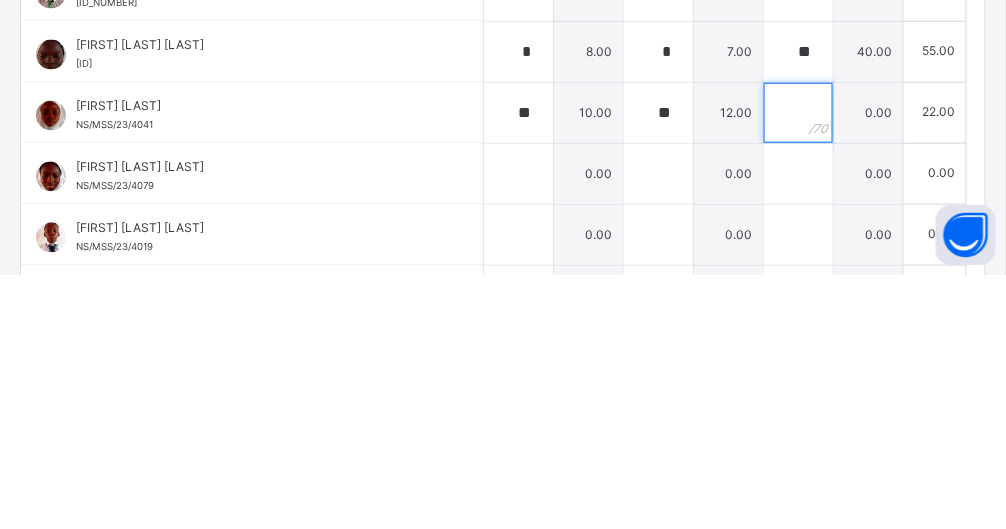 click at bounding box center (798, 367) 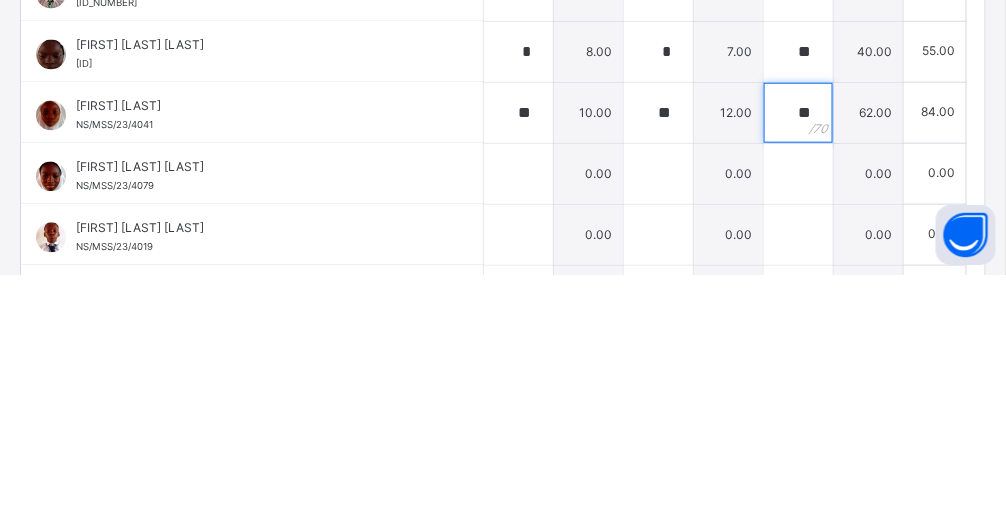 scroll, scrollTop: 604, scrollLeft: 0, axis: vertical 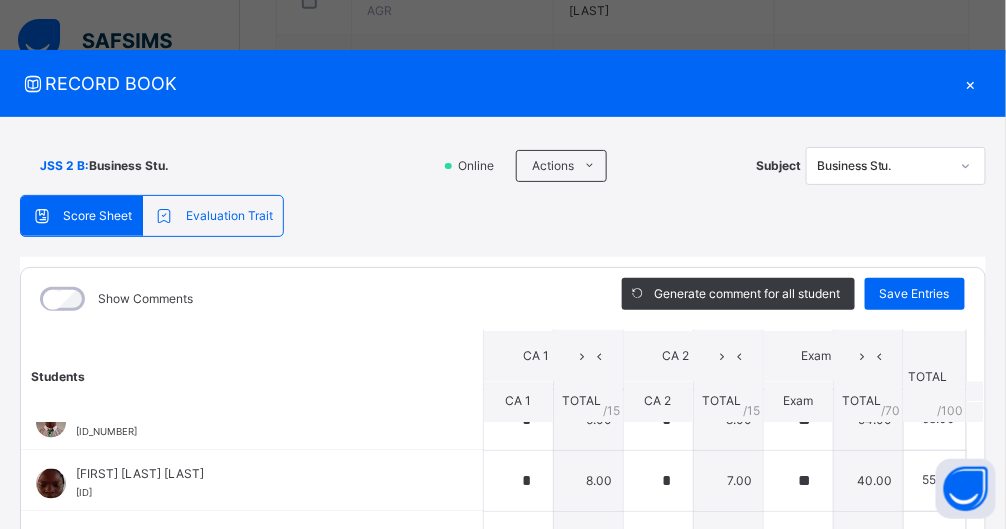 click on "Save Entries" at bounding box center [915, 294] 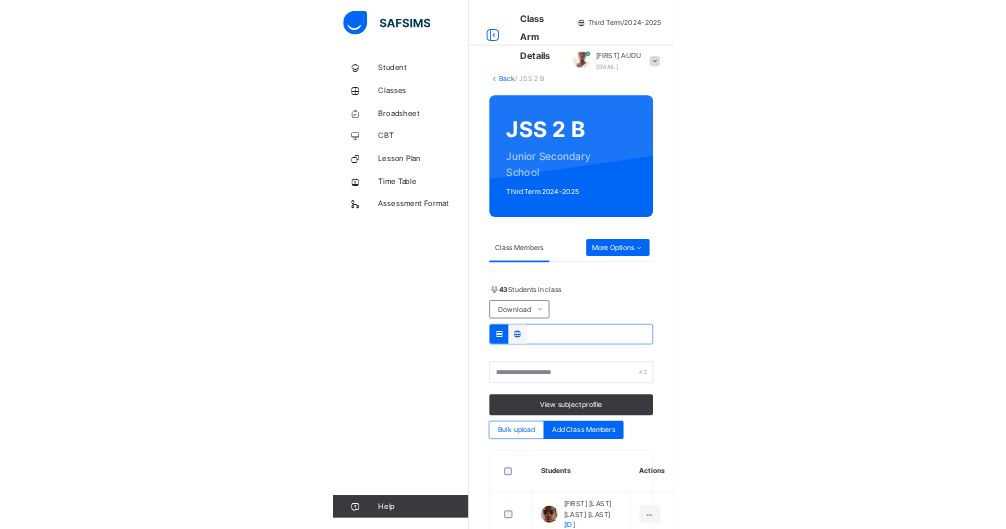 scroll, scrollTop: 0, scrollLeft: 0, axis: both 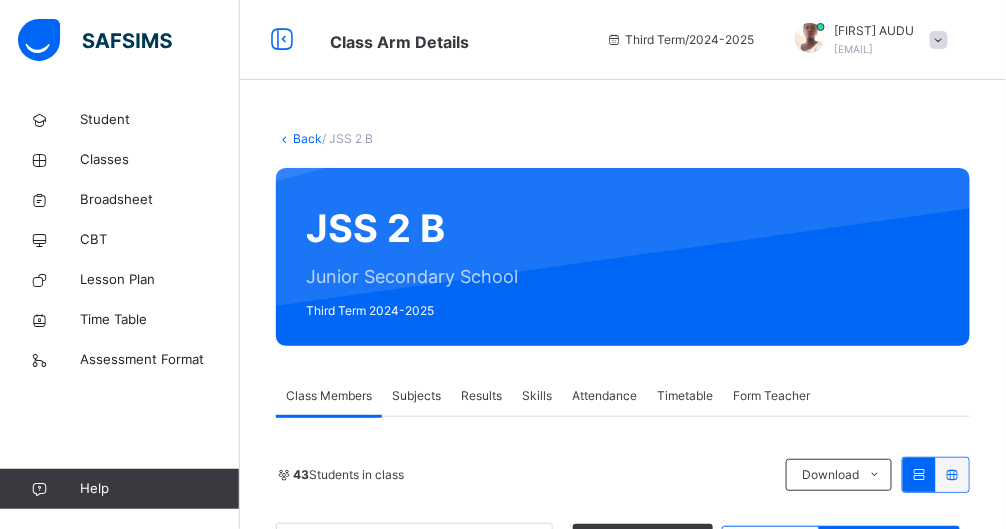 click on "Subjects" at bounding box center (416, 396) 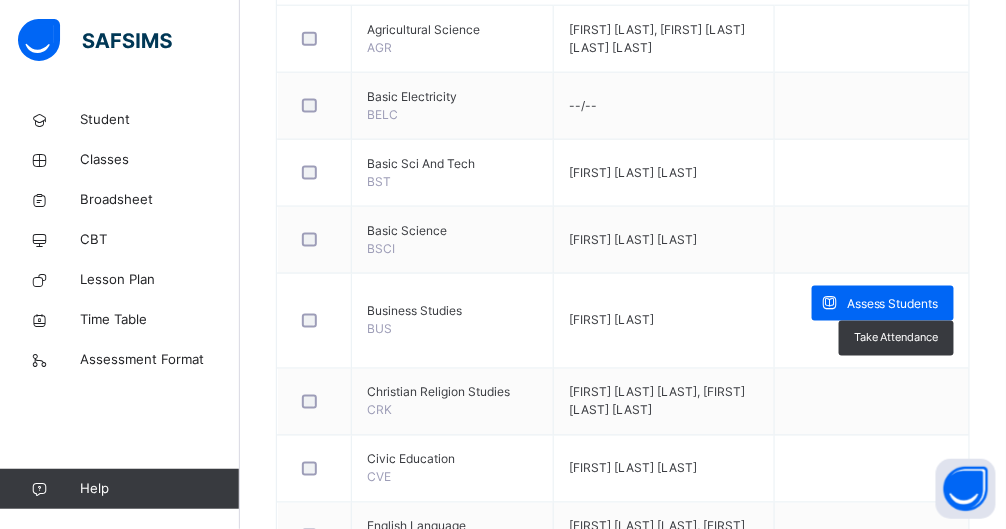 scroll, scrollTop: 578, scrollLeft: 0, axis: vertical 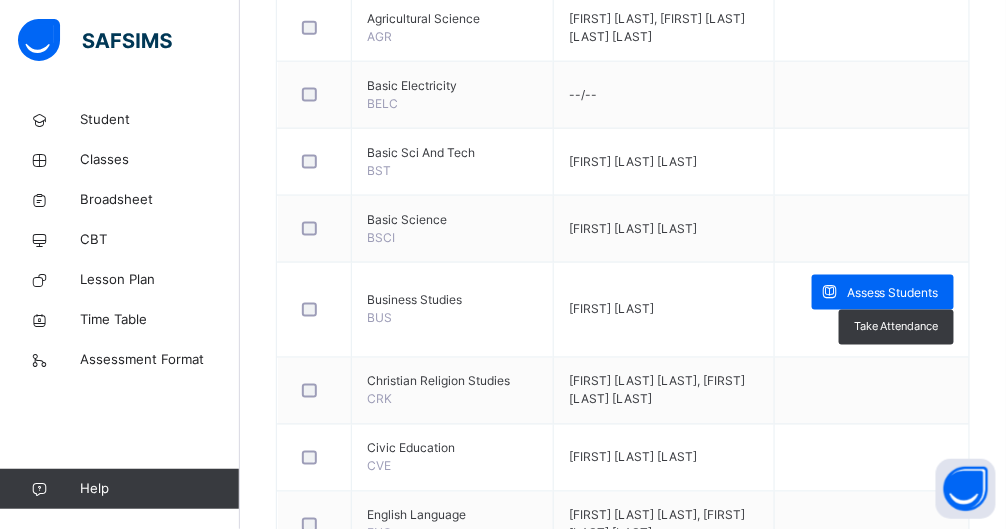 click on "Assess Students" at bounding box center [893, 293] 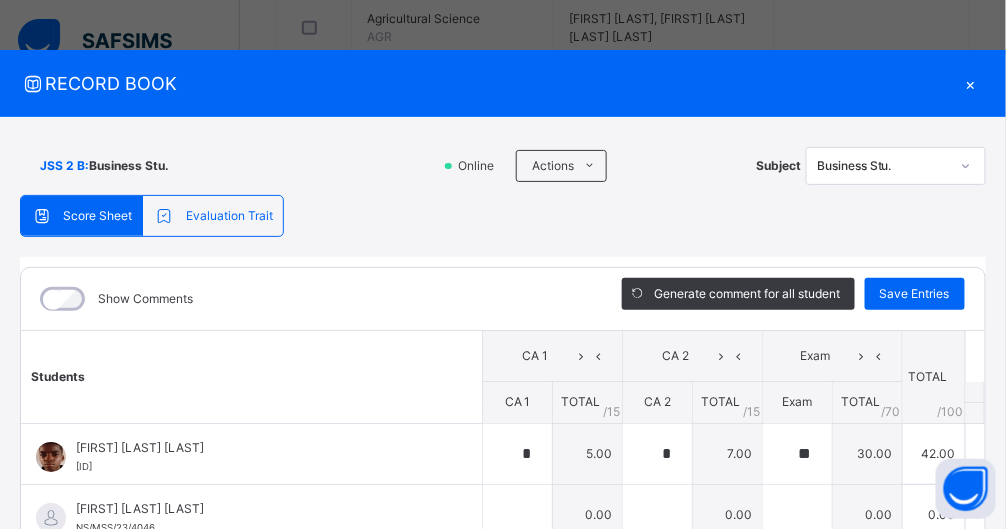 type on "*" 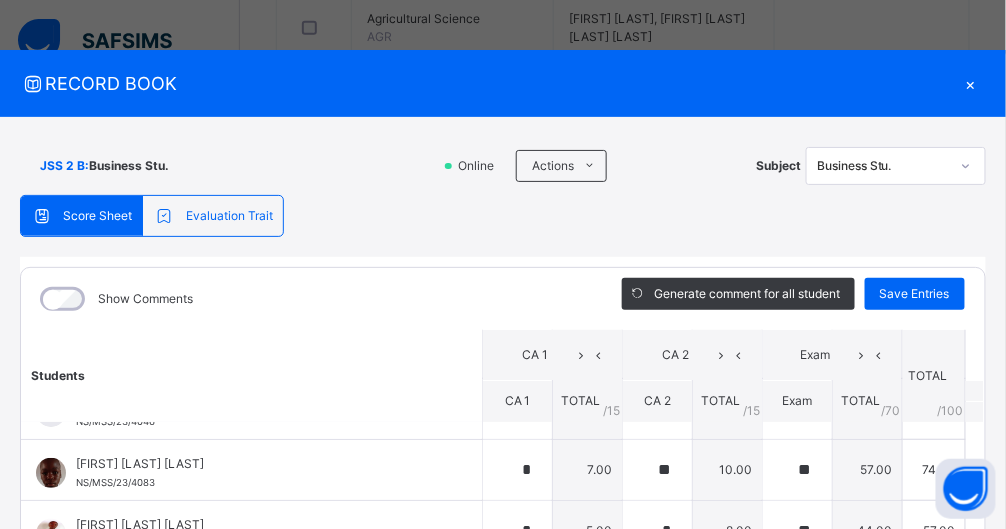 scroll, scrollTop: 0, scrollLeft: 0, axis: both 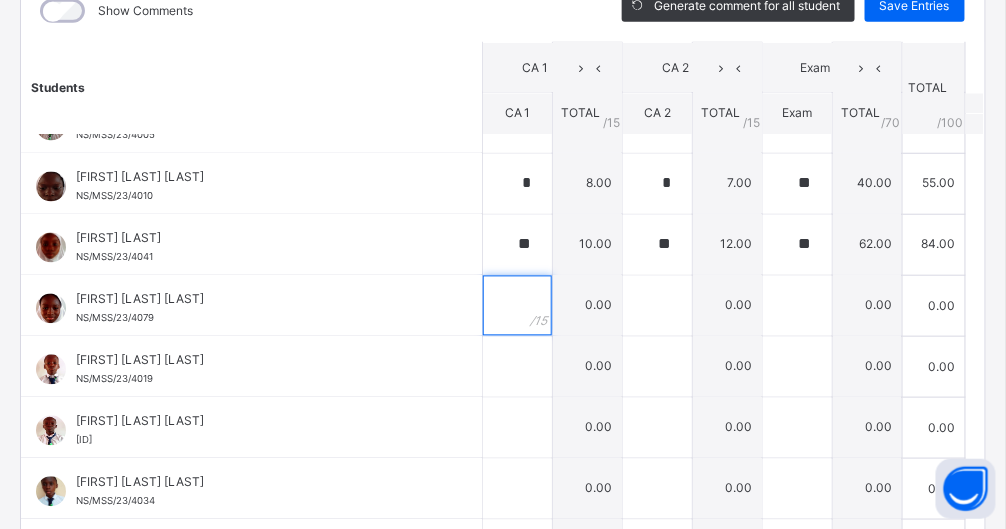 click at bounding box center [517, 306] 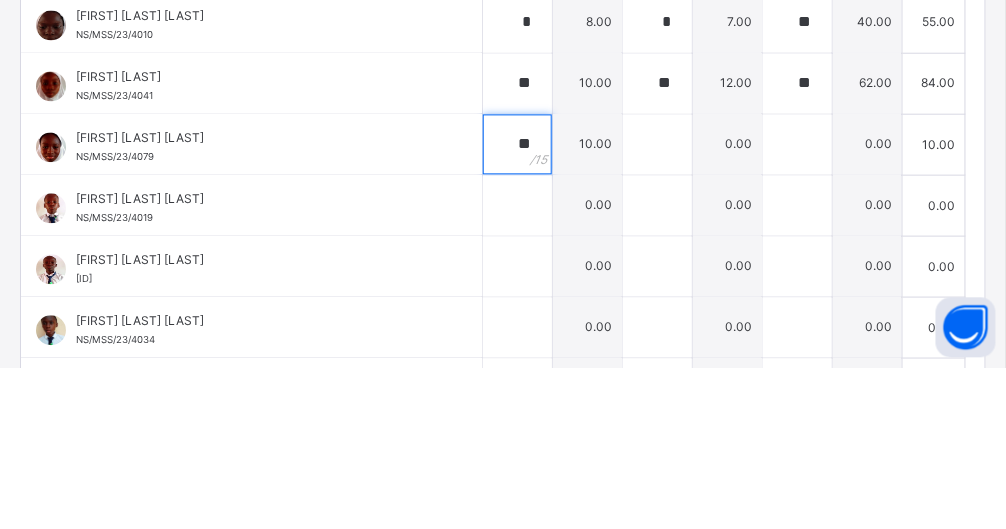 type on "**" 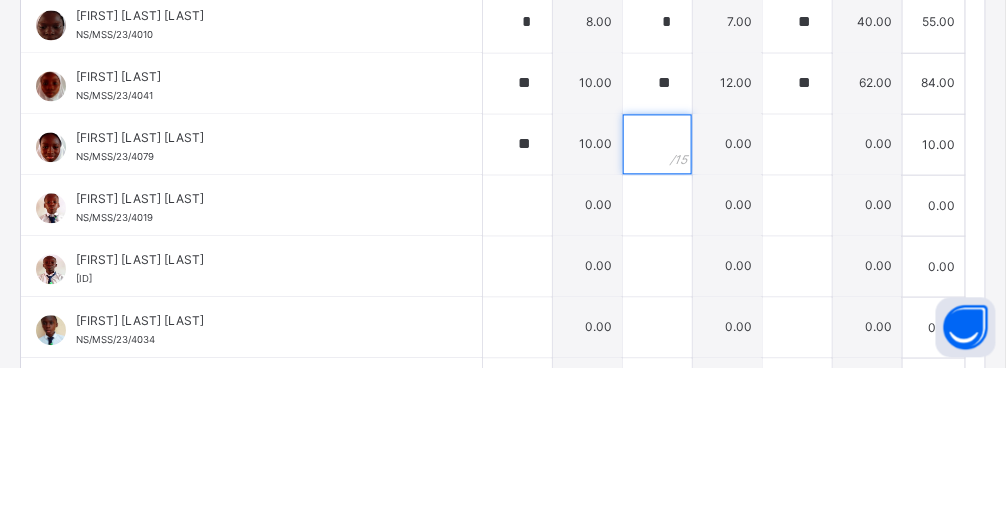 click at bounding box center (657, 306) 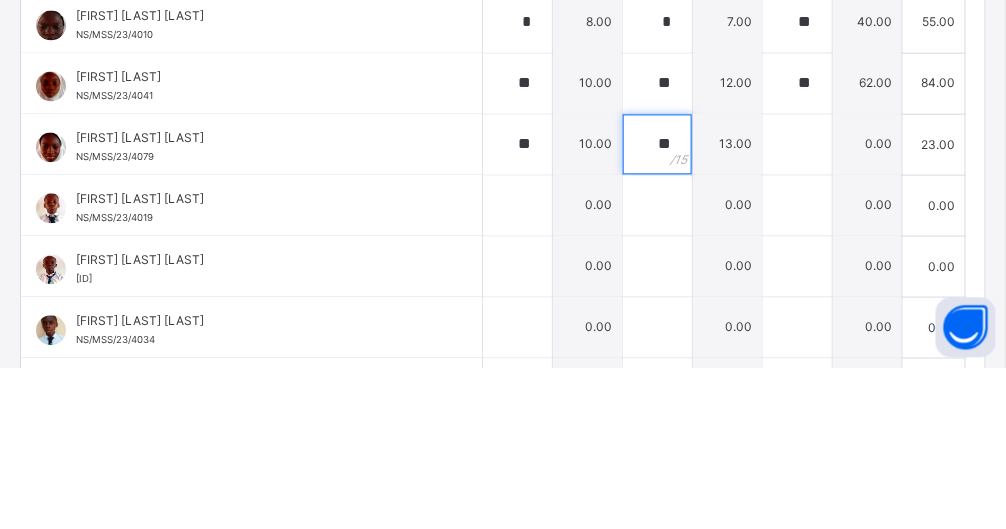 type on "**" 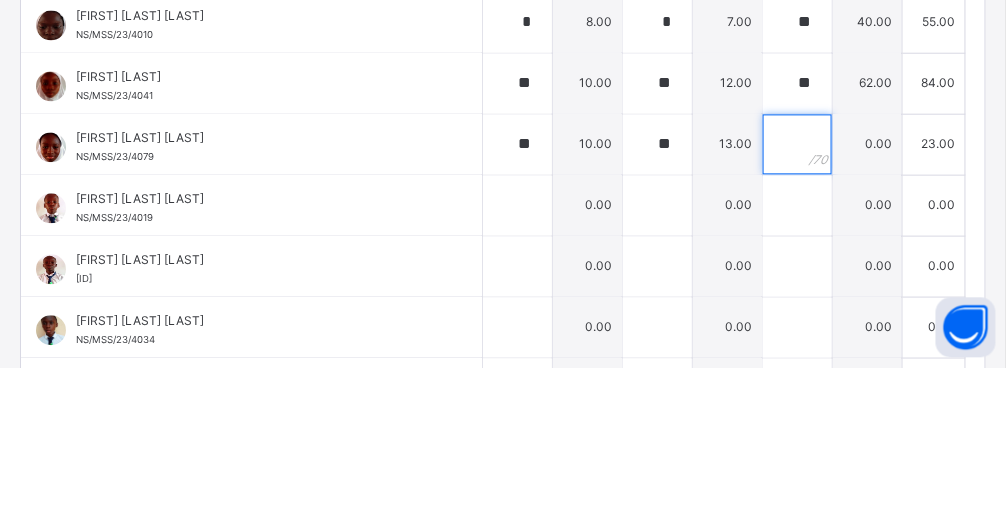 click at bounding box center [797, 306] 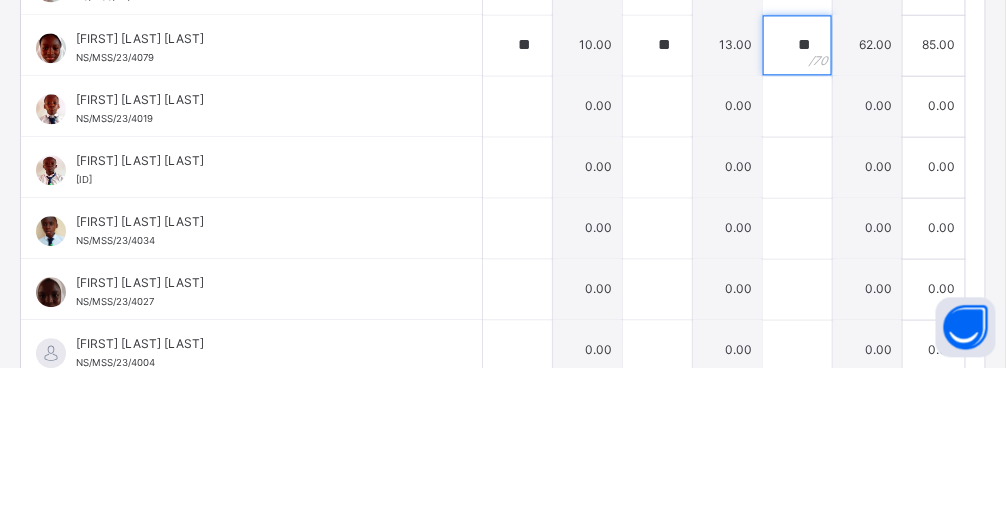 scroll, scrollTop: 942, scrollLeft: 0, axis: vertical 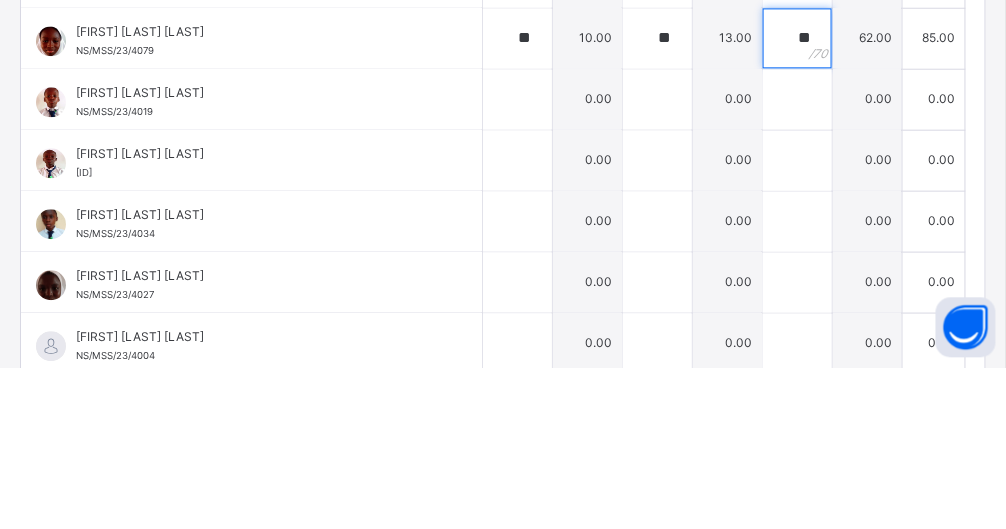 type on "**" 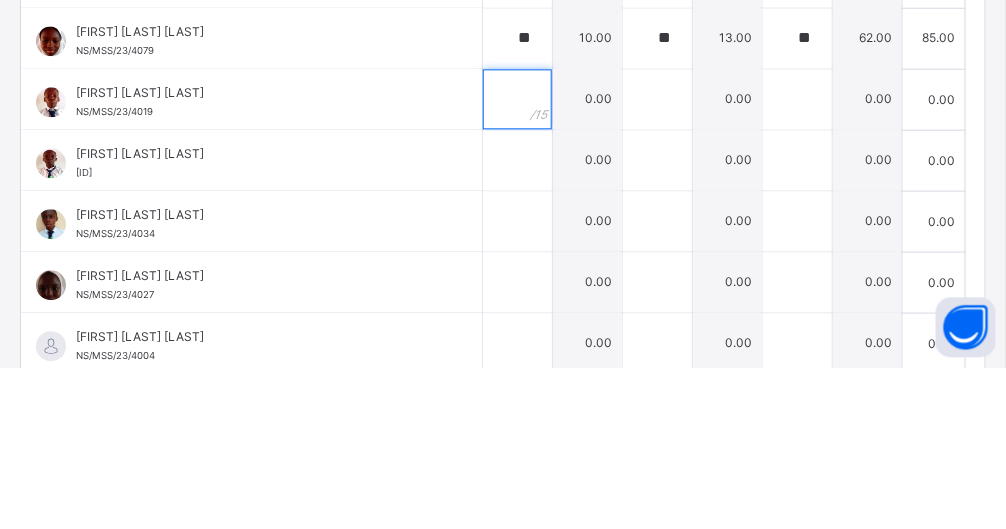 click at bounding box center [517, 261] 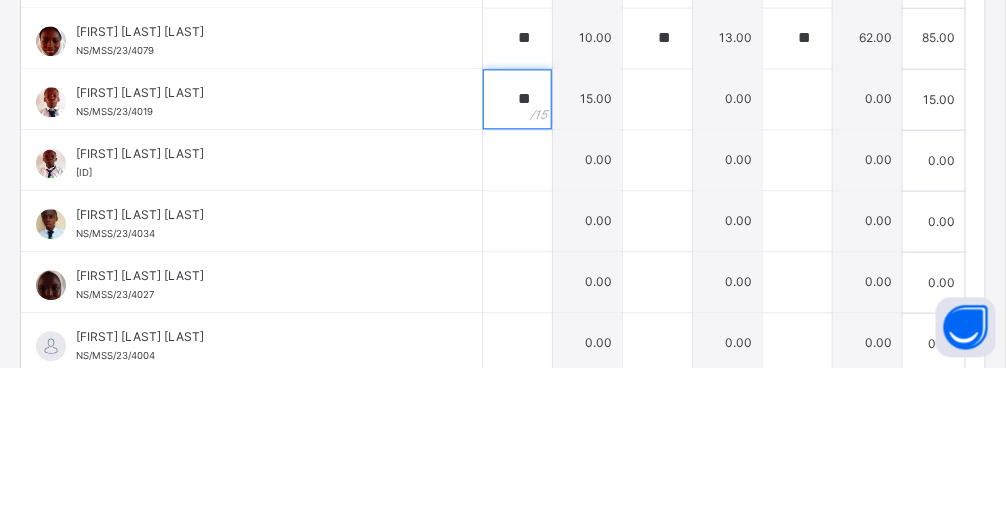 type on "**" 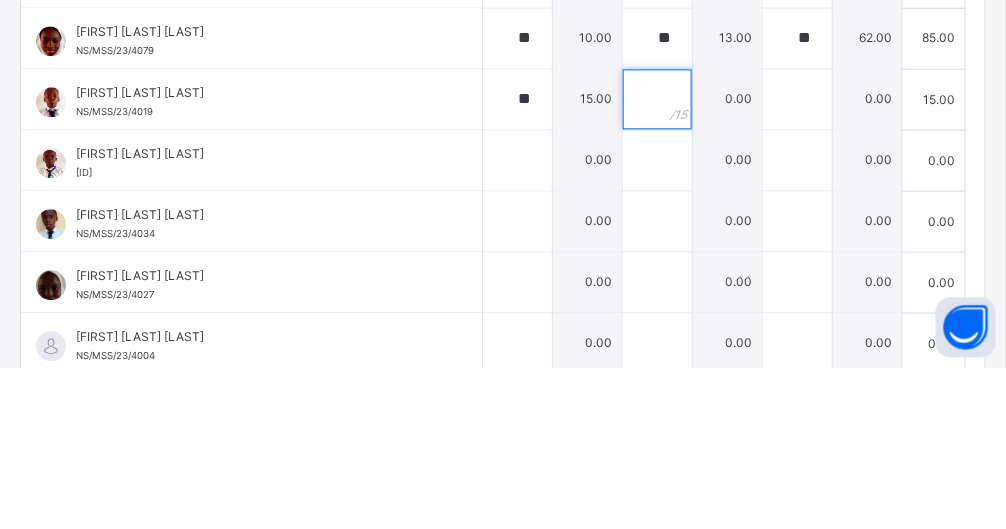 click at bounding box center (657, 261) 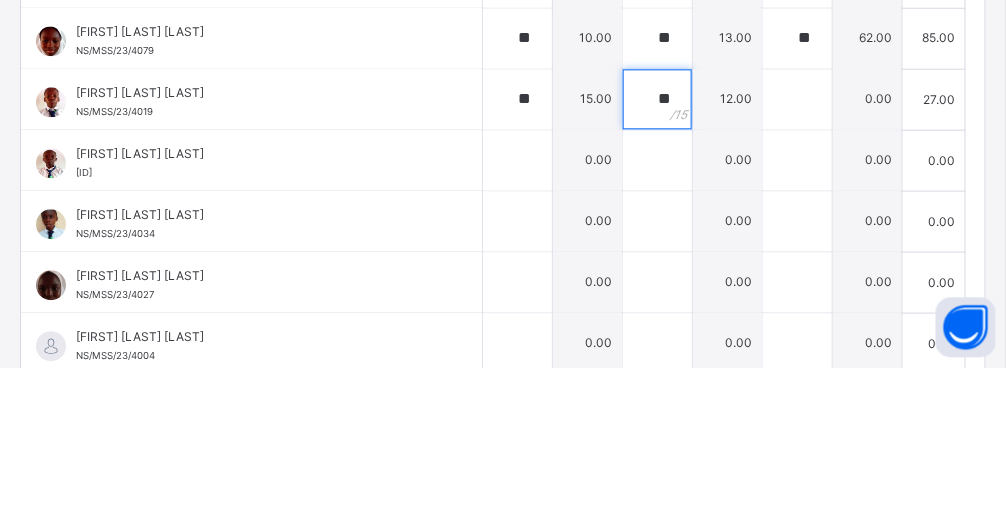 type on "**" 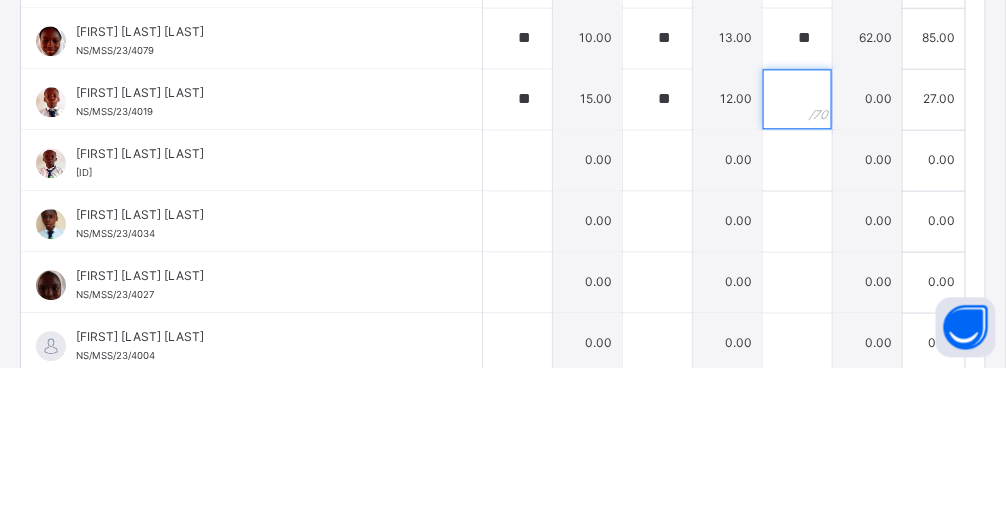 click at bounding box center (797, 261) 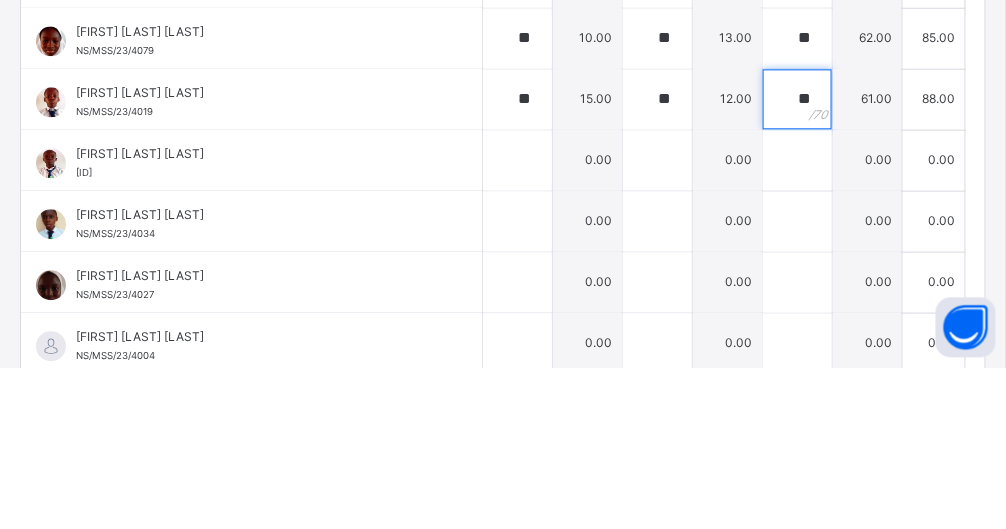 type on "**" 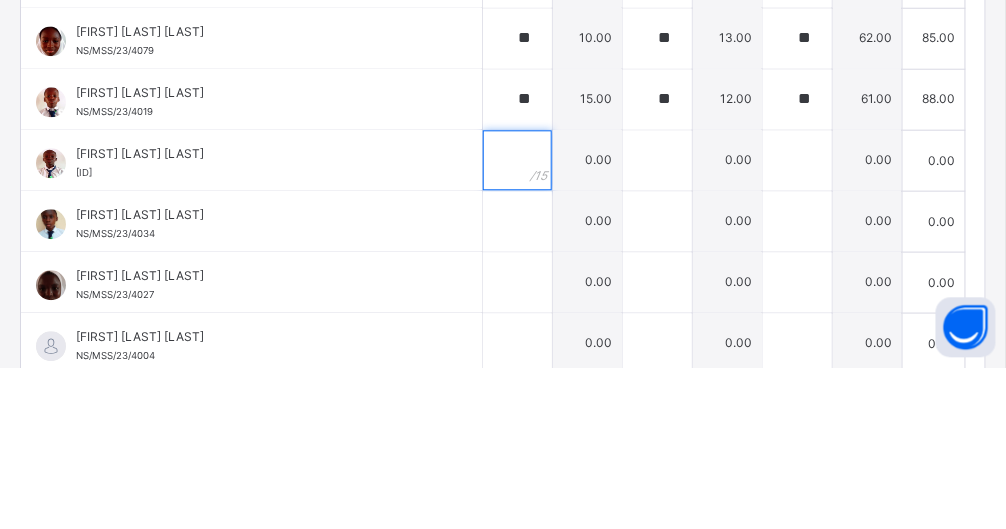 click at bounding box center (517, 322) 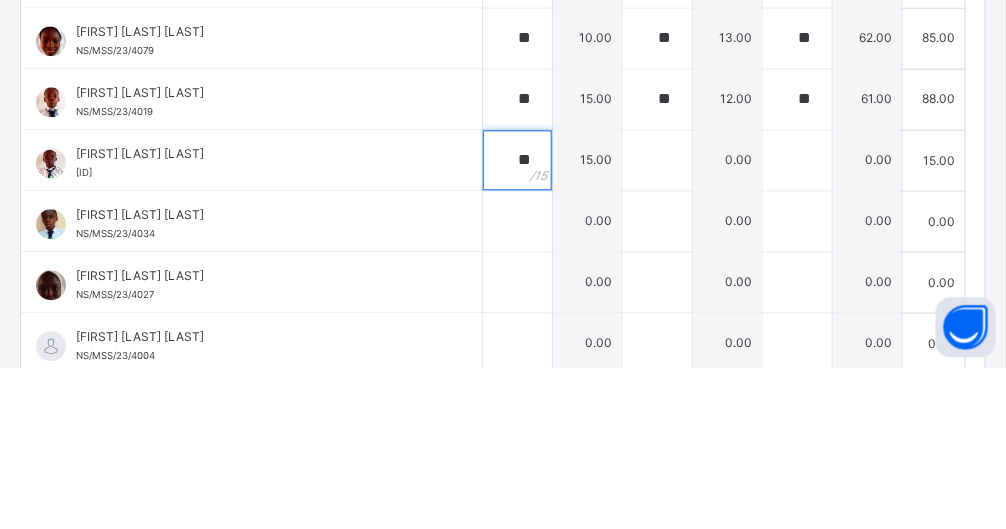 type on "**" 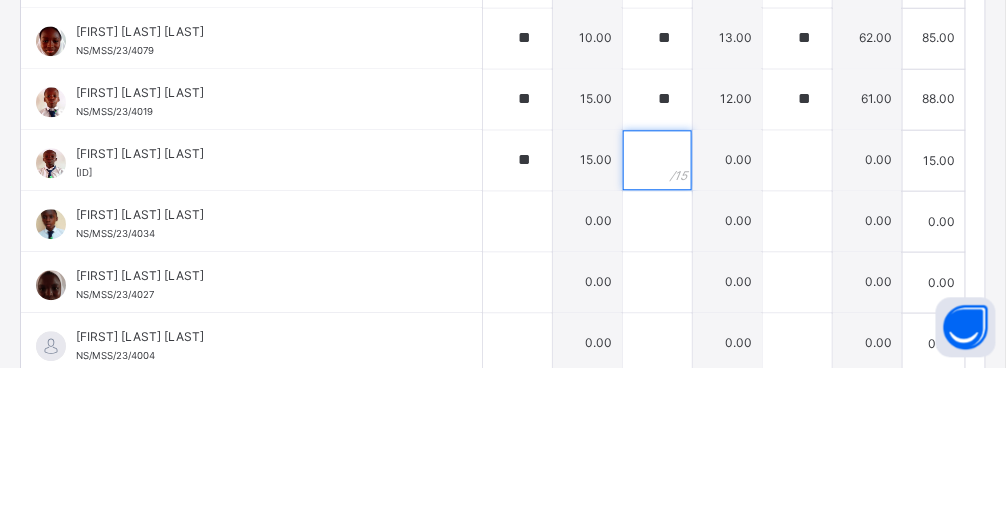click at bounding box center [657, 322] 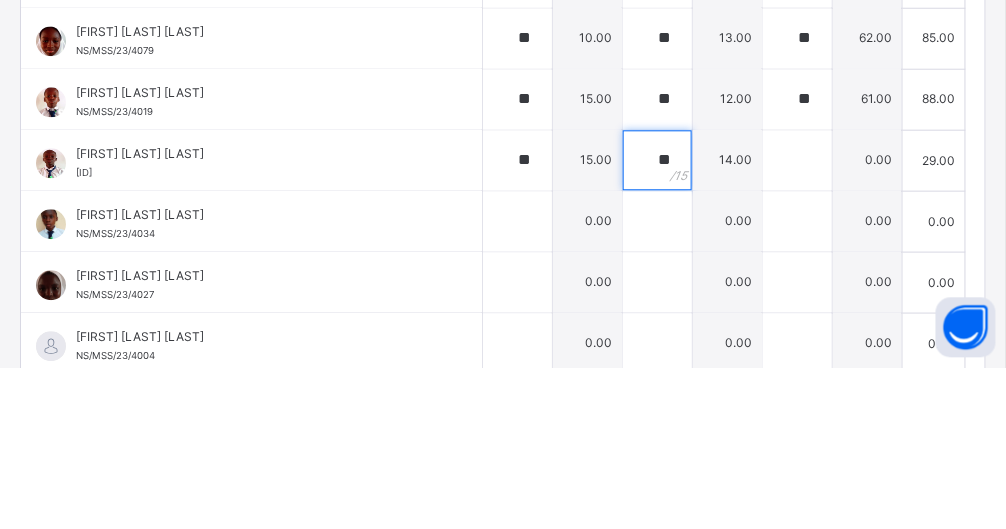 type on "**" 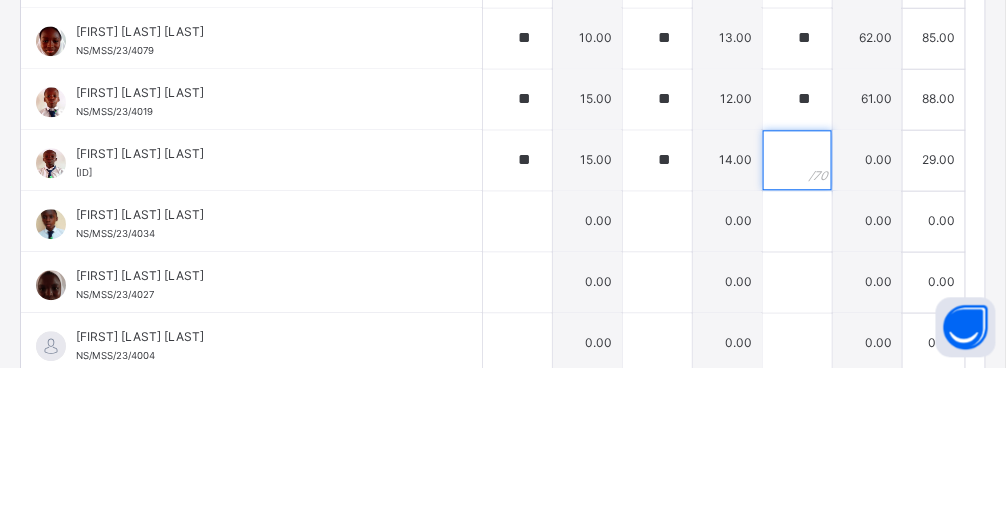 click at bounding box center (797, 322) 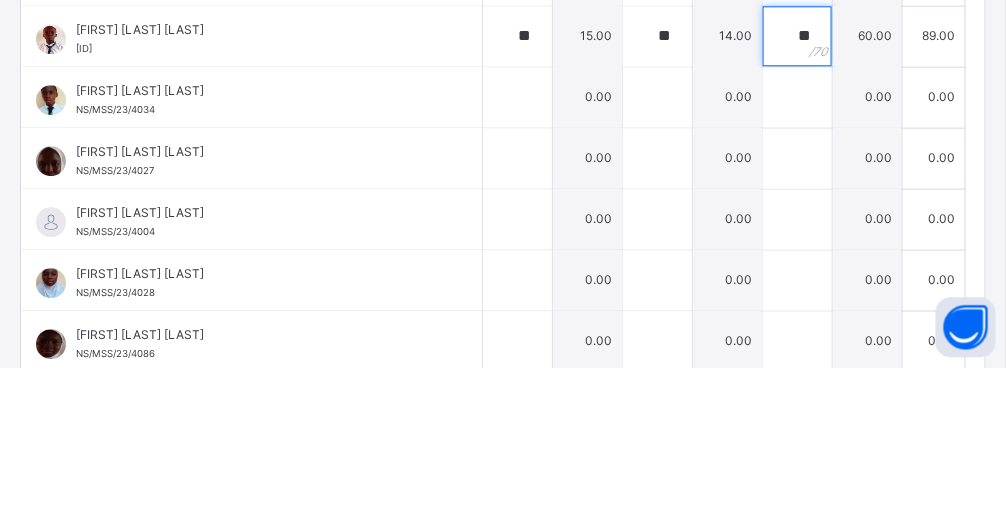 scroll, scrollTop: 1074, scrollLeft: 0, axis: vertical 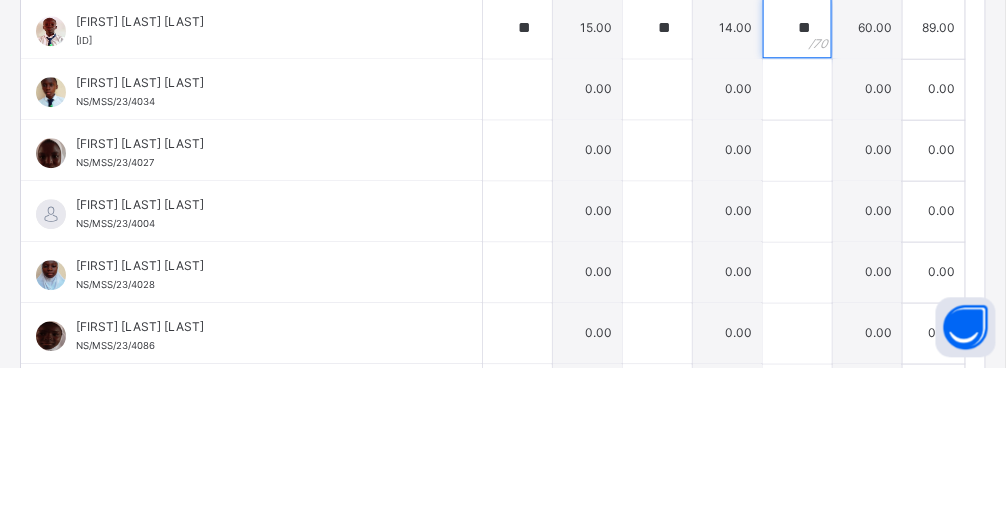 type on "**" 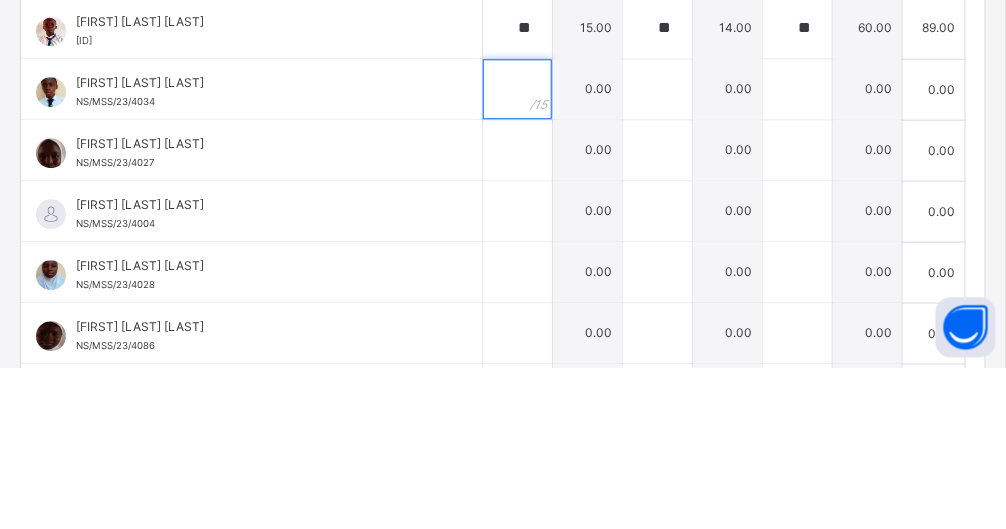 click at bounding box center [517, 251] 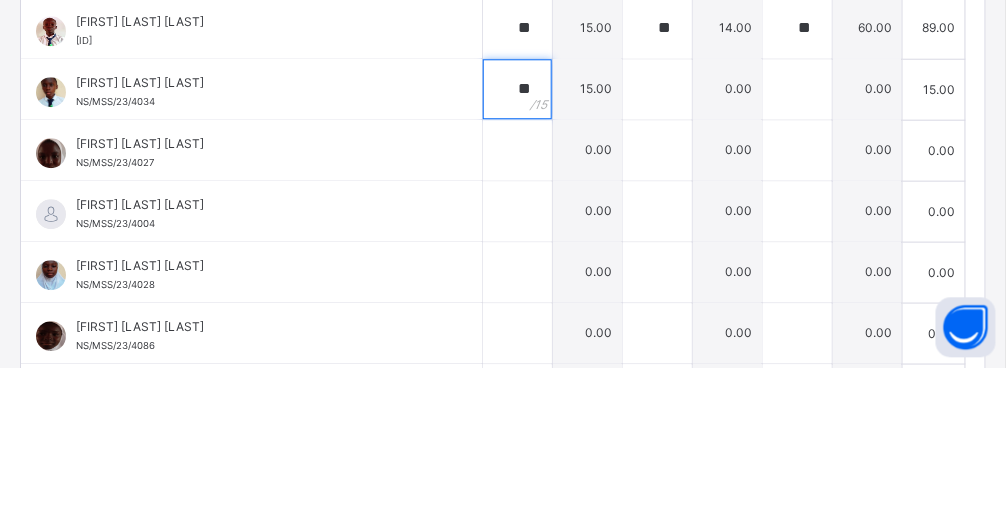 type on "**" 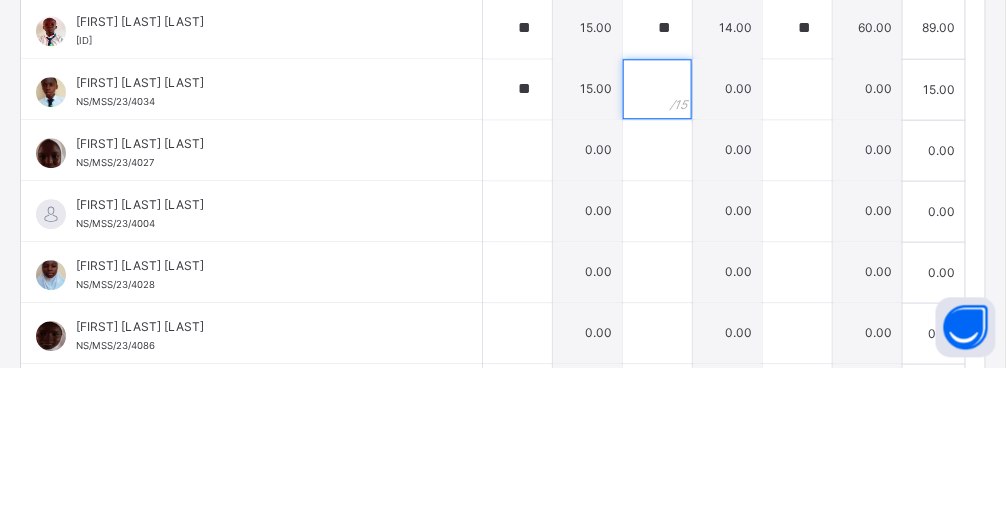 click at bounding box center [657, 251] 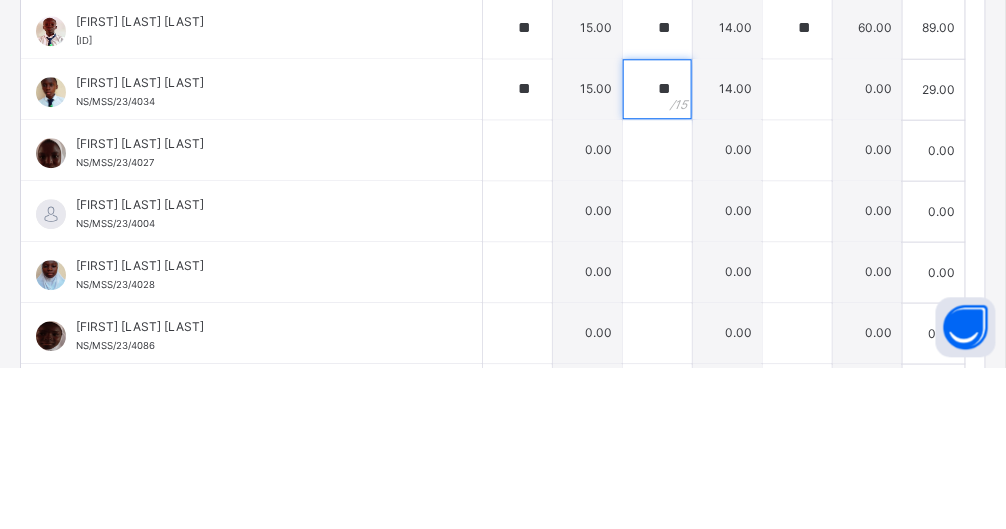 type on "**" 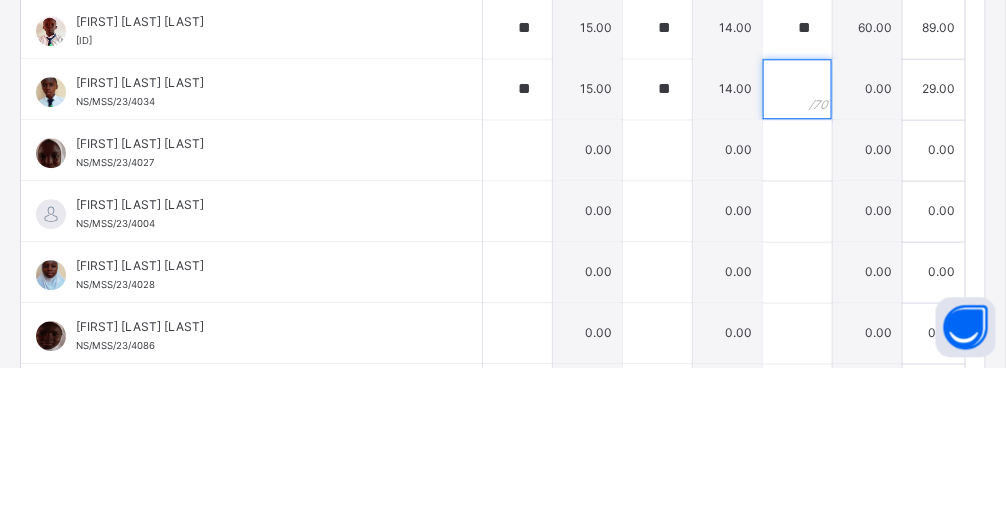 click at bounding box center [797, 251] 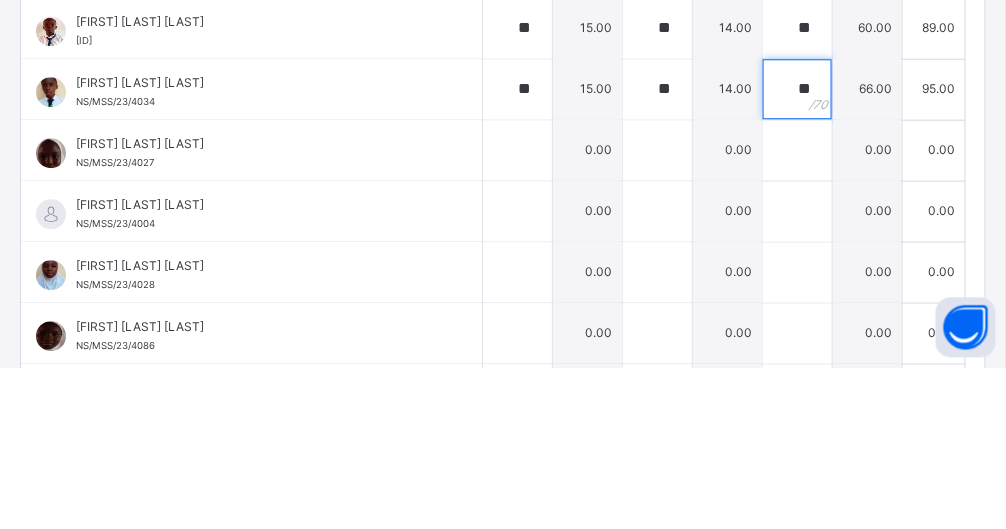 type on "**" 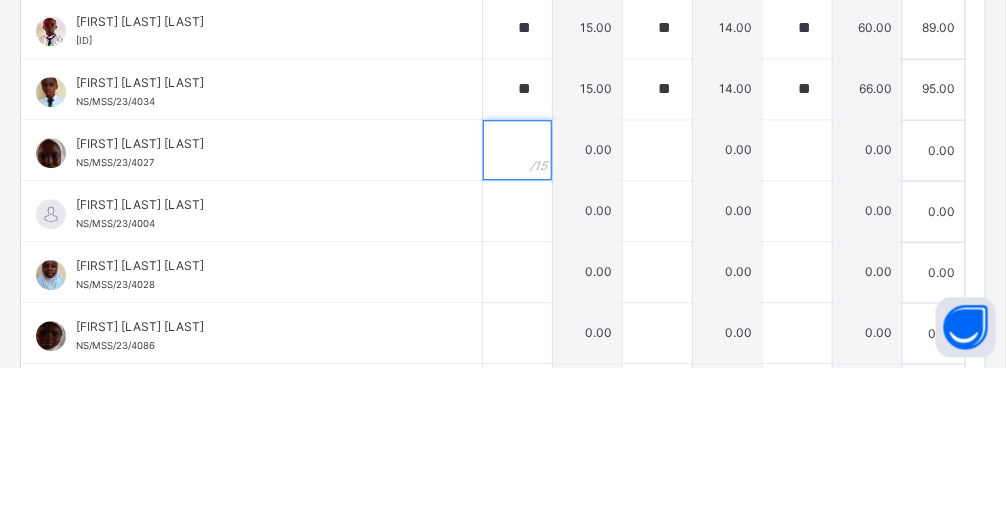 click at bounding box center (517, 312) 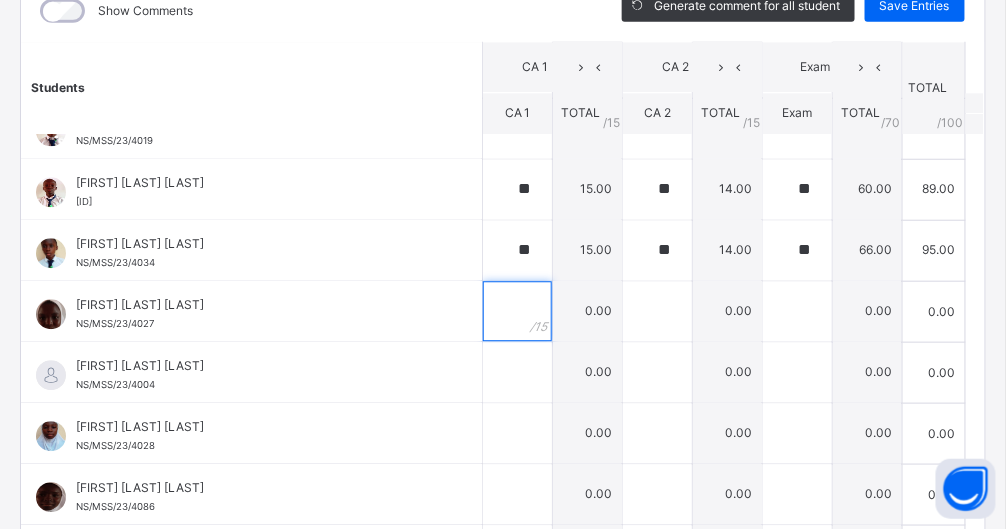 click at bounding box center [517, 312] 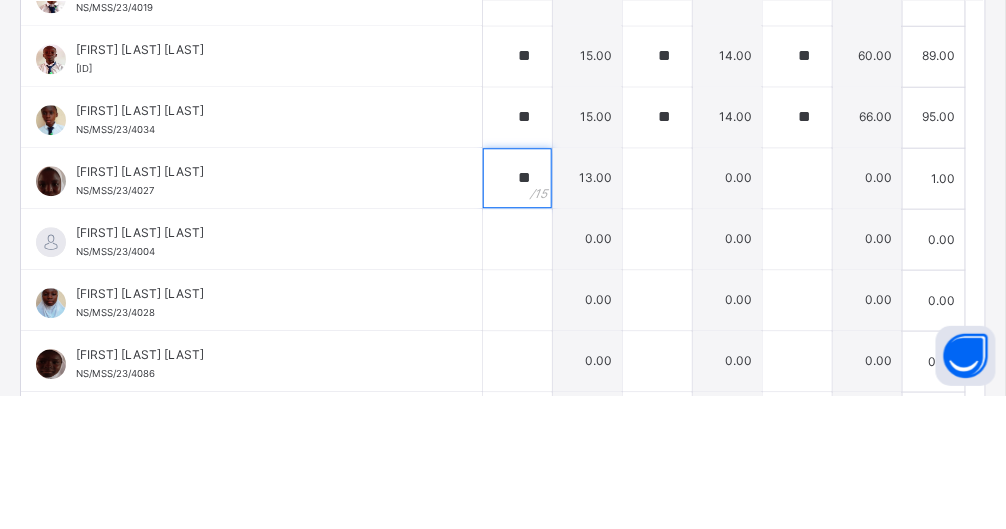 scroll, scrollTop: 578, scrollLeft: 0, axis: vertical 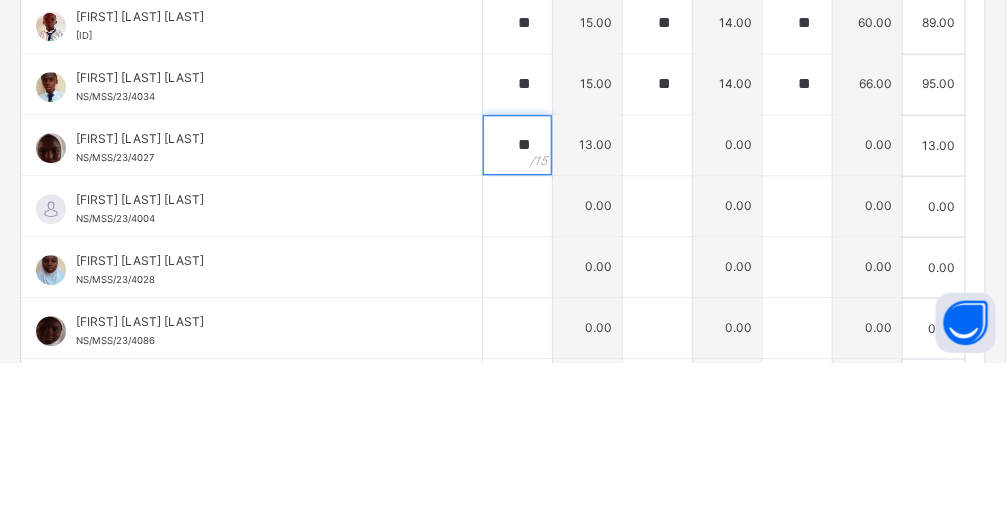 type on "**" 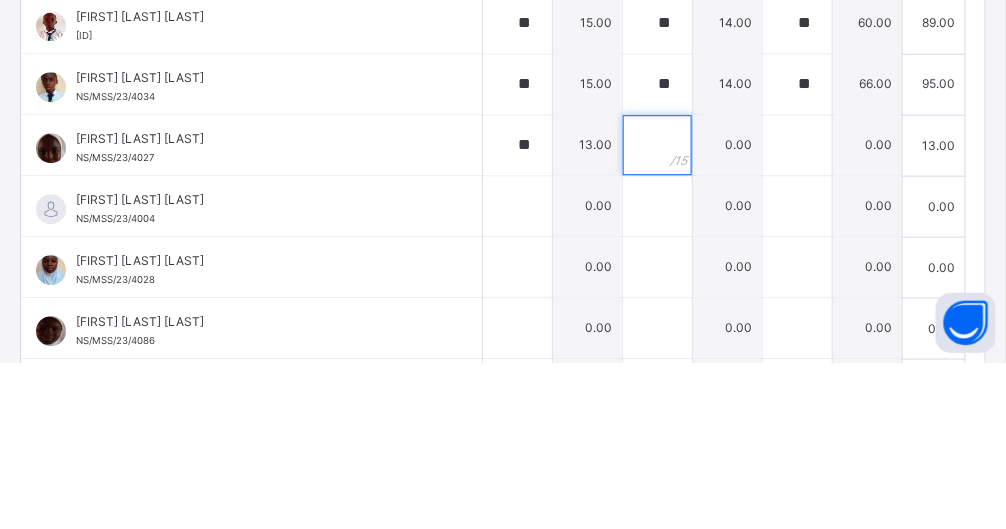 click at bounding box center [657, 312] 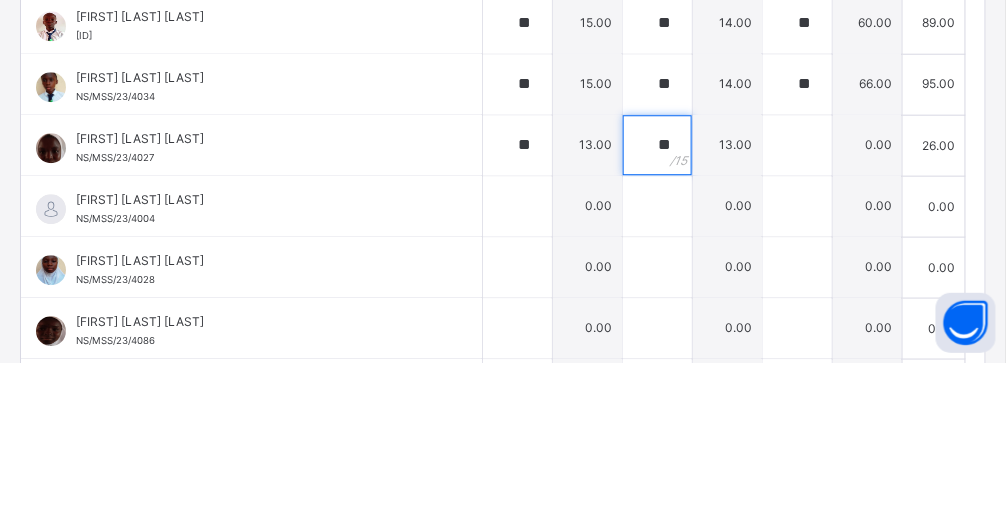 type on "**" 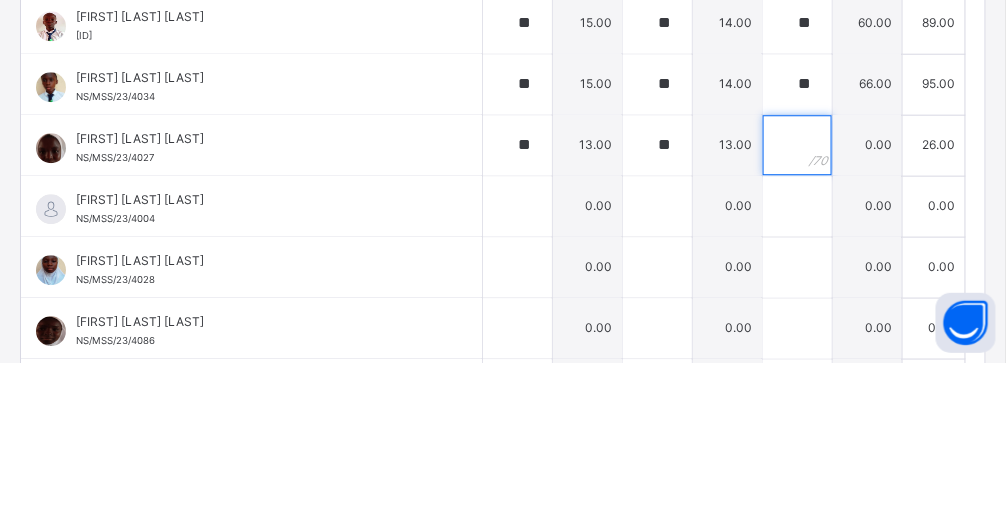 click at bounding box center [797, 312] 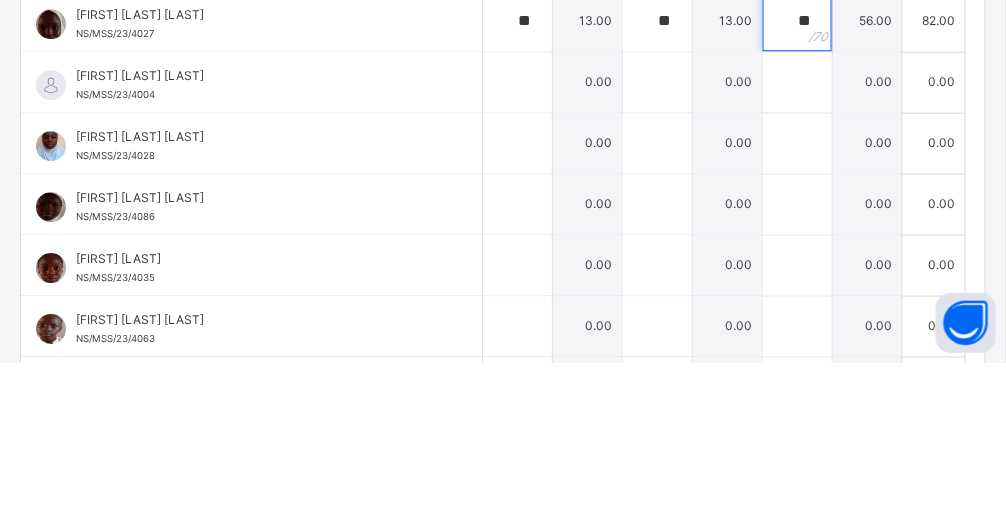 scroll, scrollTop: 1201, scrollLeft: 0, axis: vertical 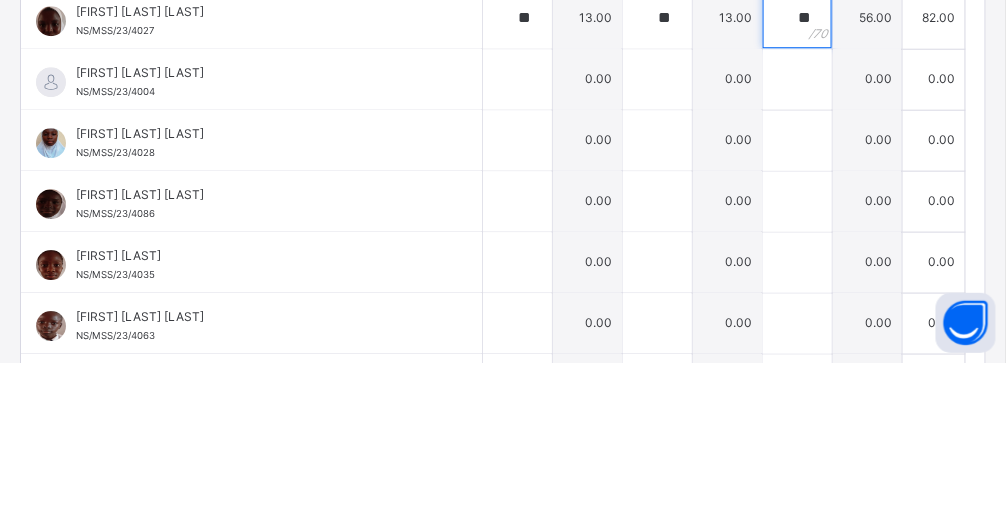 type on "**" 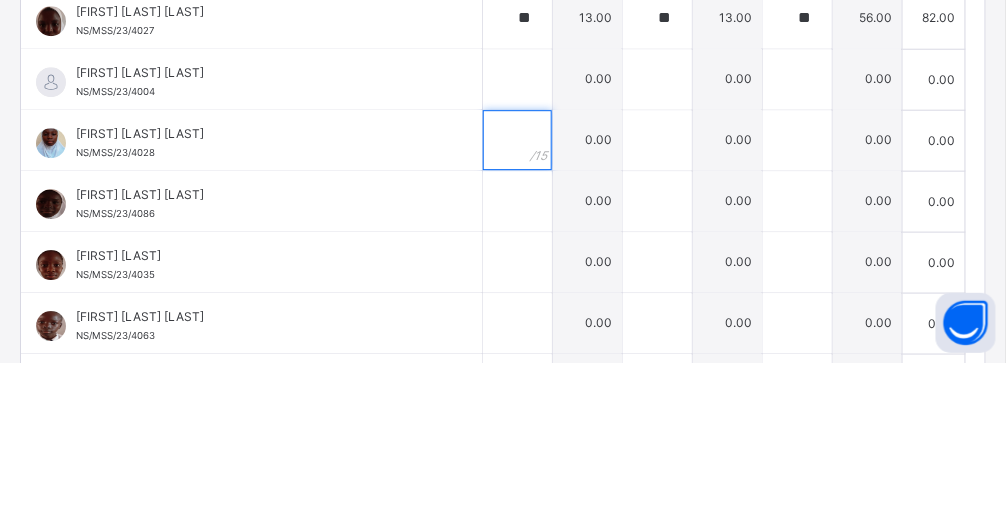 click at bounding box center (517, 307) 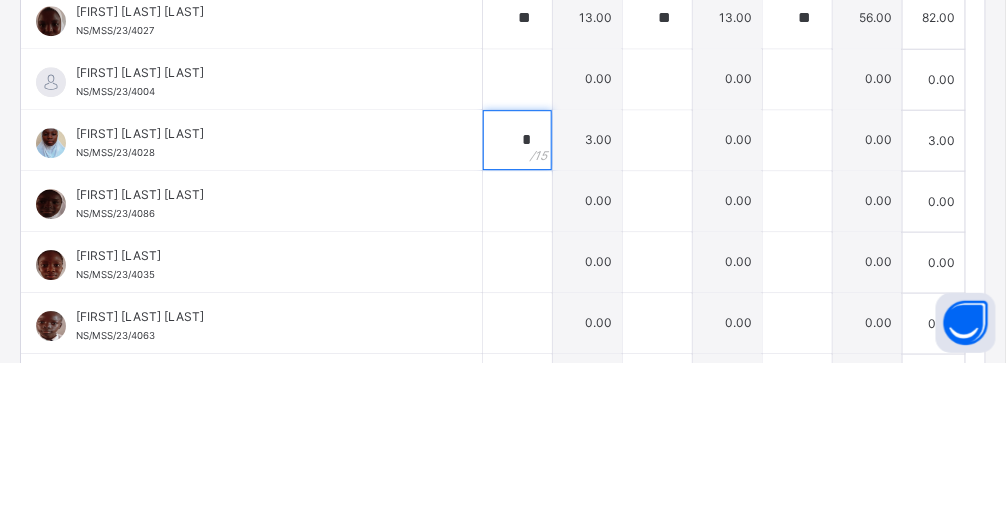 type on "*" 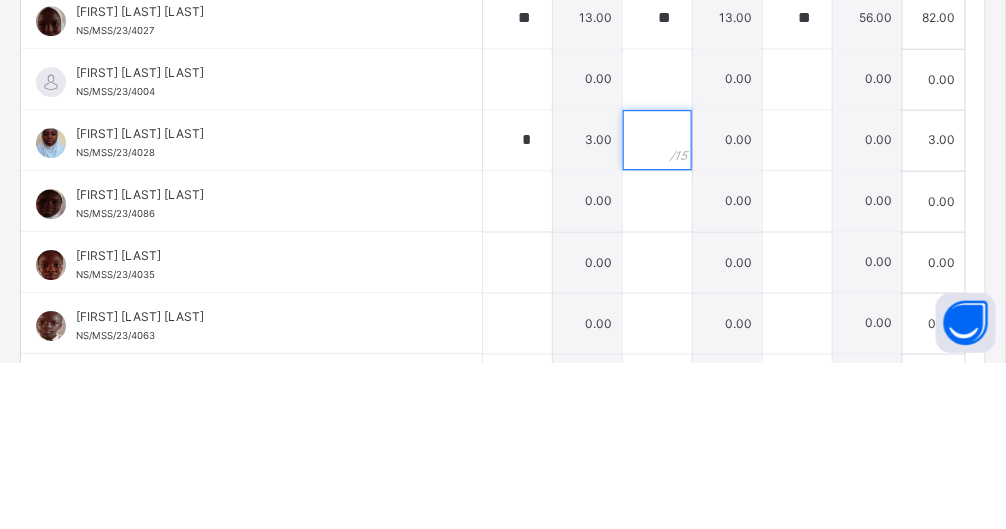 click at bounding box center [657, 307] 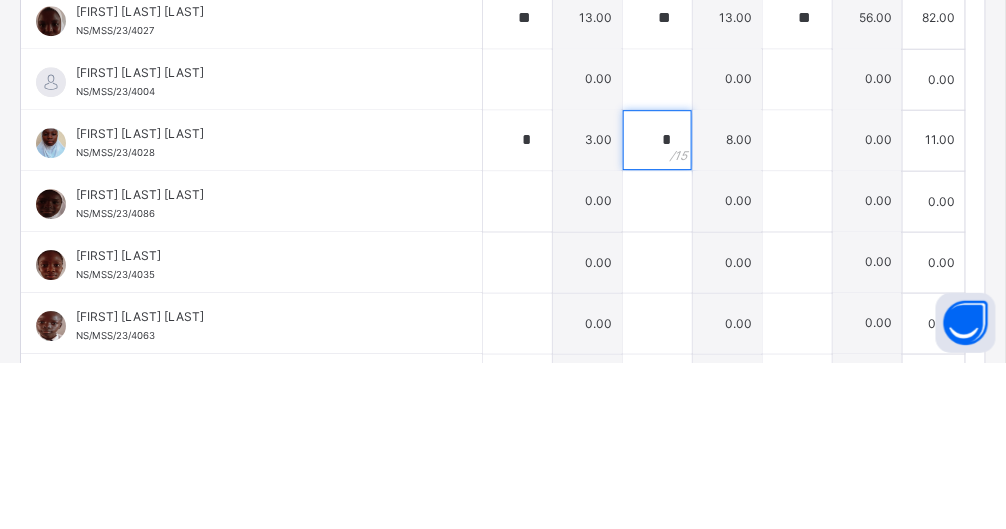 type on "*" 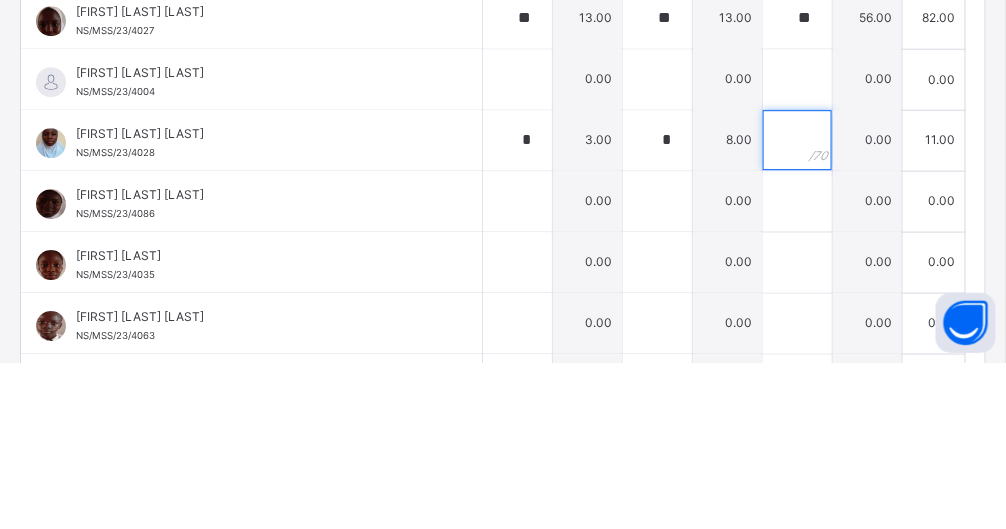 click at bounding box center (797, 307) 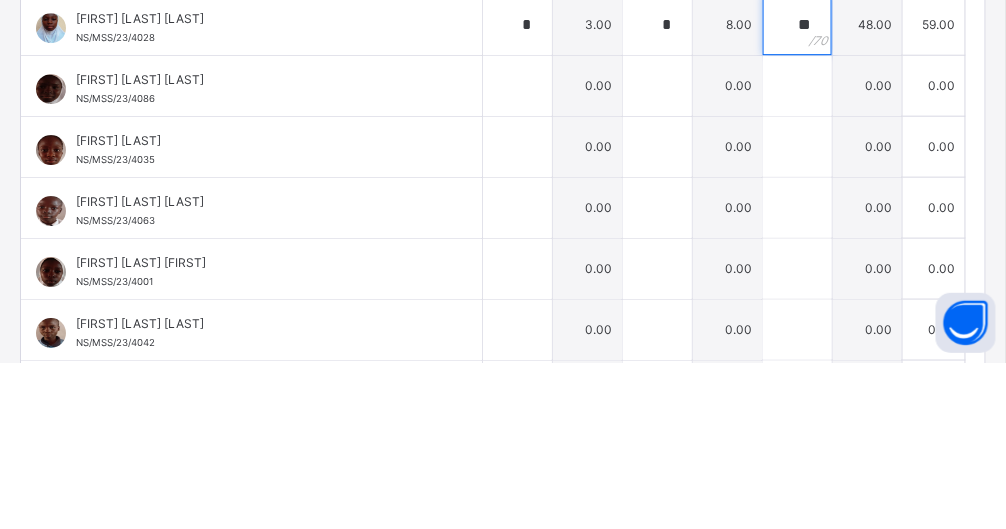 scroll, scrollTop: 1321, scrollLeft: 0, axis: vertical 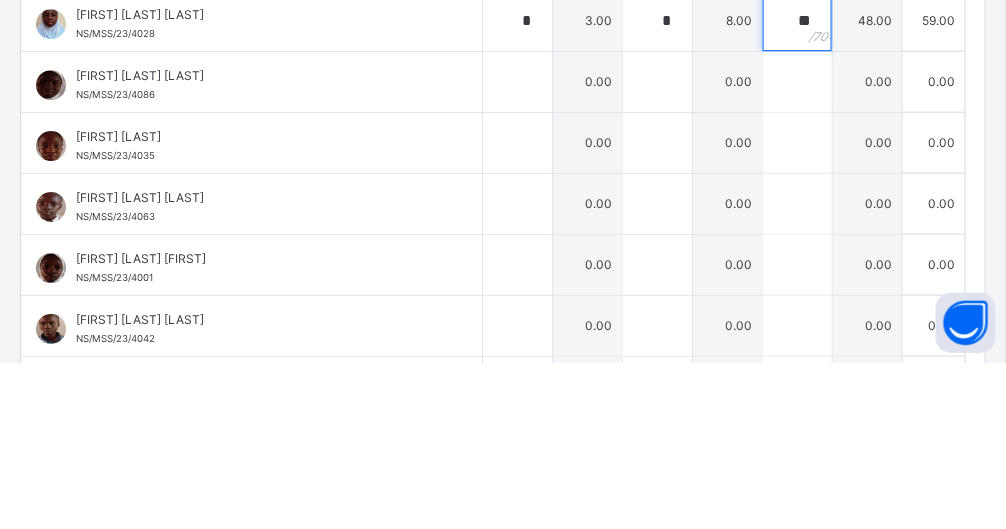 type on "**" 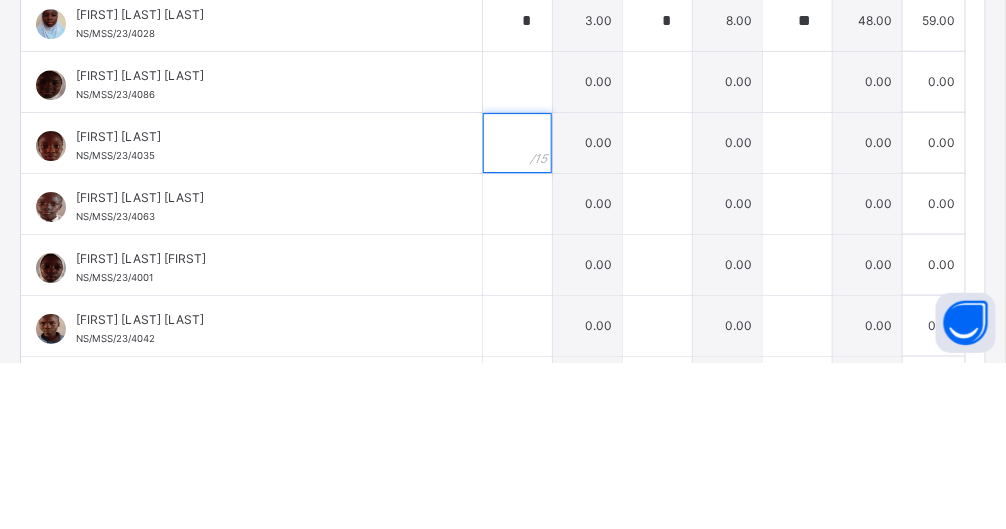 click at bounding box center [517, 309] 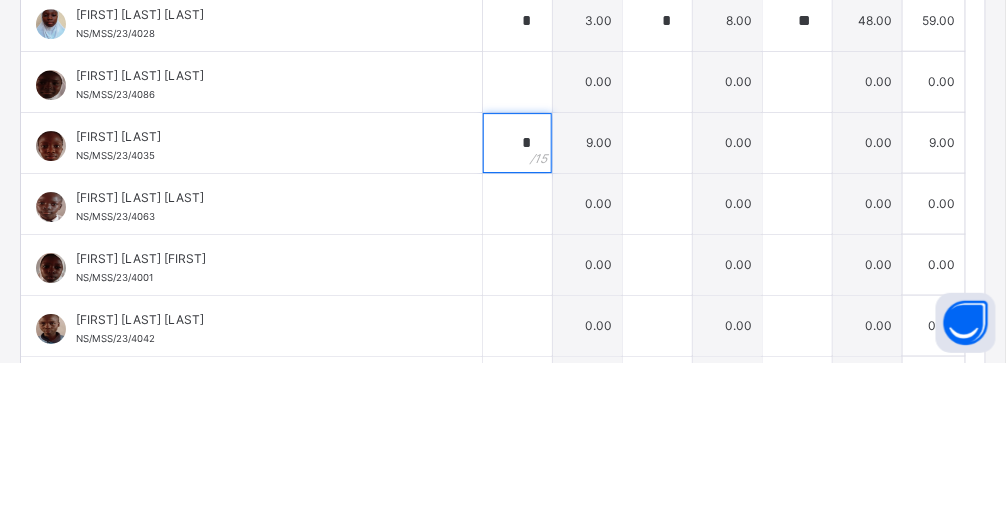 type on "*" 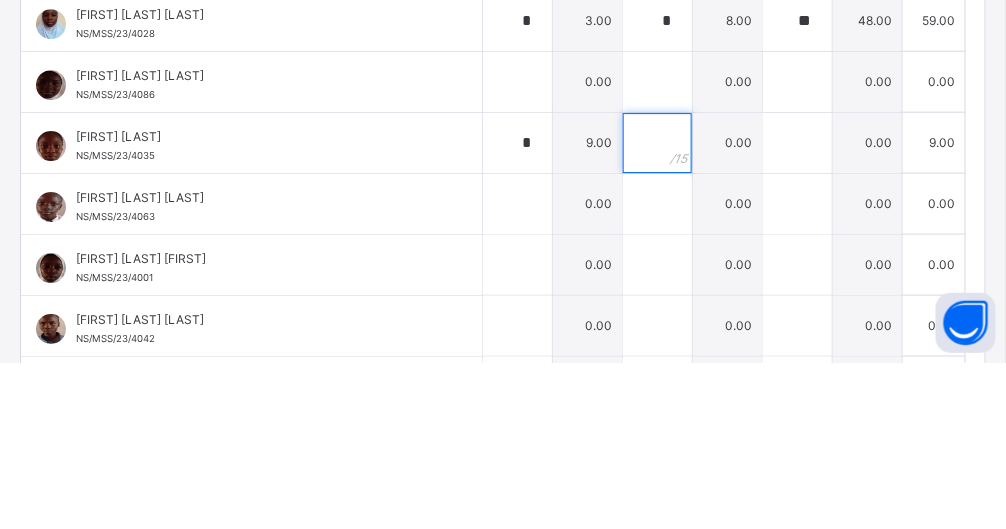 click at bounding box center (657, 309) 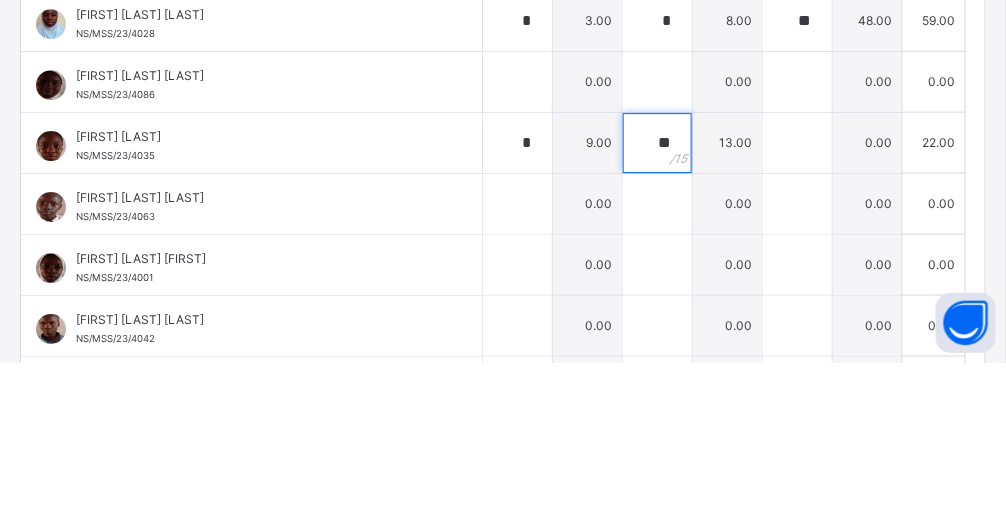 type on "**" 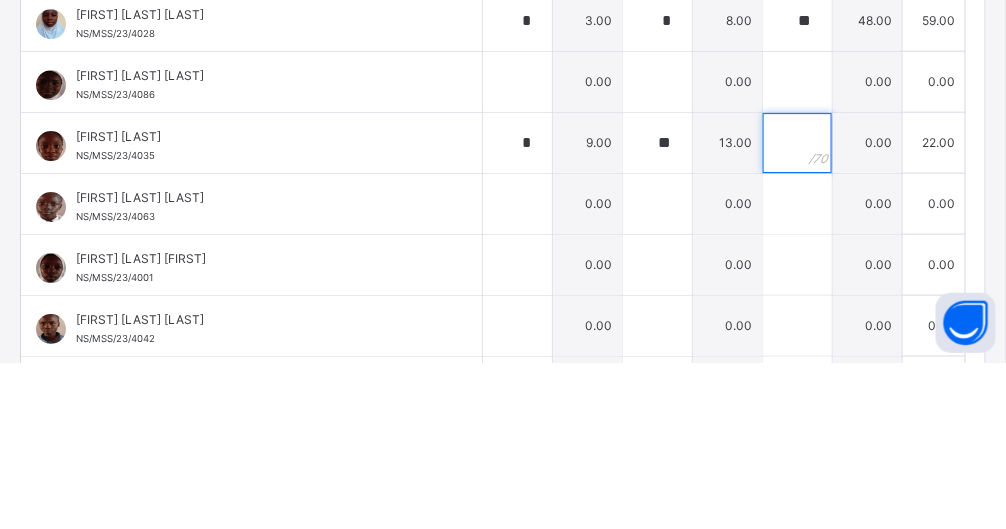 click at bounding box center [797, 309] 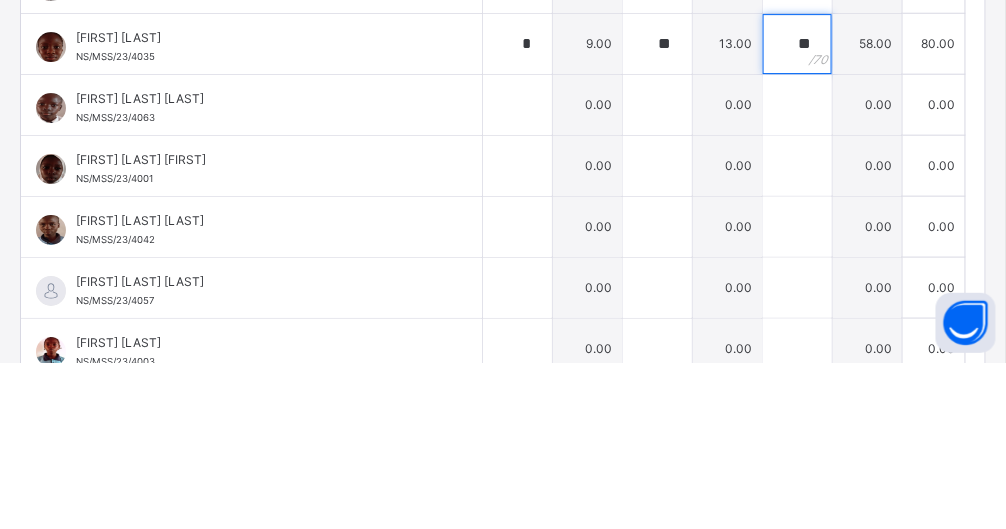 scroll, scrollTop: 1421, scrollLeft: 0, axis: vertical 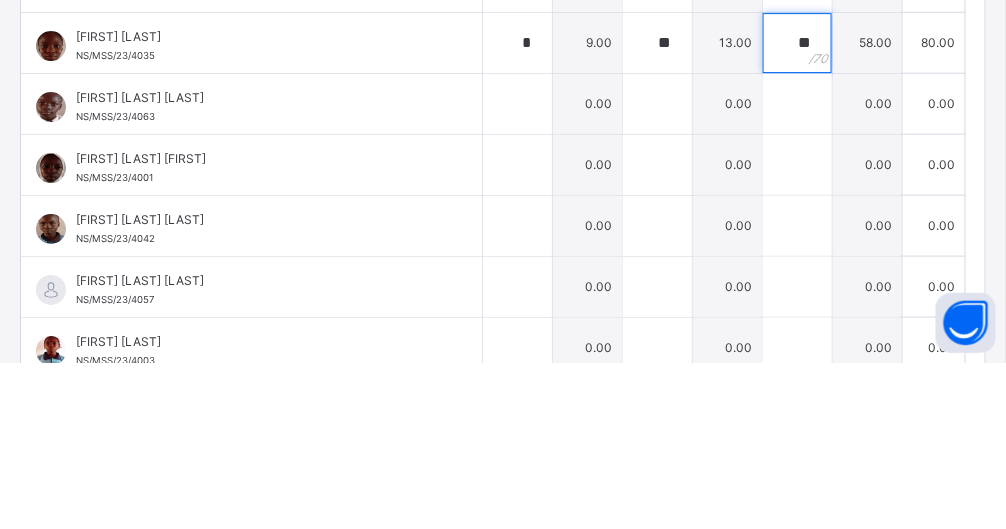type on "**" 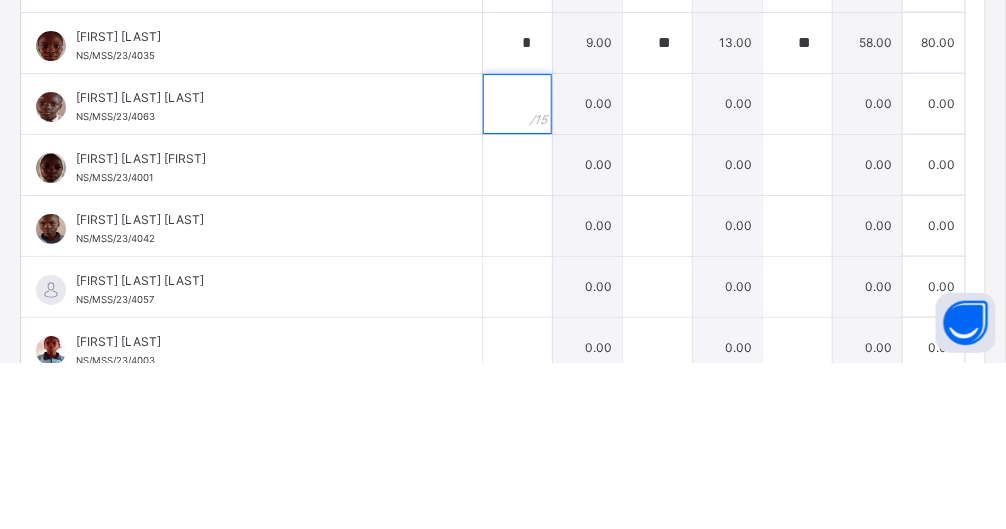 click at bounding box center [517, 270] 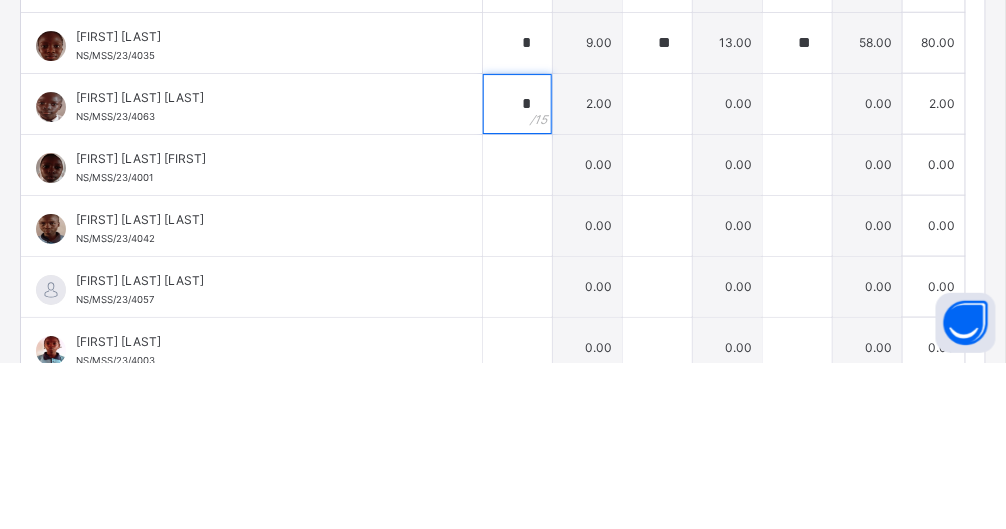 type on "*" 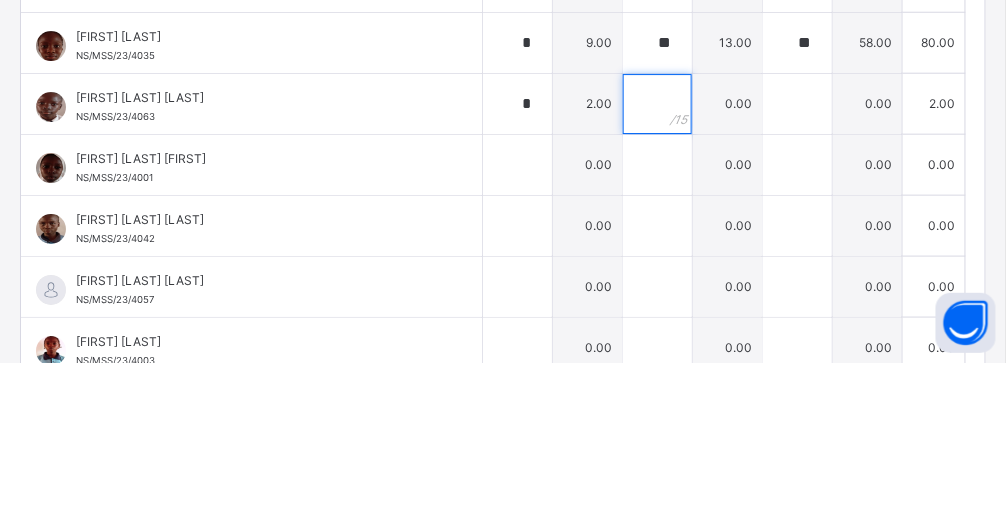 click at bounding box center [657, 270] 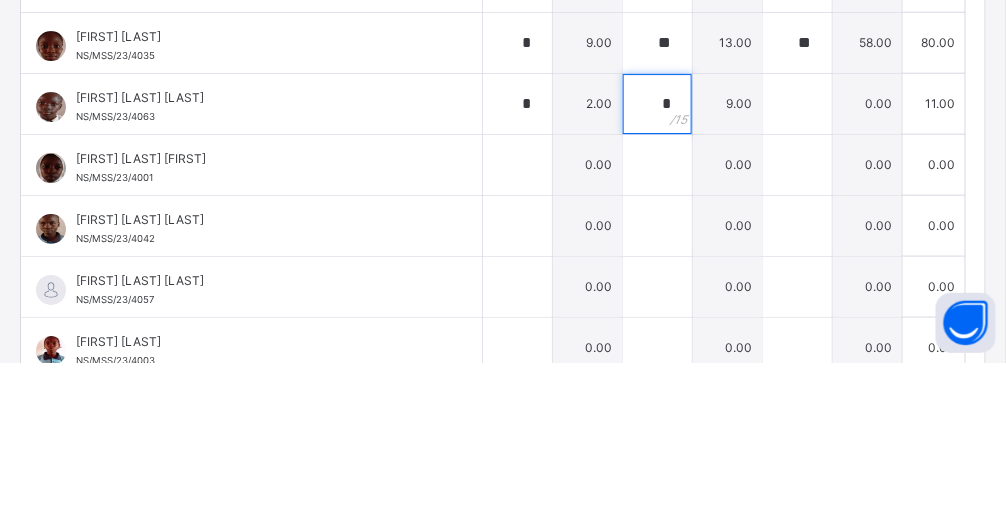 type on "*" 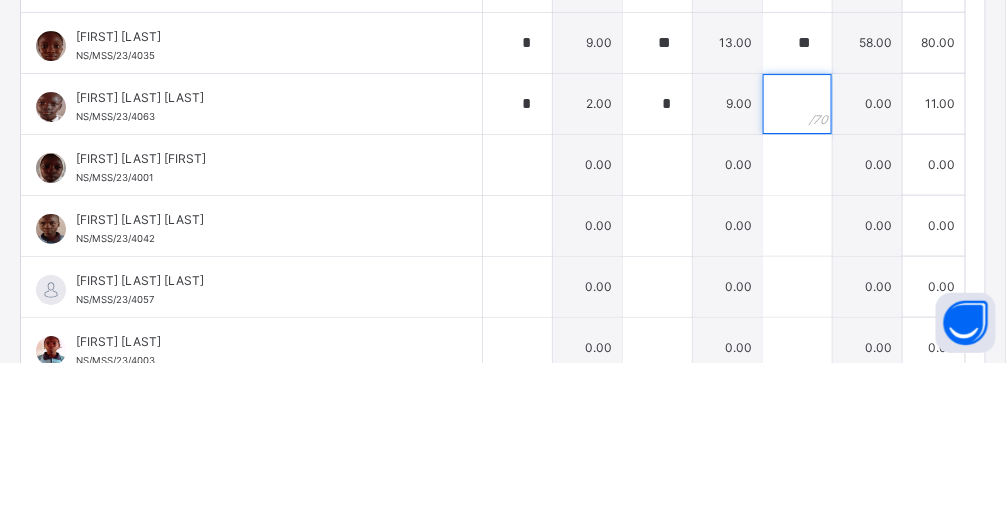 click at bounding box center (797, 270) 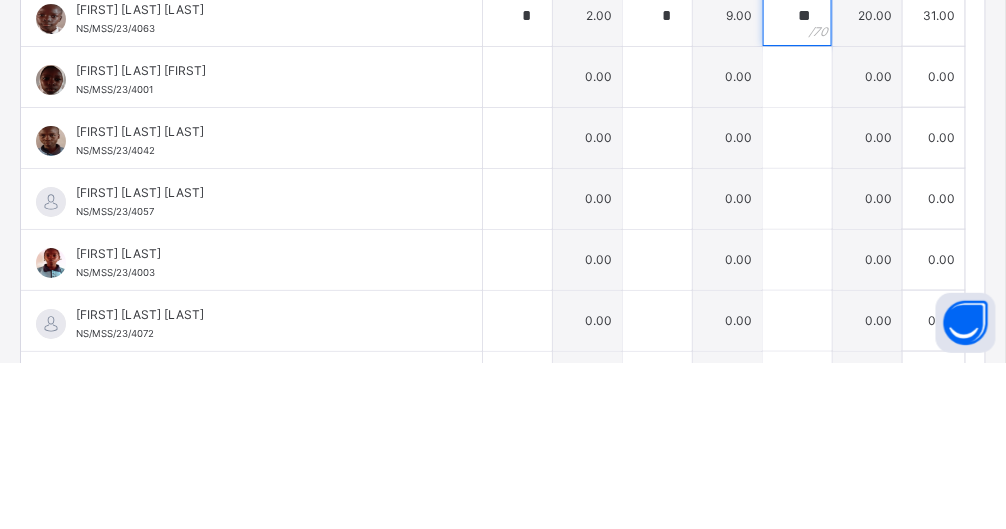 scroll, scrollTop: 1521, scrollLeft: 0, axis: vertical 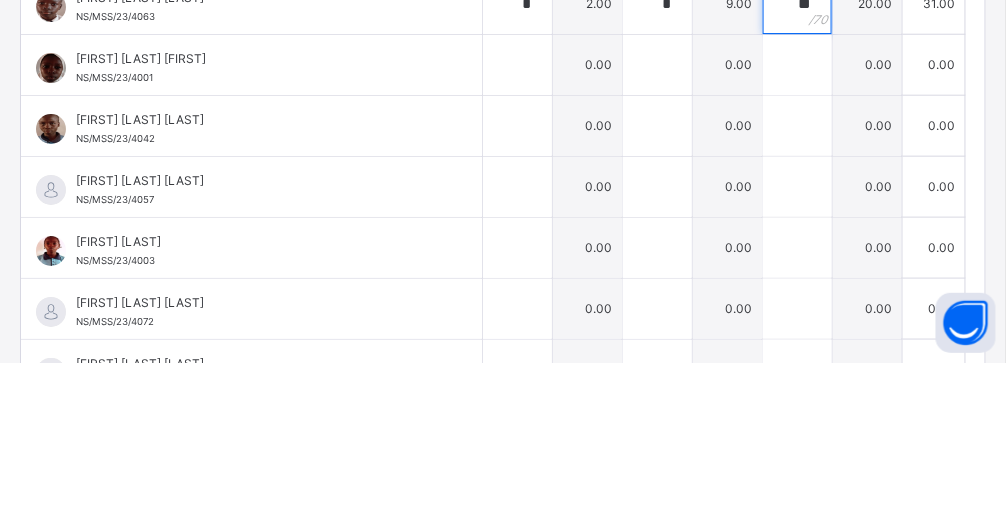 type on "**" 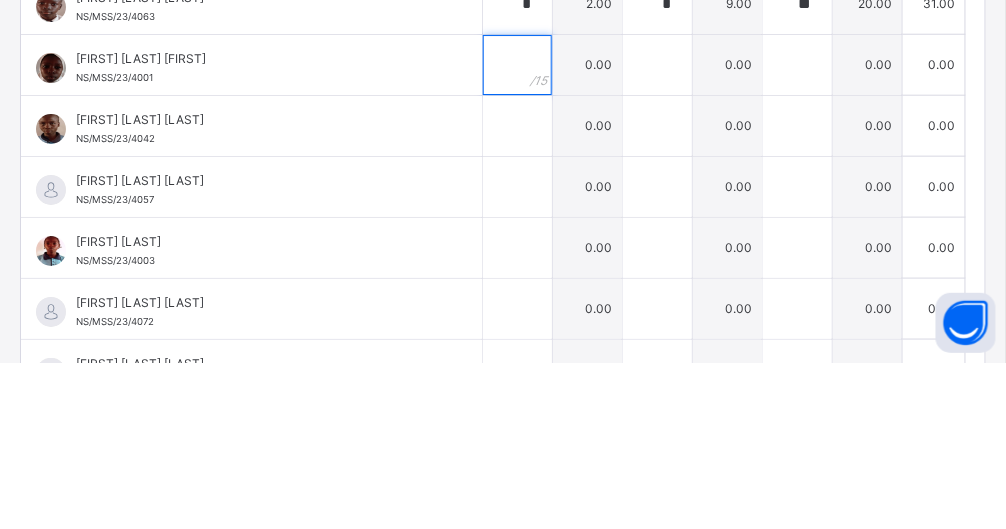 click at bounding box center (517, 231) 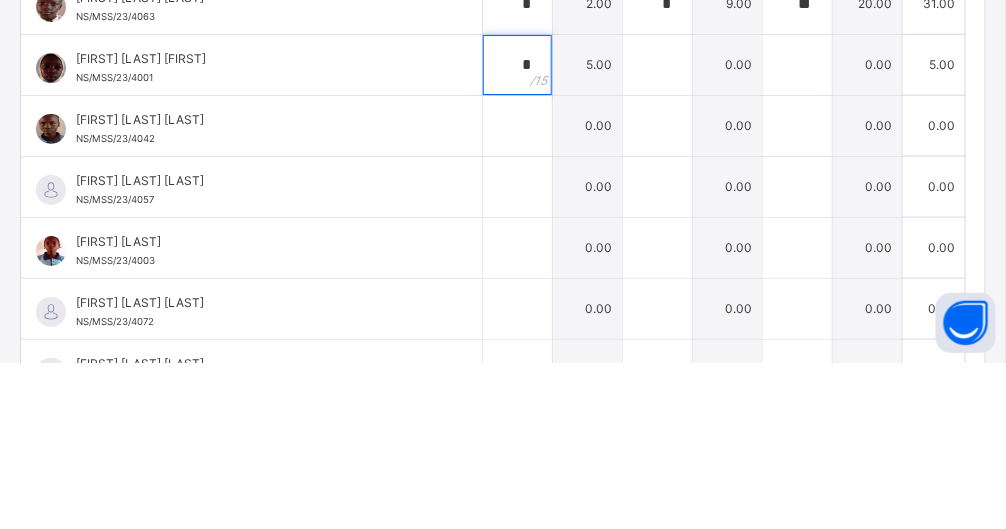 type on "*" 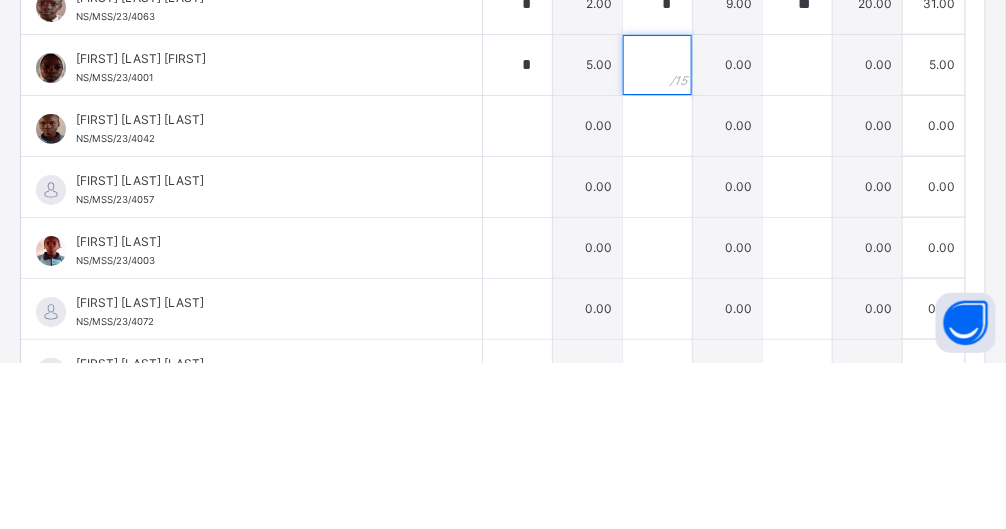 click at bounding box center (657, 231) 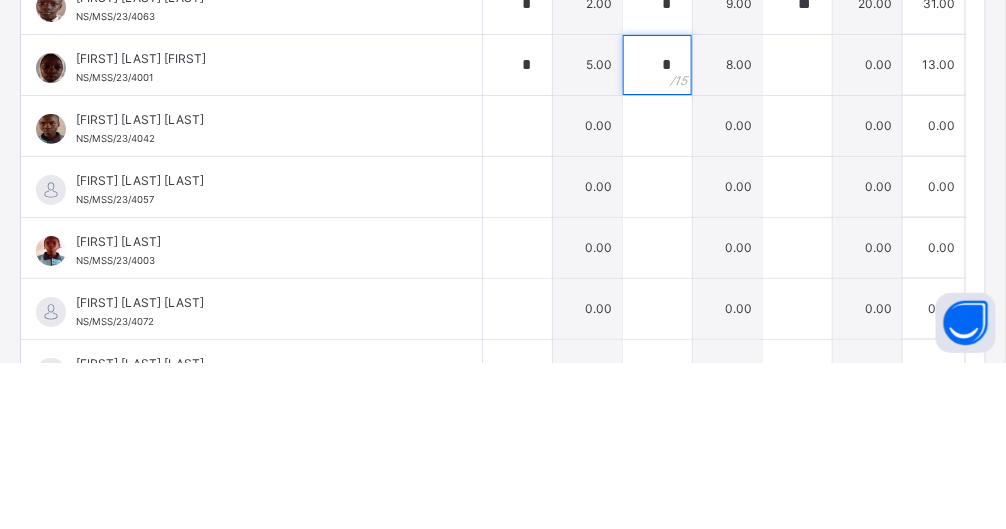 type on "*" 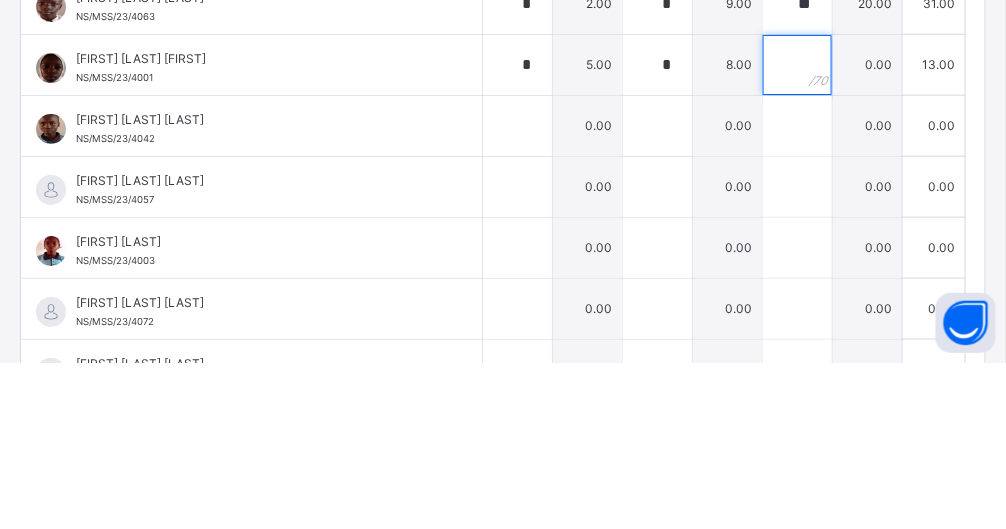 click at bounding box center [797, 231] 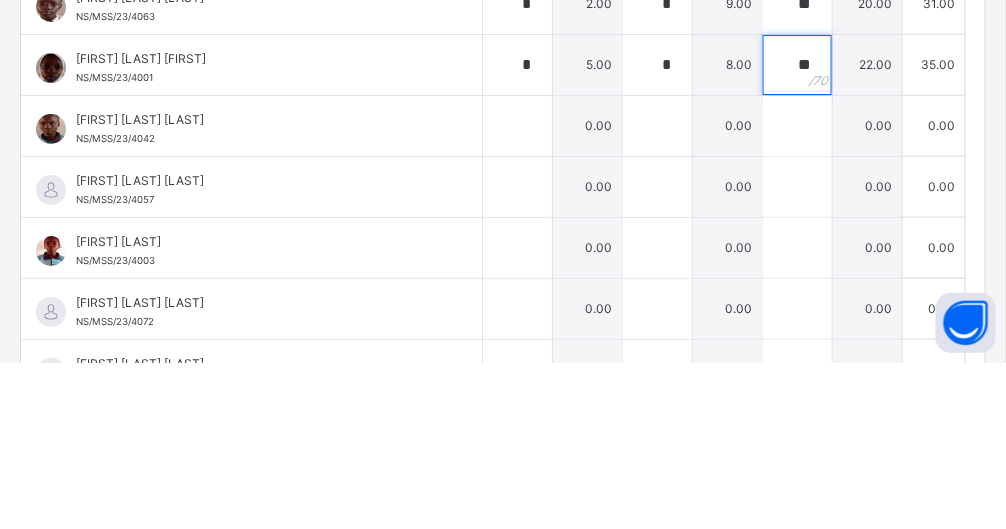 type on "**" 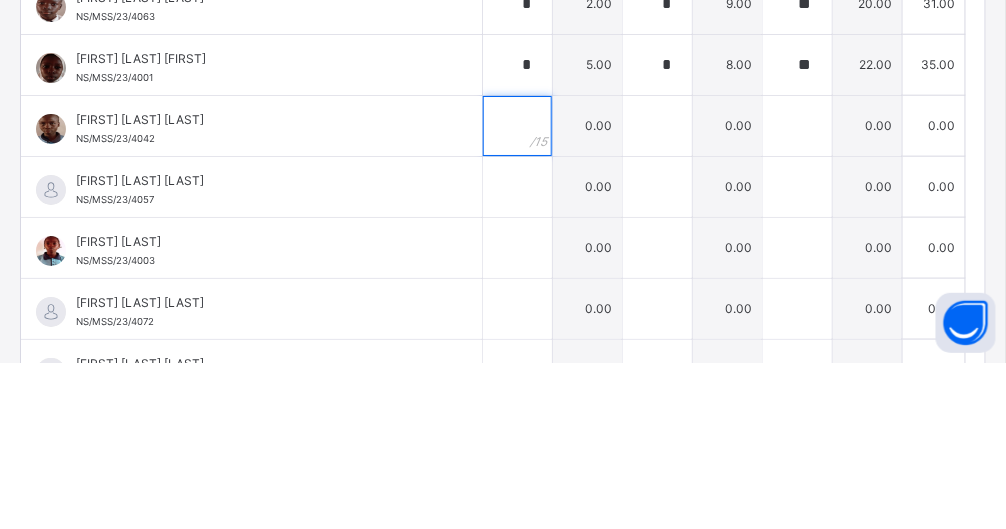 click at bounding box center (517, 292) 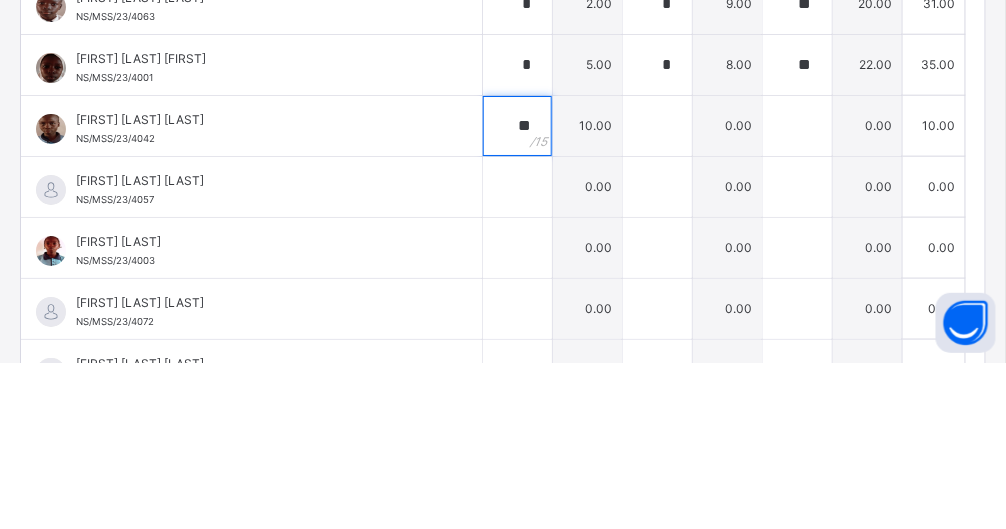 type on "**" 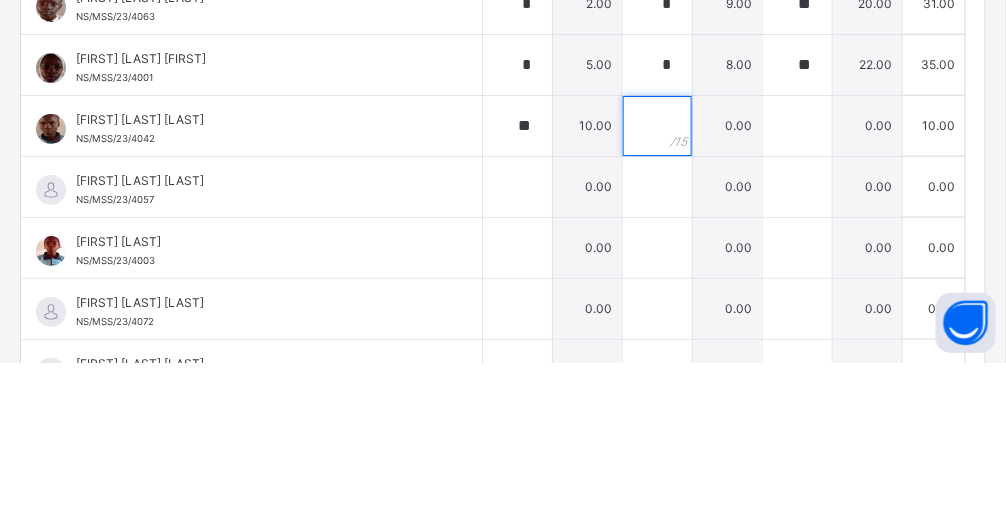 click at bounding box center [657, 292] 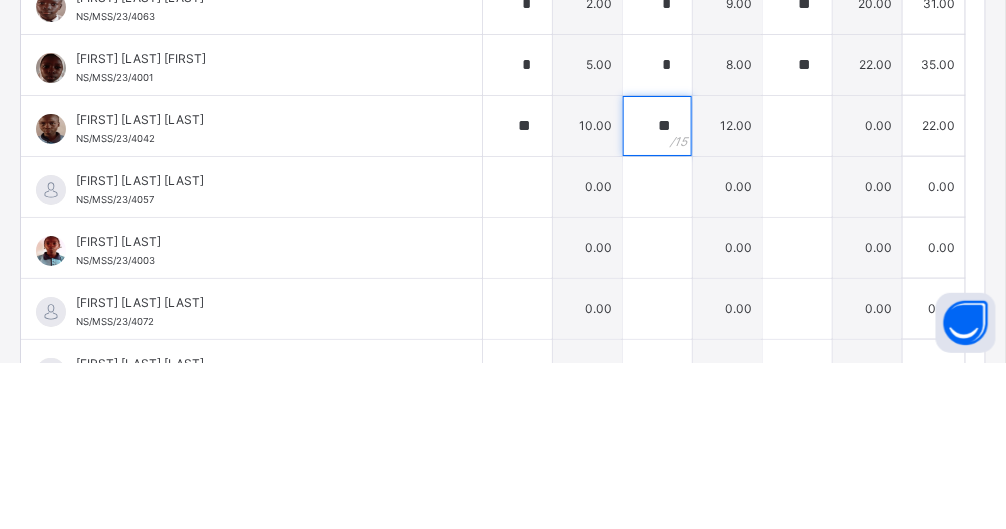 type on "**" 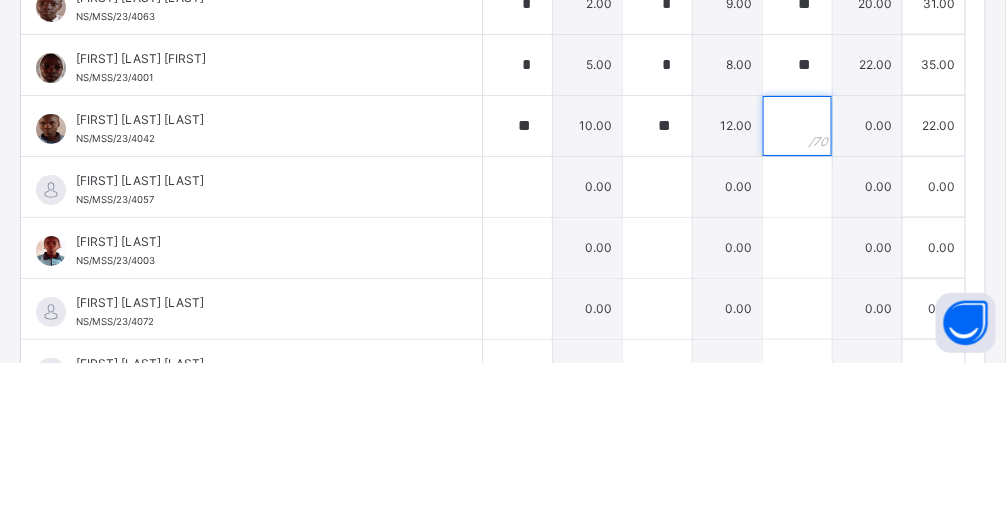 click at bounding box center (797, 292) 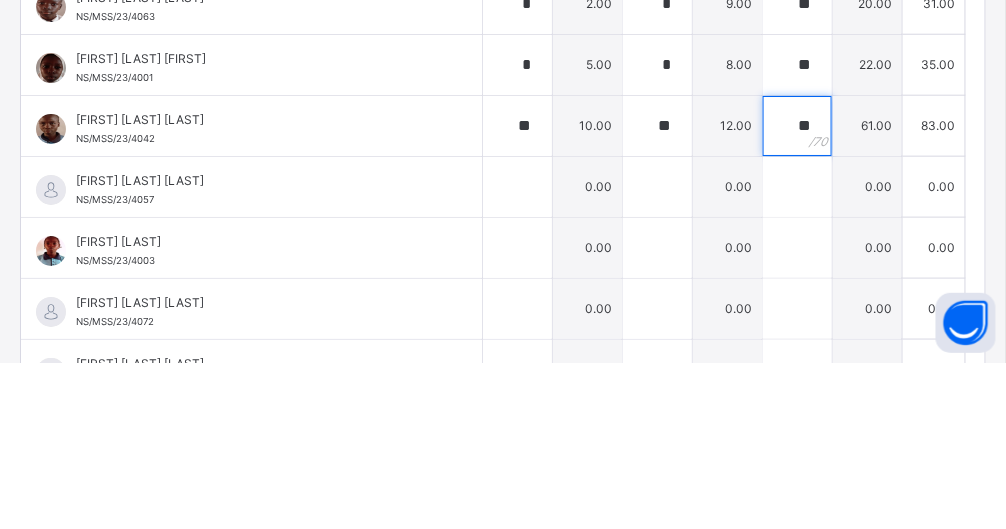 type on "**" 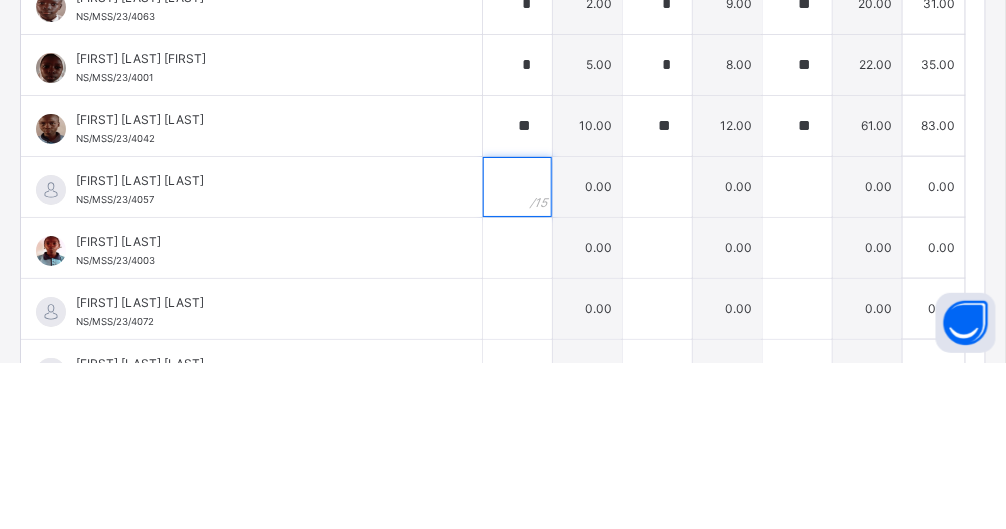 click at bounding box center [517, 353] 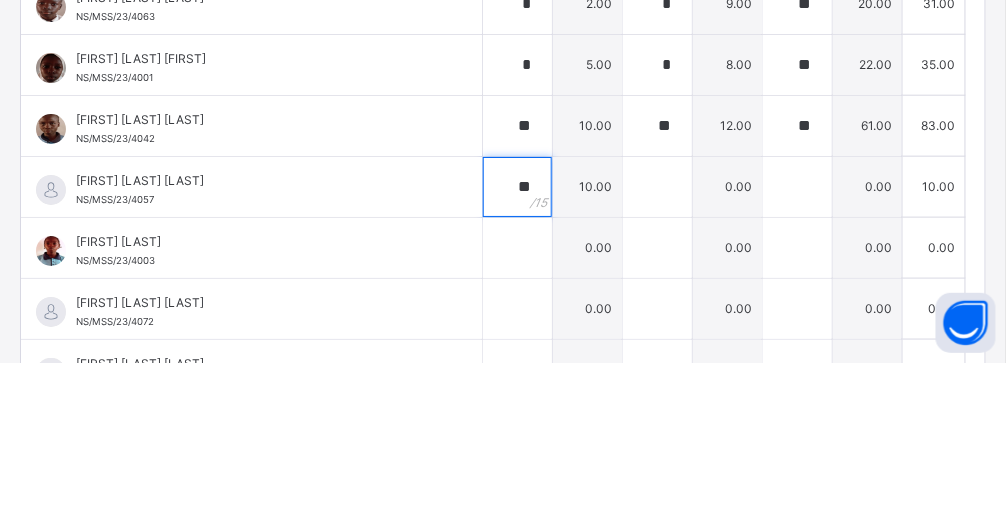 type on "**" 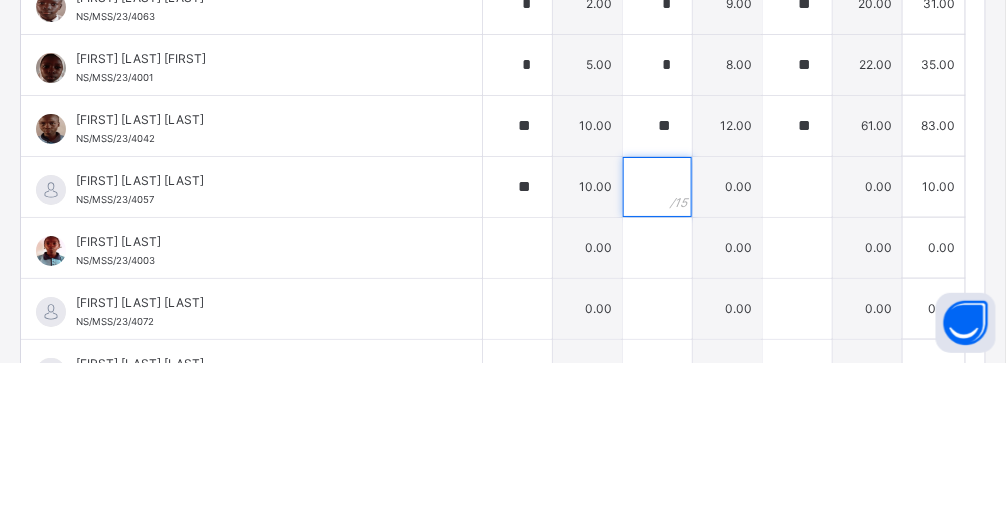 click at bounding box center (657, 353) 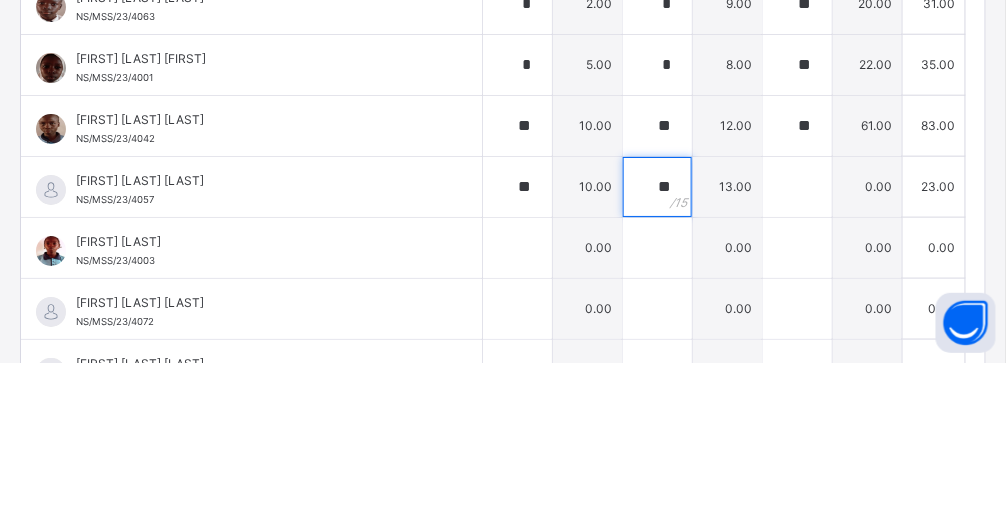 type on "**" 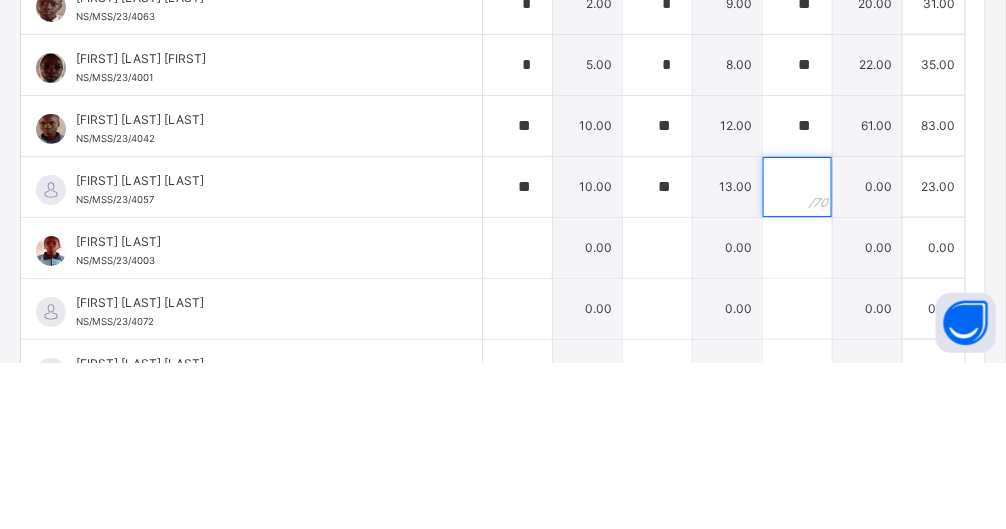 click at bounding box center [797, 353] 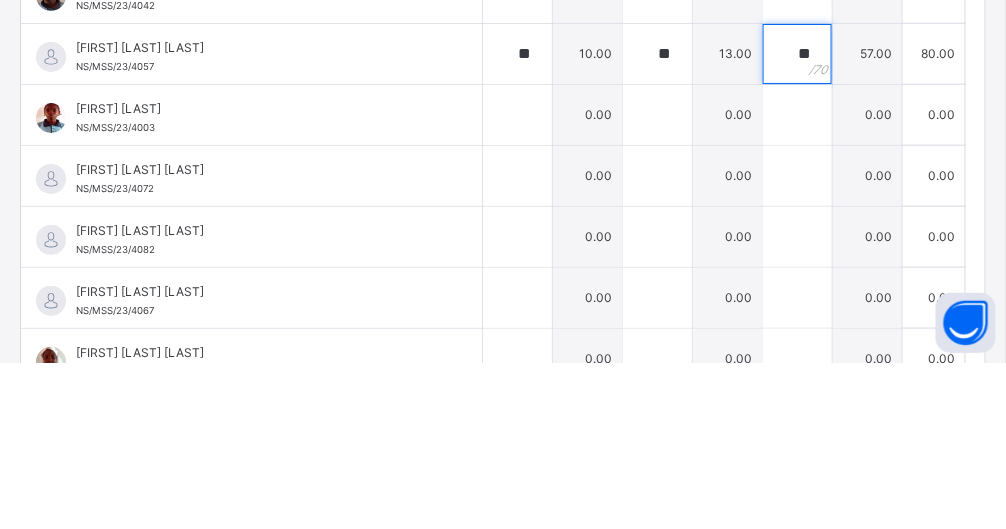 scroll, scrollTop: 1657, scrollLeft: 0, axis: vertical 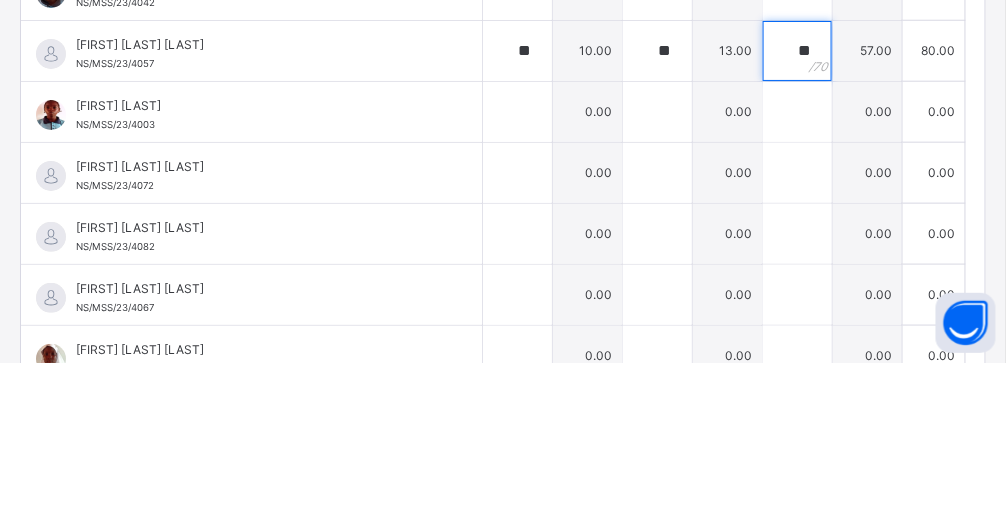 type on "**" 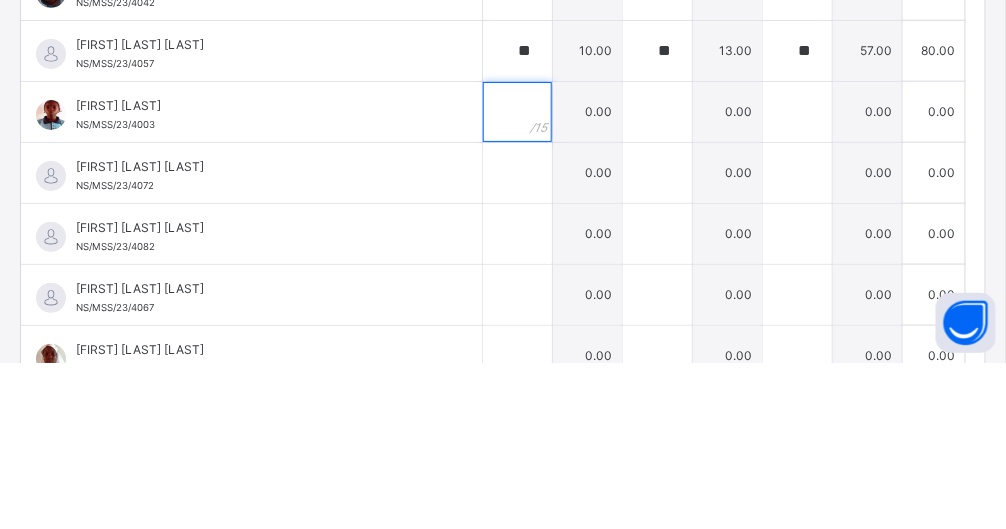 click at bounding box center (517, 278) 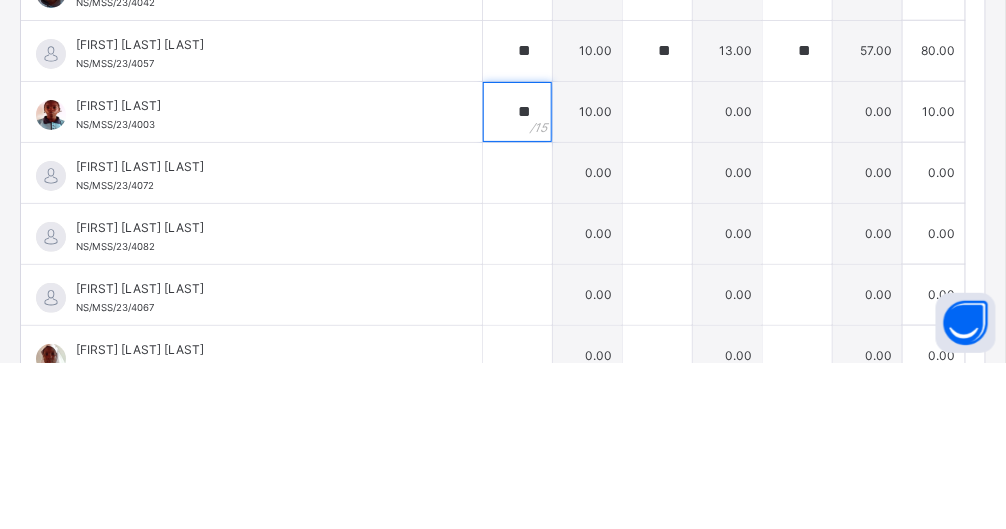 type on "**" 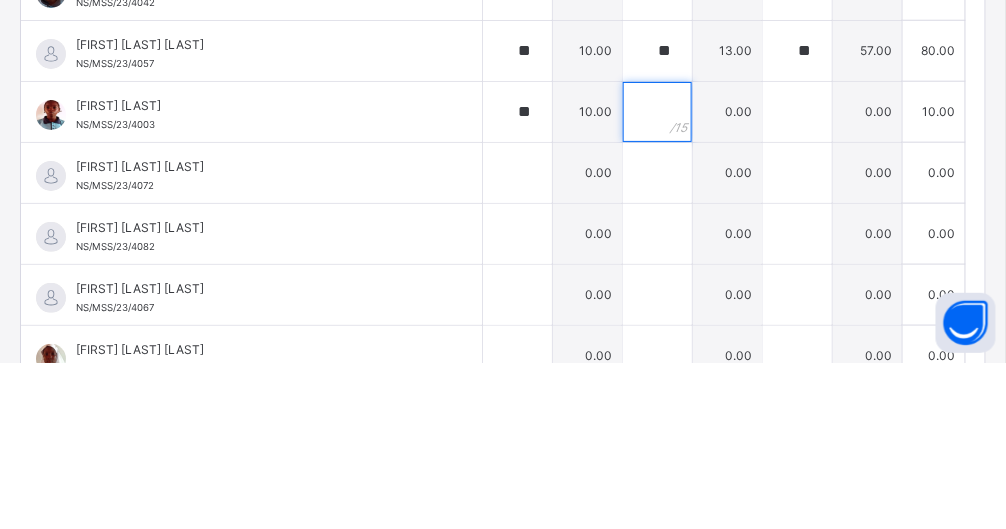 click at bounding box center [657, 278] 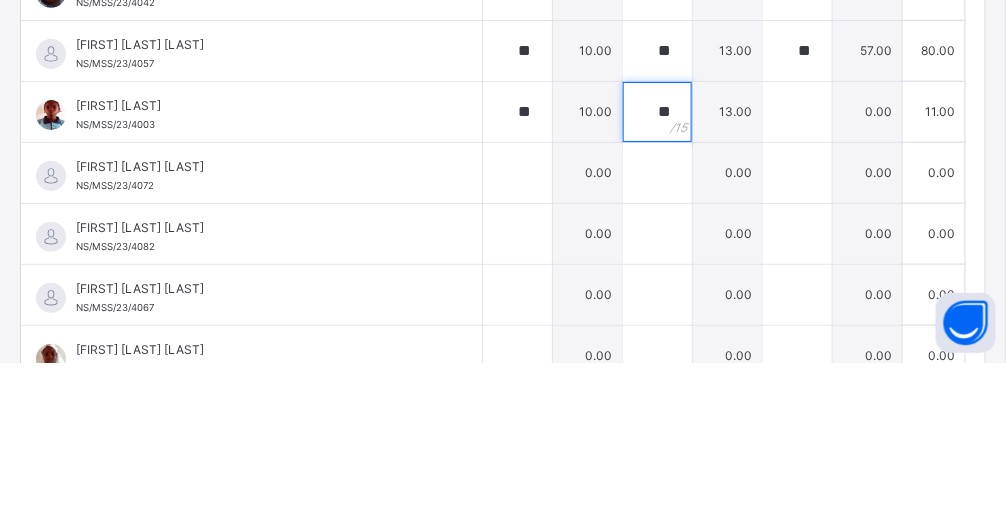 type on "**" 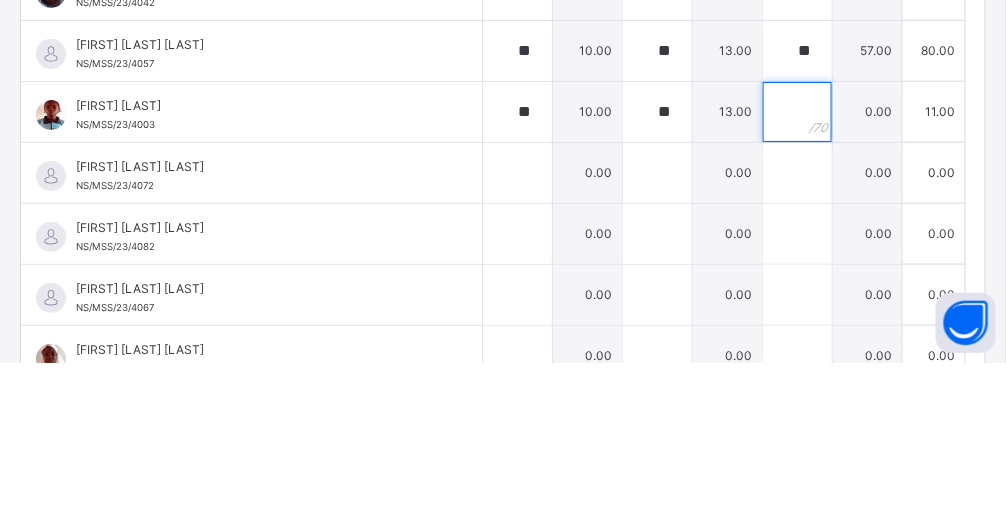 click at bounding box center [797, 278] 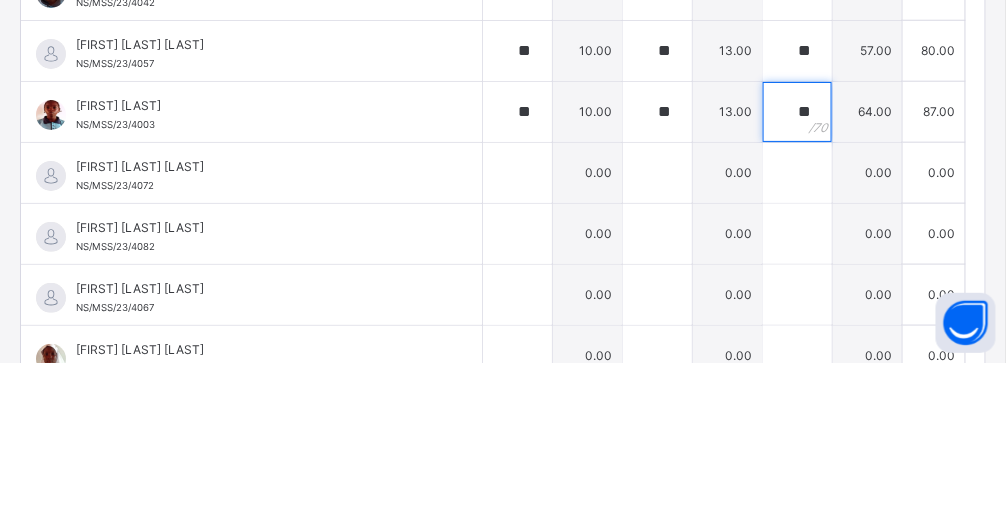 type on "**" 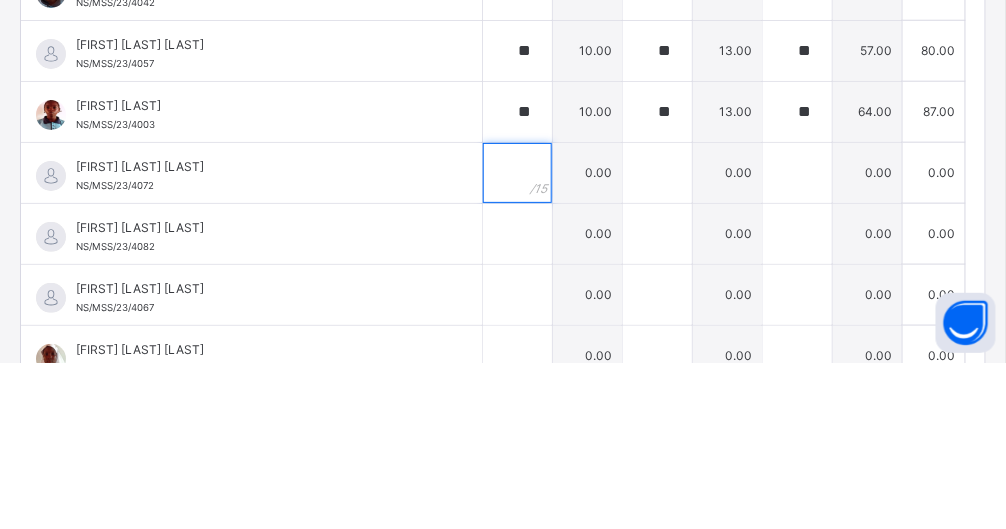 click at bounding box center (517, 339) 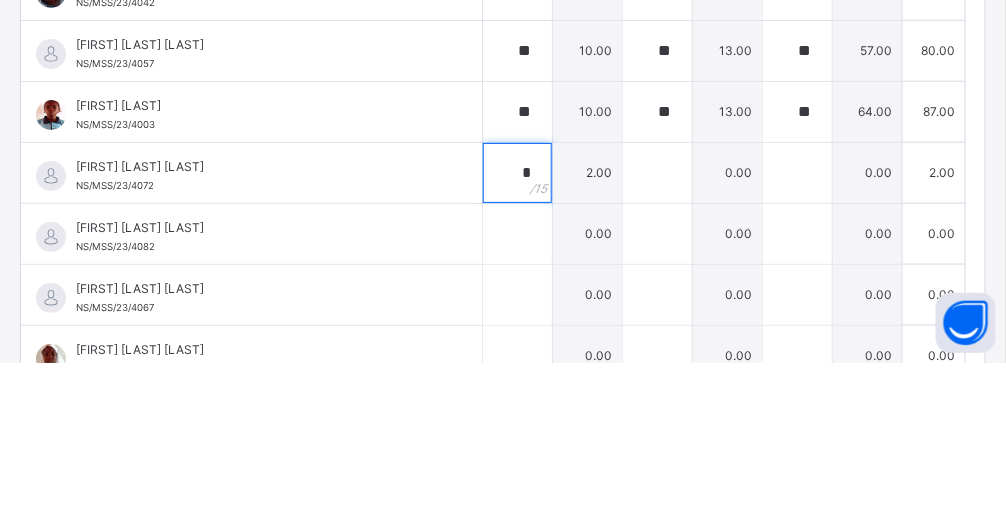 type on "*" 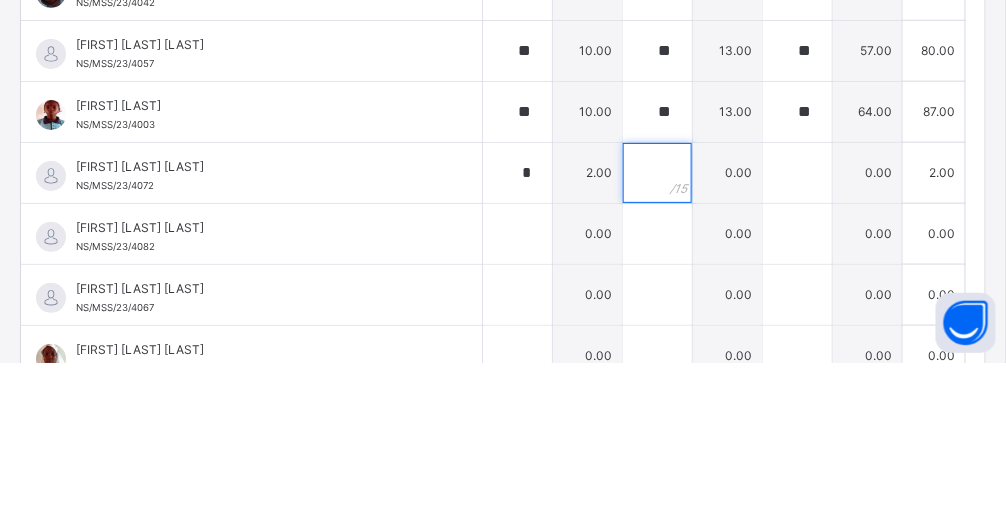 click at bounding box center [657, 339] 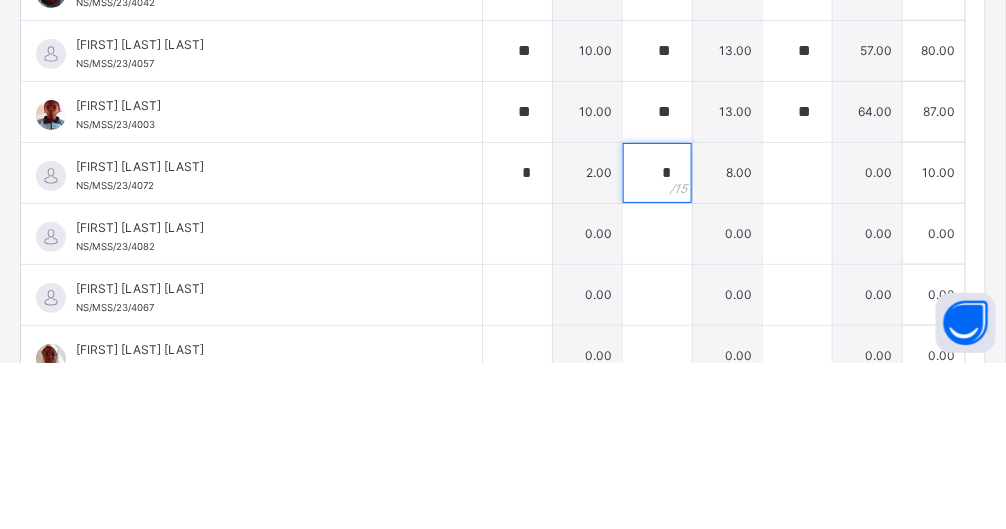 type on "*" 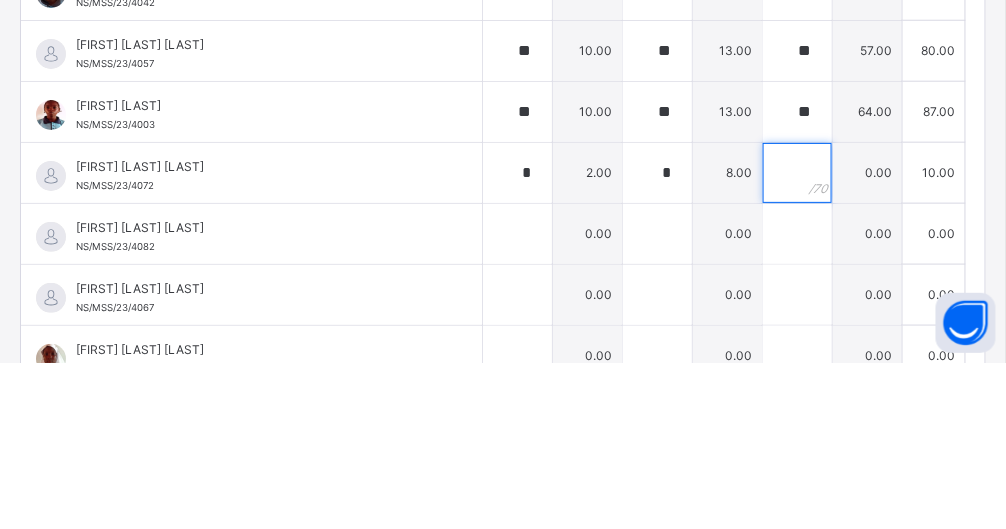 click at bounding box center [797, 339] 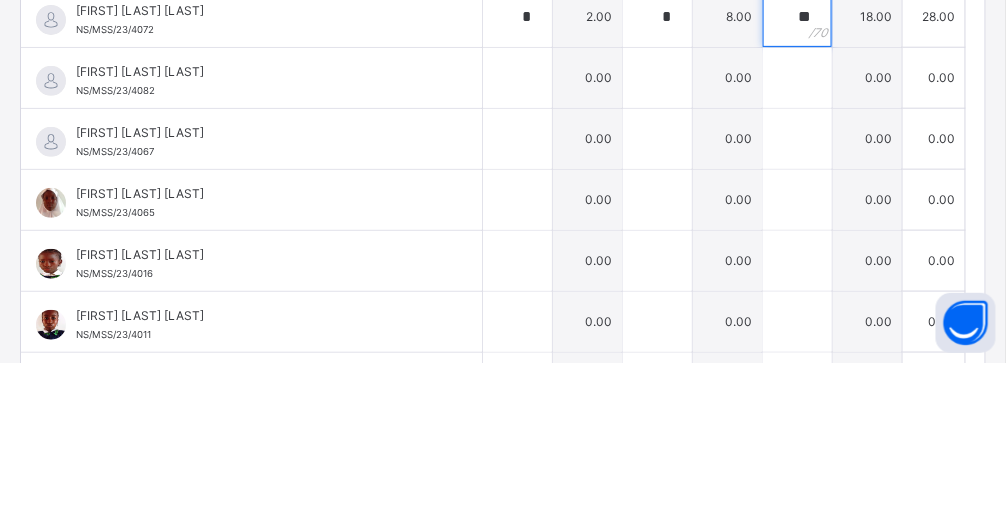 scroll, scrollTop: 1805, scrollLeft: 0, axis: vertical 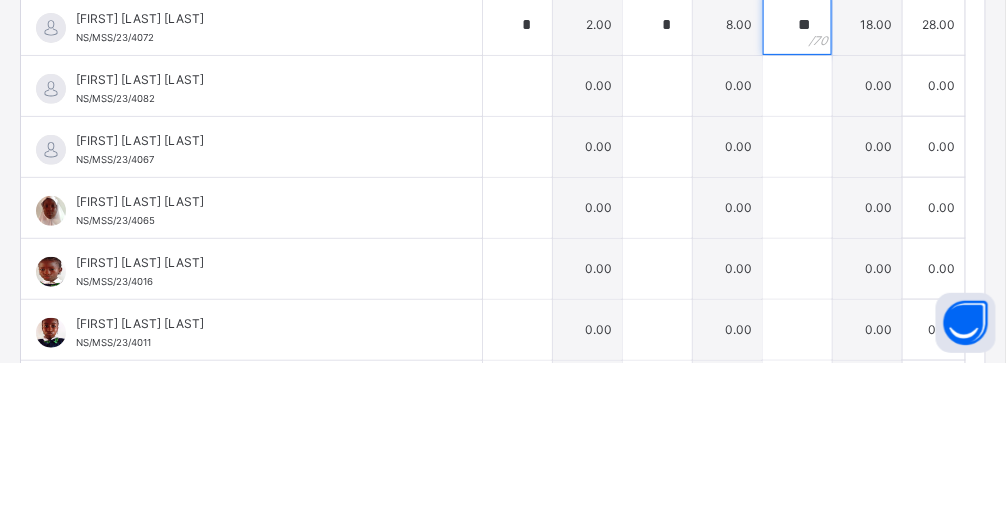 type on "**" 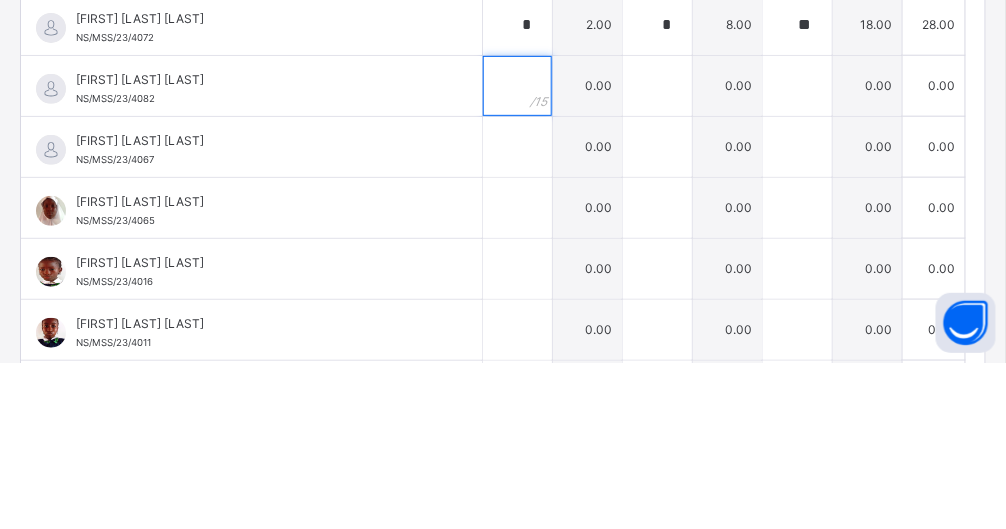 click at bounding box center (517, 252) 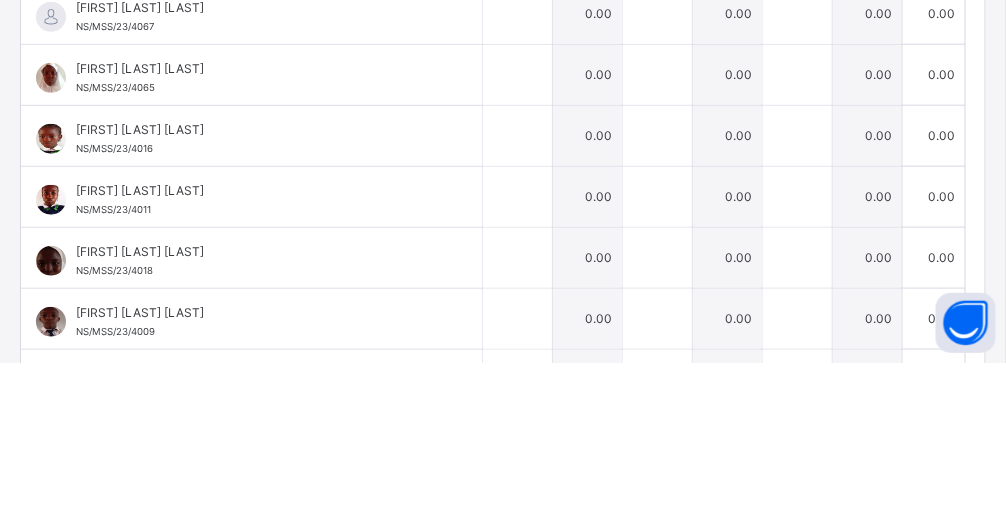 scroll, scrollTop: 1944, scrollLeft: 0, axis: vertical 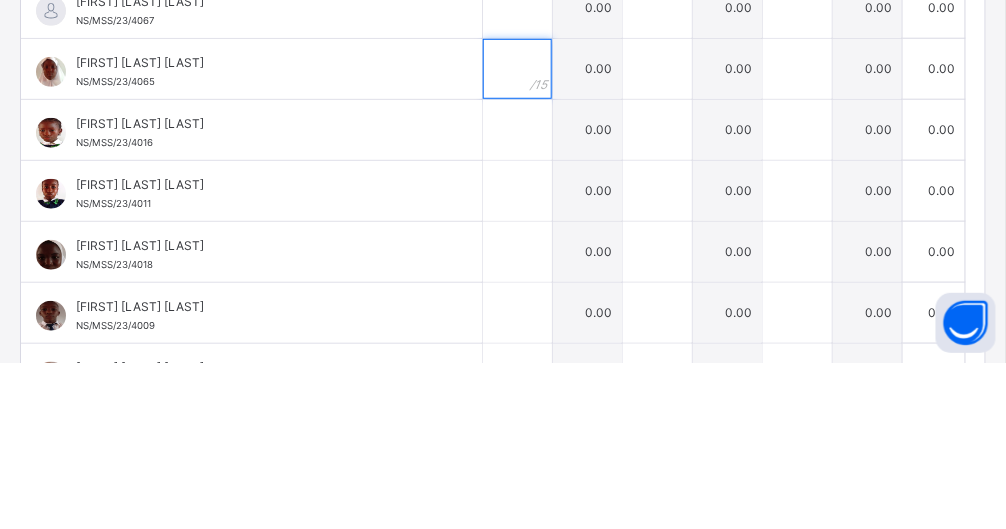 click at bounding box center (517, 235) 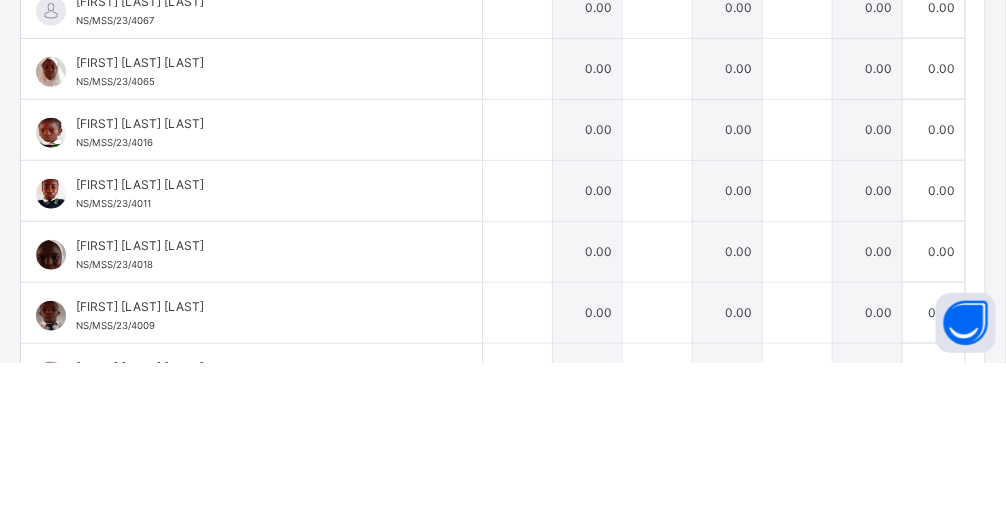scroll, scrollTop: 578, scrollLeft: 0, axis: vertical 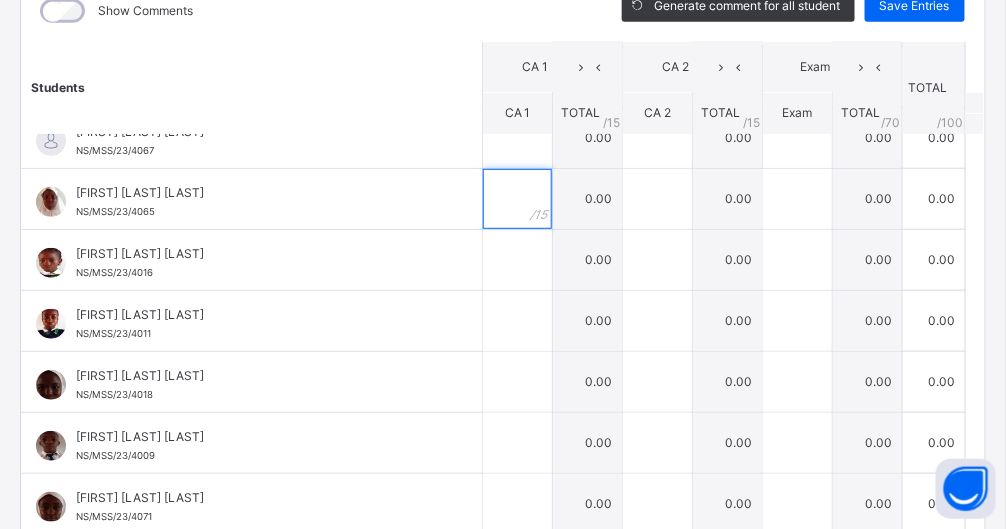 click at bounding box center (517, 199) 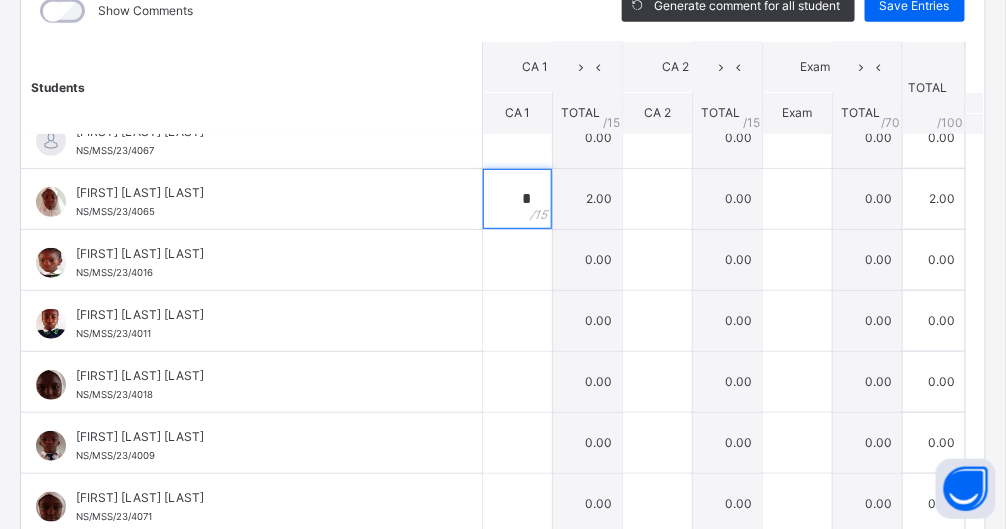 type on "*" 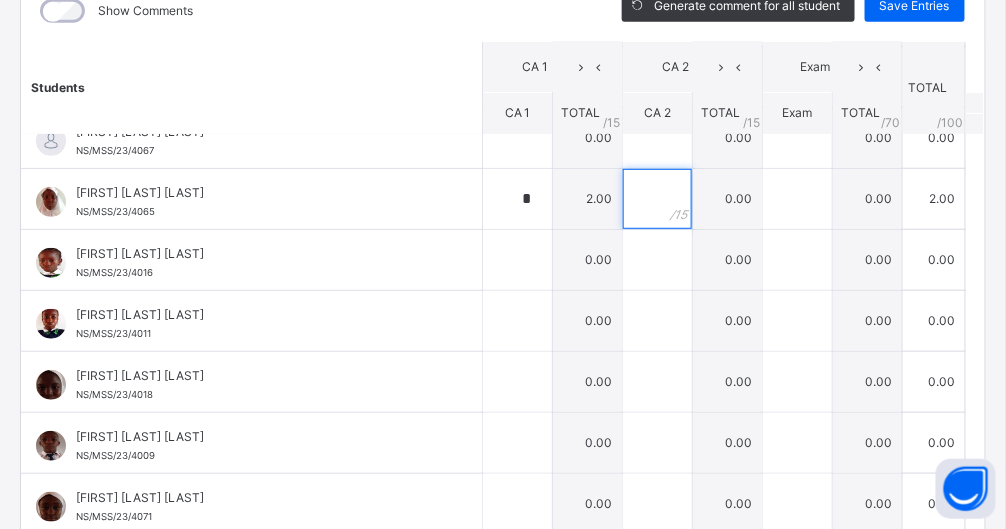click at bounding box center [657, 199] 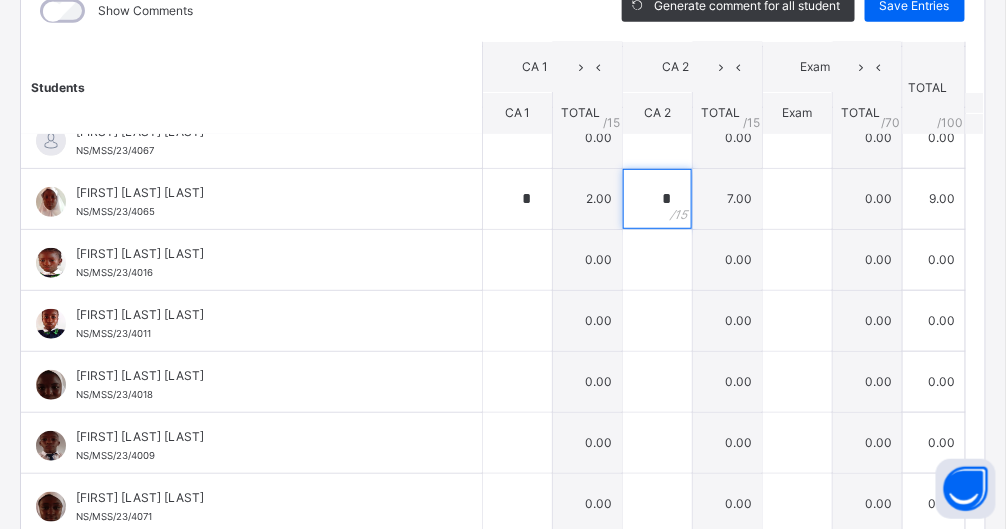 type on "*" 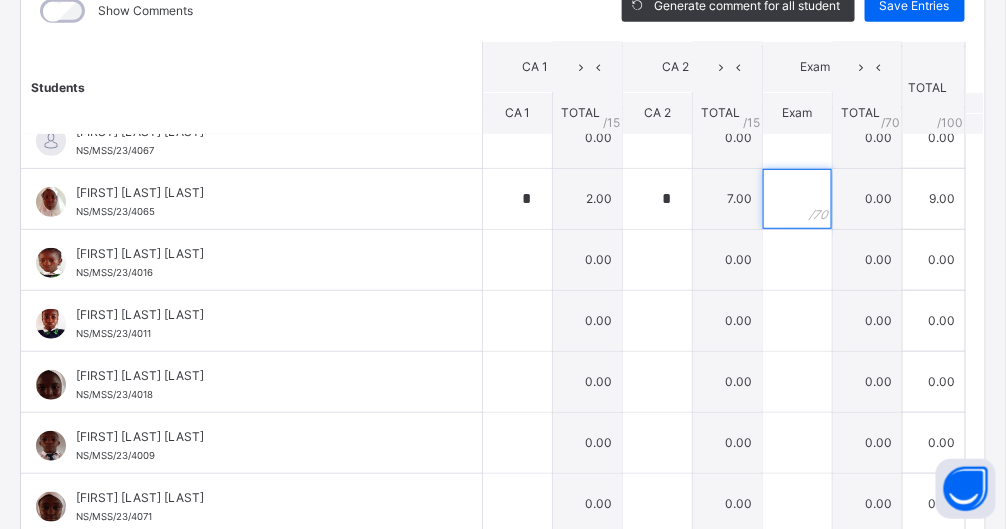 click at bounding box center (797, 199) 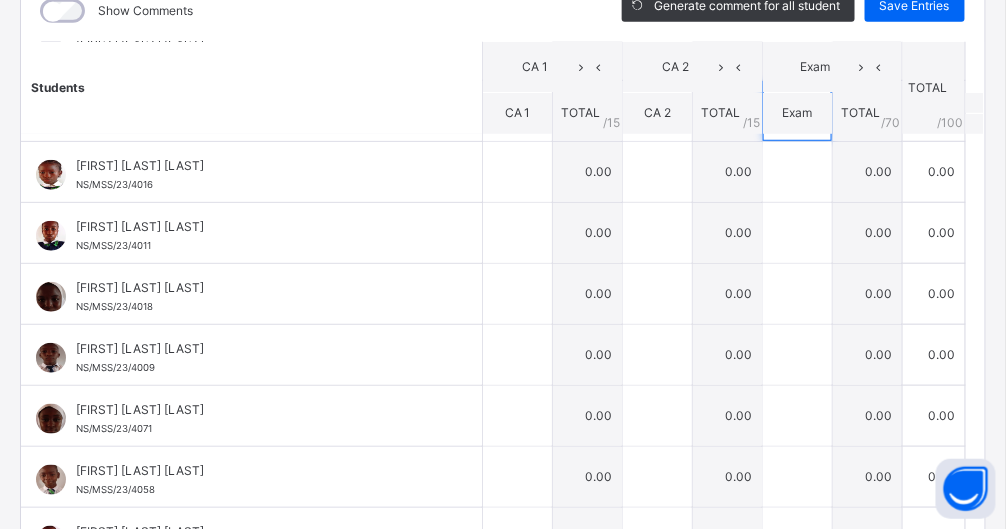 scroll, scrollTop: 2069, scrollLeft: 0, axis: vertical 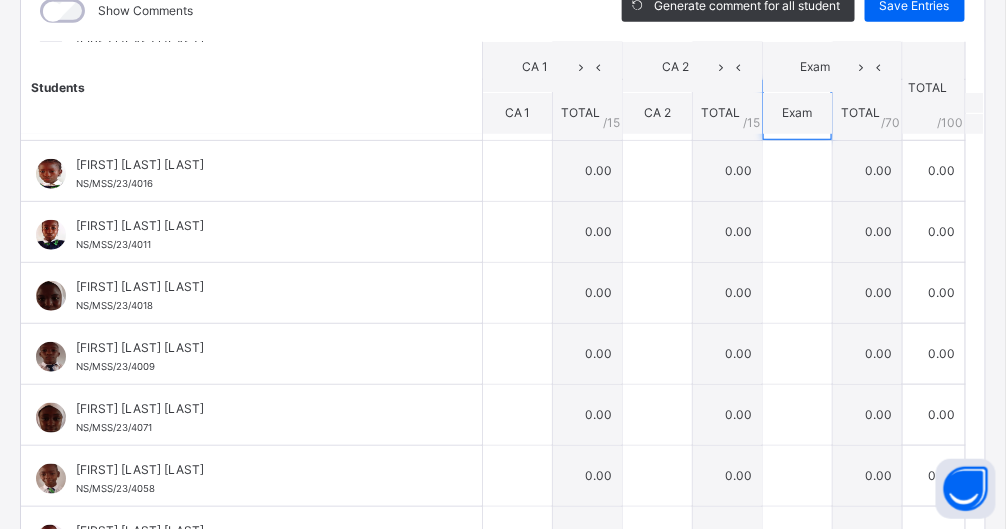 type on "**" 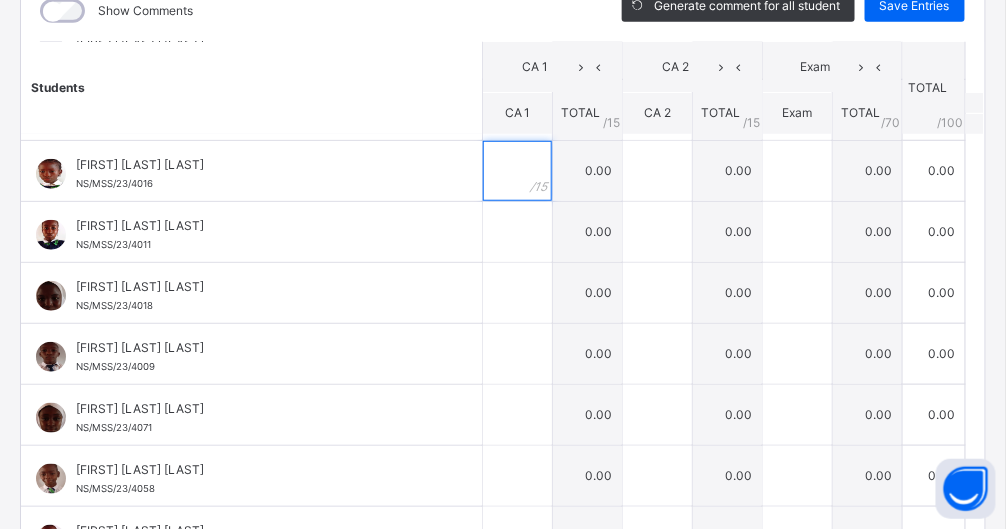 click at bounding box center (517, 171) 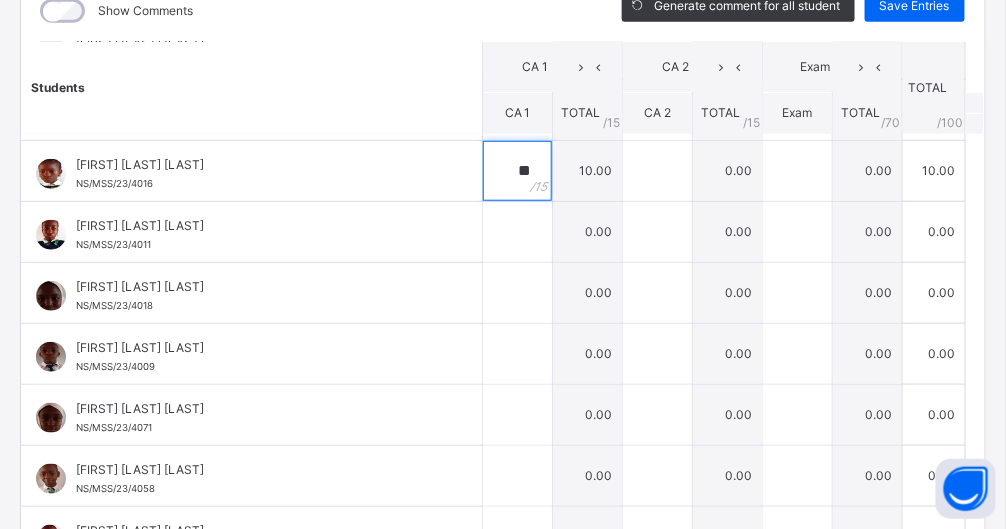 type on "**" 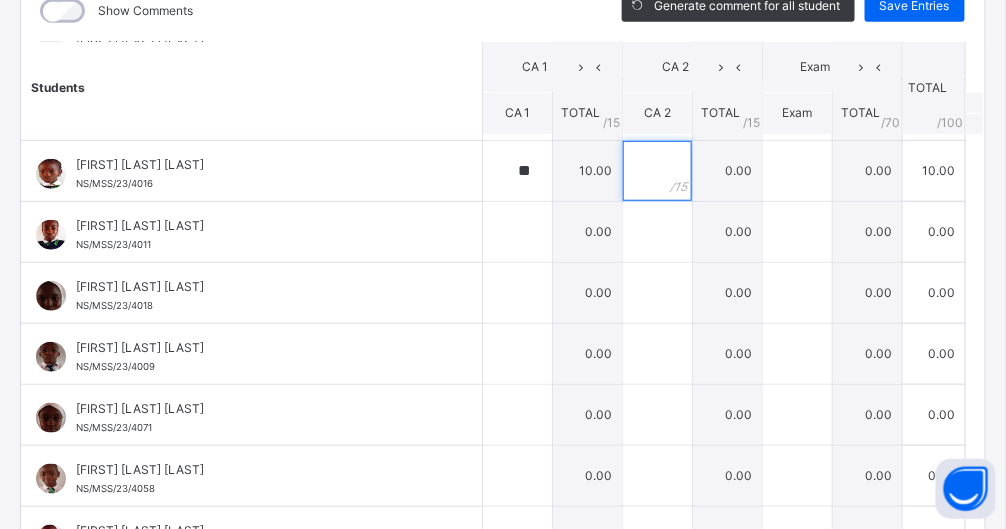 click at bounding box center (657, 171) 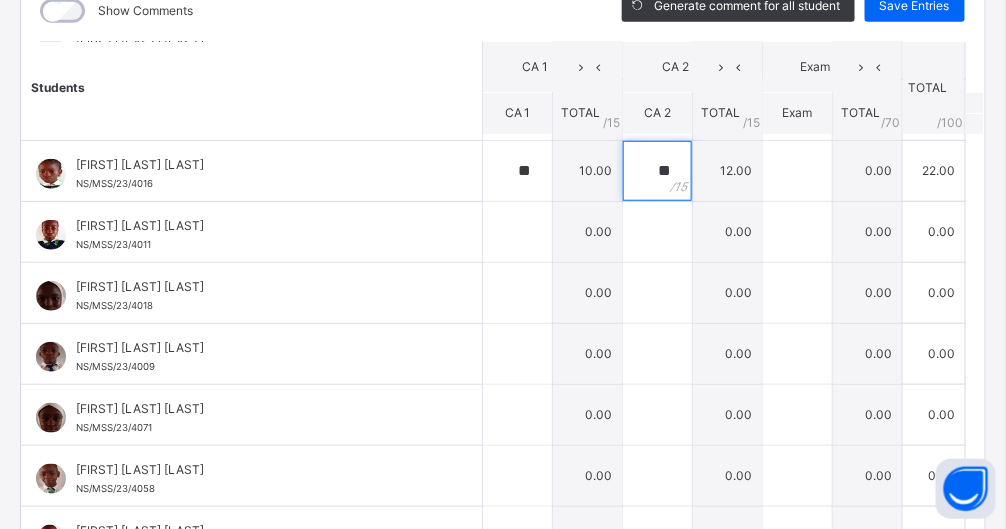 type on "**" 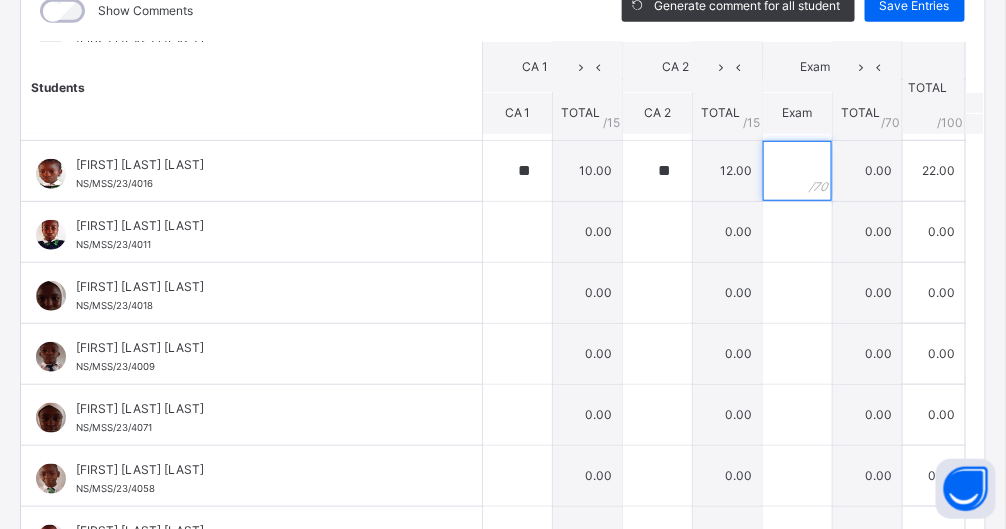 click at bounding box center (797, 171) 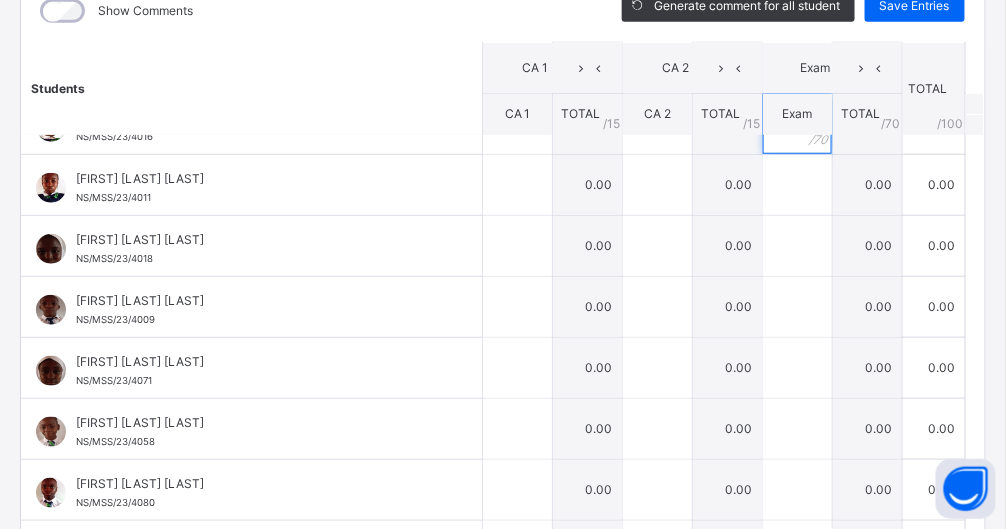 scroll, scrollTop: 2116, scrollLeft: 0, axis: vertical 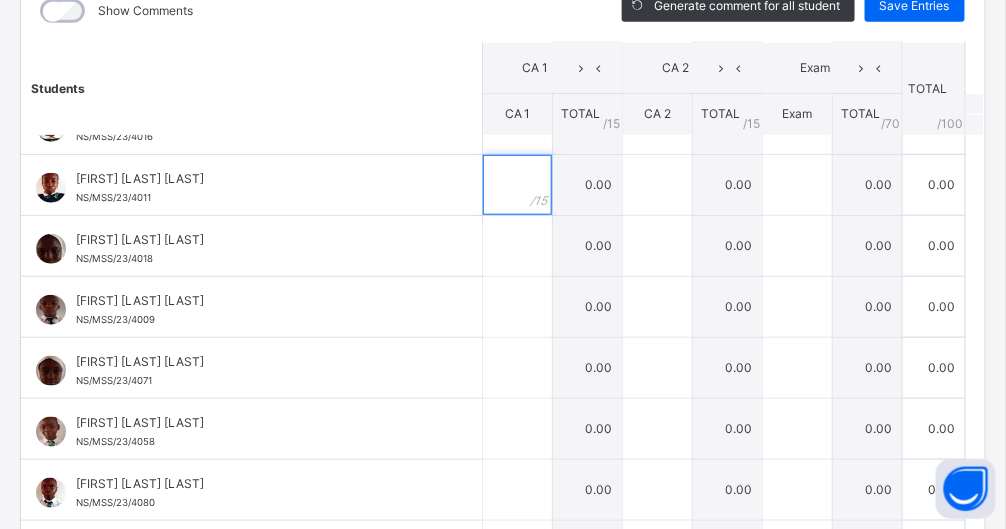 click at bounding box center [517, 185] 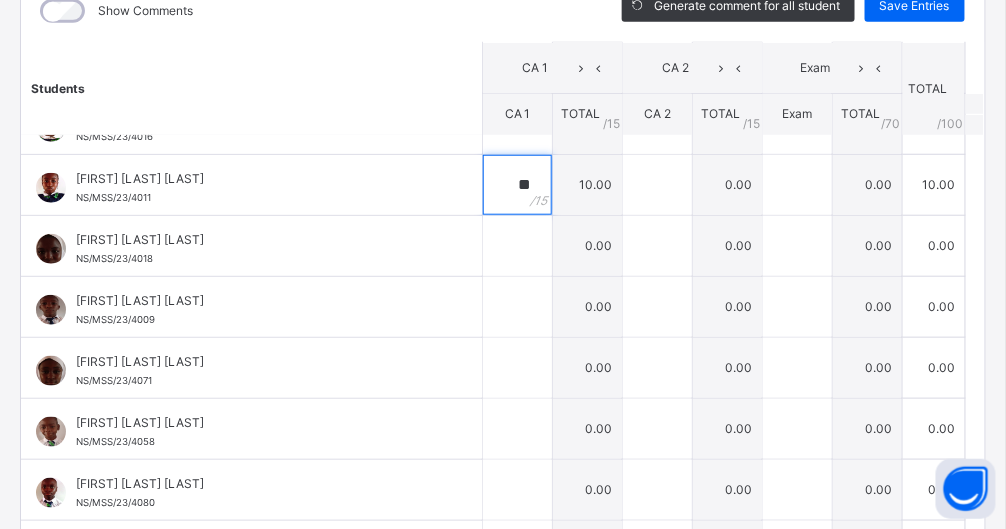 type on "**" 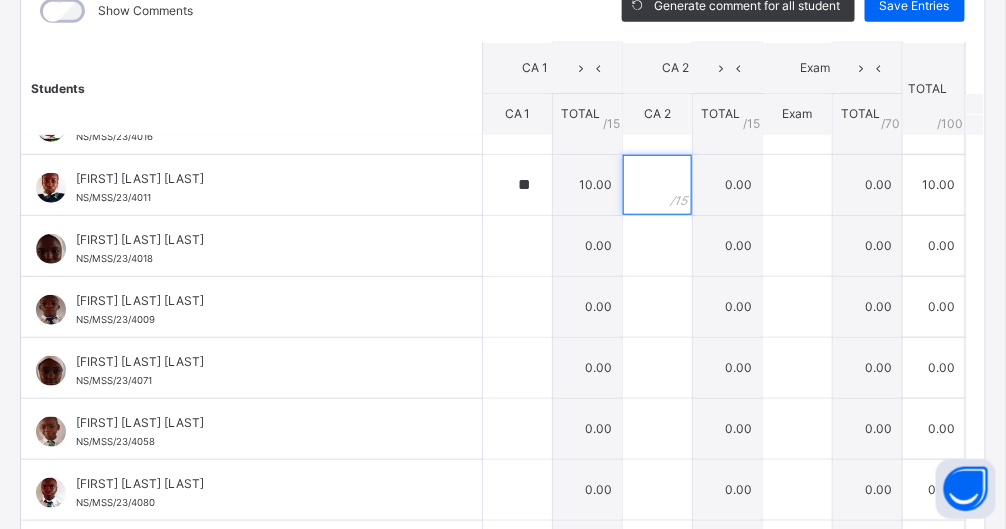 click at bounding box center (657, 185) 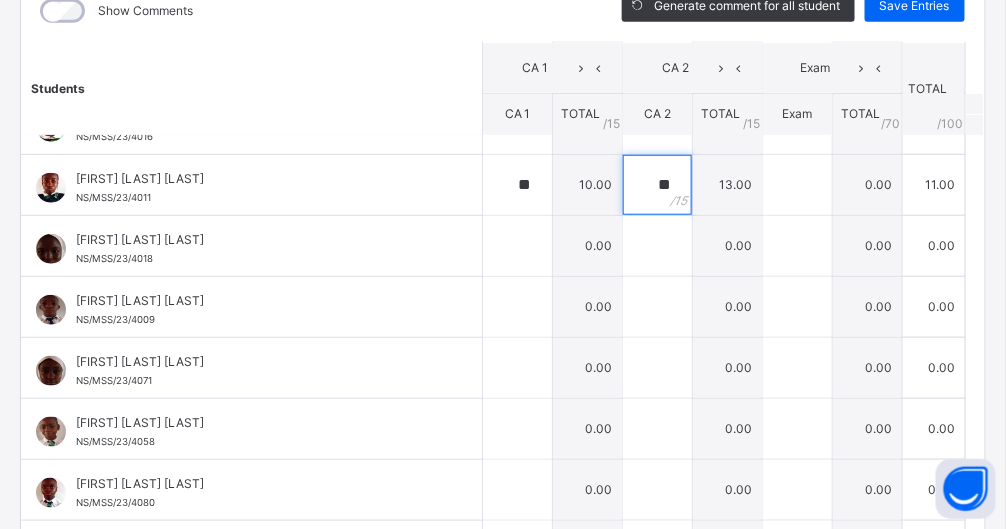 type on "**" 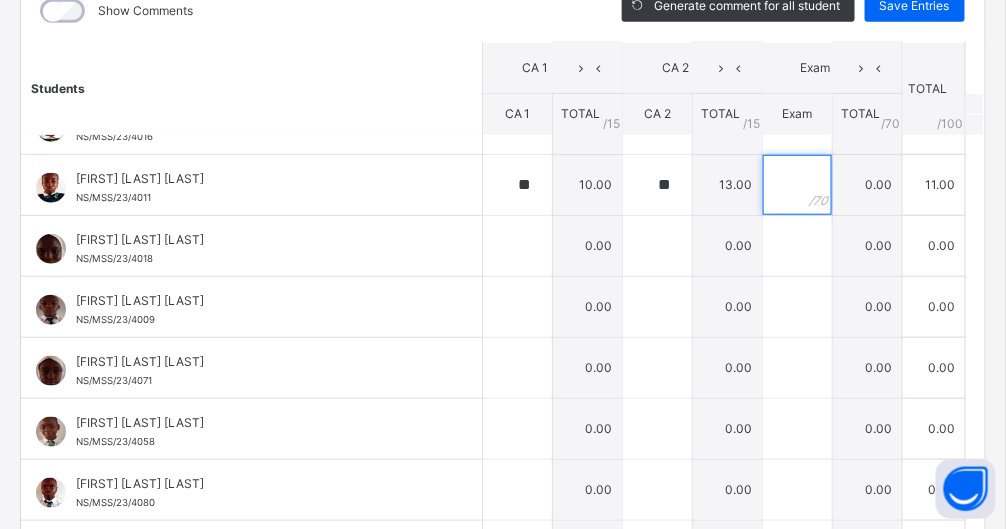 click at bounding box center [797, 185] 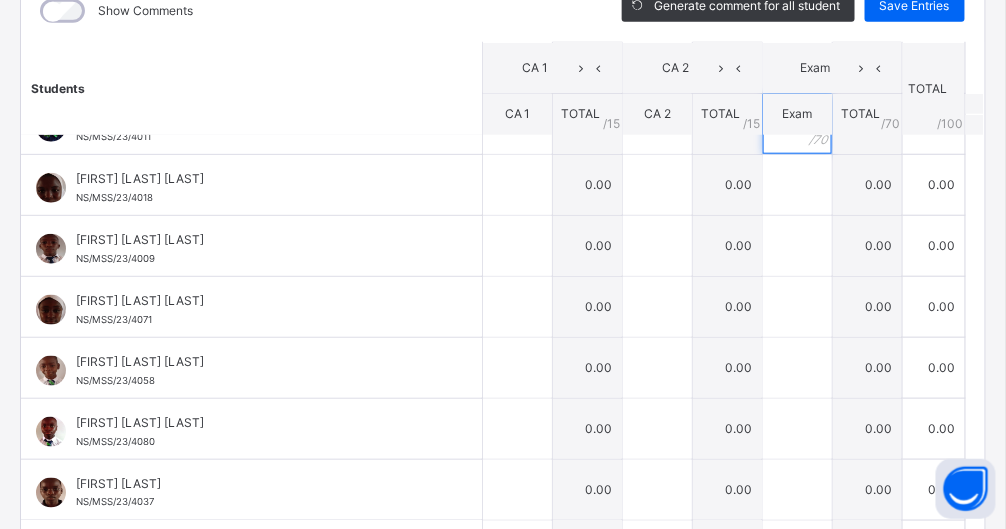 scroll, scrollTop: 2189, scrollLeft: 0, axis: vertical 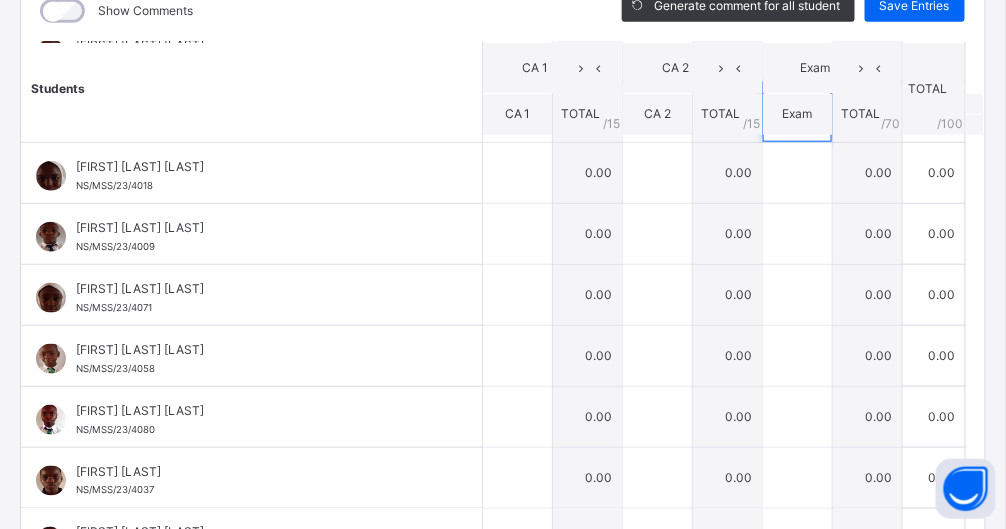 type on "**" 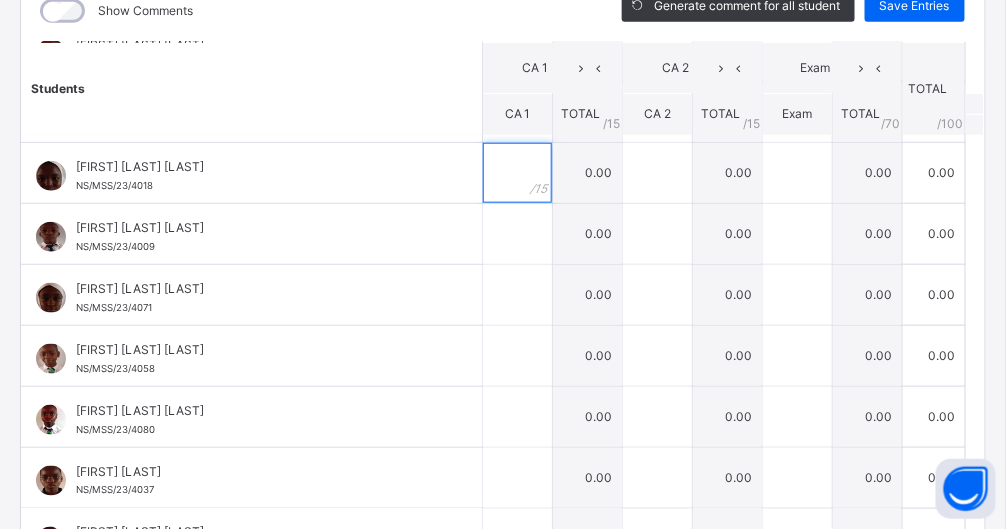 click at bounding box center (517, 173) 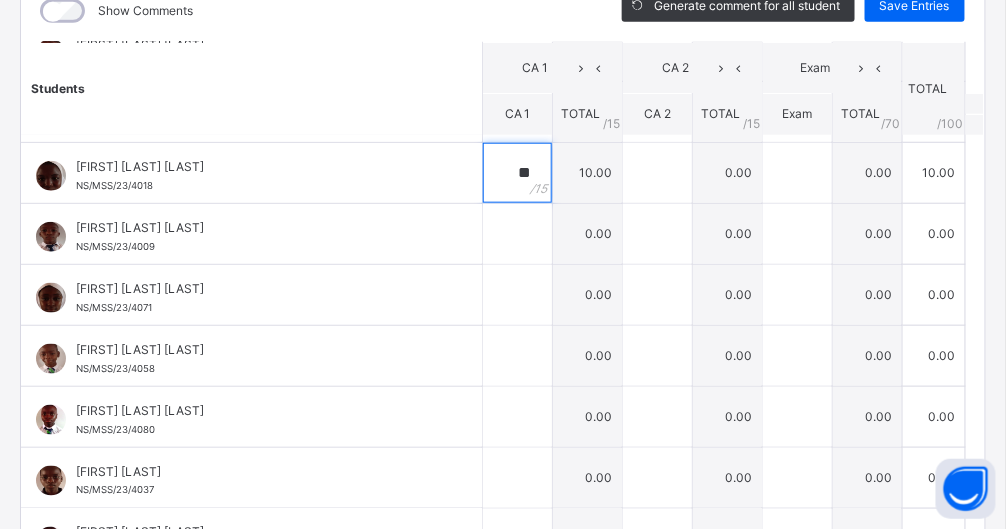 type on "**" 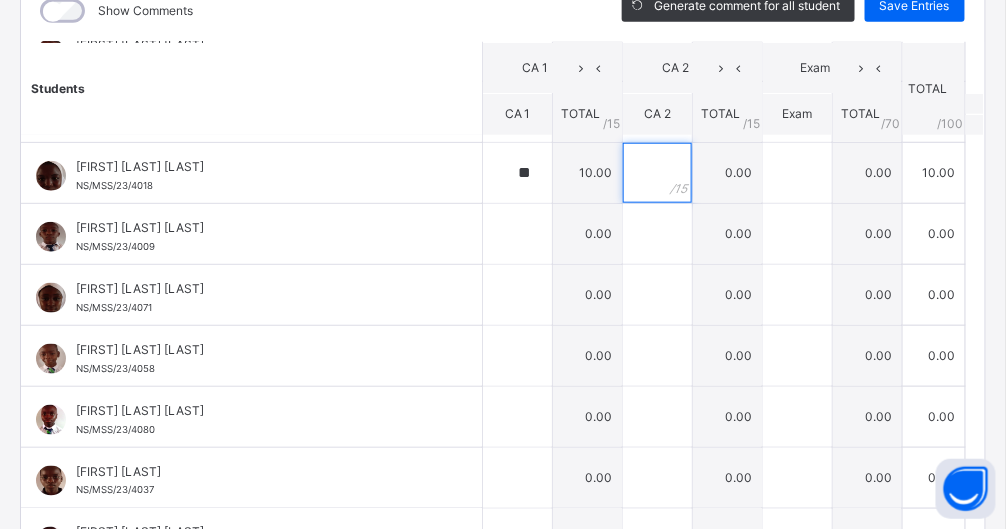 click at bounding box center (657, 173) 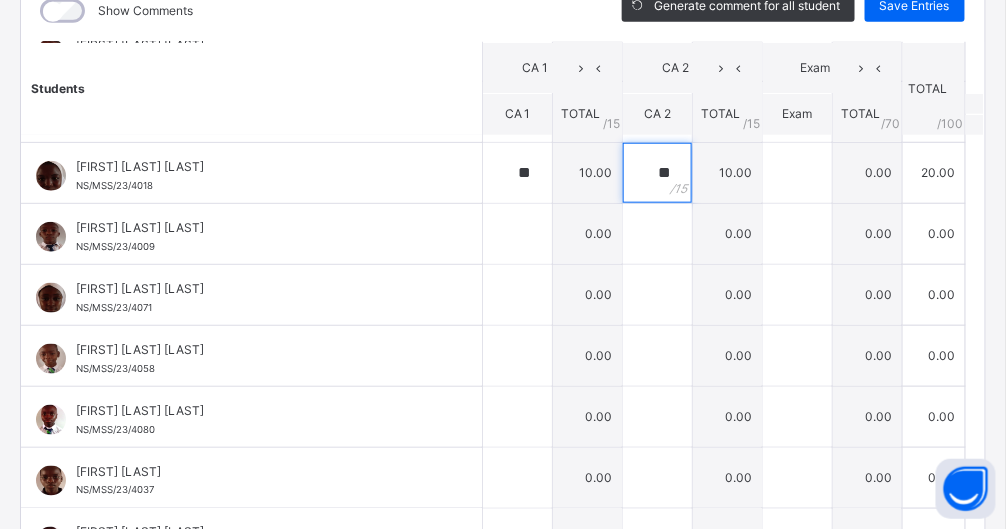 type on "**" 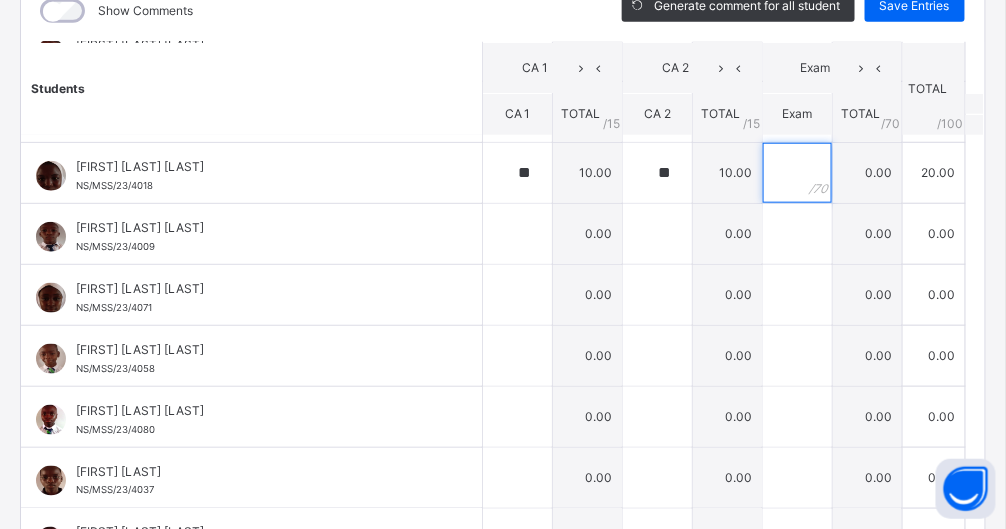 click at bounding box center [797, 173] 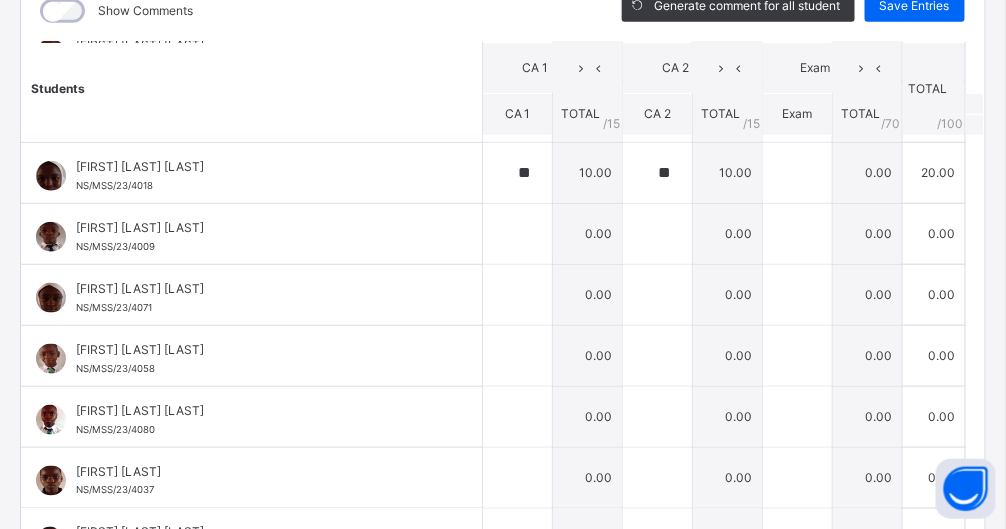click at bounding box center (797, 173) 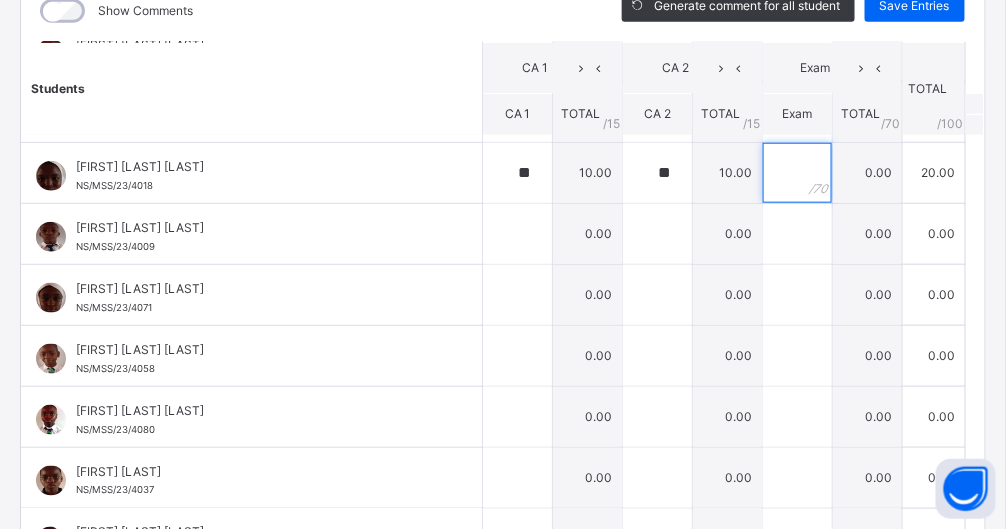 click at bounding box center (797, 173) 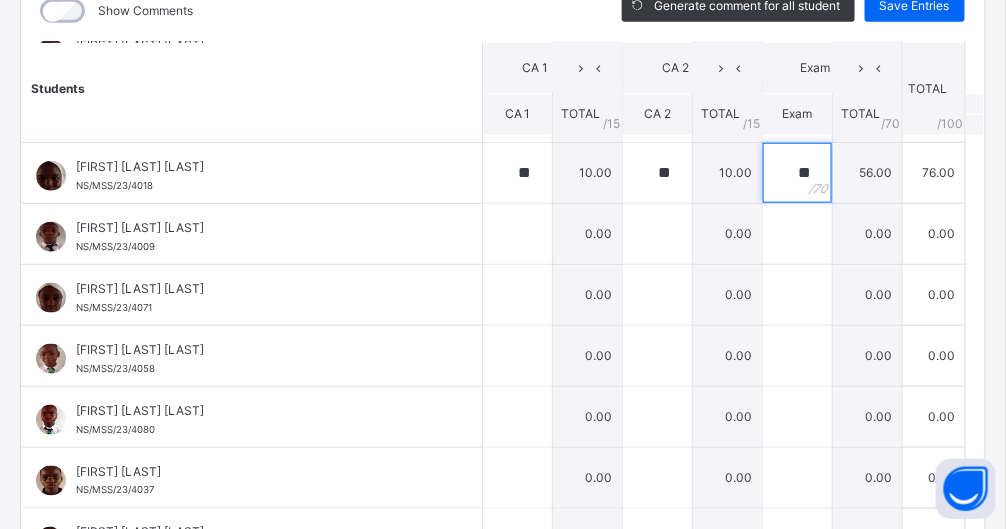 type on "**" 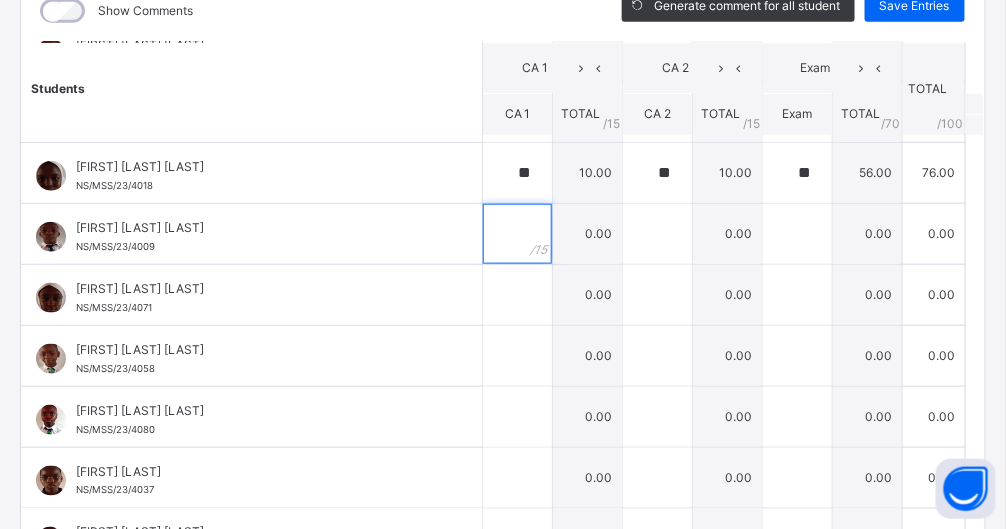 click at bounding box center [517, 234] 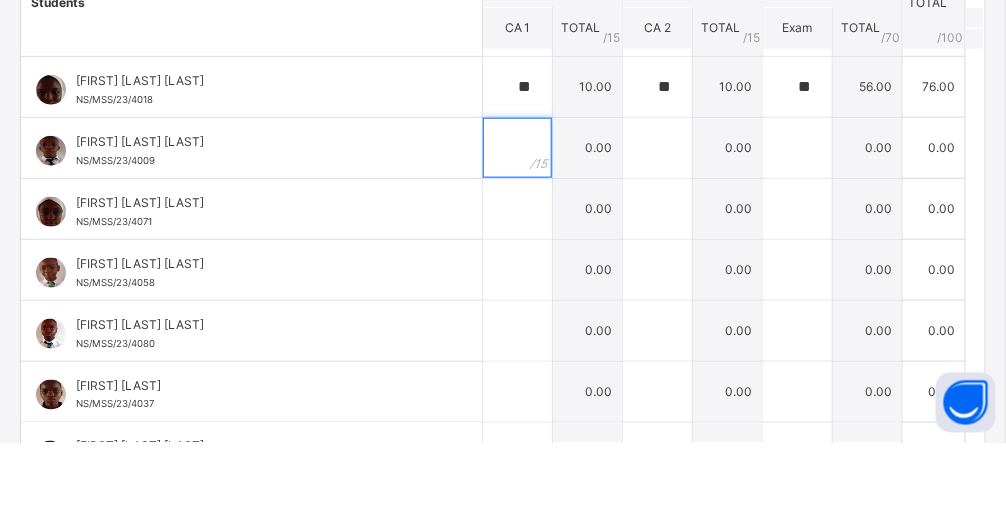 scroll, scrollTop: 578, scrollLeft: 0, axis: vertical 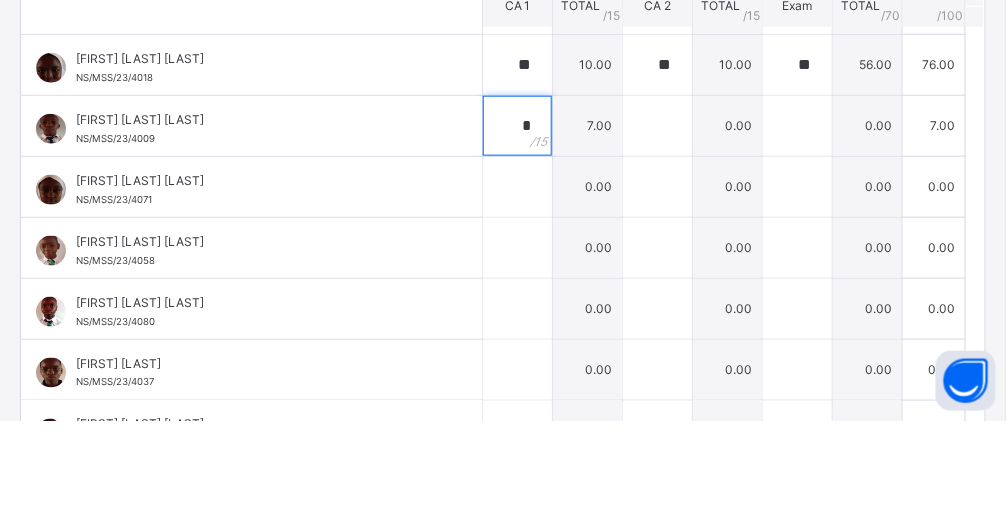 type on "*" 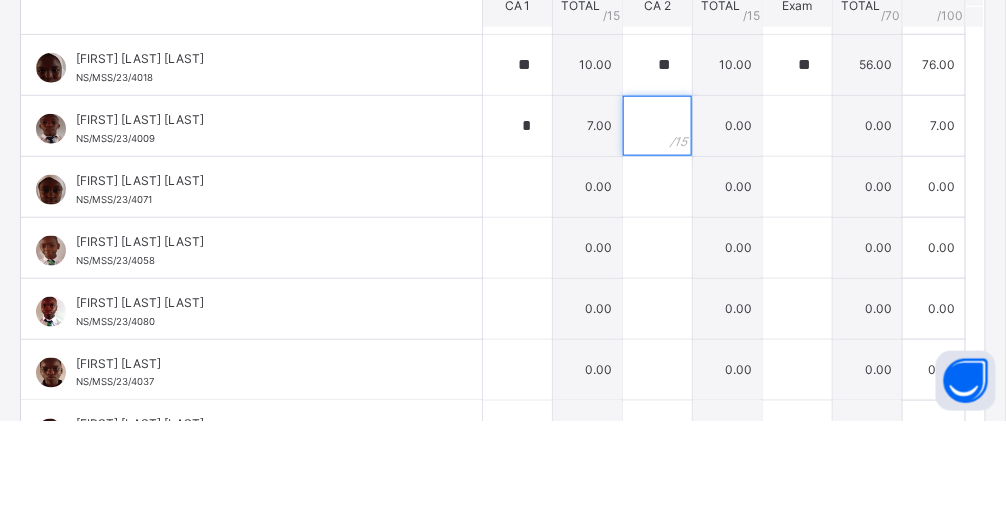 click at bounding box center (657, 234) 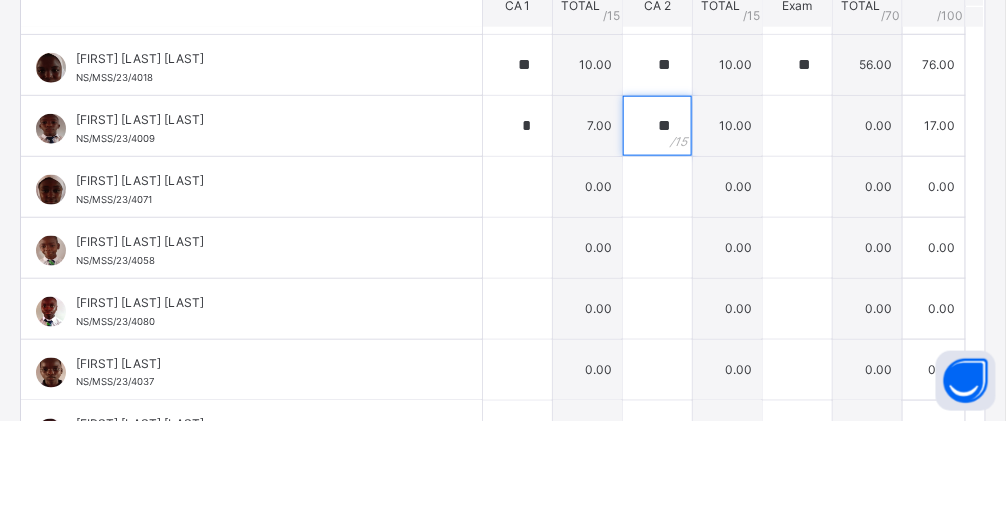 type on "**" 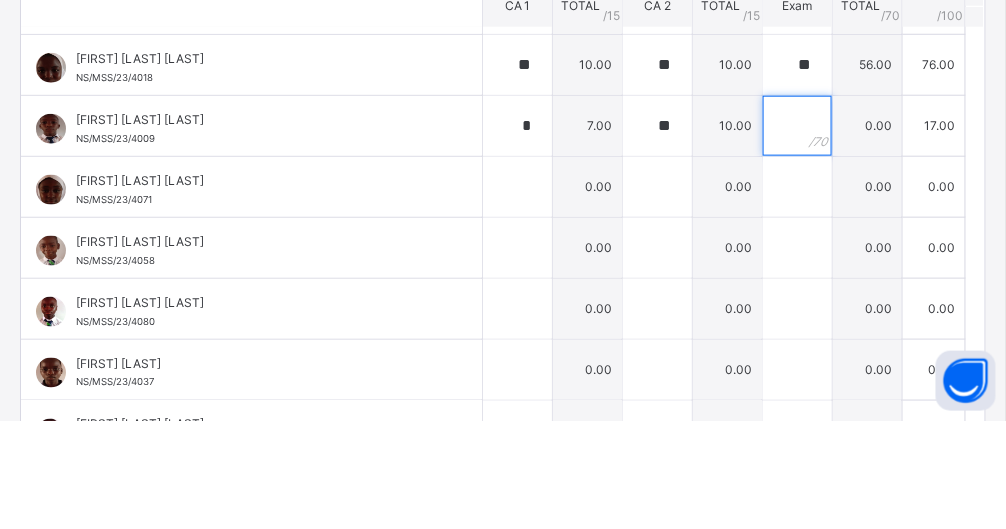 click at bounding box center [797, 234] 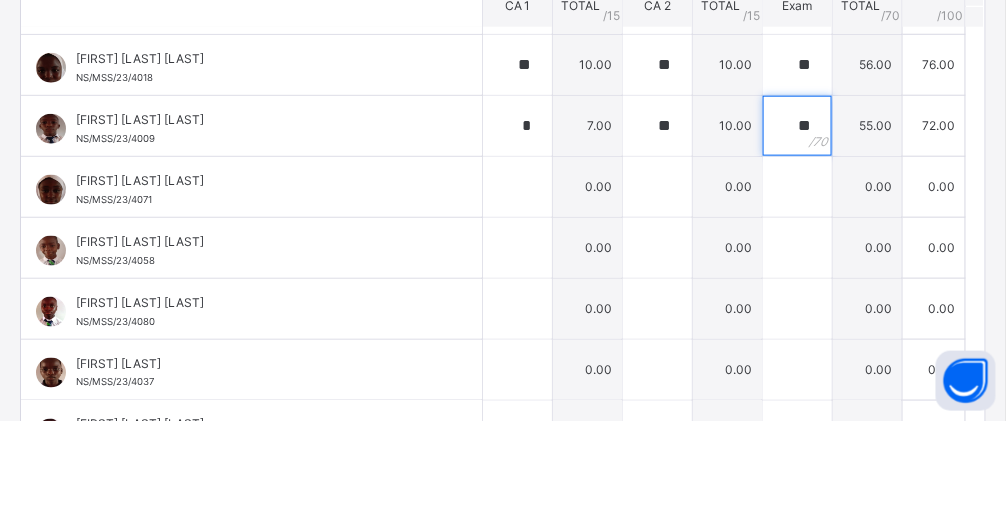 type on "**" 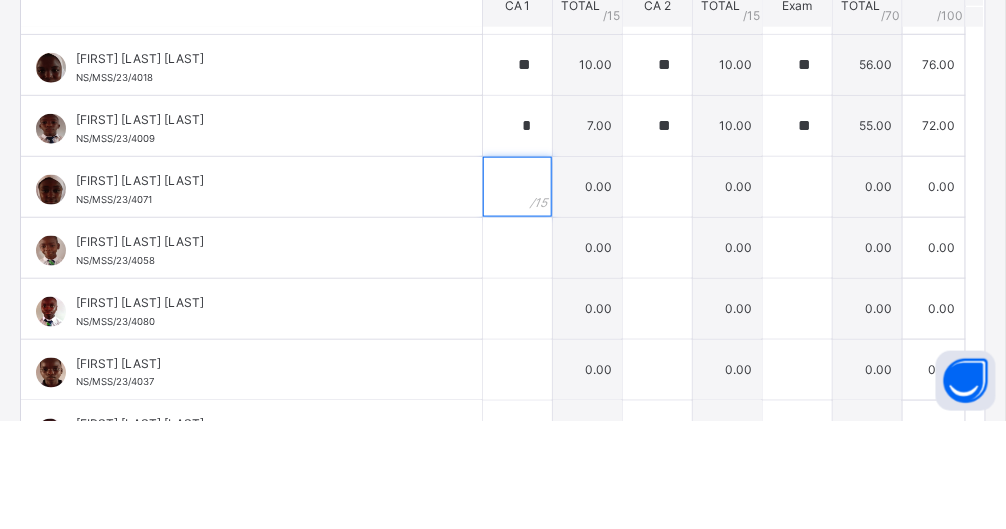 click at bounding box center [517, 295] 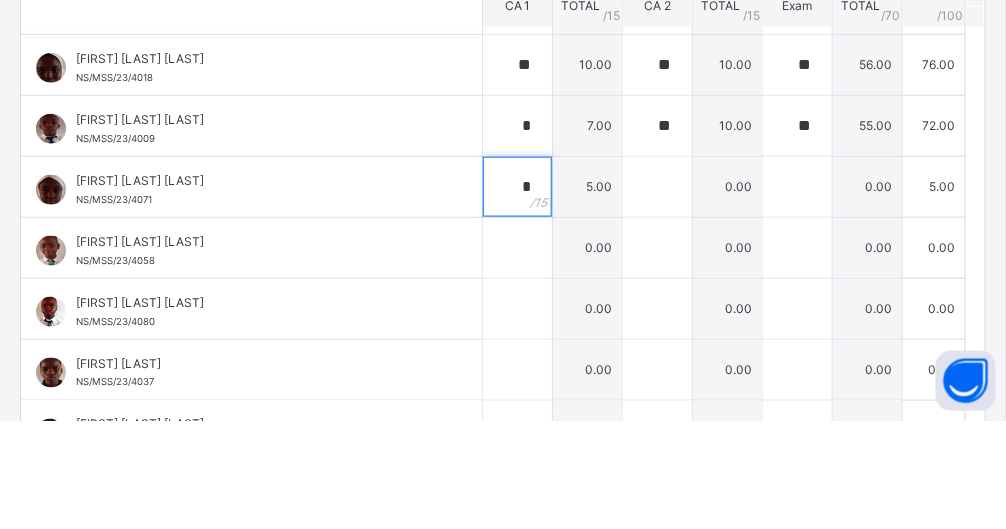 type on "*" 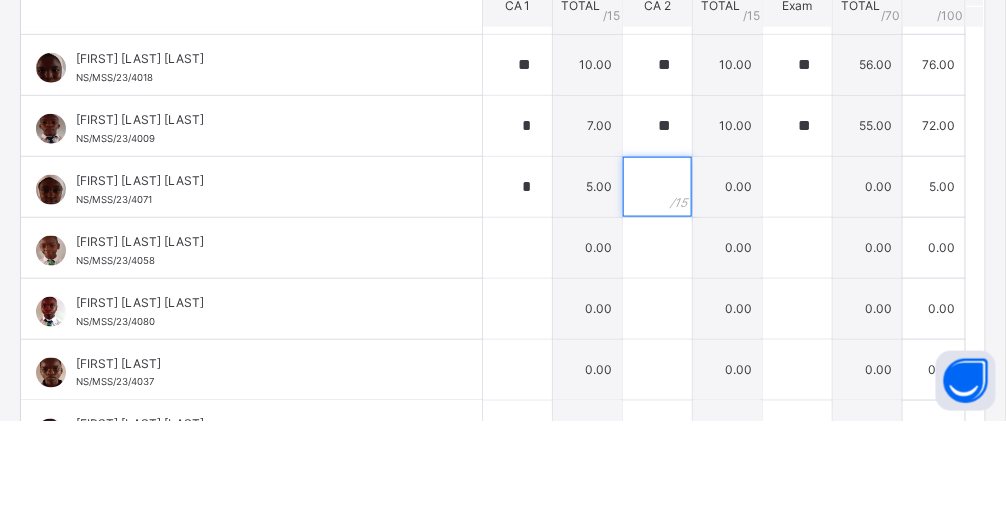 click at bounding box center [657, 295] 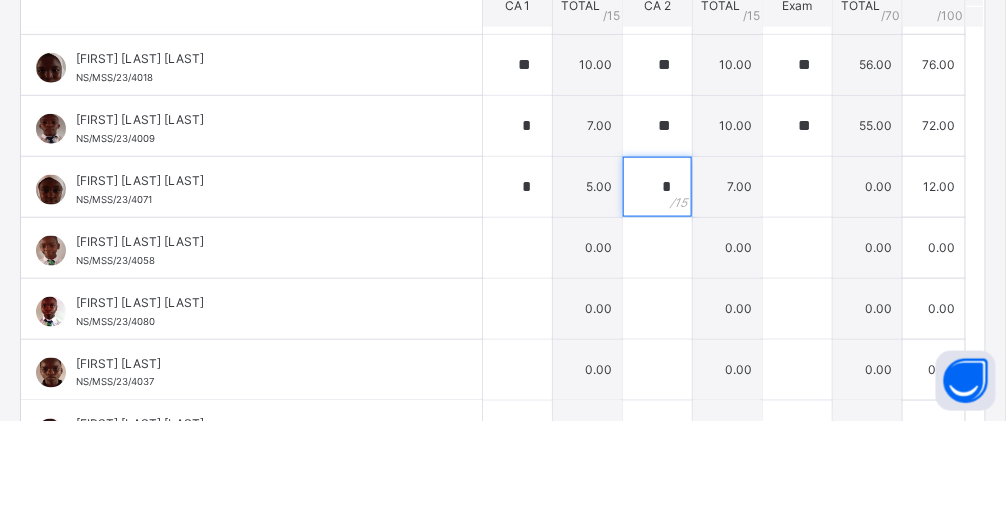 type on "*" 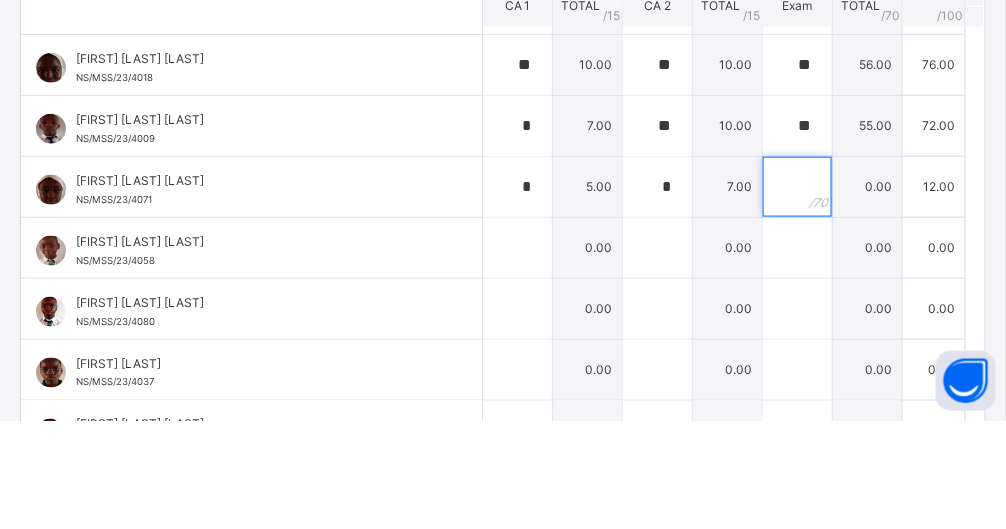 click at bounding box center [797, 295] 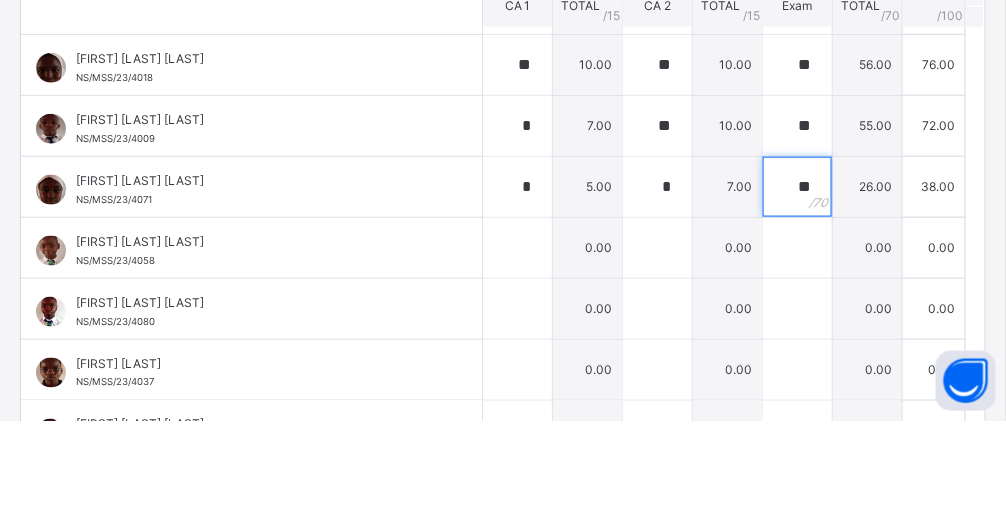 scroll, scrollTop: 2204, scrollLeft: 0, axis: vertical 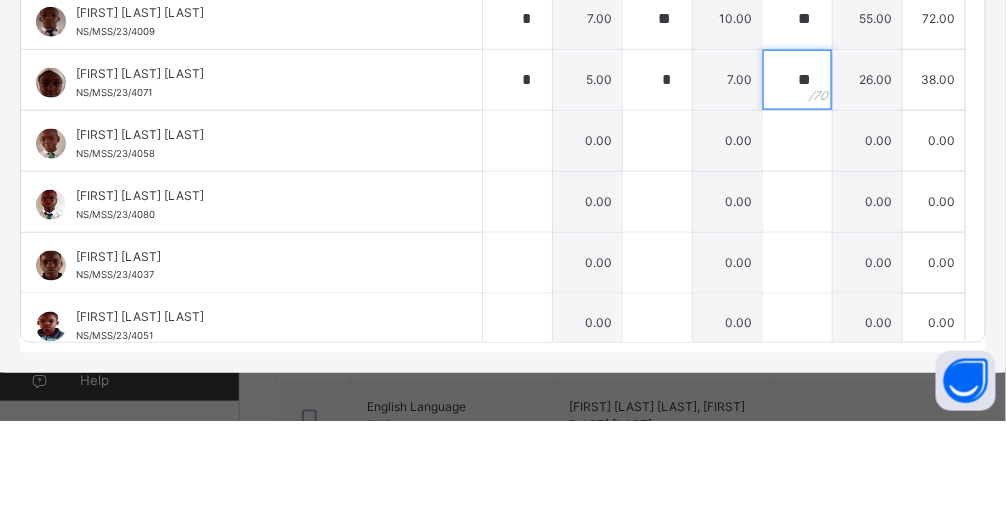 type on "**" 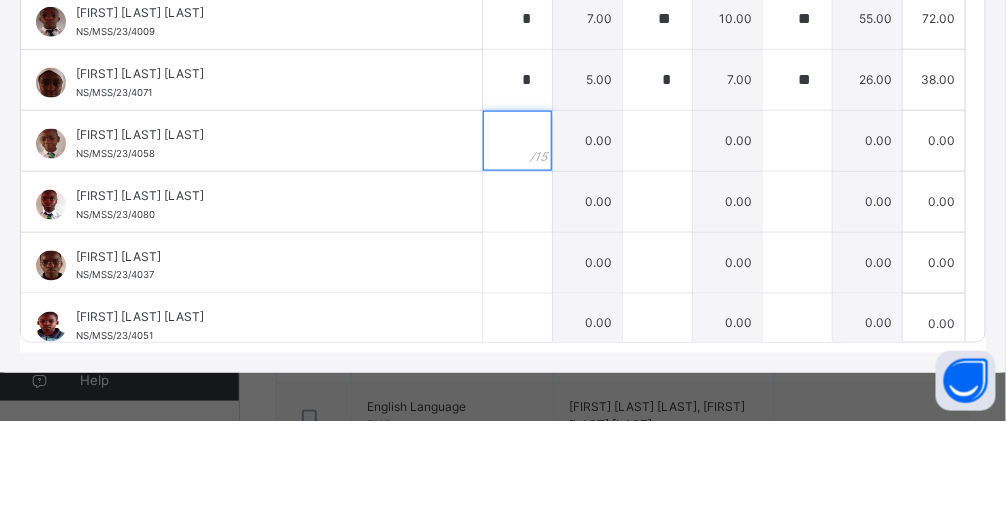 click at bounding box center [517, 249] 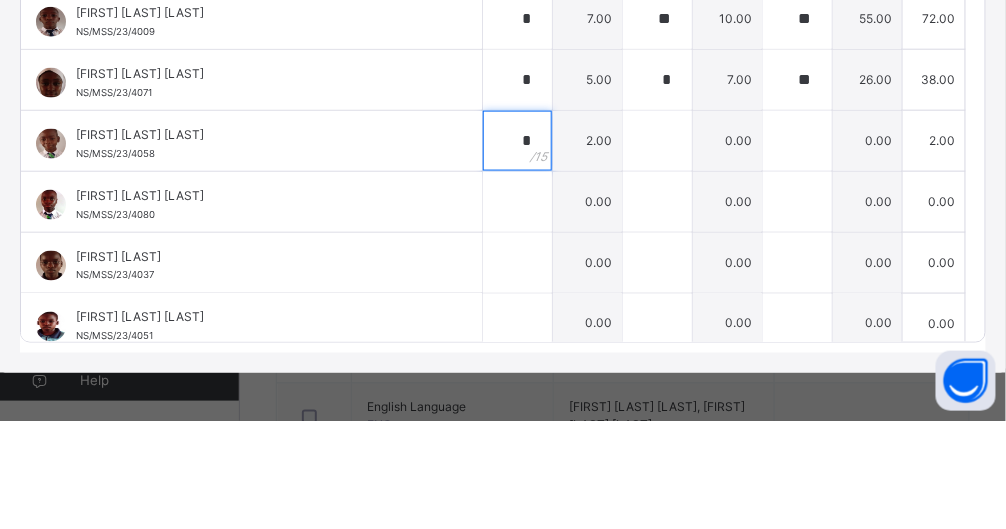 type on "*" 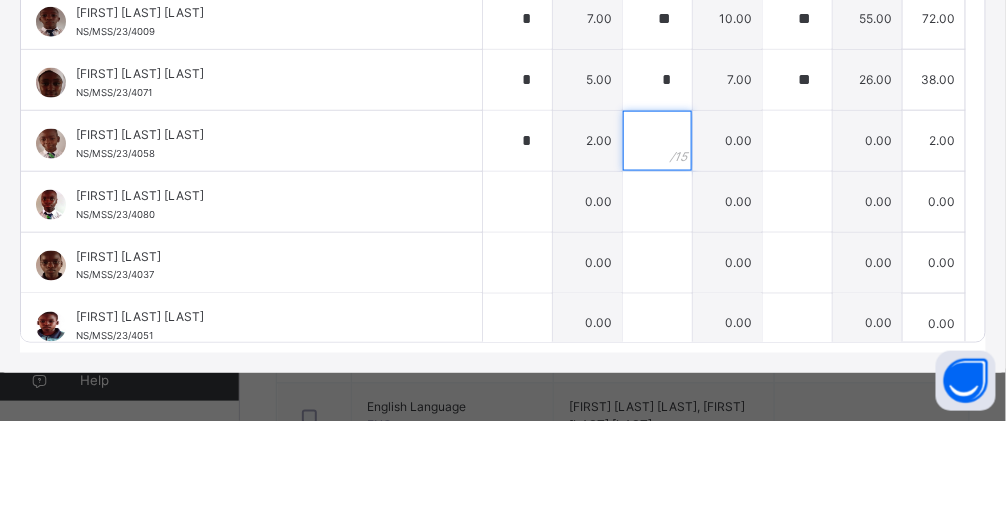 click at bounding box center (657, 249) 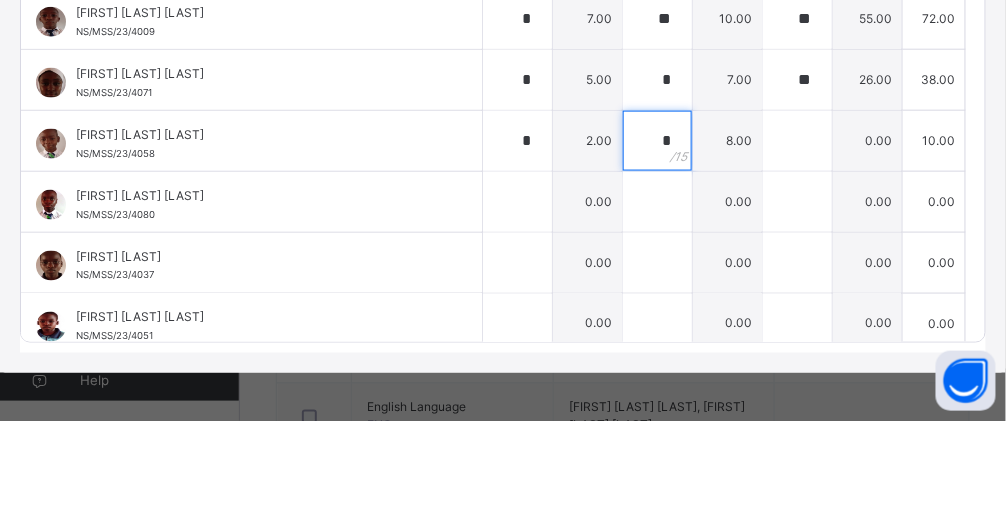 type on "*" 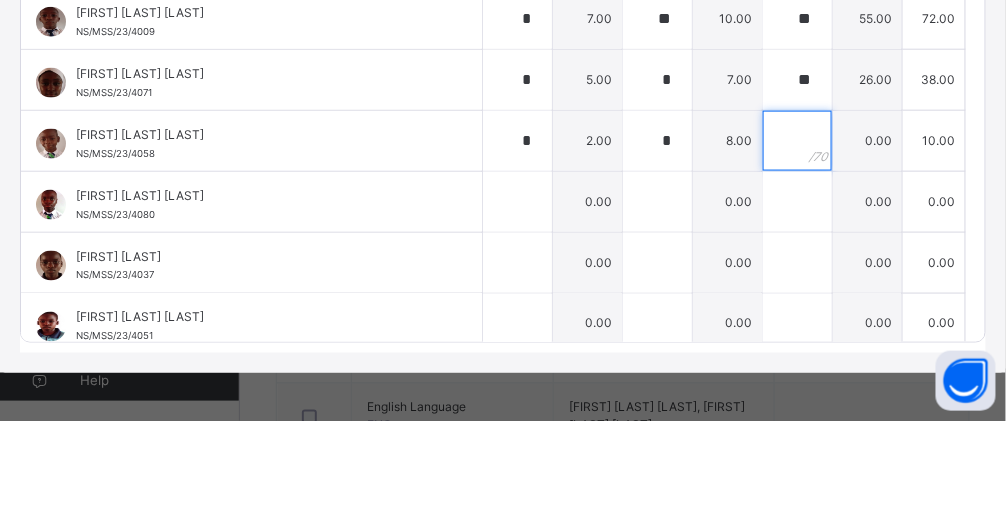 click at bounding box center (797, 249) 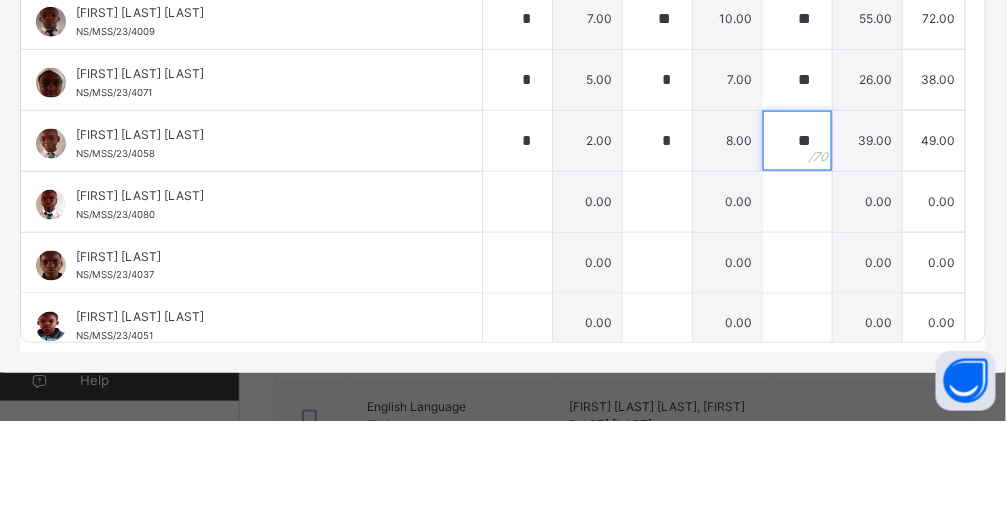 type on "**" 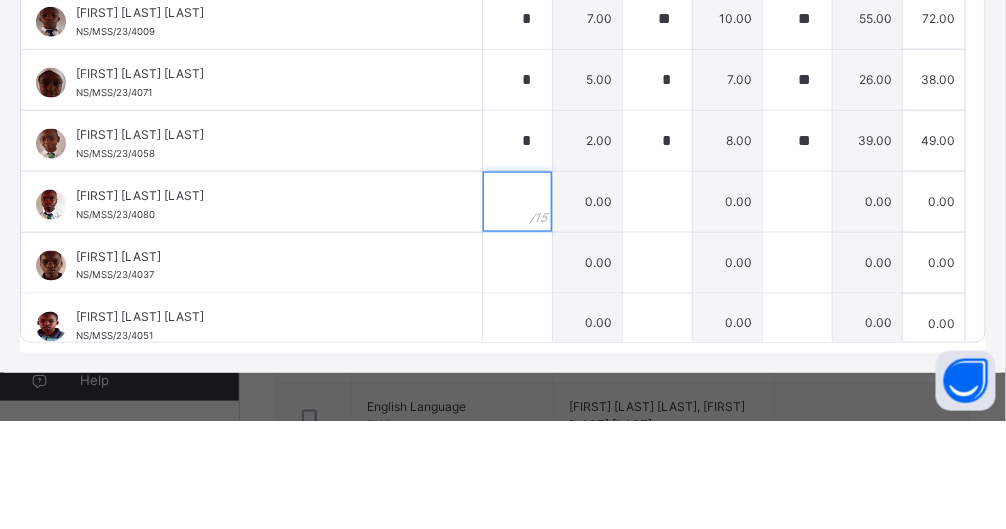 click at bounding box center [517, 310] 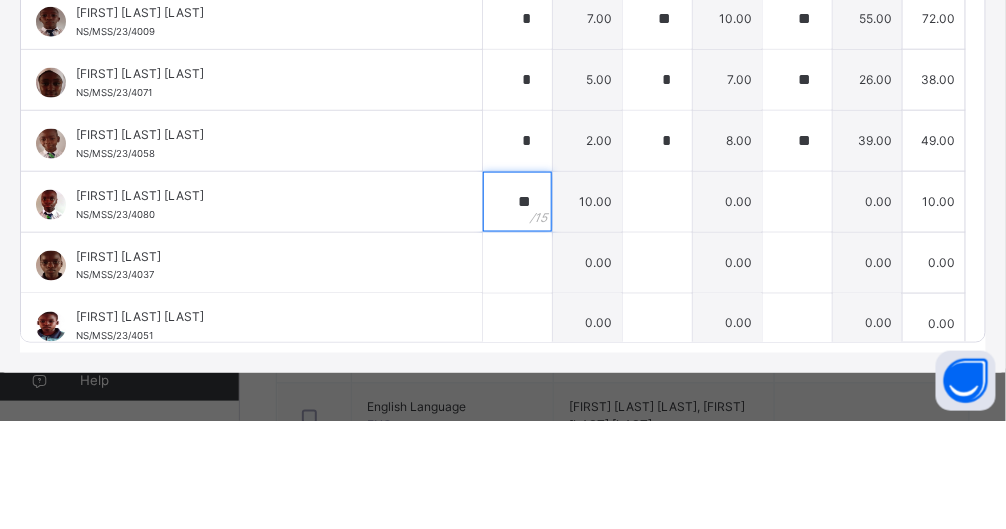 type on "**" 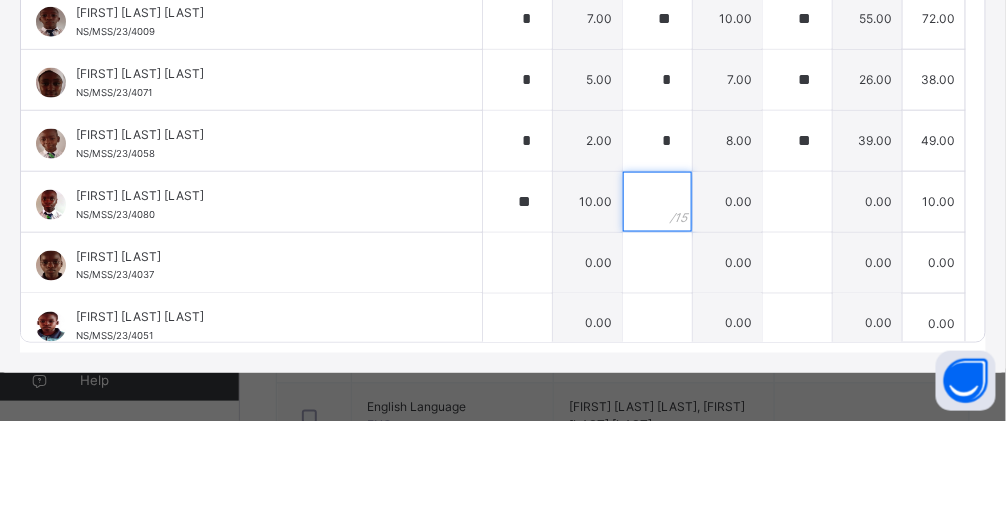 click at bounding box center [657, 310] 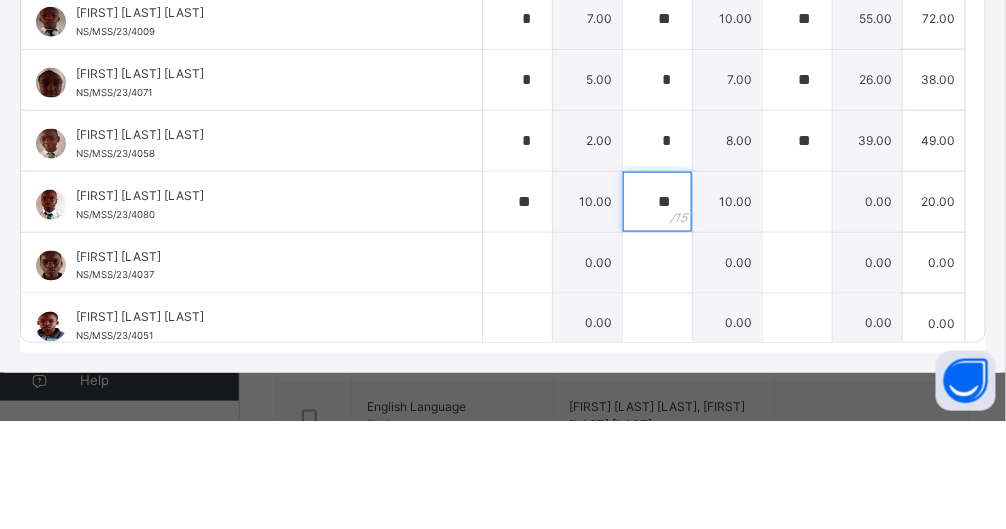 type on "**" 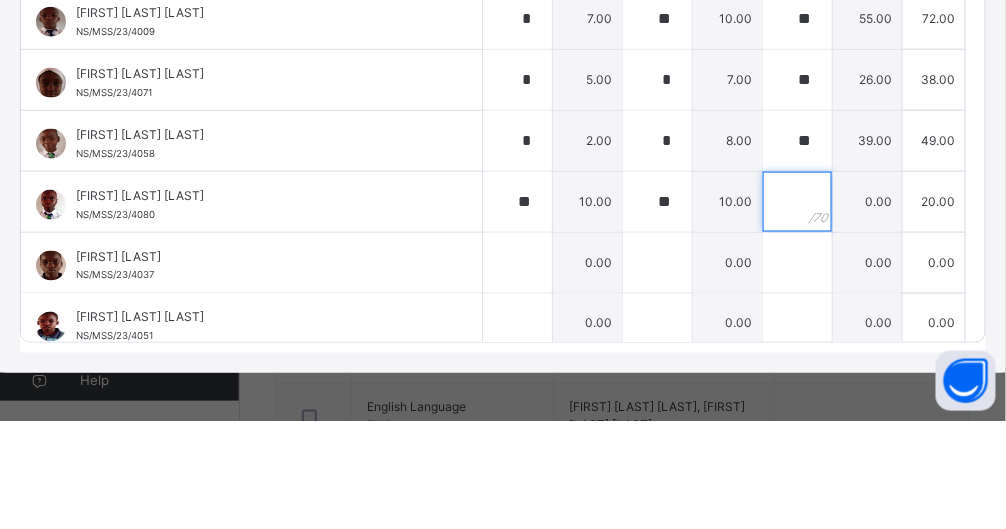 click at bounding box center [797, 310] 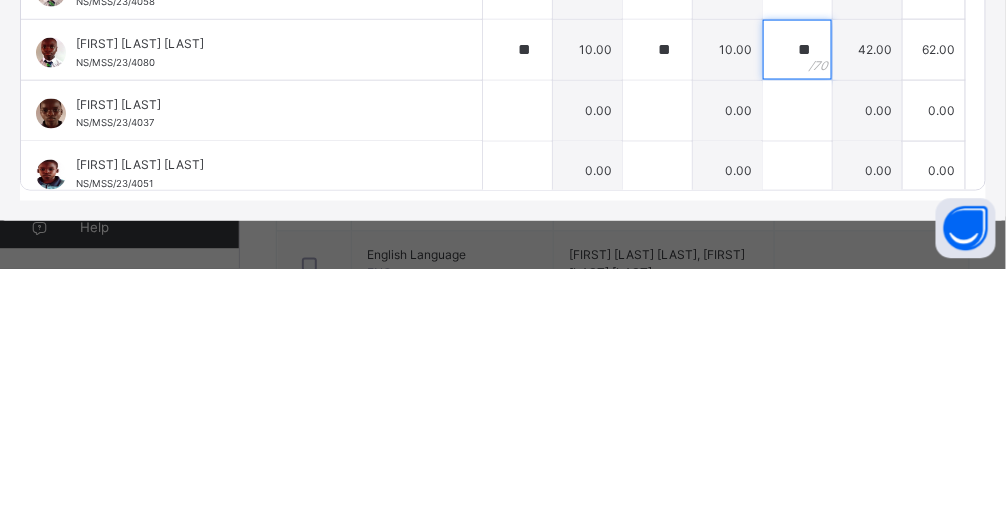 scroll, scrollTop: 578, scrollLeft: 0, axis: vertical 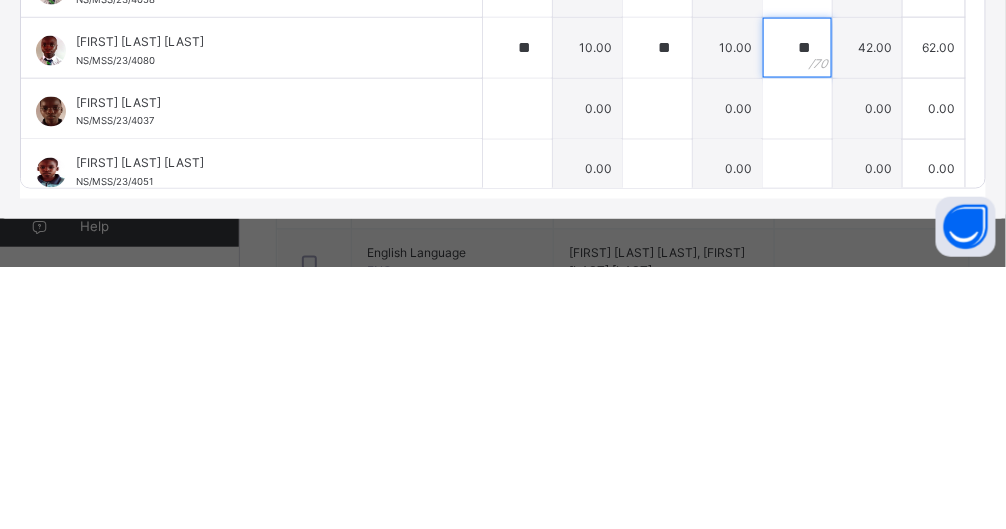 type on "**" 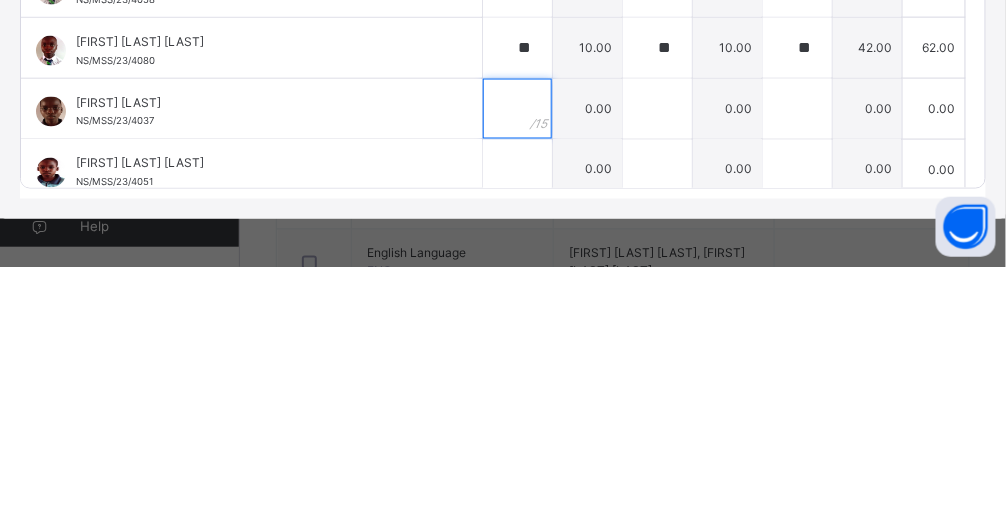 click at bounding box center [517, 371] 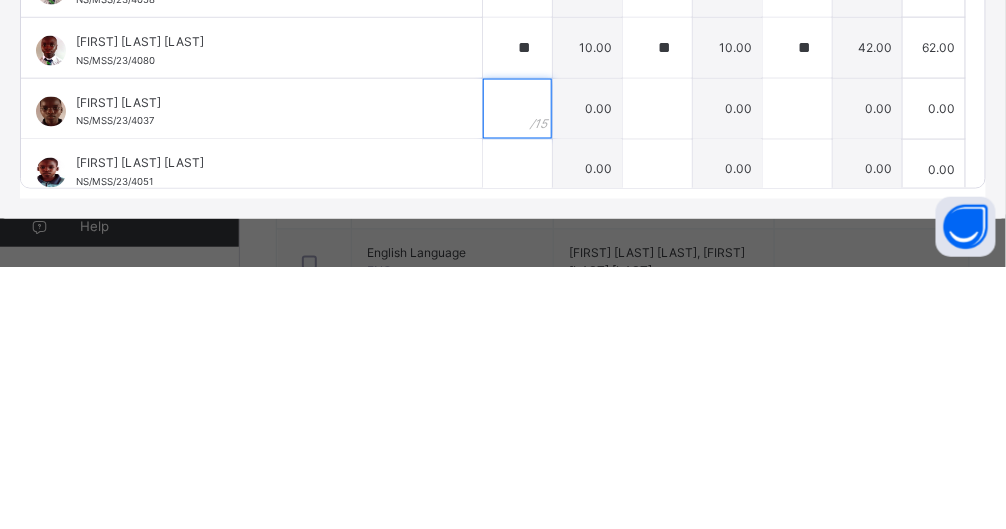scroll, scrollTop: 578, scrollLeft: 0, axis: vertical 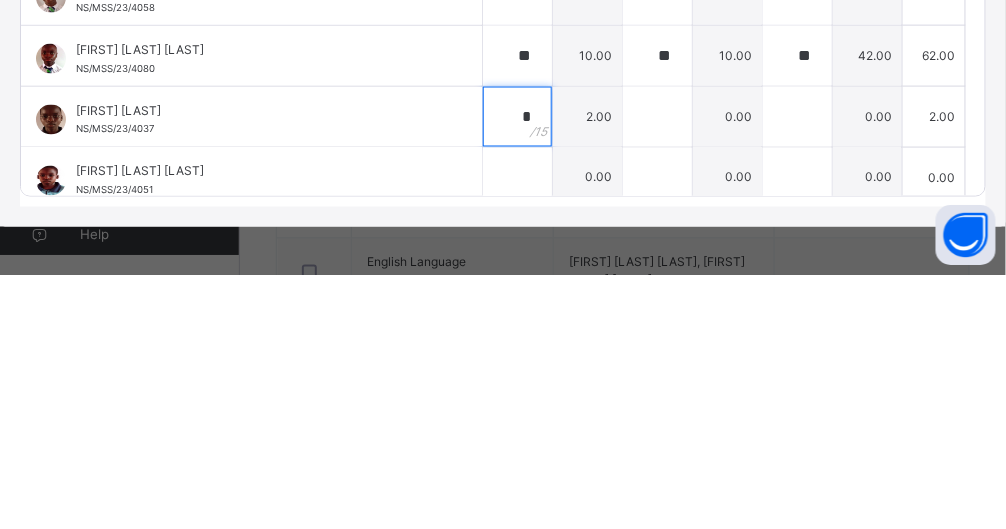 type on "*" 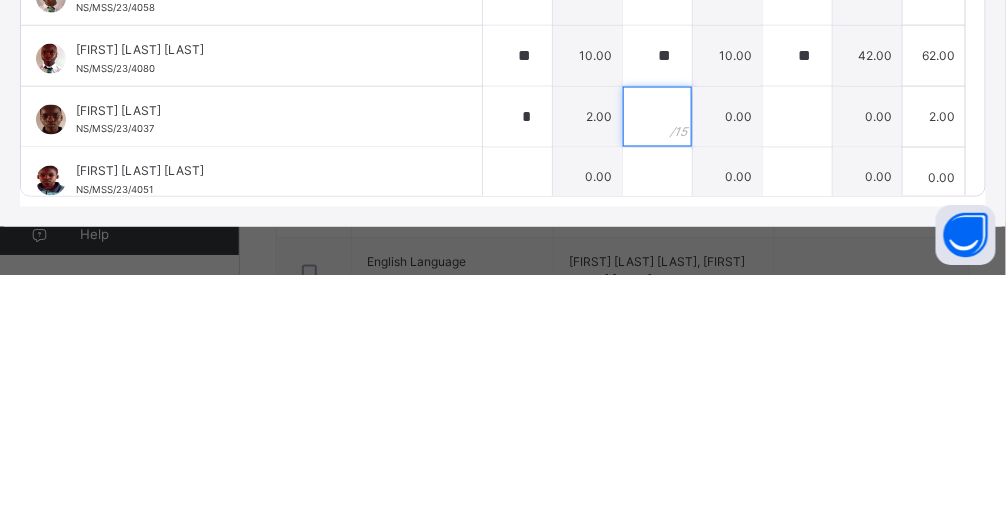 click at bounding box center [657, 371] 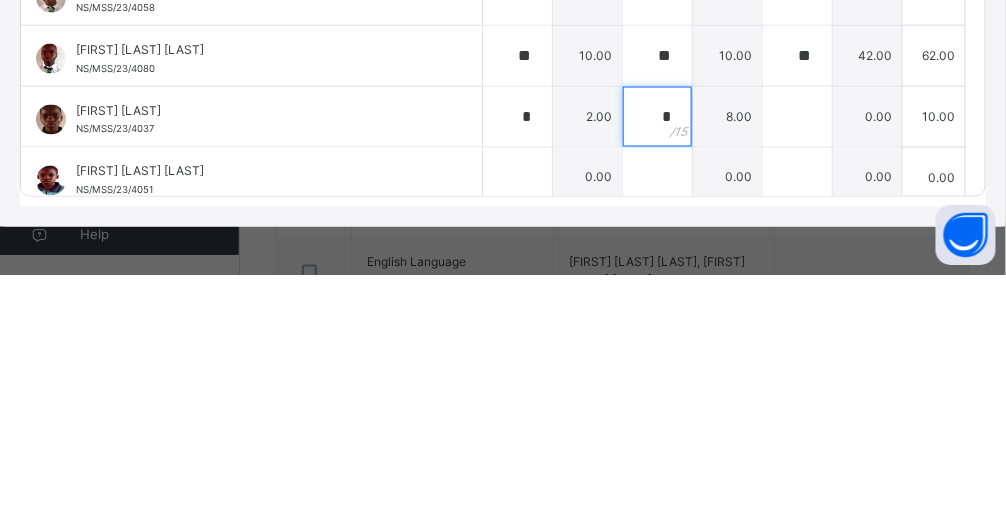 type on "*" 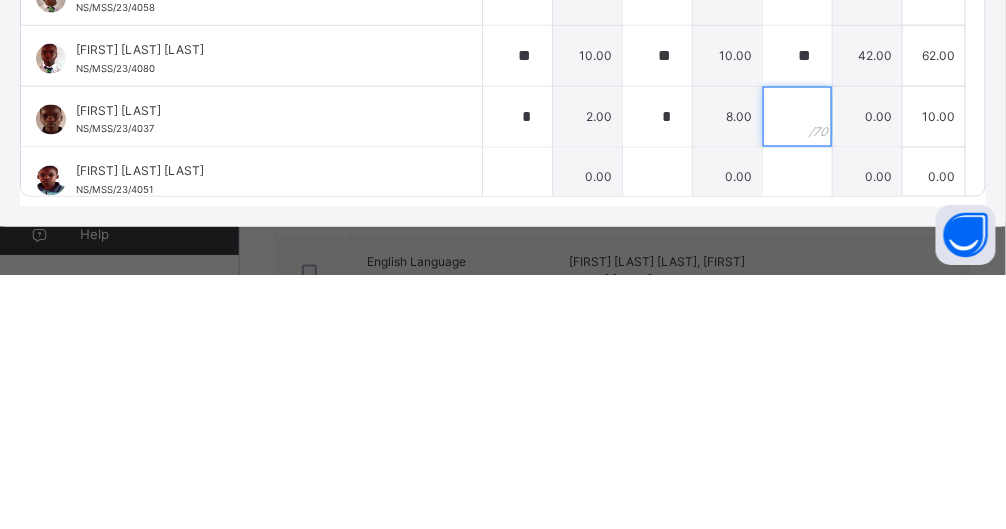 click at bounding box center [797, 371] 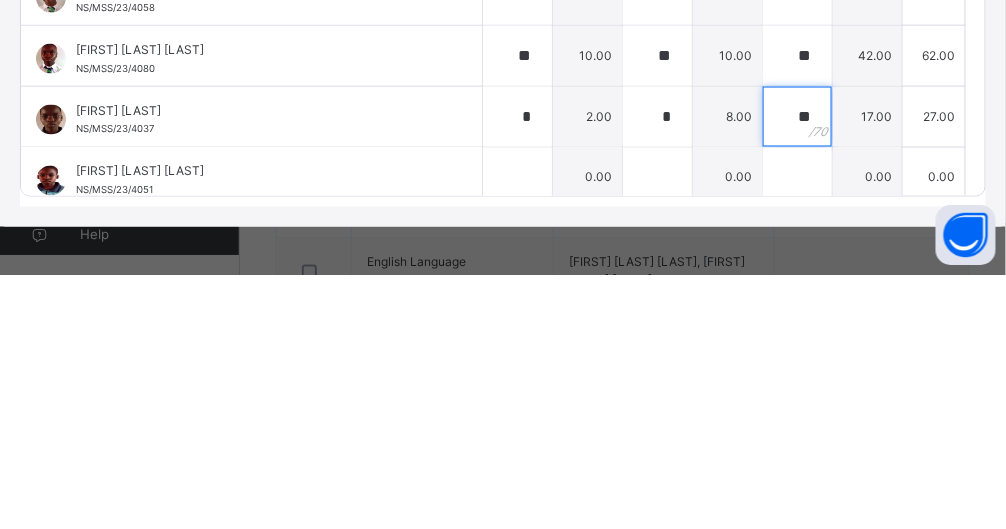 type on "**" 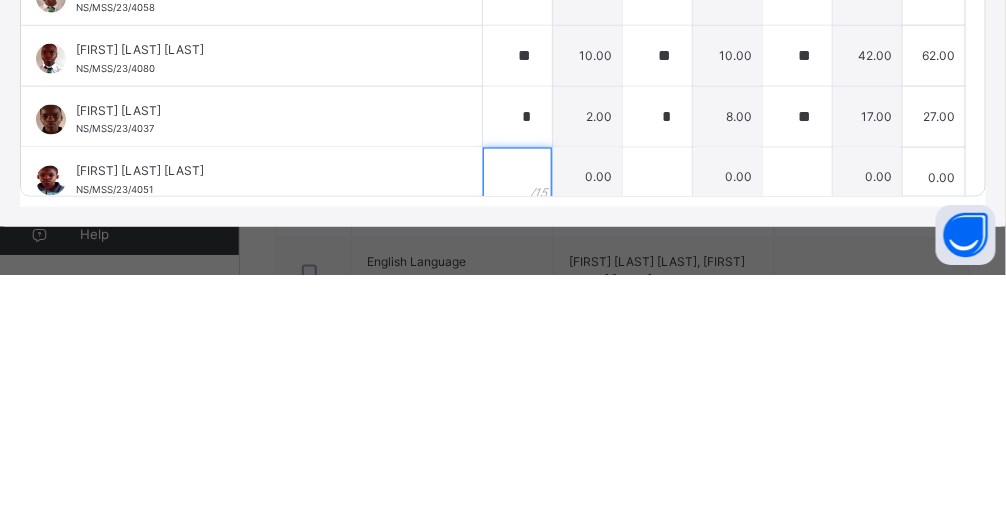 click at bounding box center [517, 432] 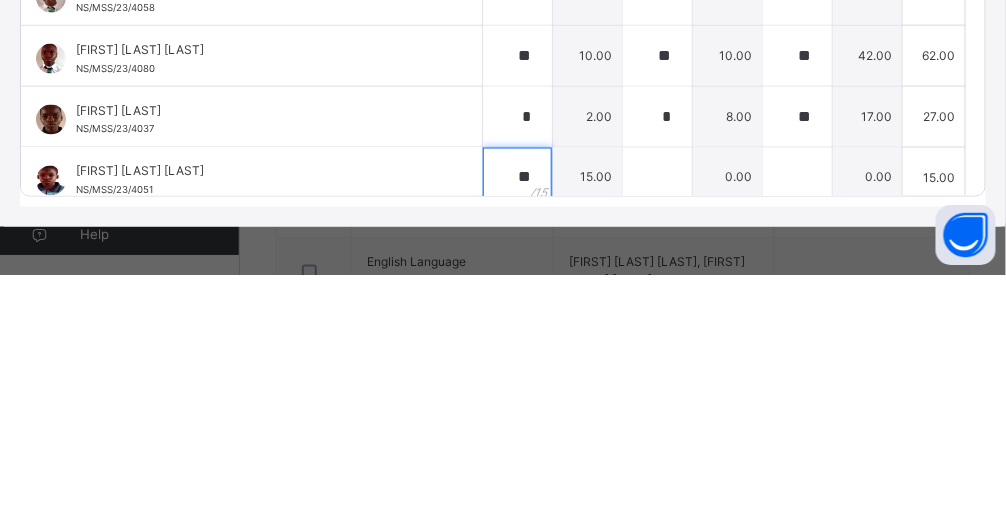 type on "**" 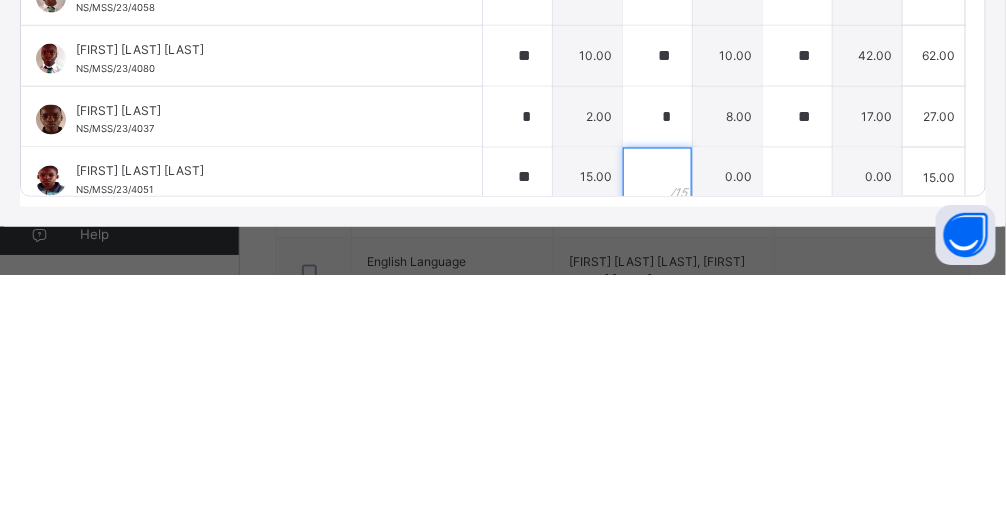 click at bounding box center (657, 432) 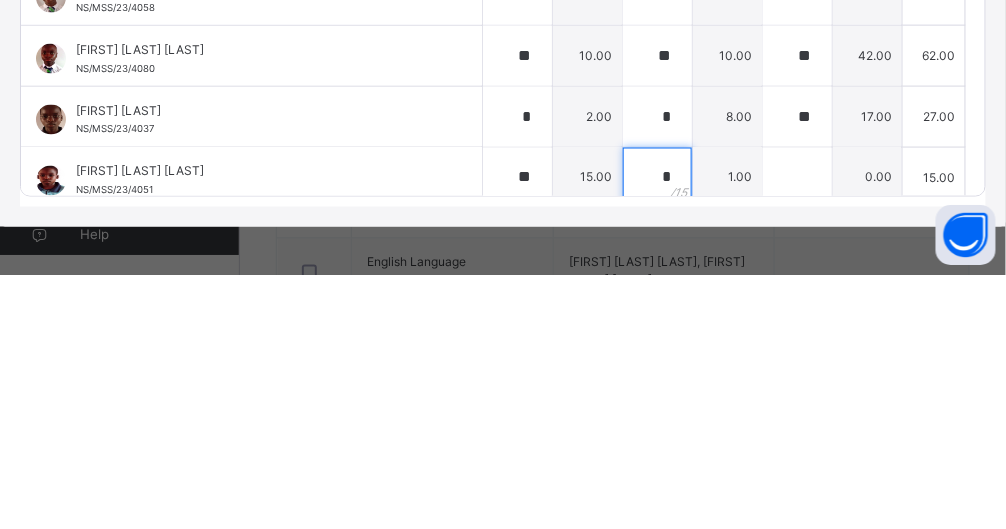 type on "**" 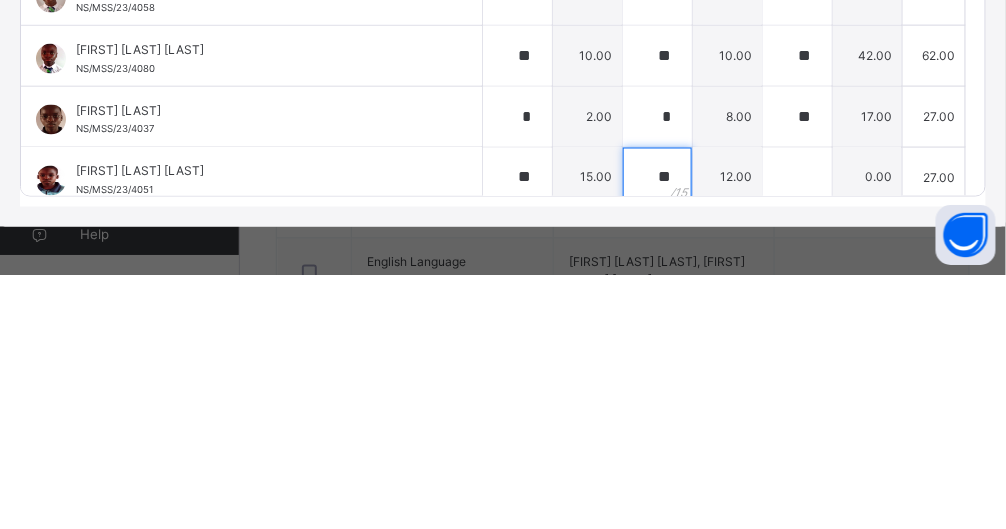 type on "**" 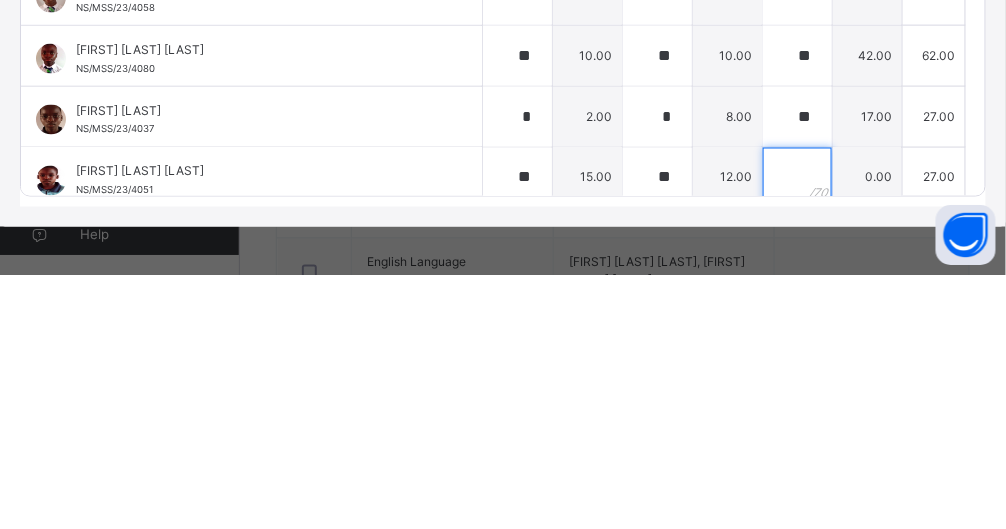 click at bounding box center [797, 432] 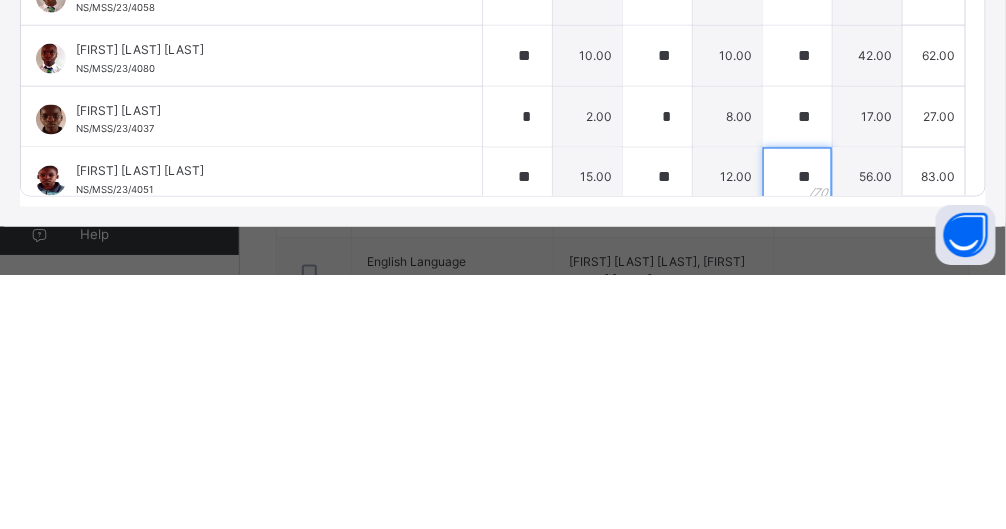 scroll, scrollTop: 578, scrollLeft: 0, axis: vertical 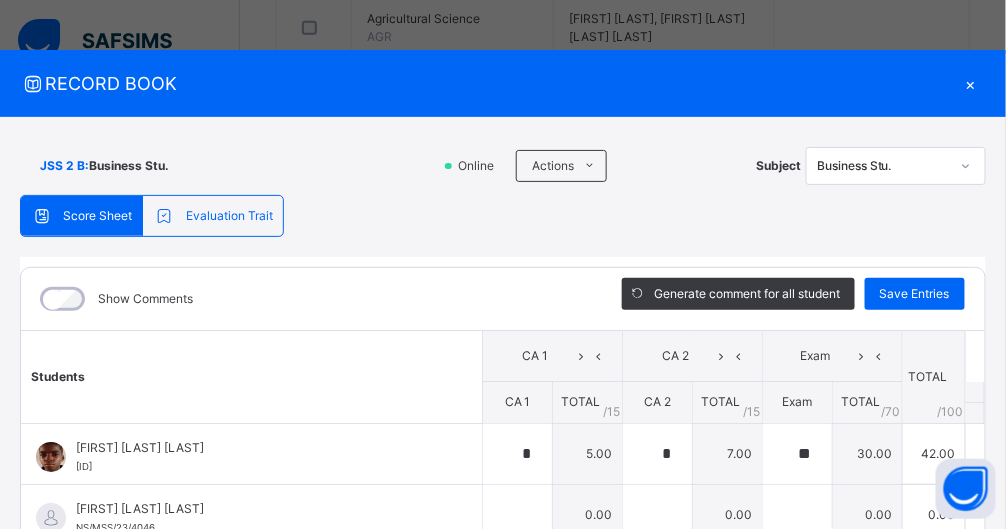 type on "**" 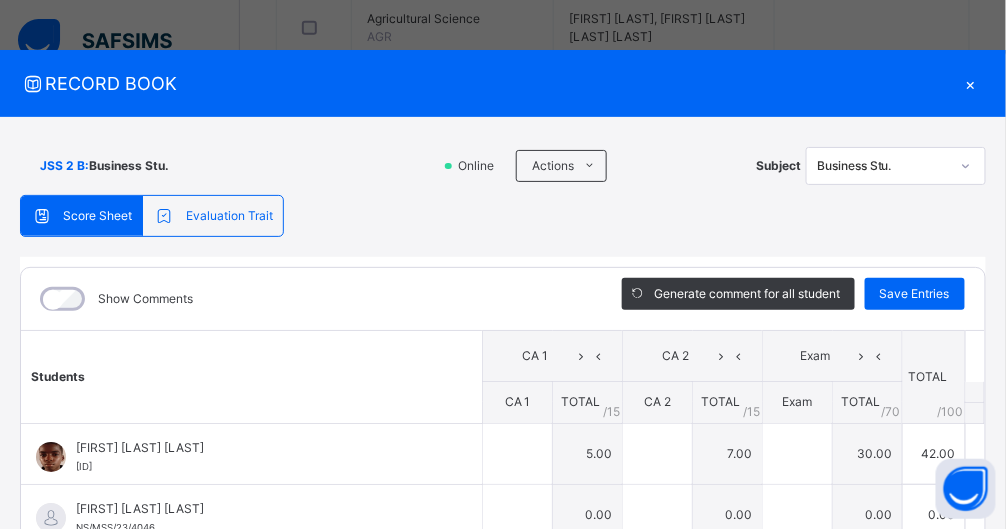 type on "*" 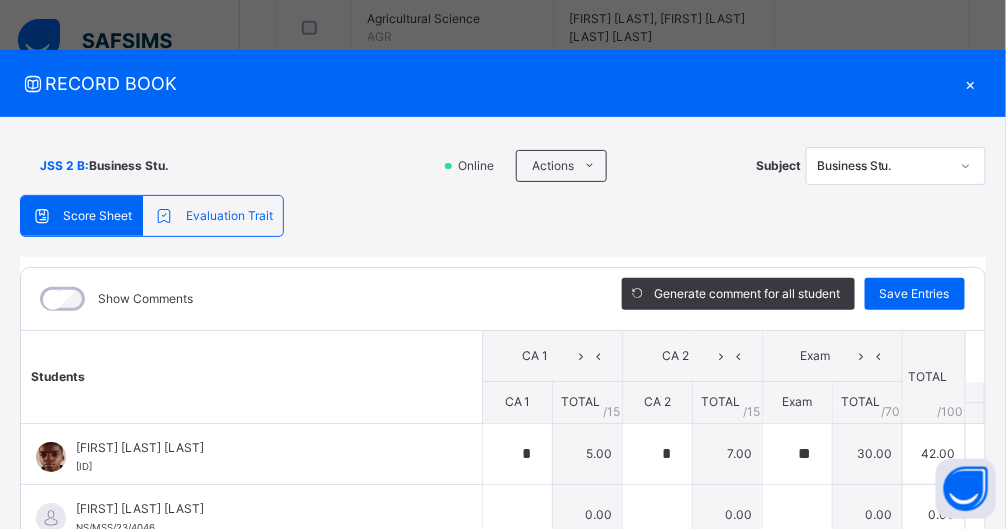 type on "**" 